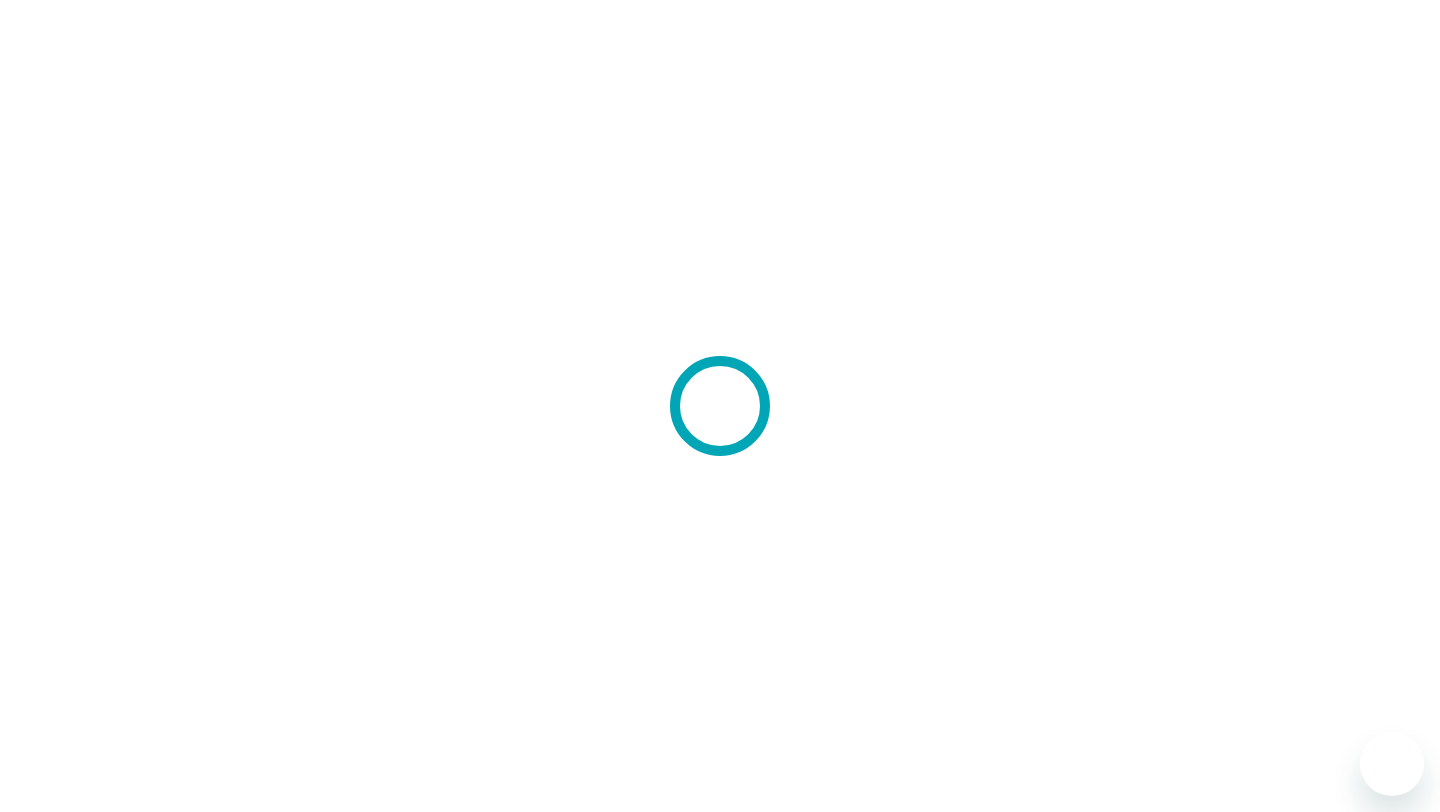 scroll, scrollTop: 0, scrollLeft: 0, axis: both 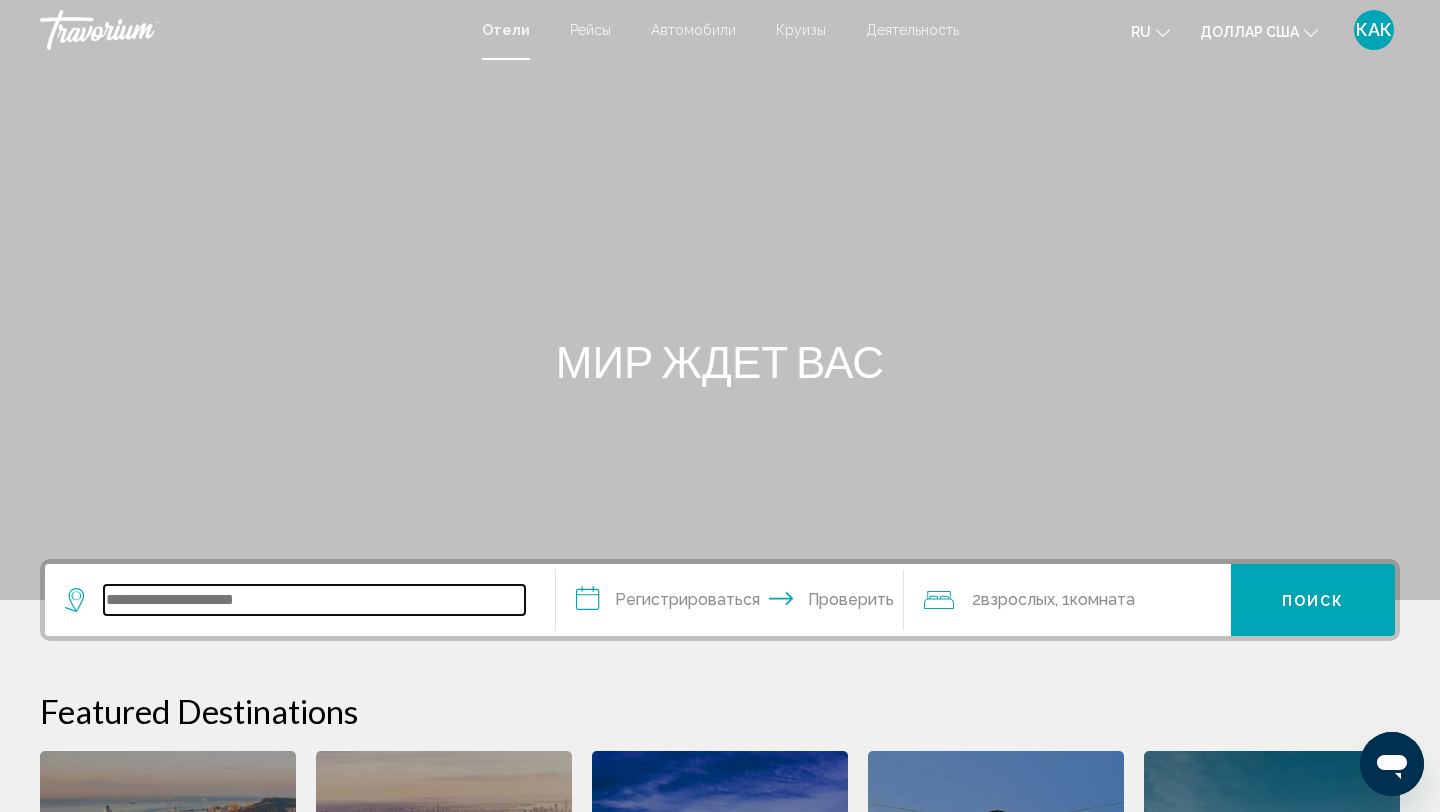 click at bounding box center (314, 600) 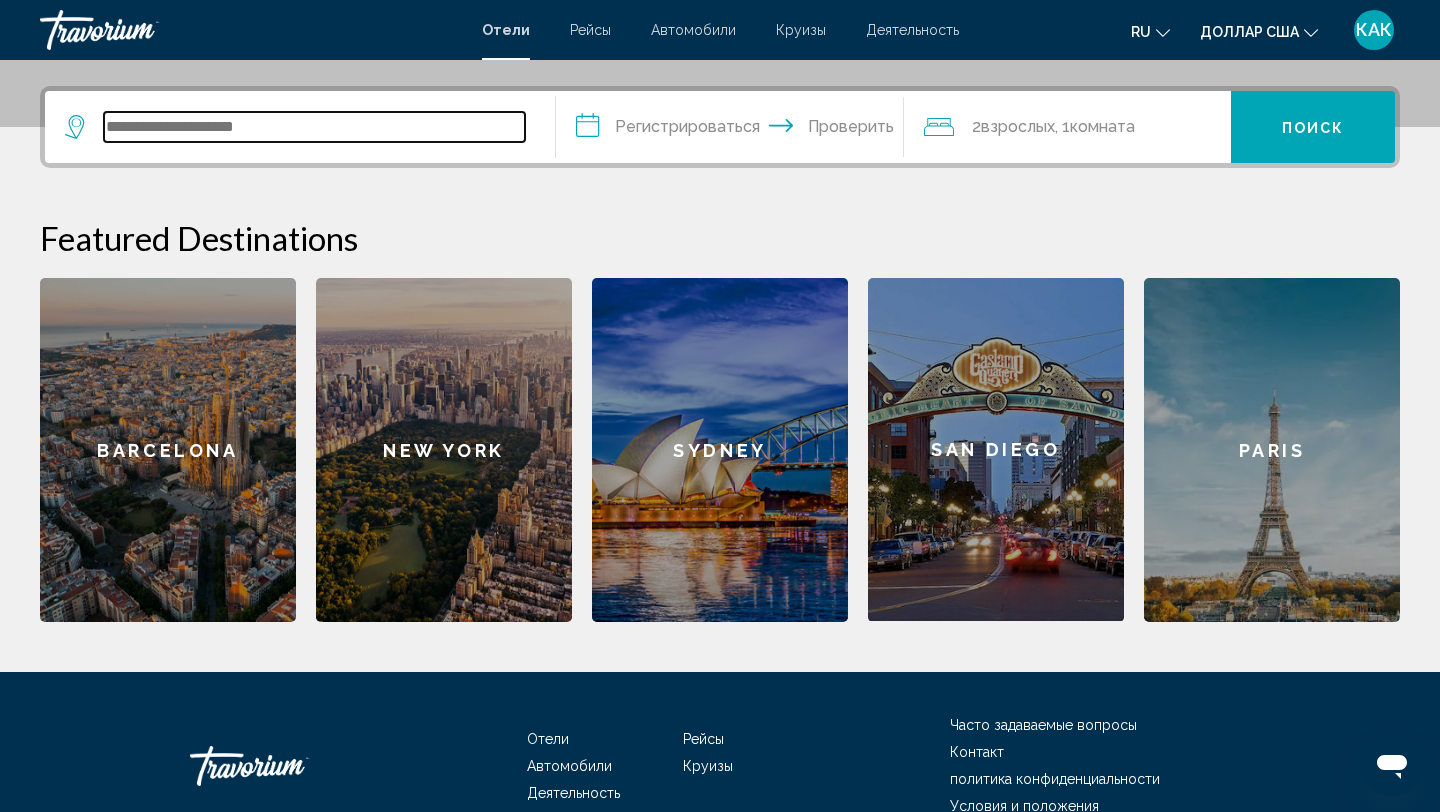 scroll, scrollTop: 494, scrollLeft: 0, axis: vertical 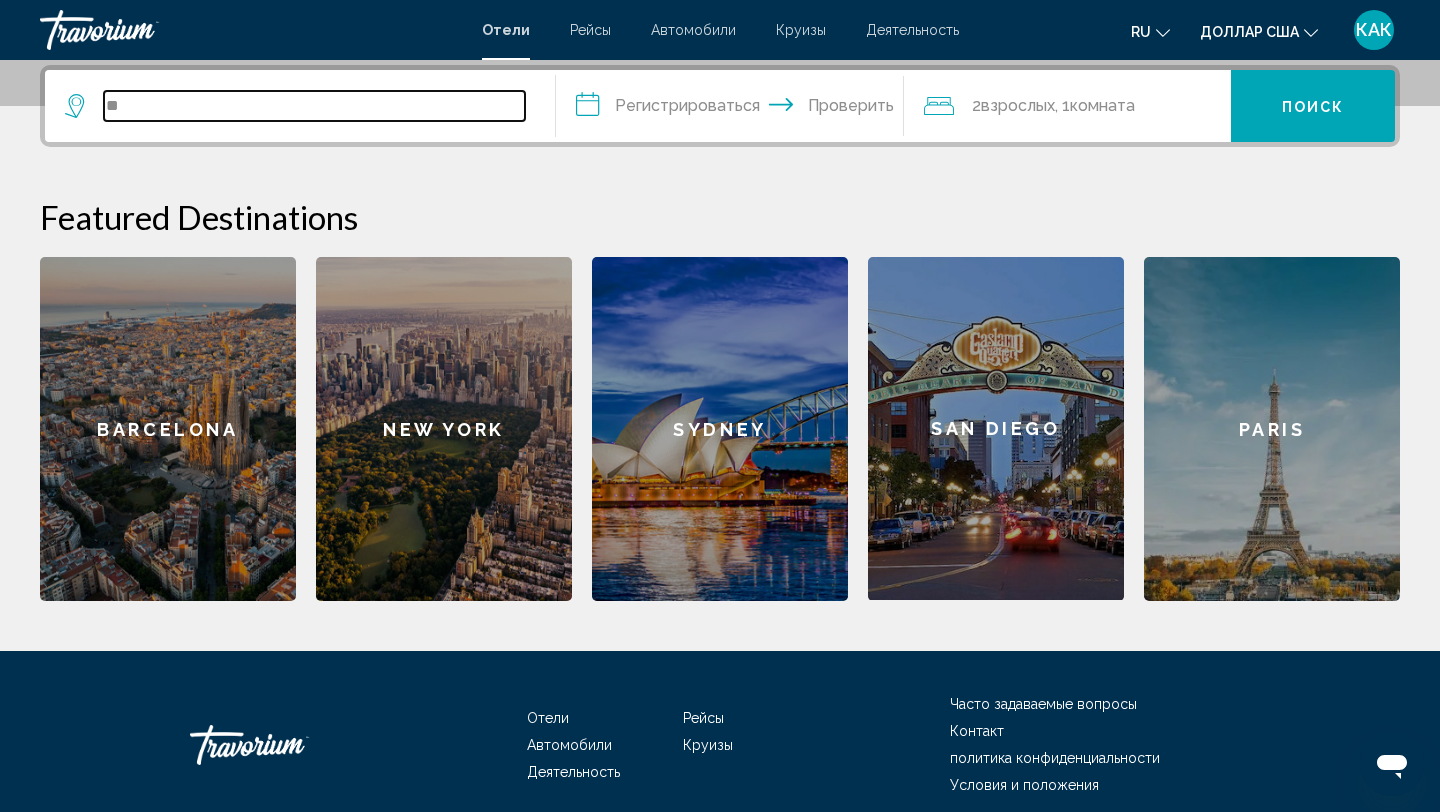 type on "*" 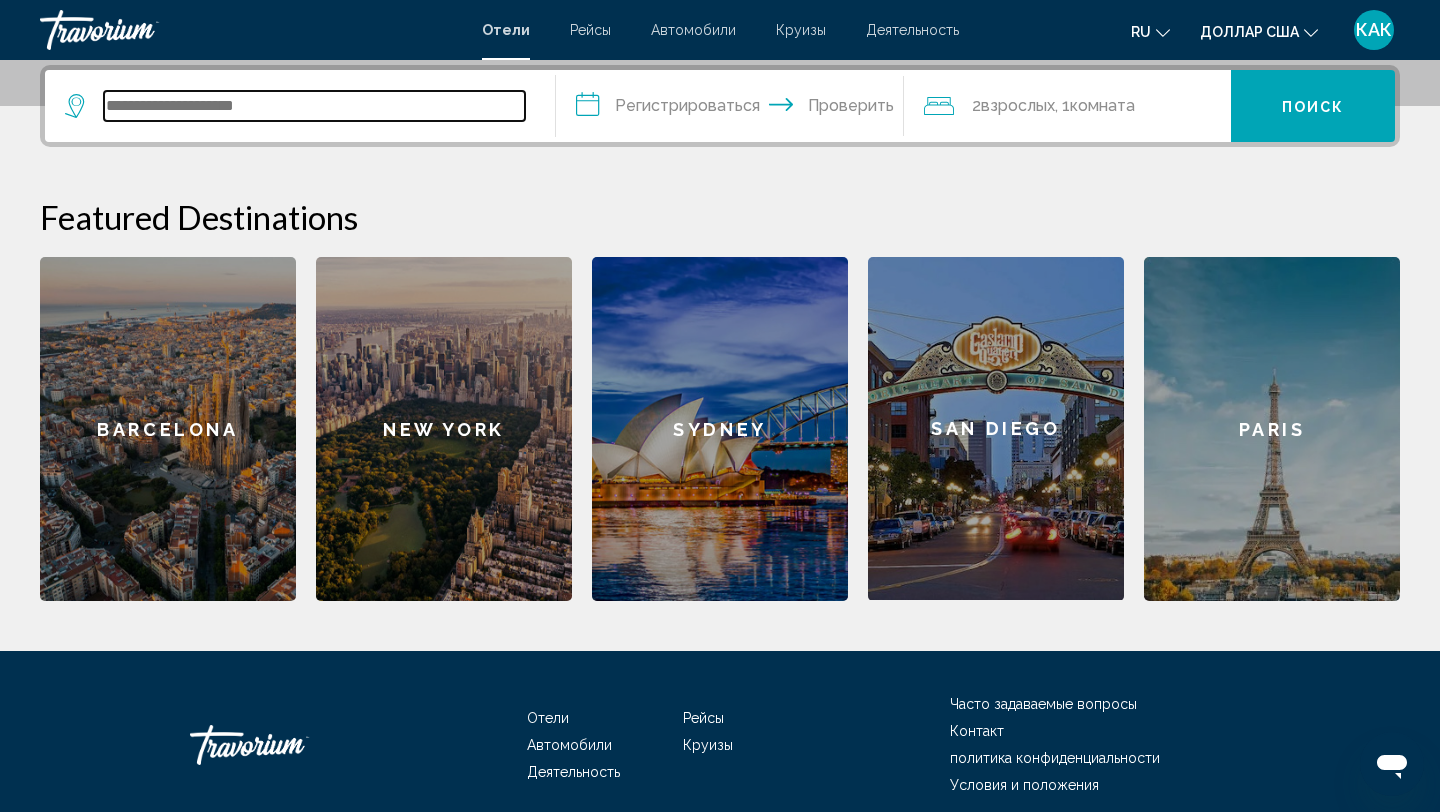 click at bounding box center (314, 106) 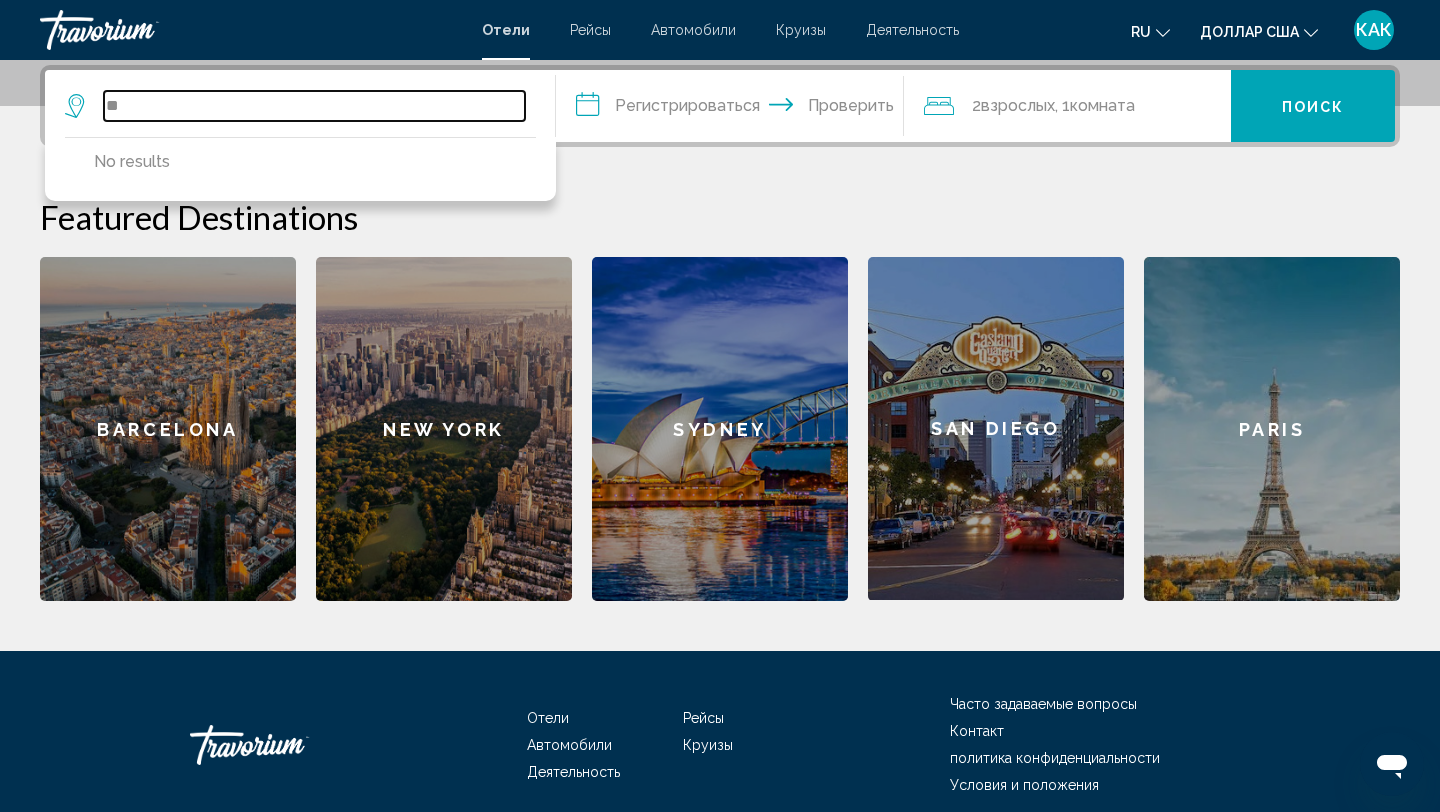 type on "**" 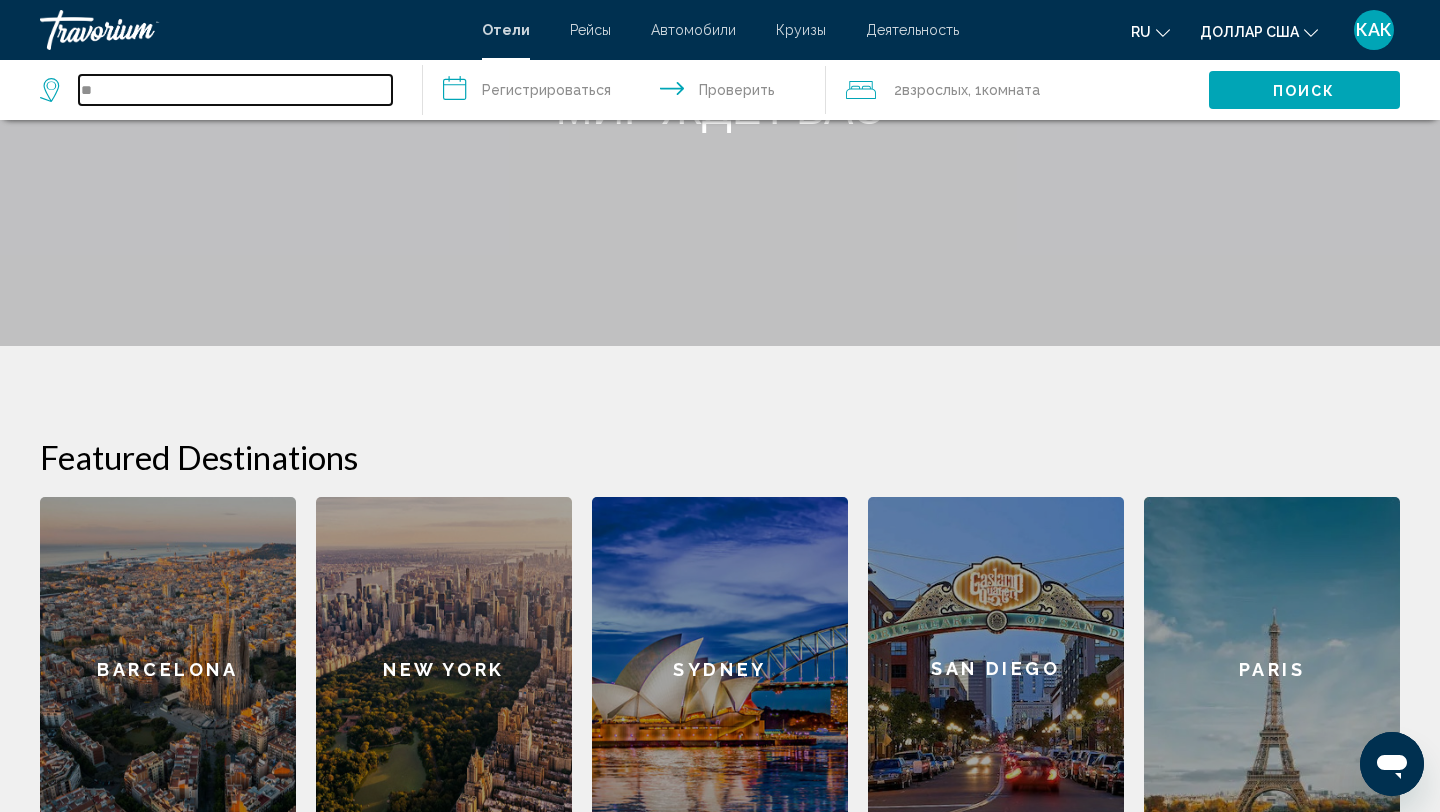 scroll, scrollTop: 0, scrollLeft: 0, axis: both 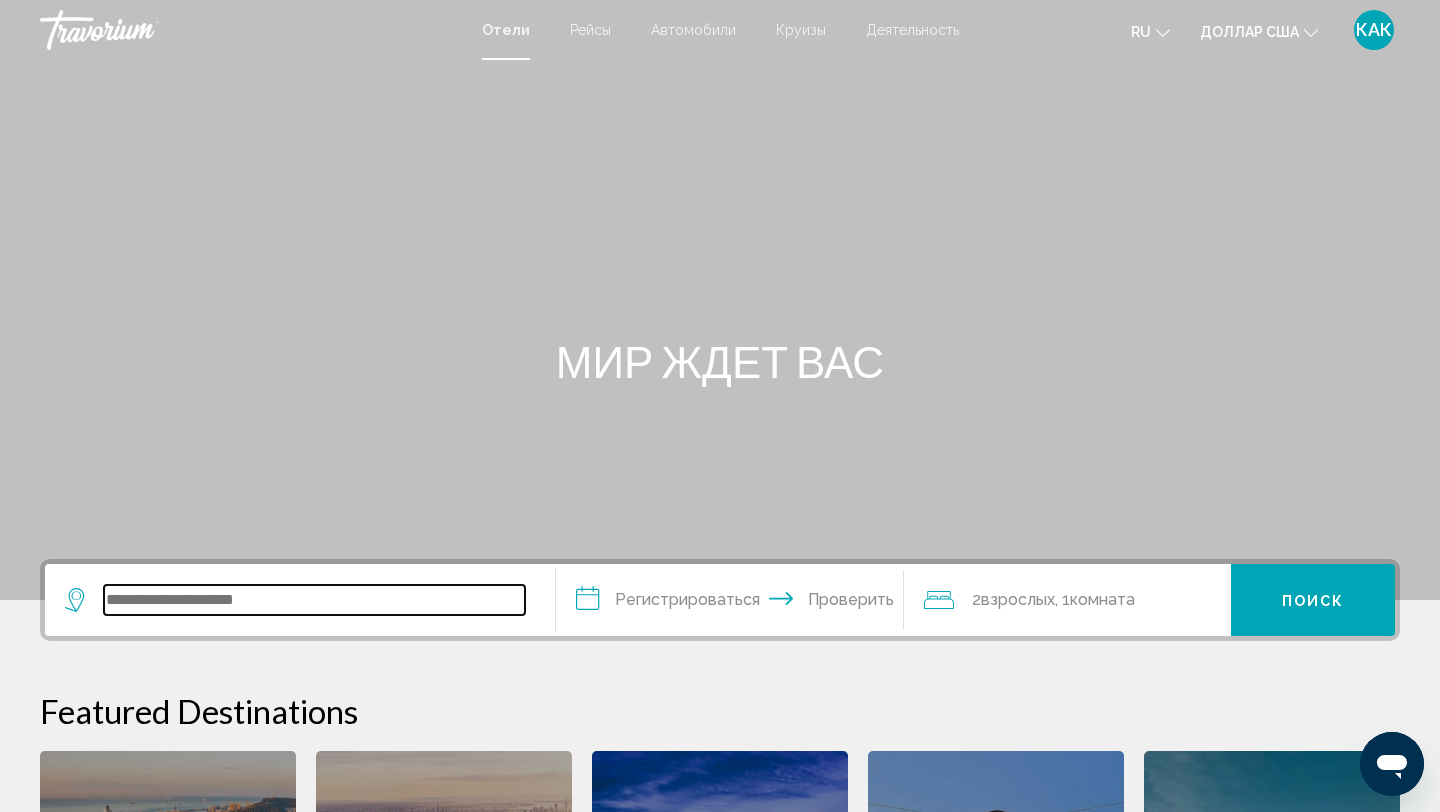 click at bounding box center (314, 600) 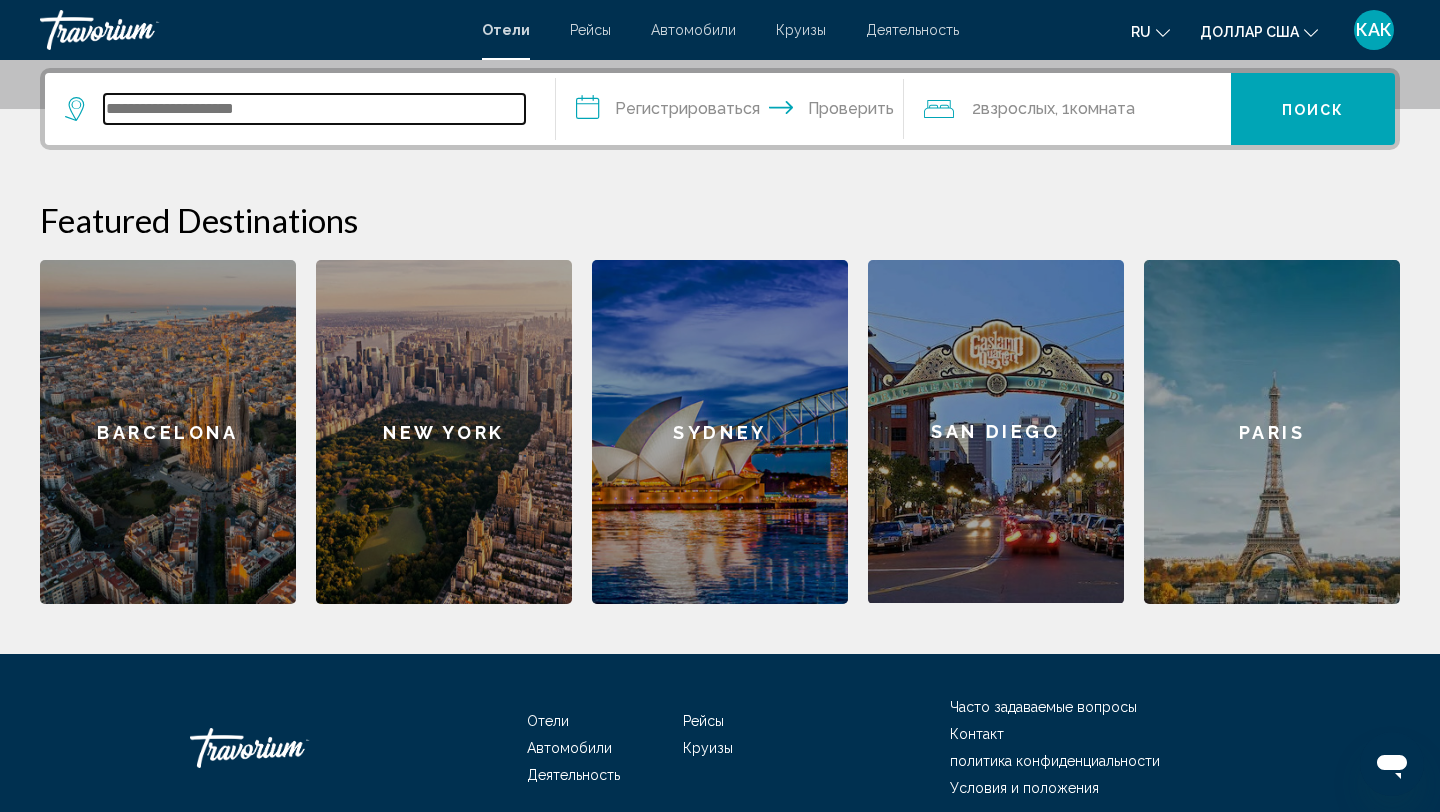 scroll, scrollTop: 494, scrollLeft: 0, axis: vertical 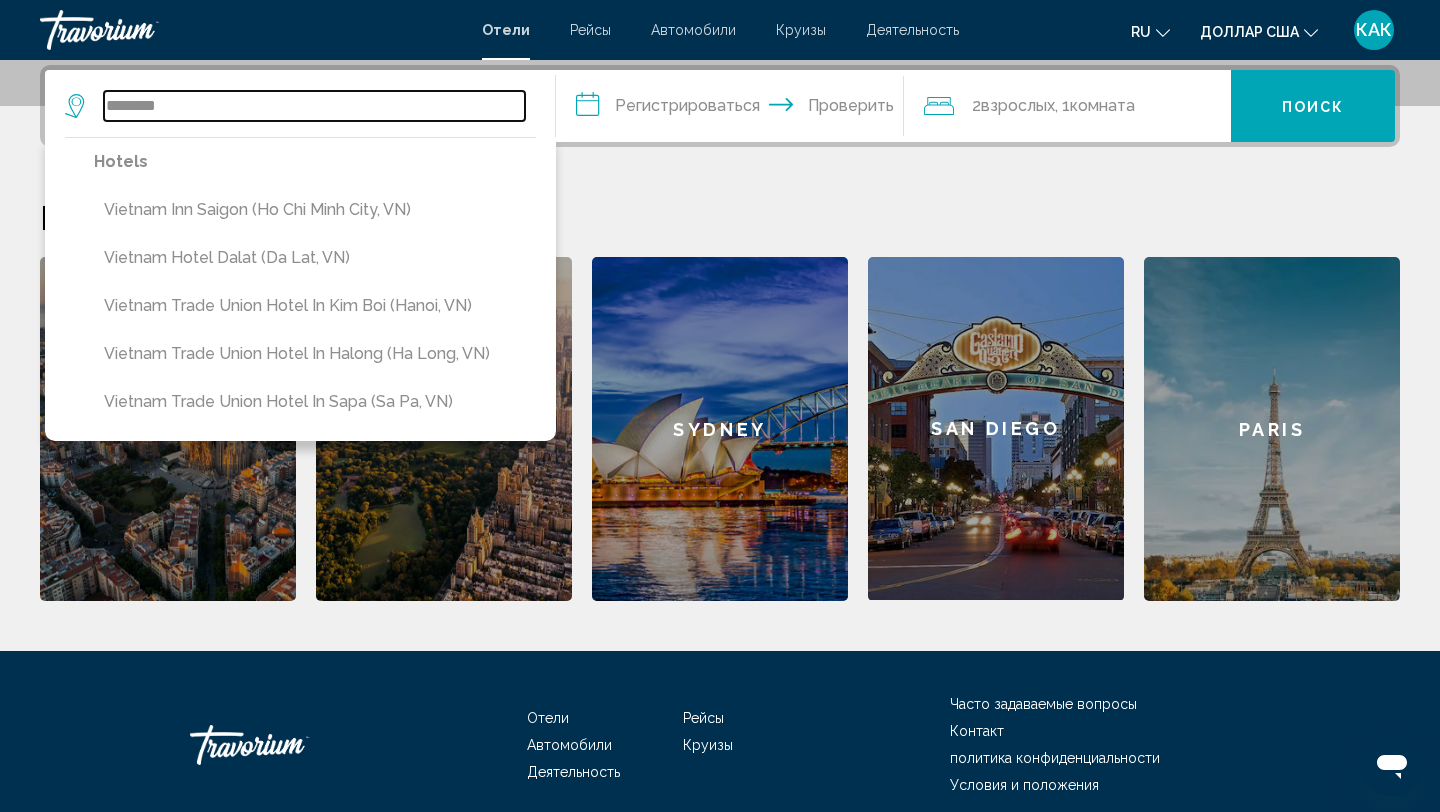 type on "*******" 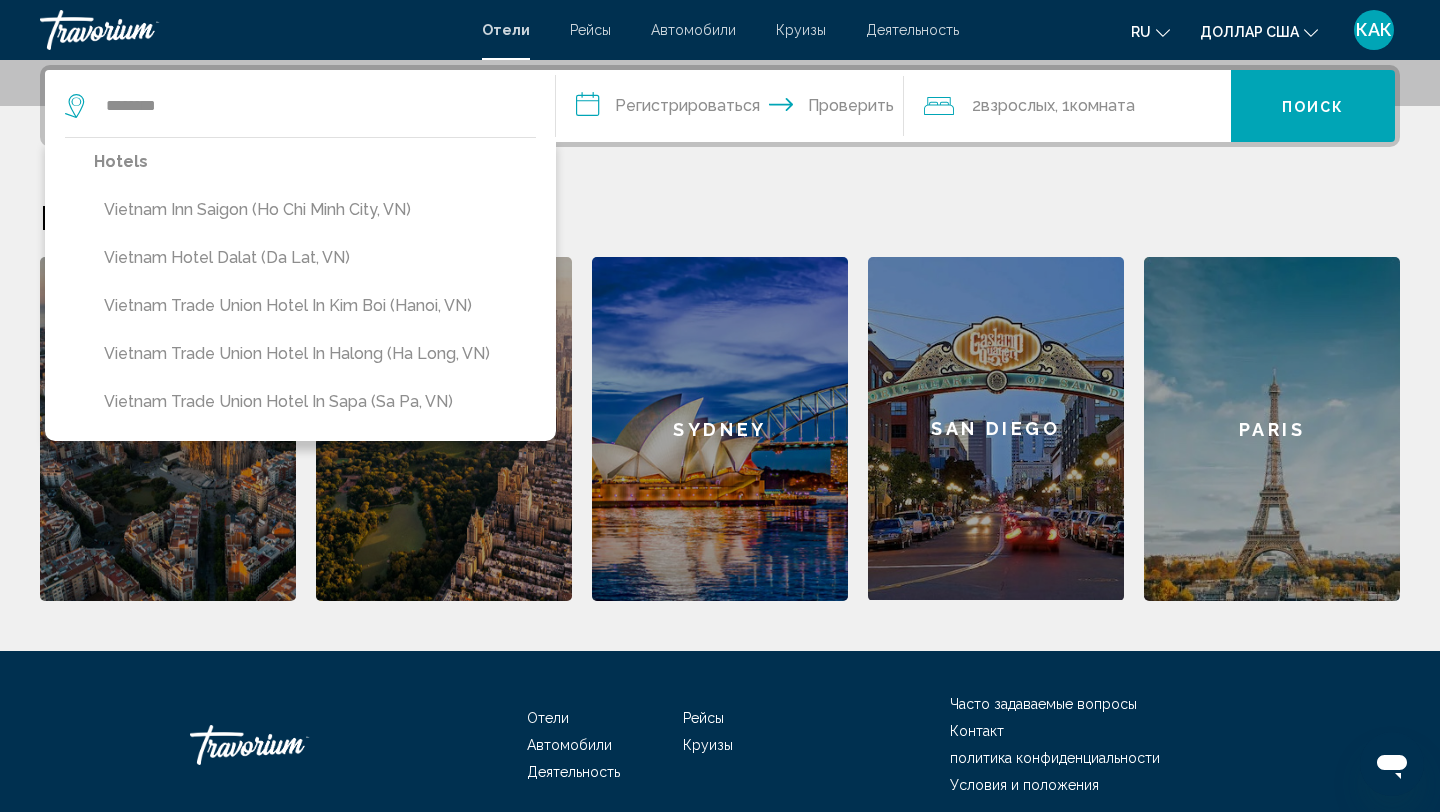 click on "**********" at bounding box center [734, 109] 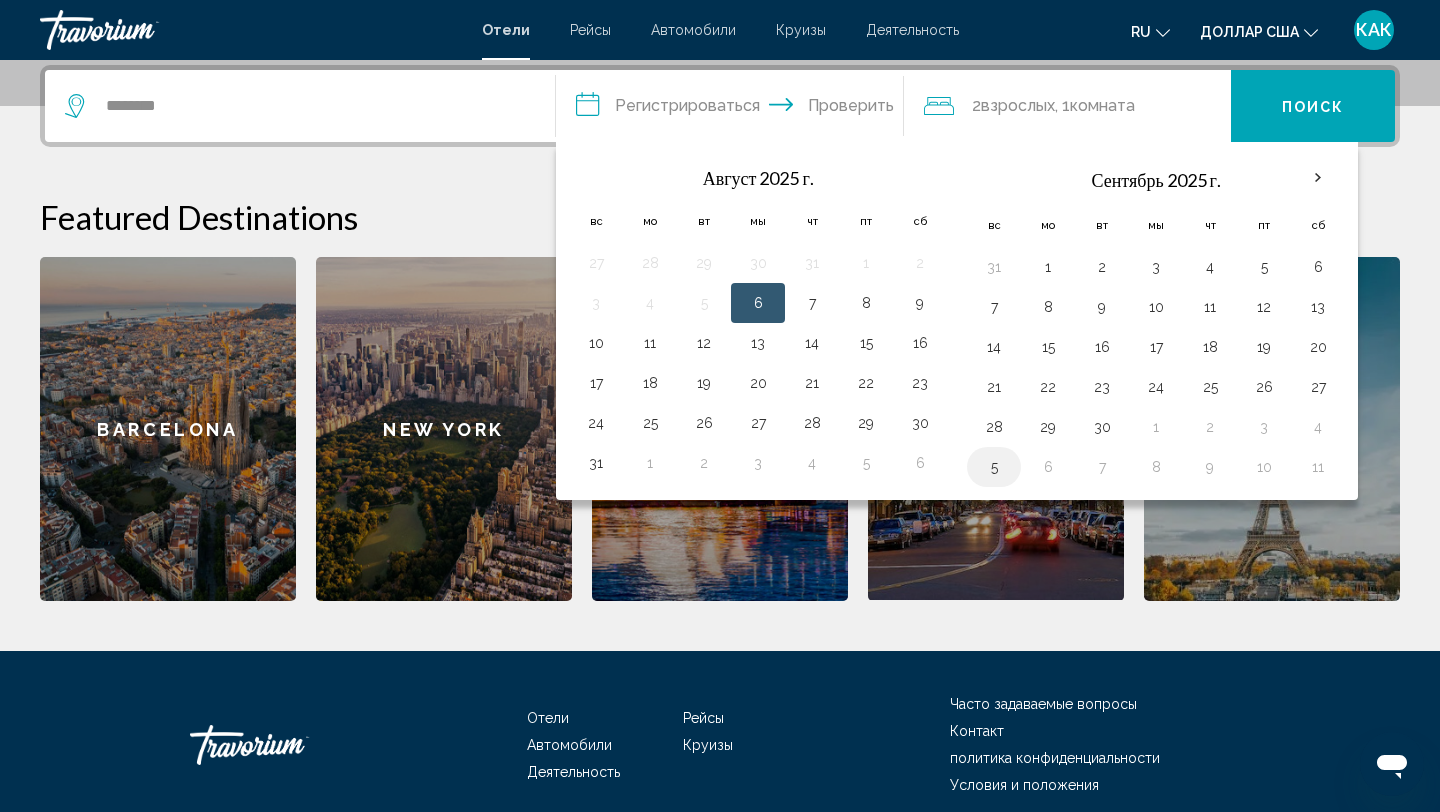 click on "5" at bounding box center [994, 467] 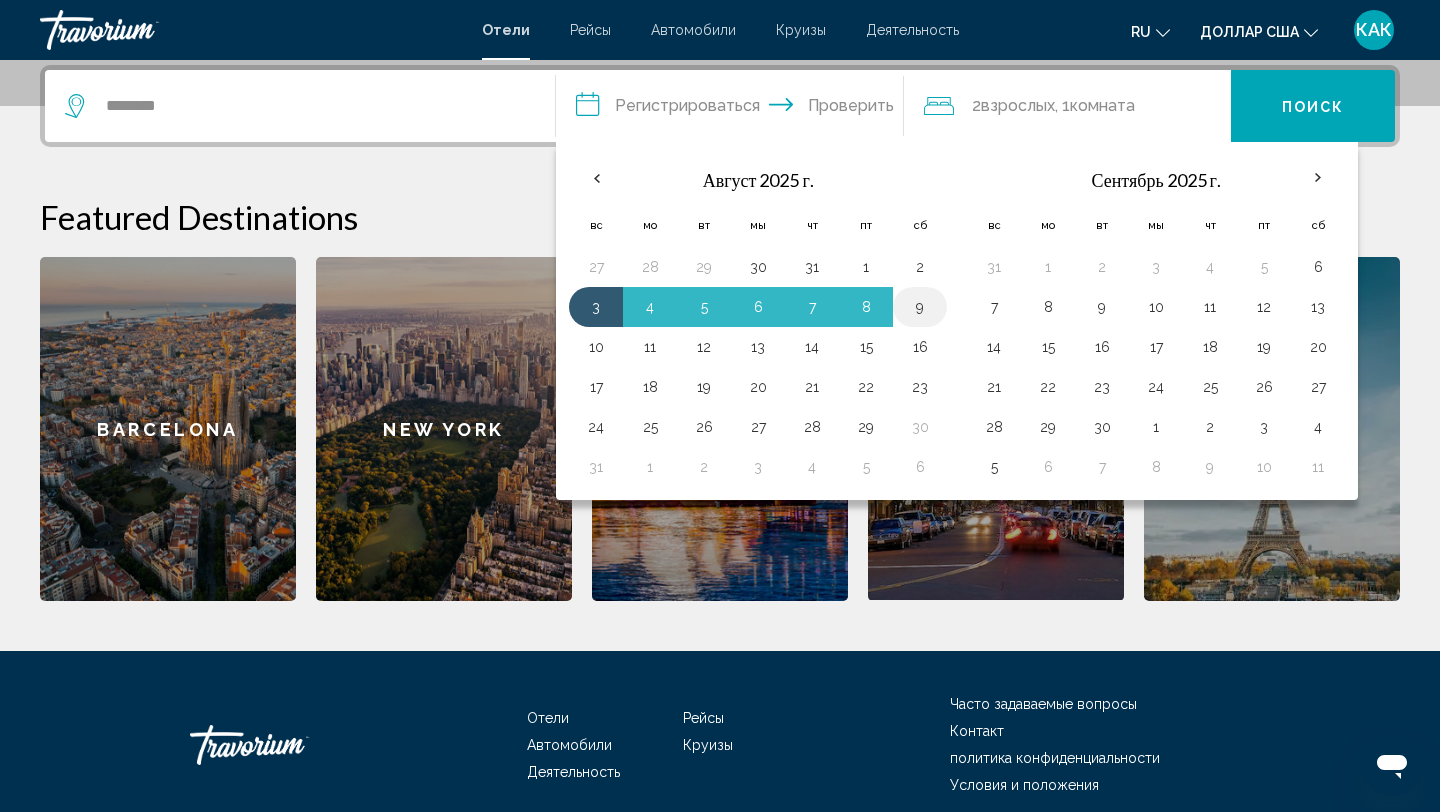 click on "9" at bounding box center (920, 307) 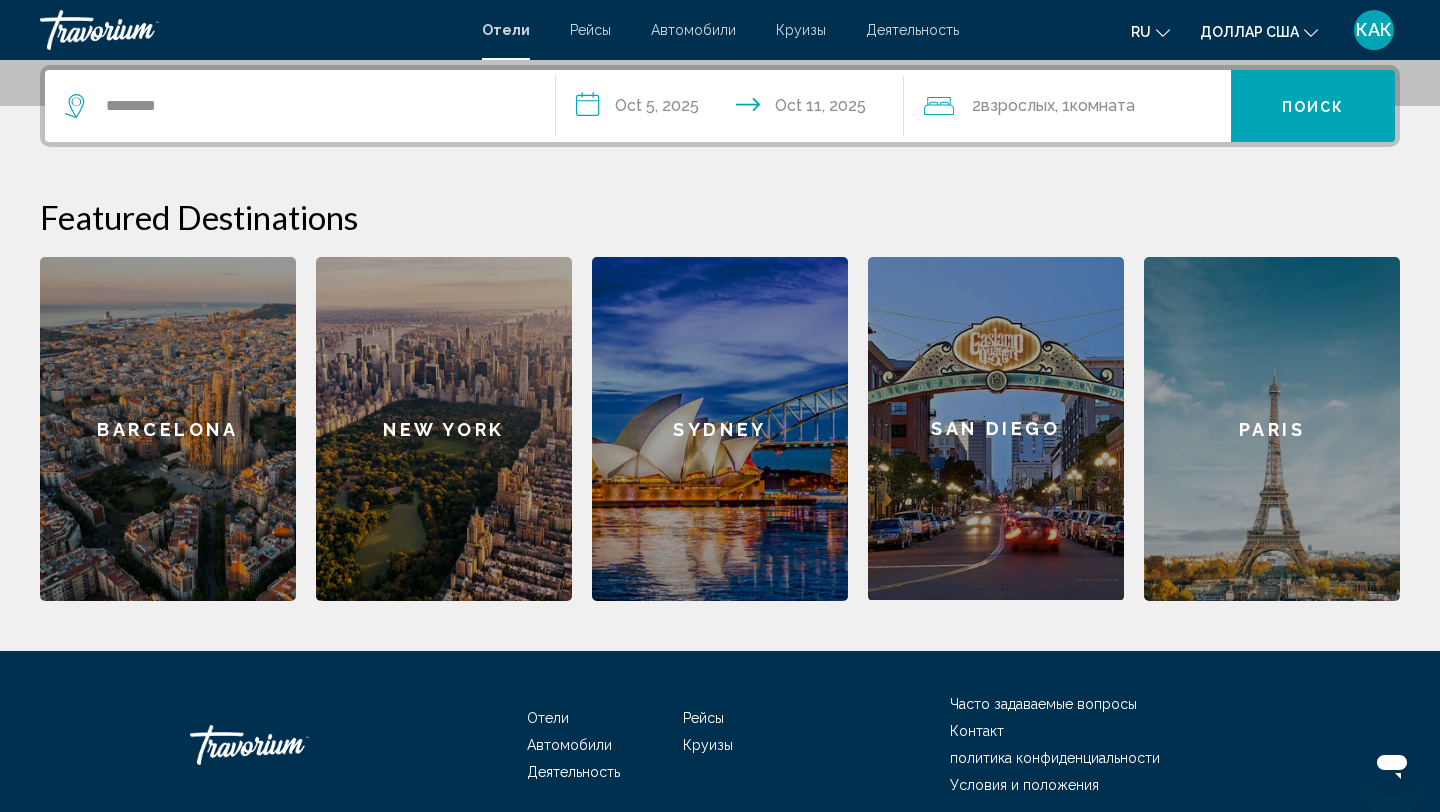 type on "**********" 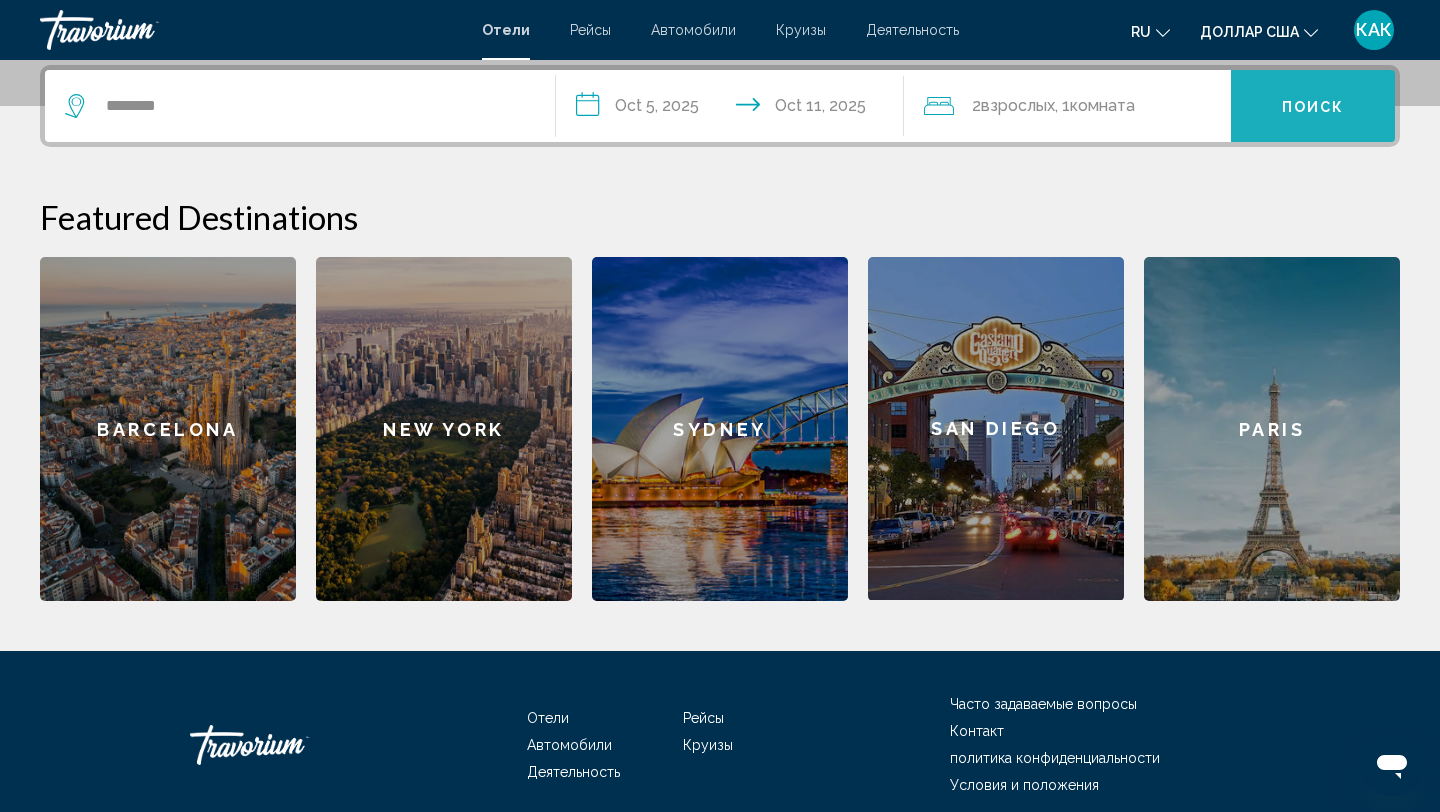 click on "Поиск" at bounding box center [1313, 106] 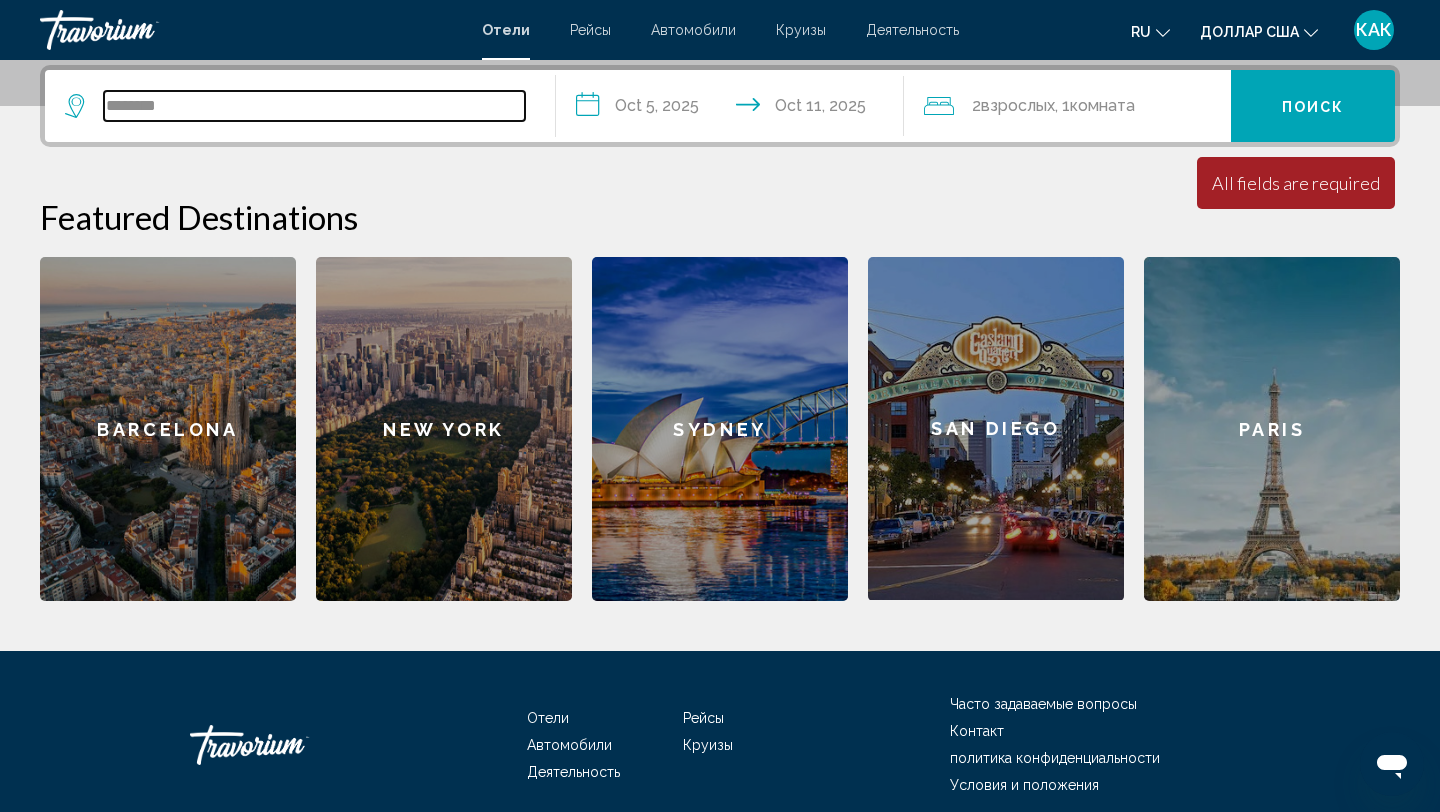click on "*******" at bounding box center (314, 106) 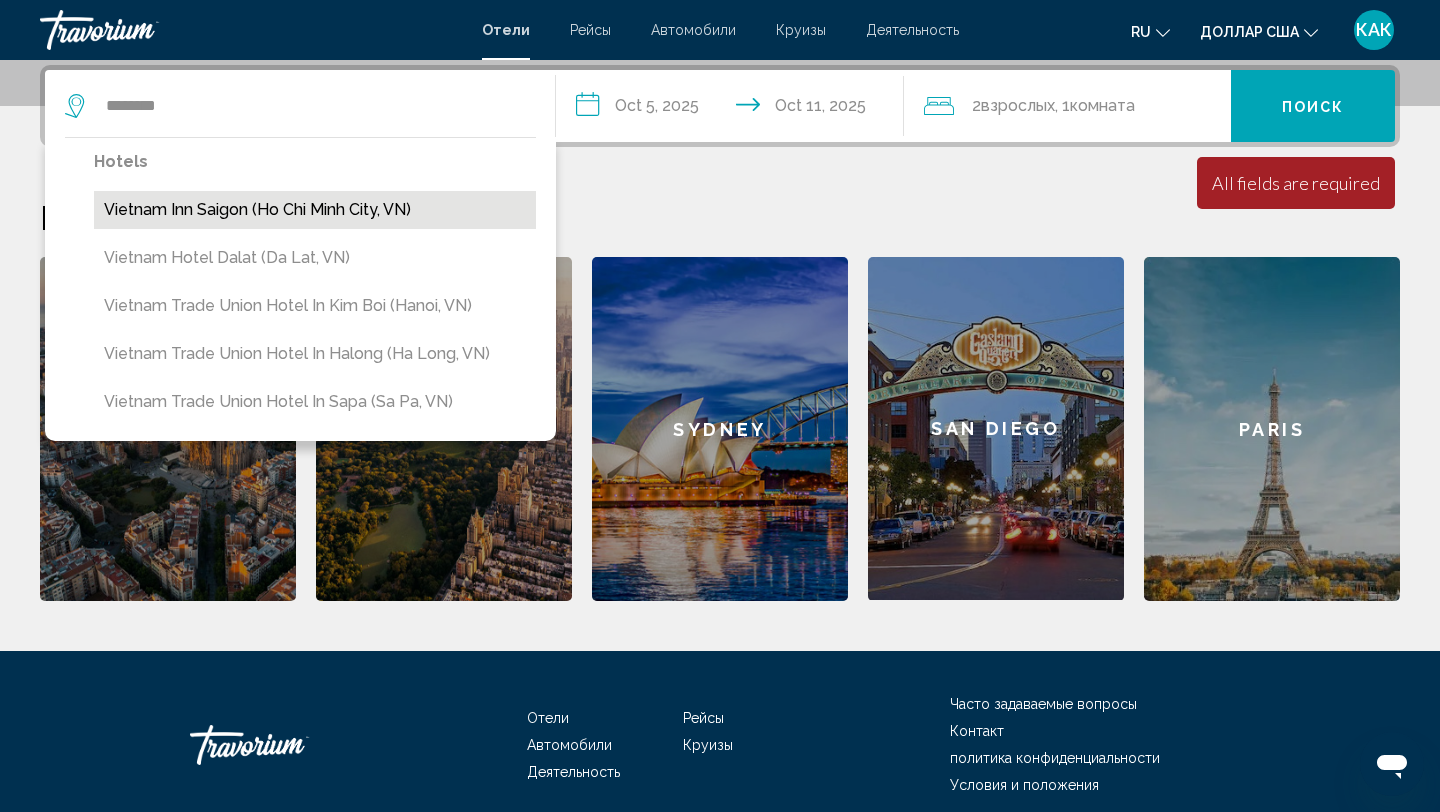 click on "Vietnam Inn Saigon (Ho Chi Minh City, VN)" at bounding box center (315, 210) 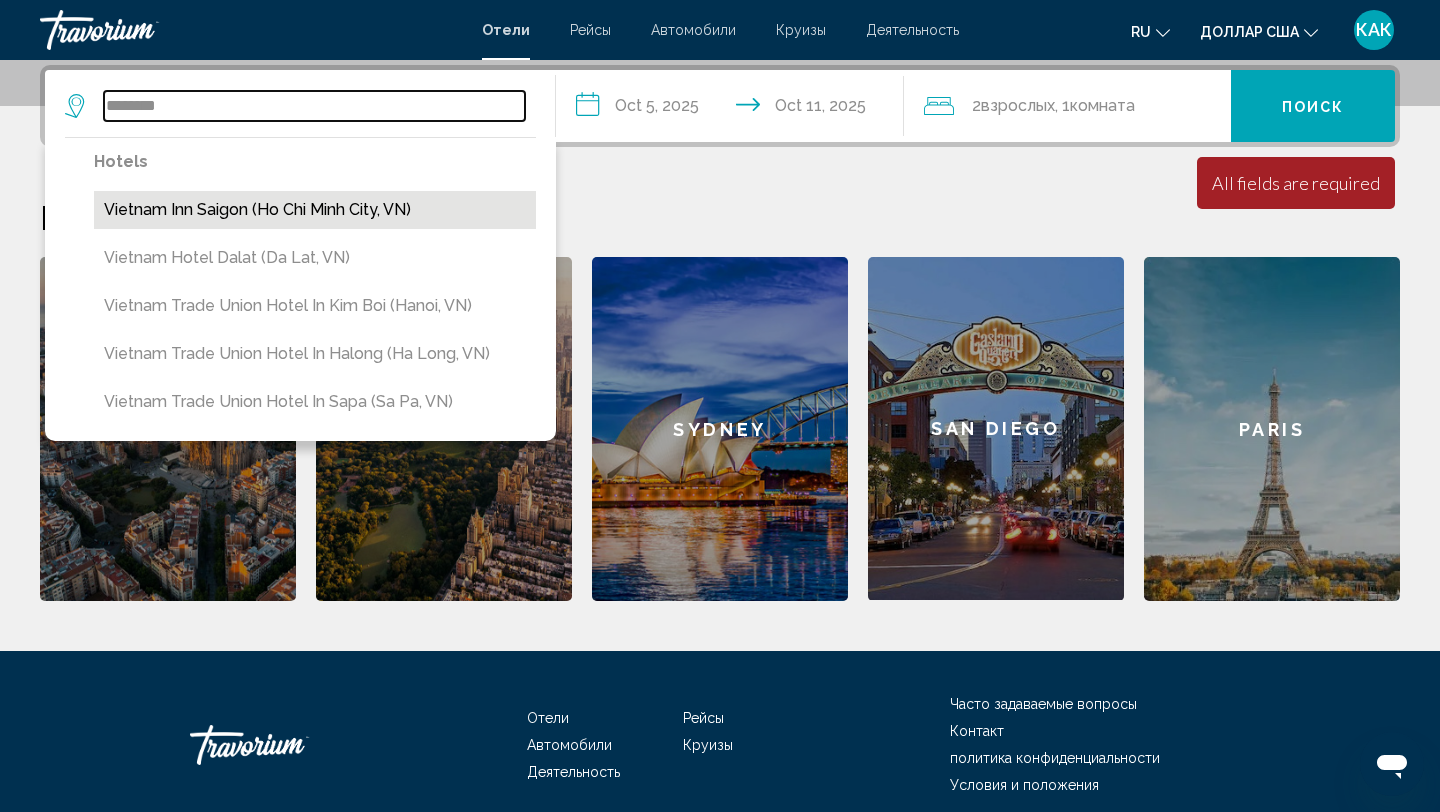 type on "**********" 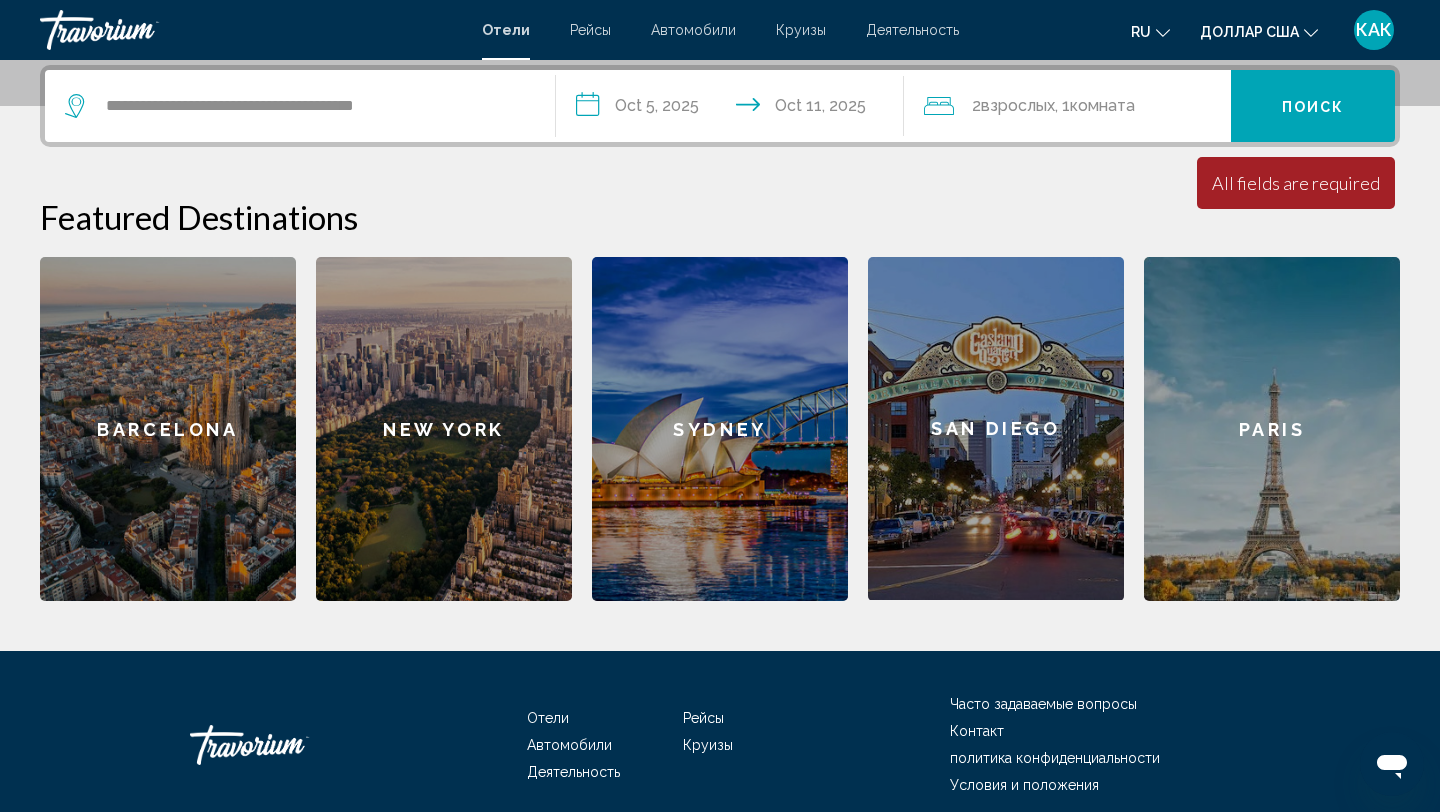 click on "Поиск" at bounding box center [1313, 106] 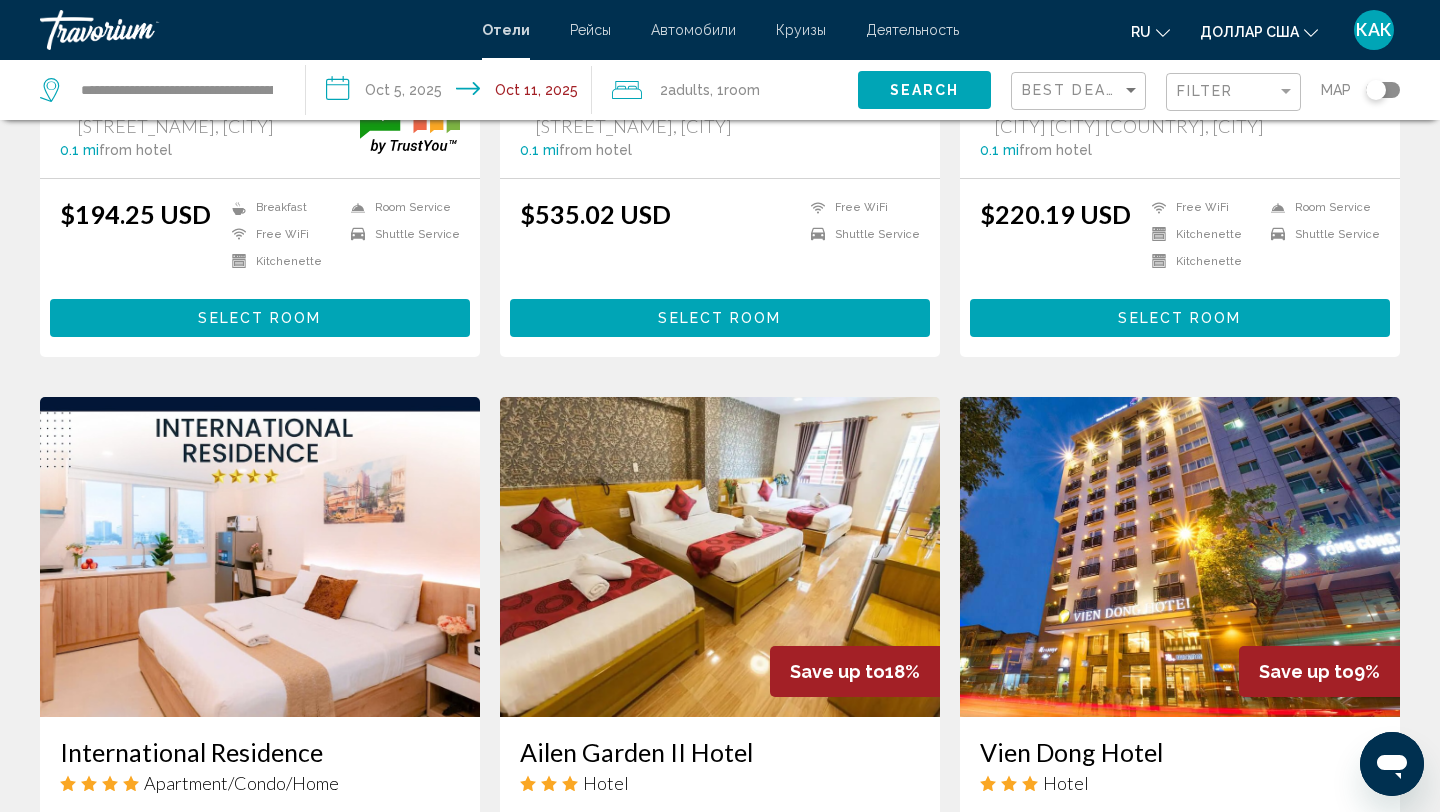 scroll, scrollTop: 1262, scrollLeft: 0, axis: vertical 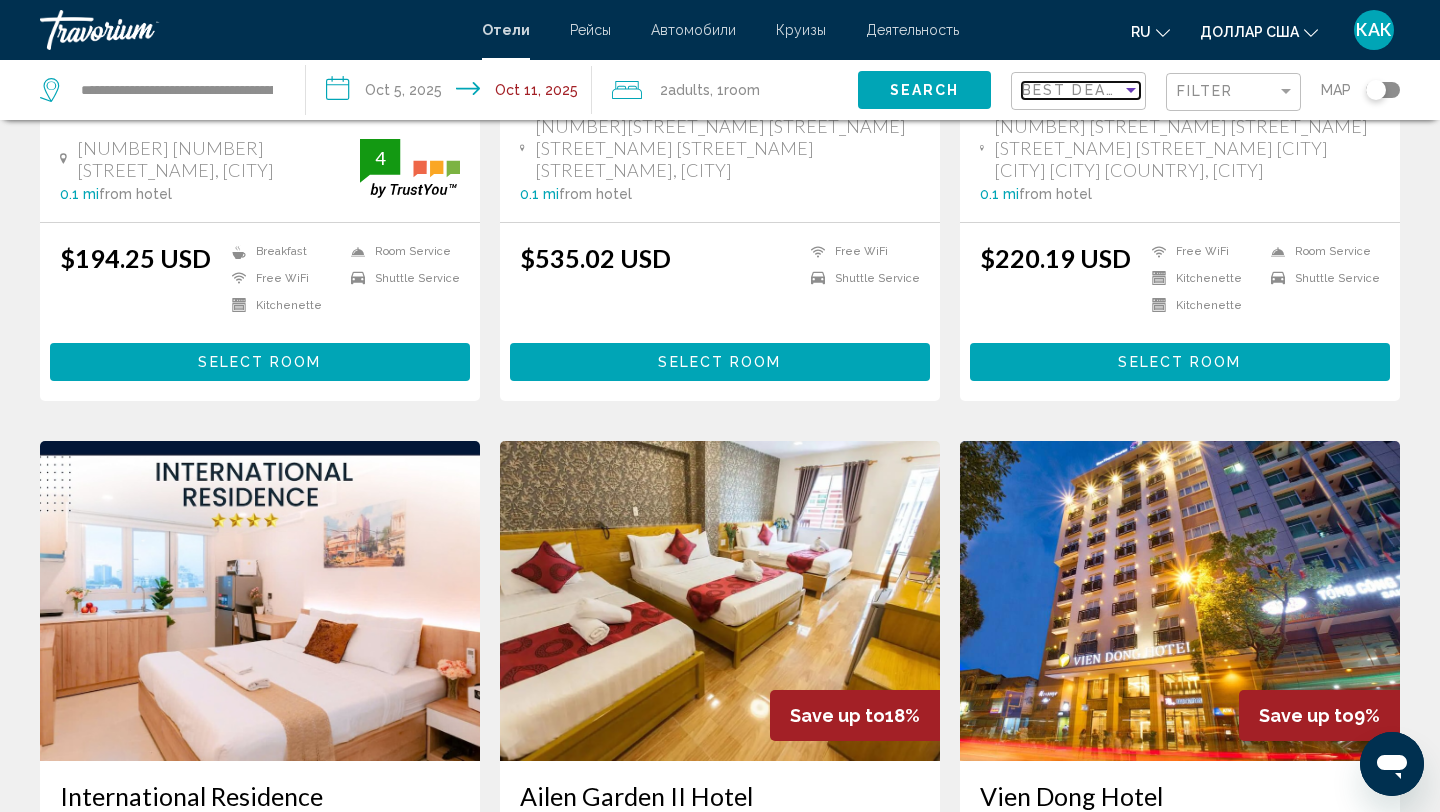 click on "Best Deals" at bounding box center (1074, 90) 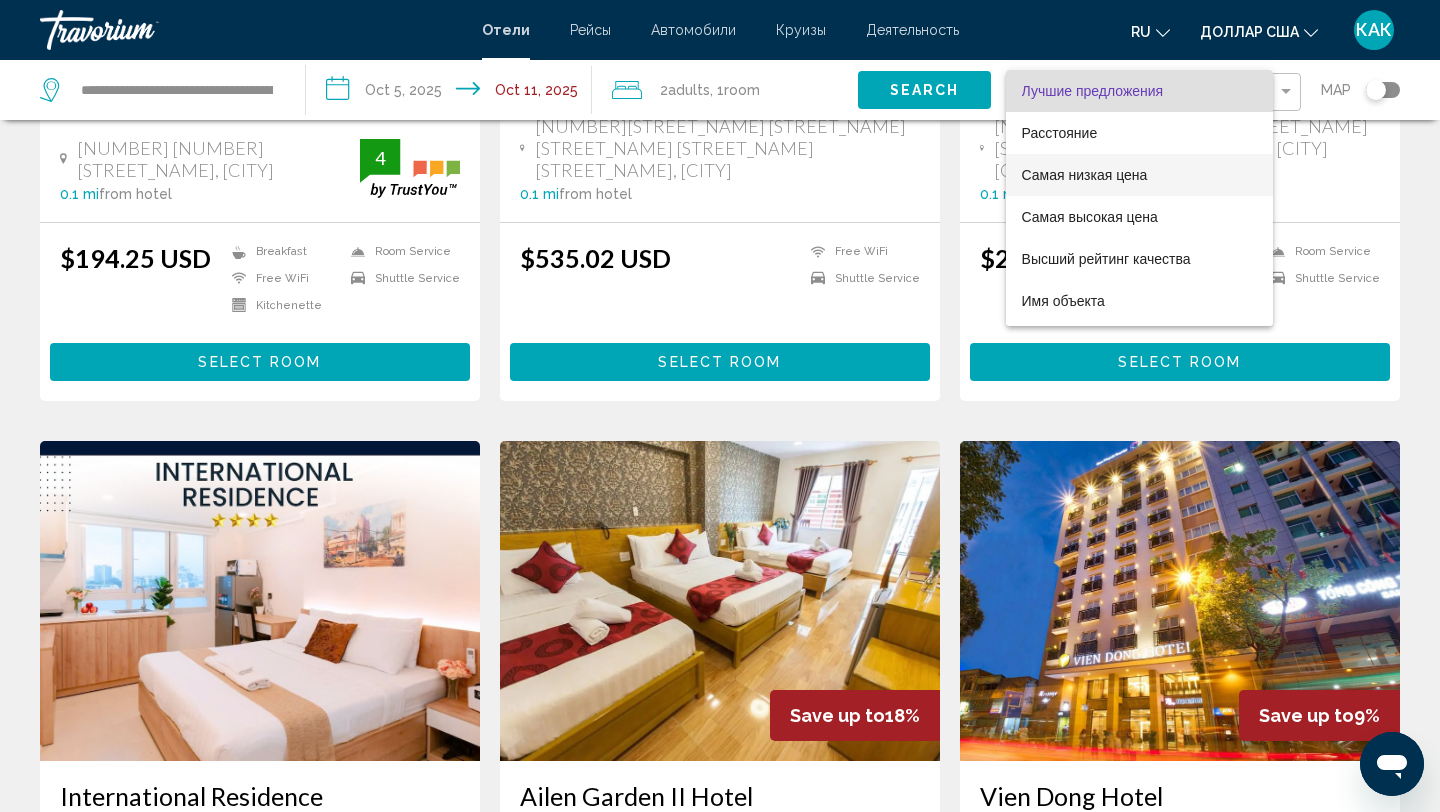 click on "Самая низкая цена" at bounding box center (1085, 175) 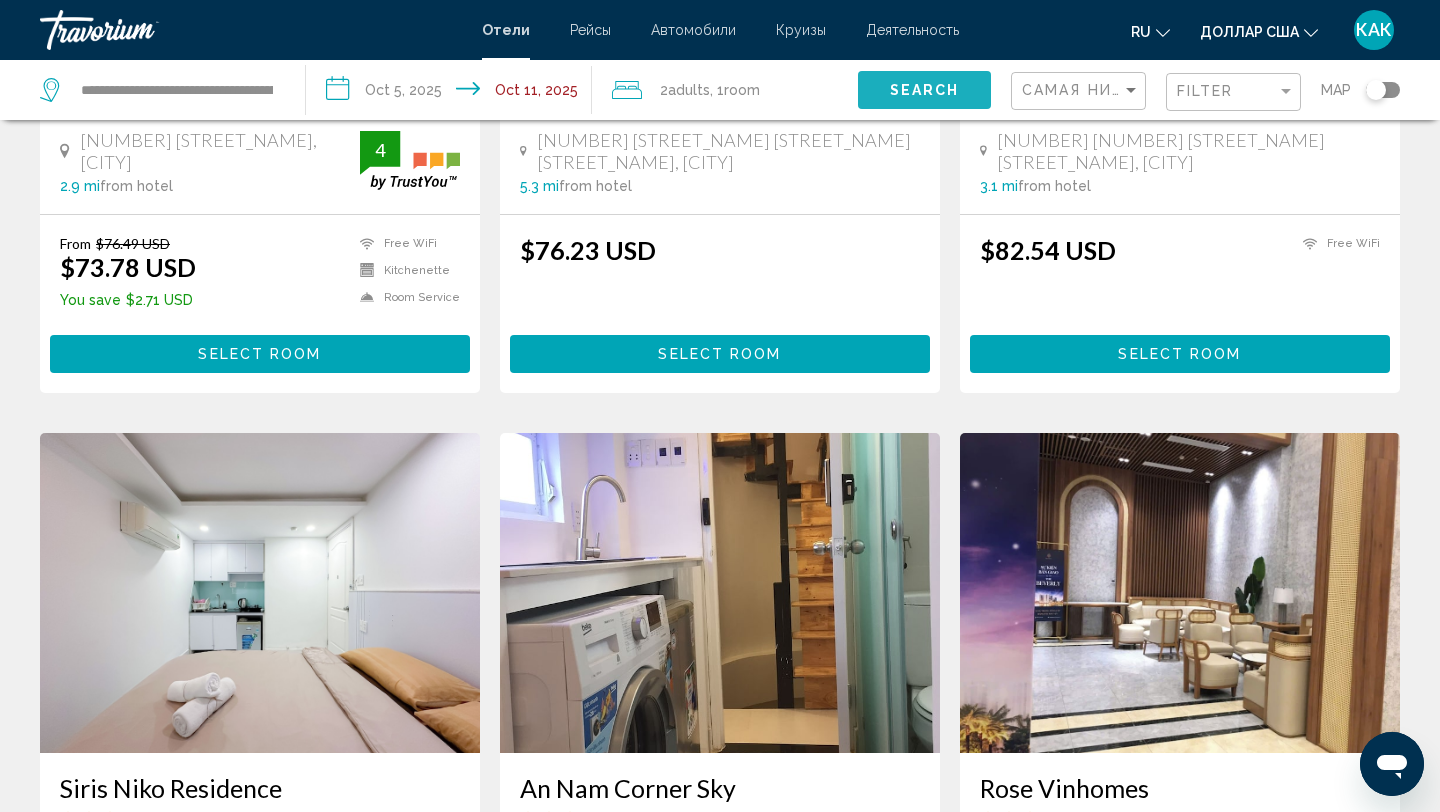 click on "Search" 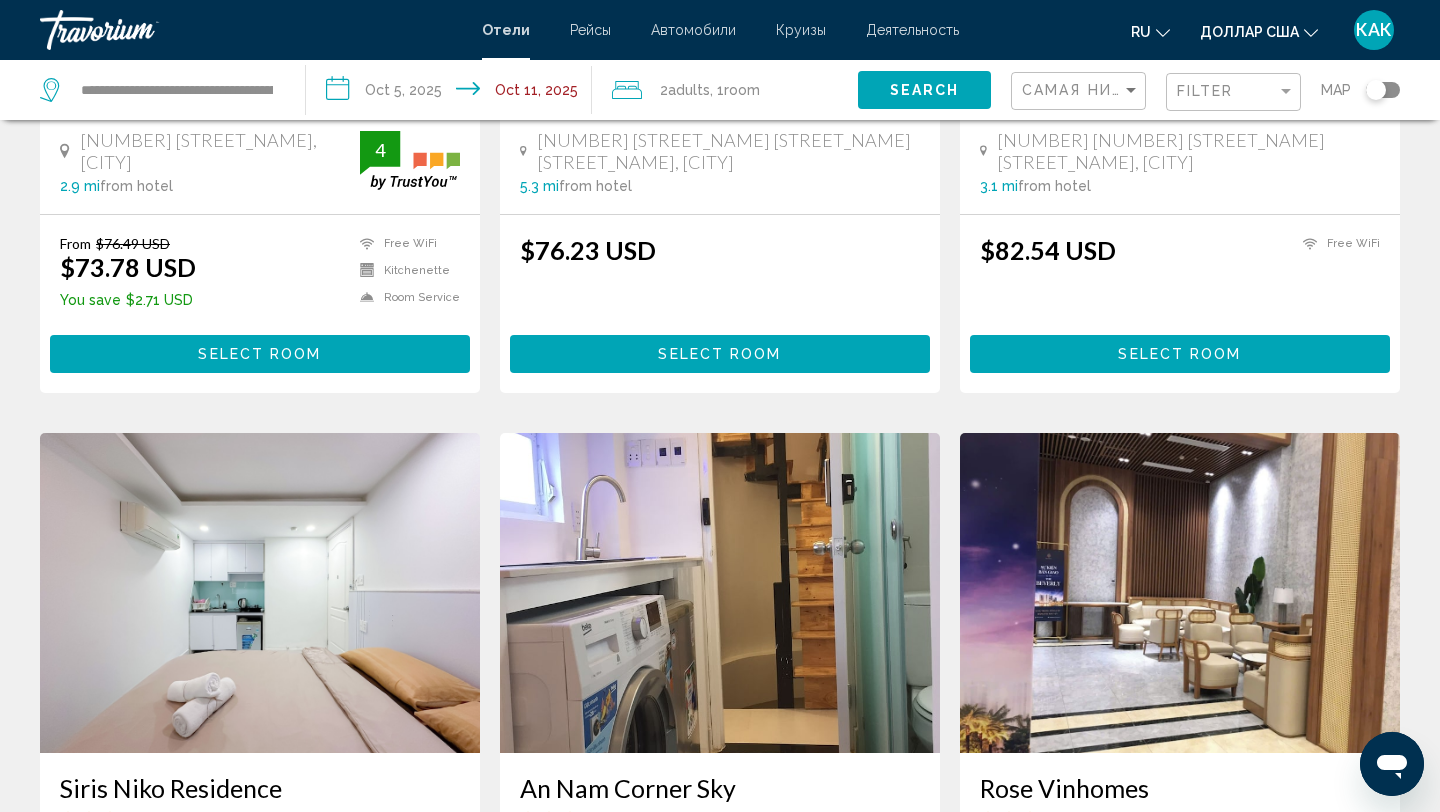 click on "Filter" 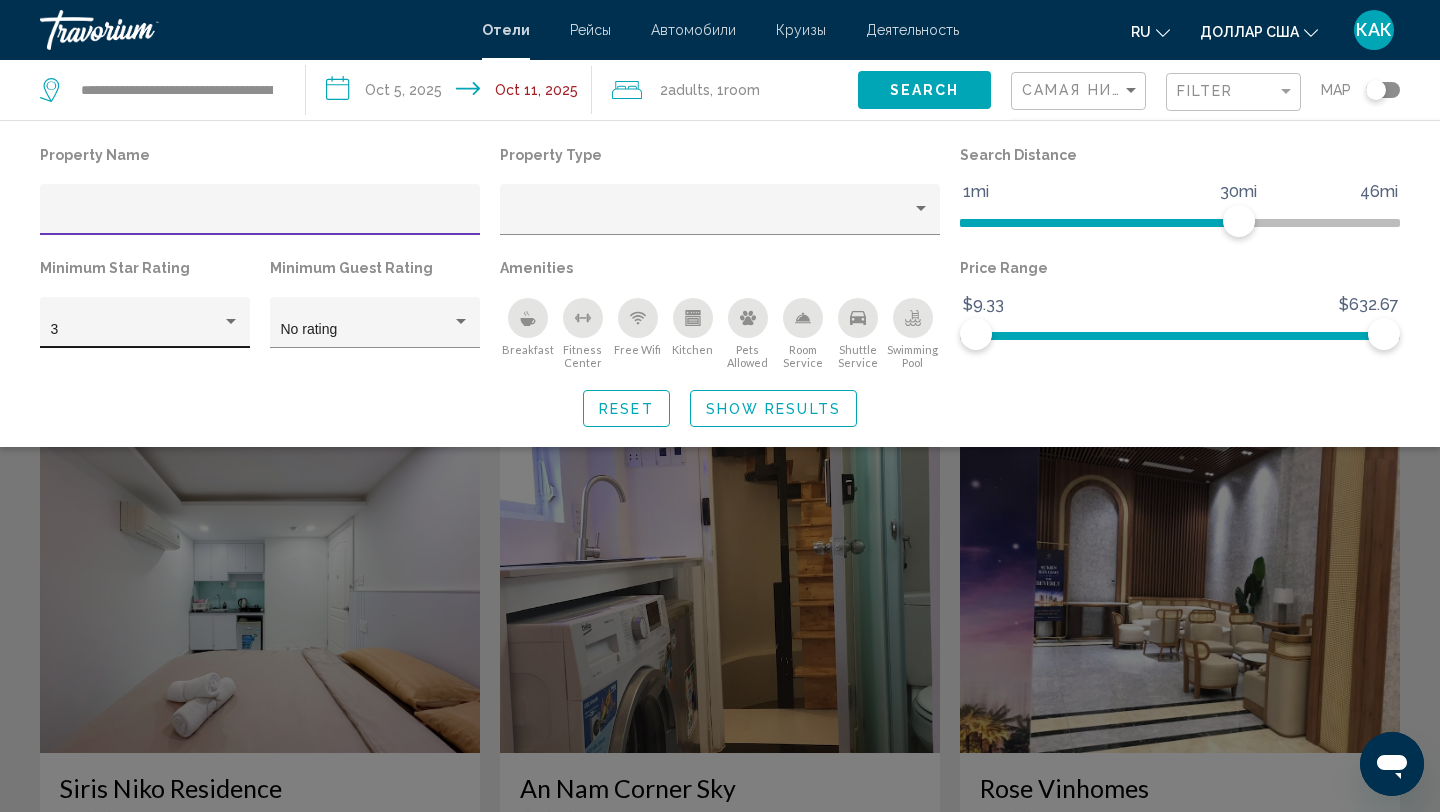 click at bounding box center (231, 322) 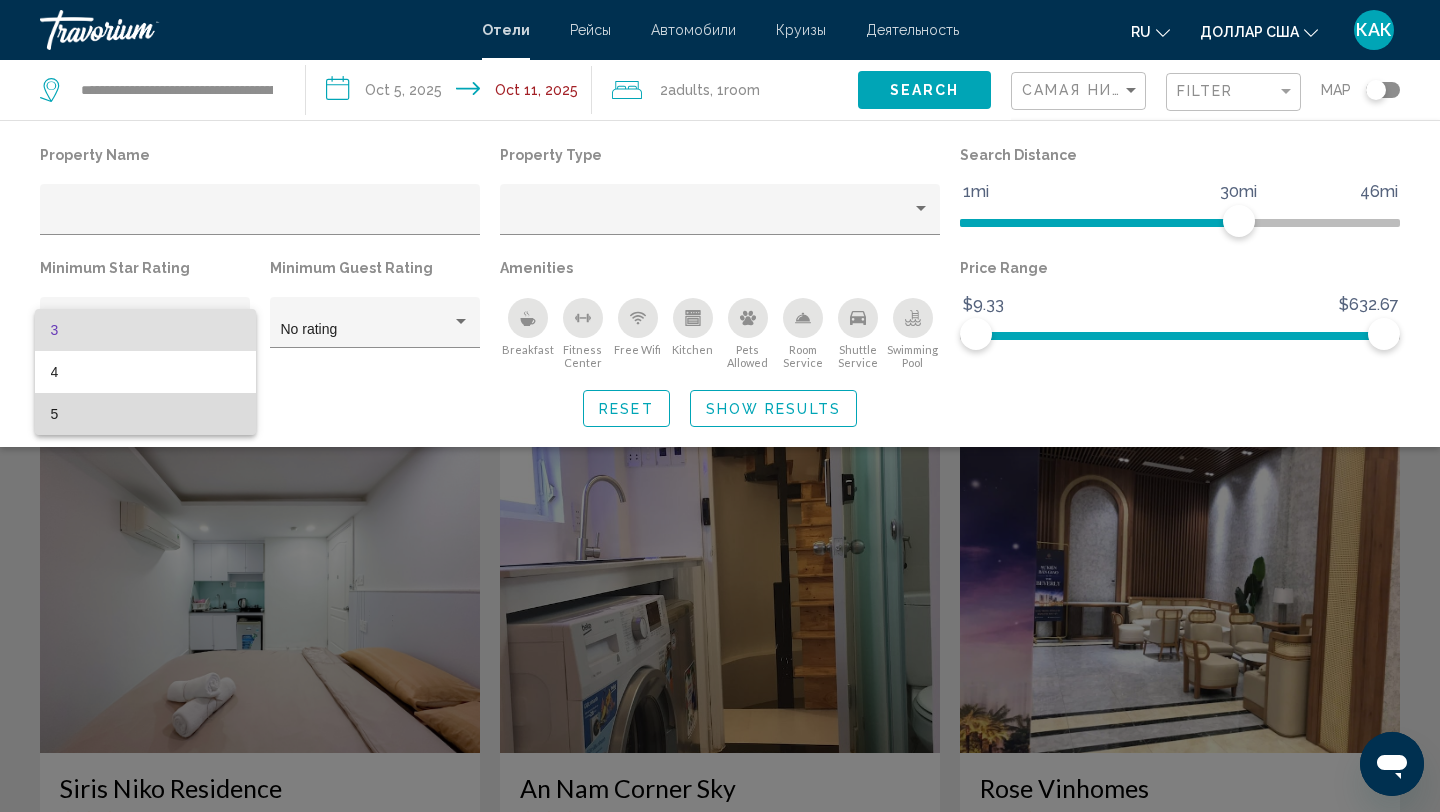 click on "5" at bounding box center [145, 414] 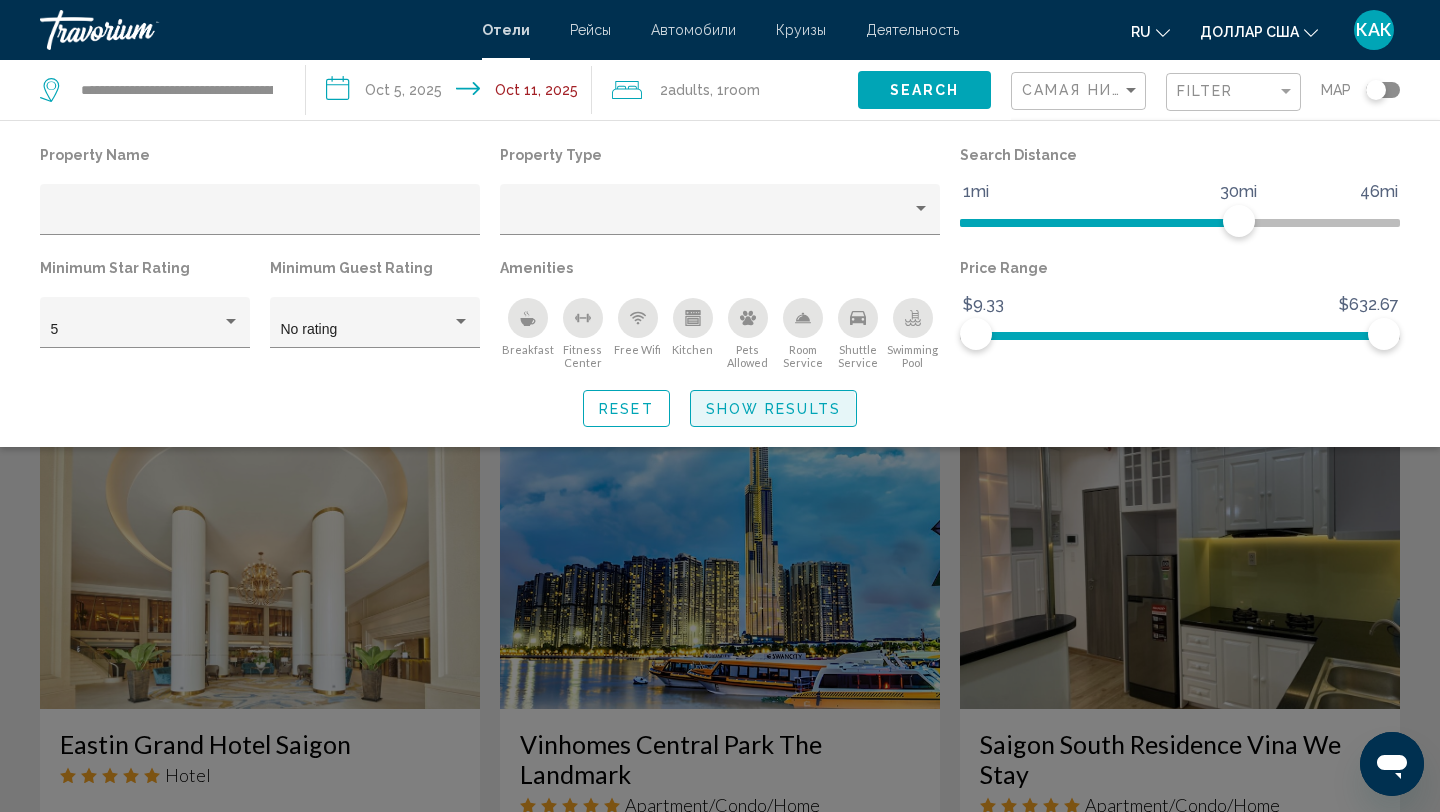 click on "Show Results" 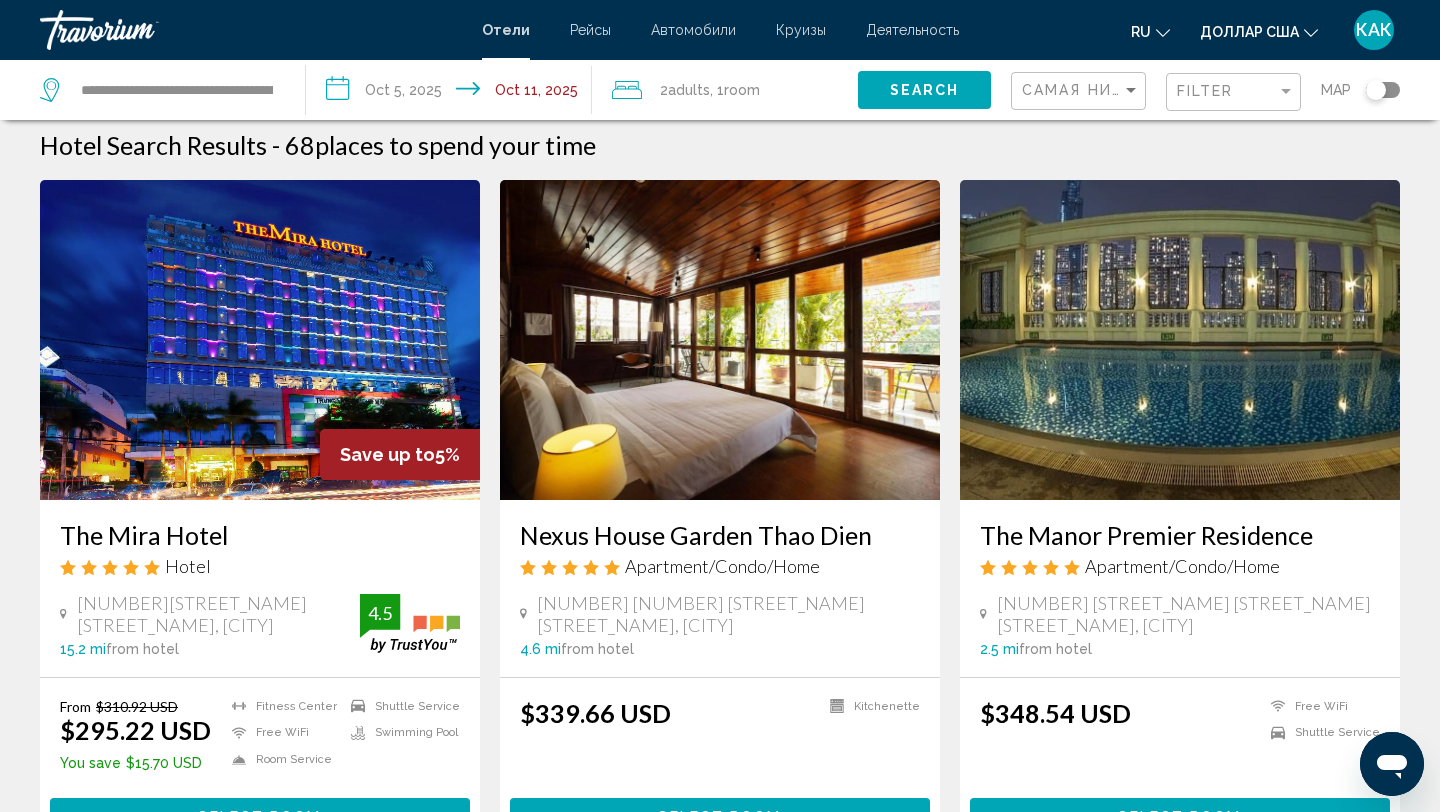 scroll, scrollTop: 7, scrollLeft: 0, axis: vertical 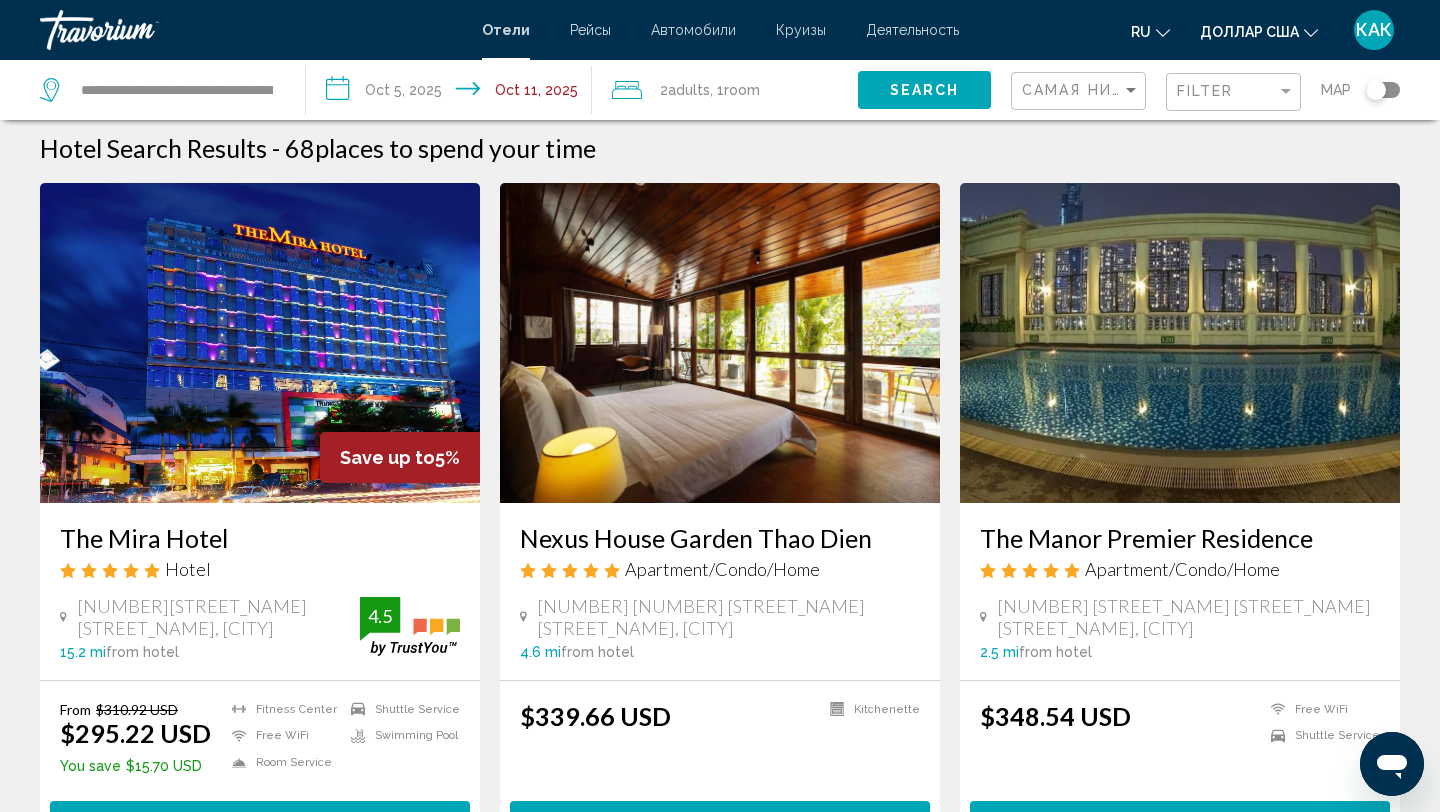 click at bounding box center (720, 343) 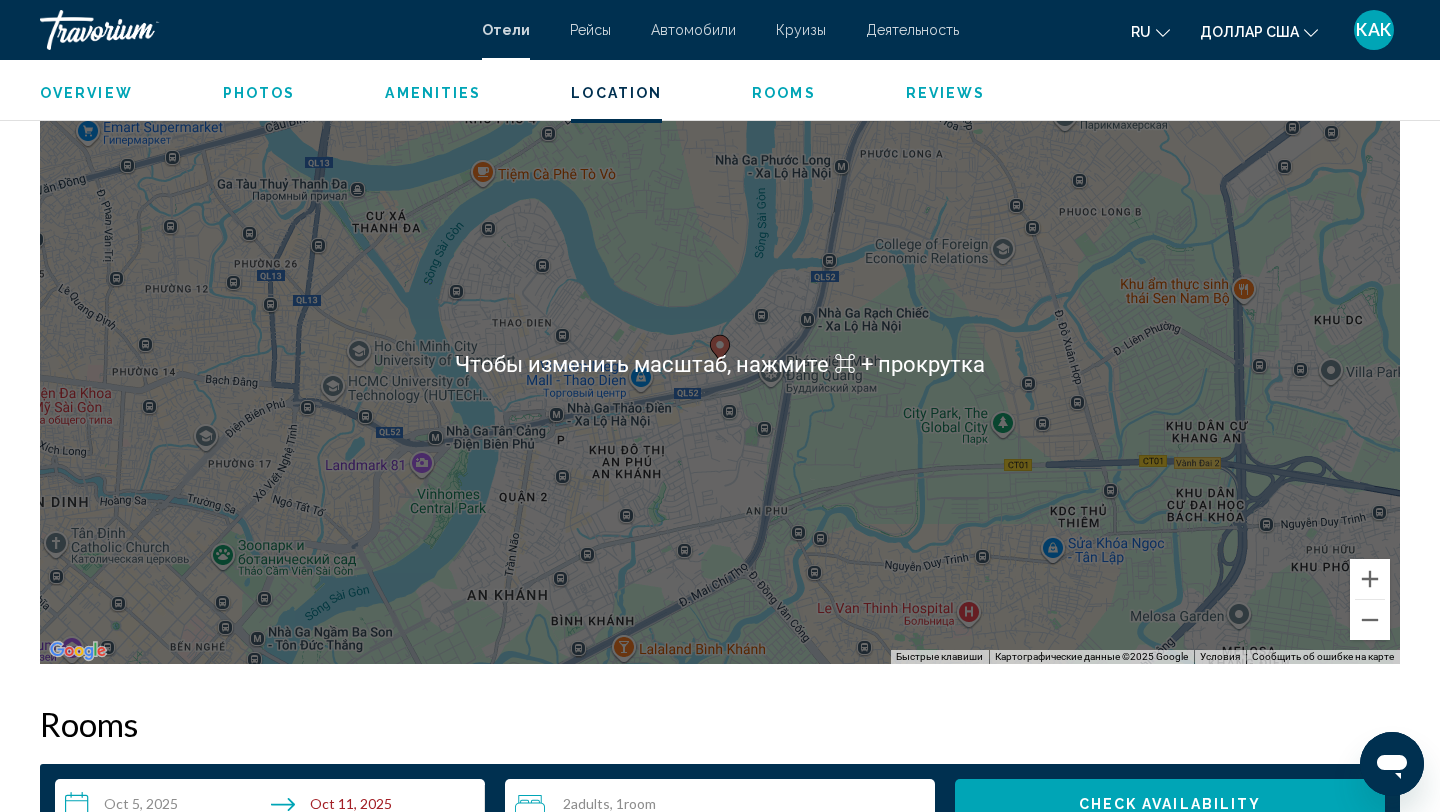 scroll, scrollTop: 1945, scrollLeft: 0, axis: vertical 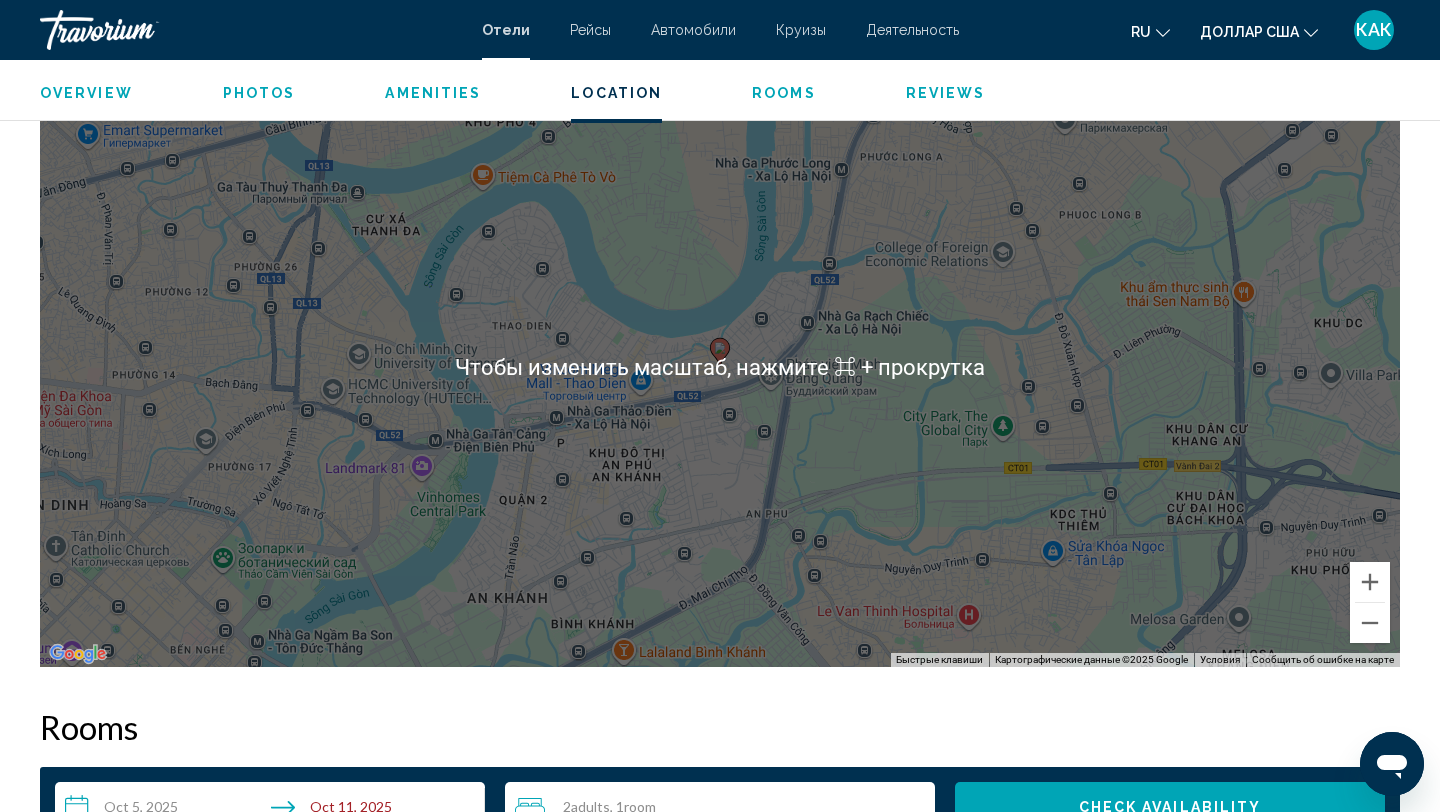 click on "Чтобы активировать перетаскивание с помощью клавиатуры, нажмите Alt + Ввод. После этого перемещайте маркер, используя клавиши со стрелками. Чтобы завершить перетаскивание, нажмите клавишу Ввод. Чтобы отменить действие, нажмите клавишу Esc." at bounding box center (720, 367) 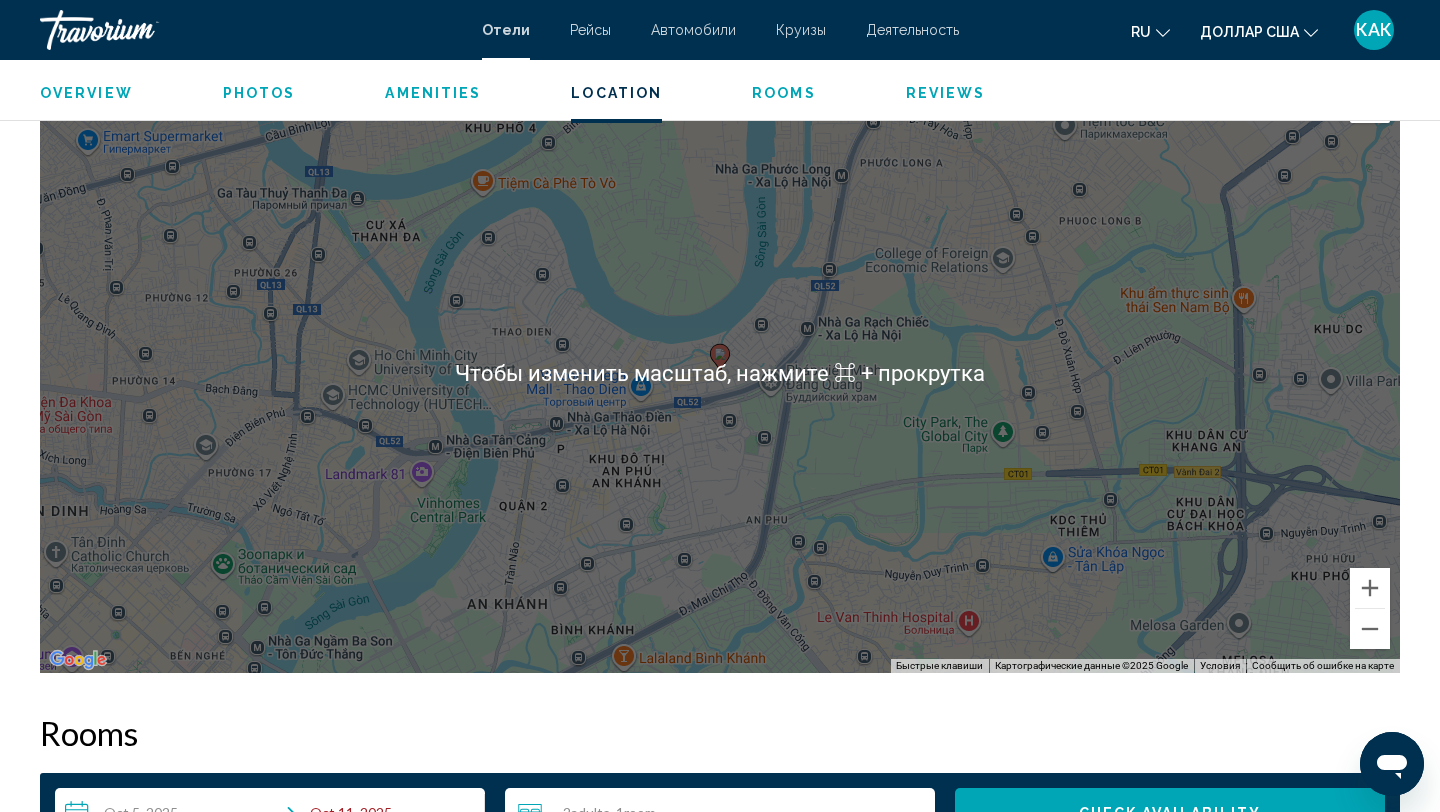 scroll, scrollTop: 1940, scrollLeft: 0, axis: vertical 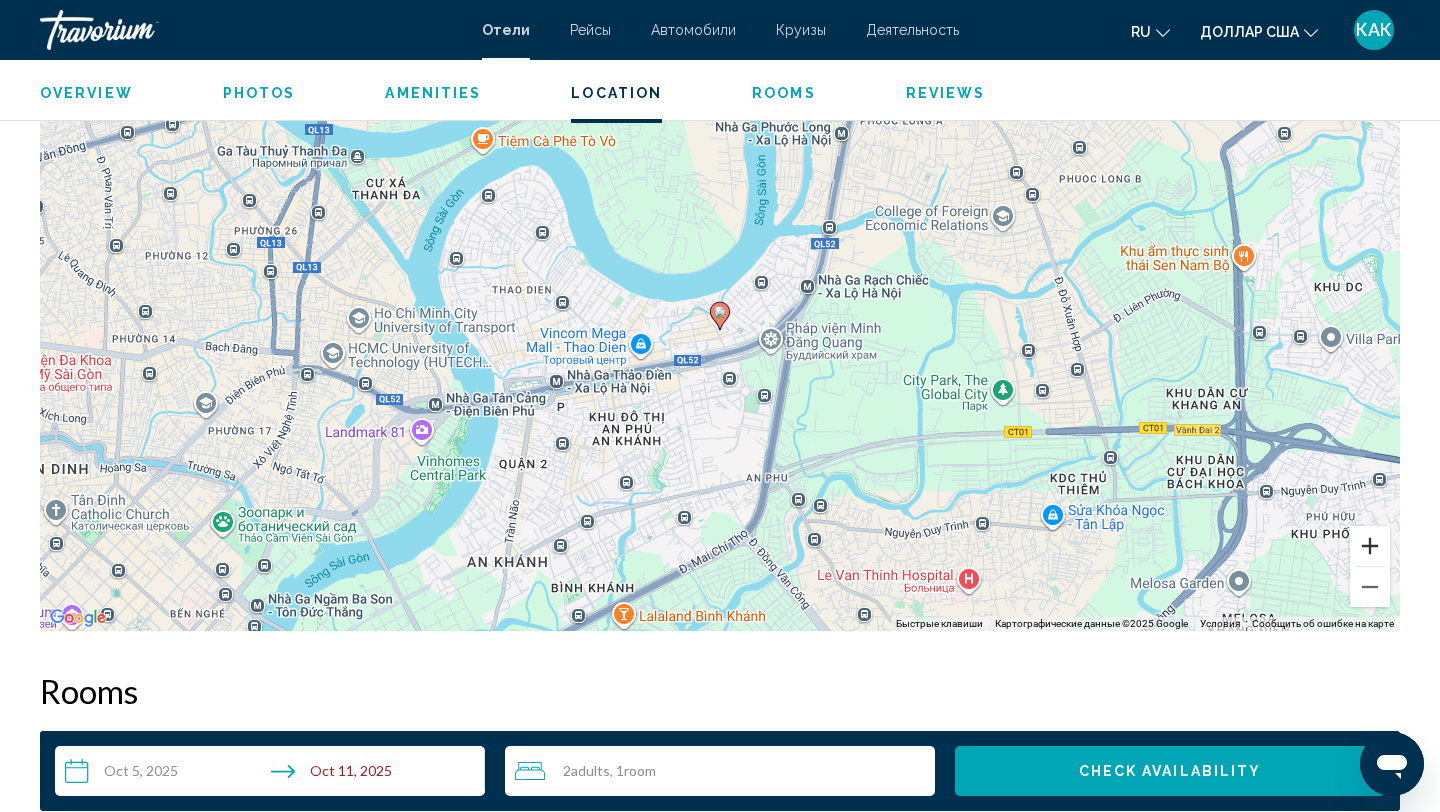 click at bounding box center [1370, 546] 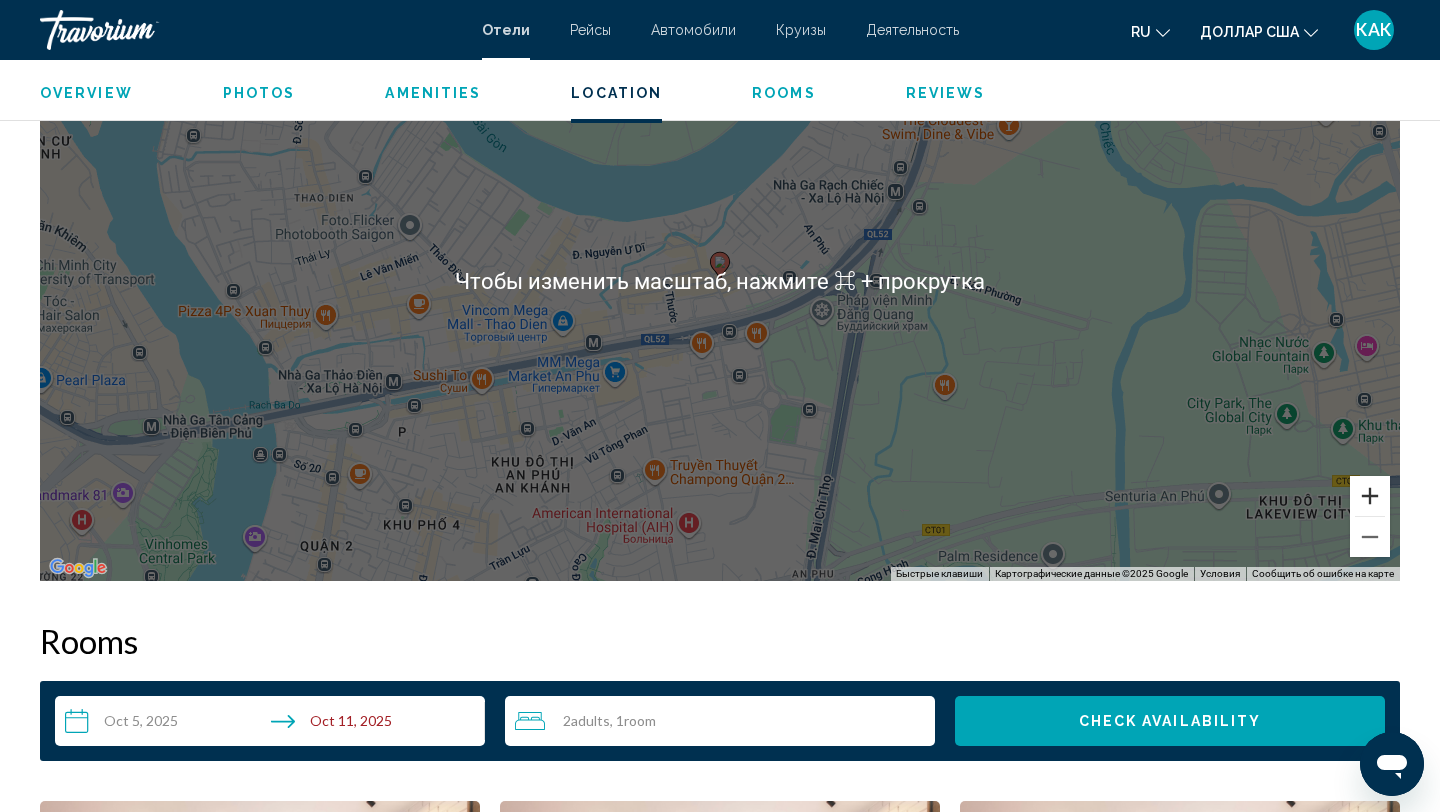 scroll, scrollTop: 2028, scrollLeft: 0, axis: vertical 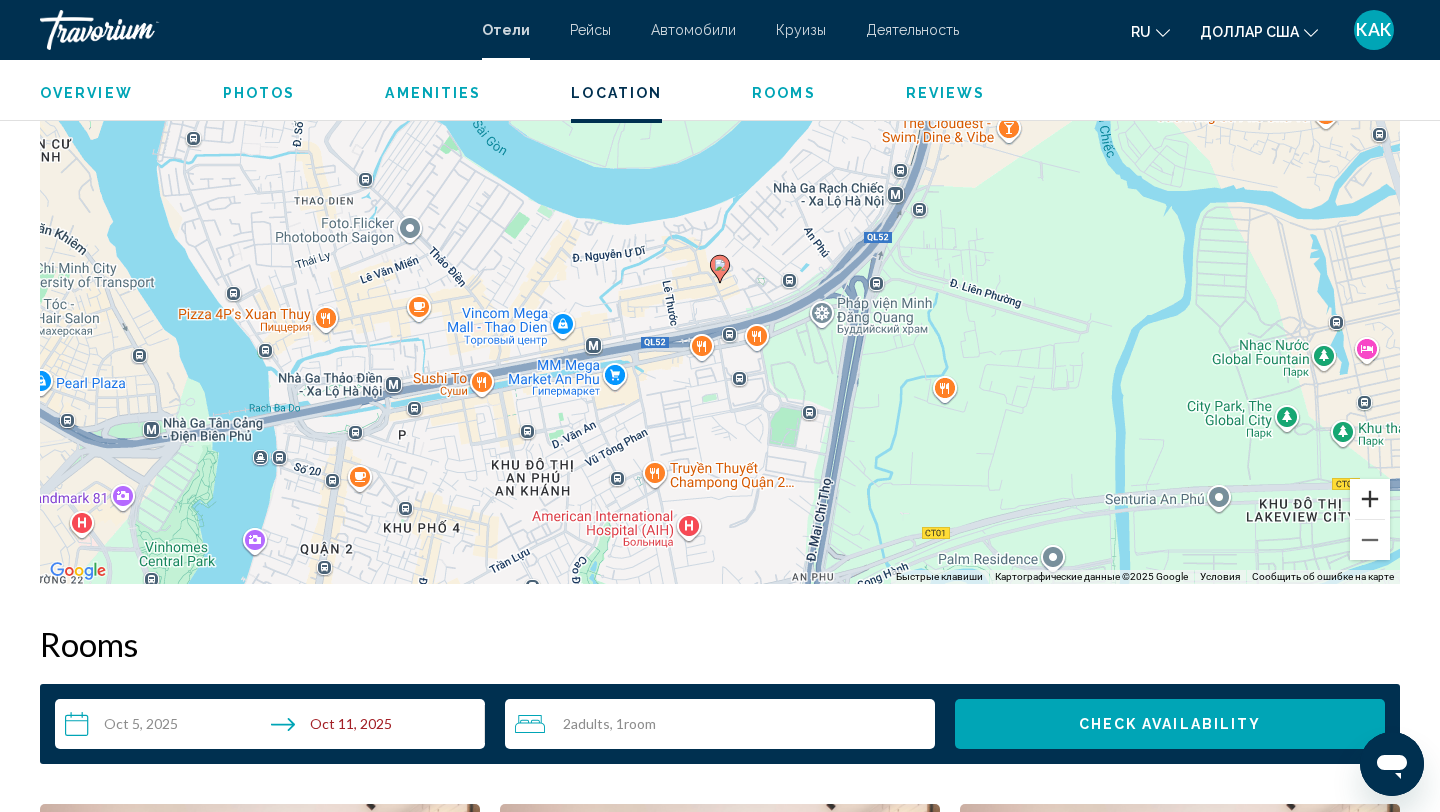 click at bounding box center (1370, 499) 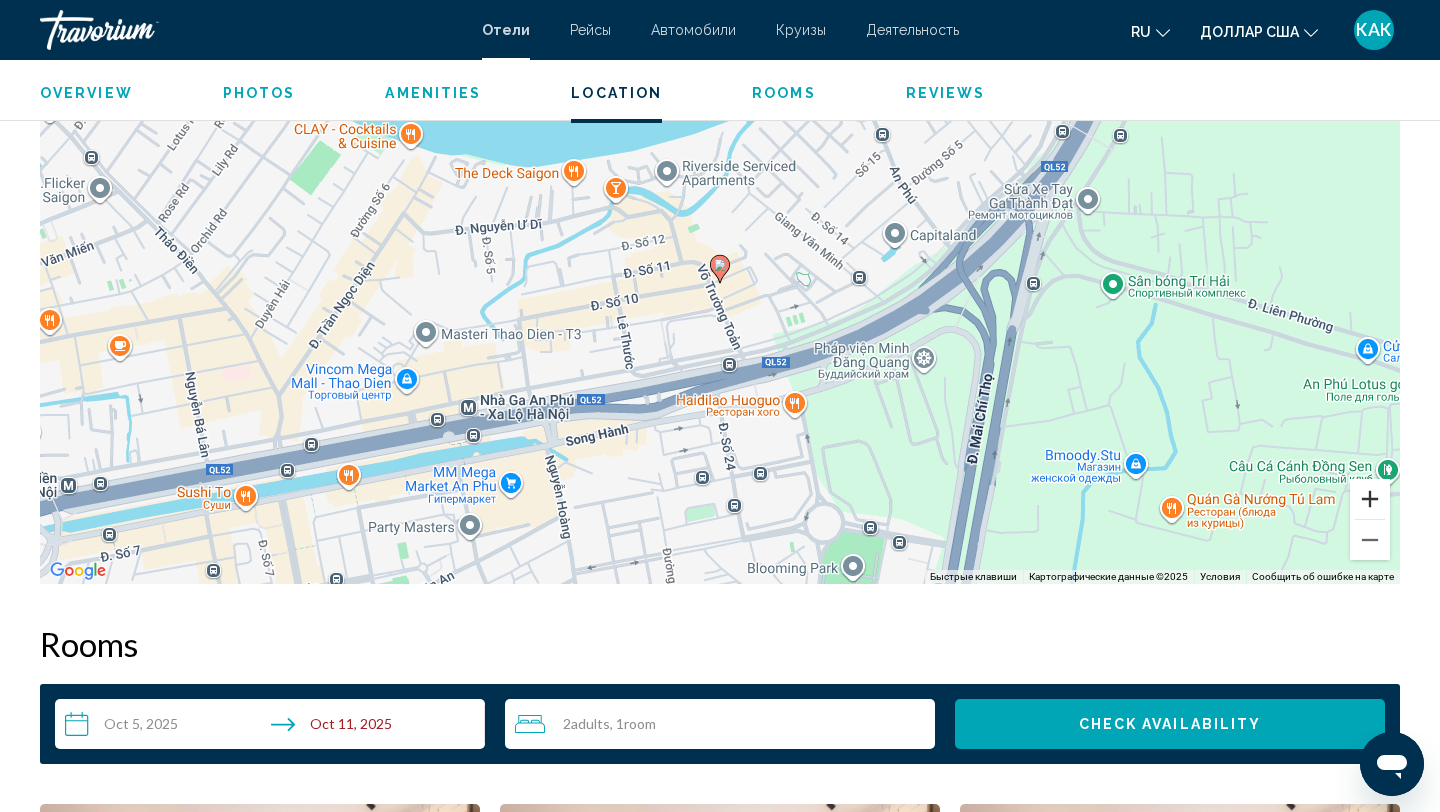 click at bounding box center (1370, 499) 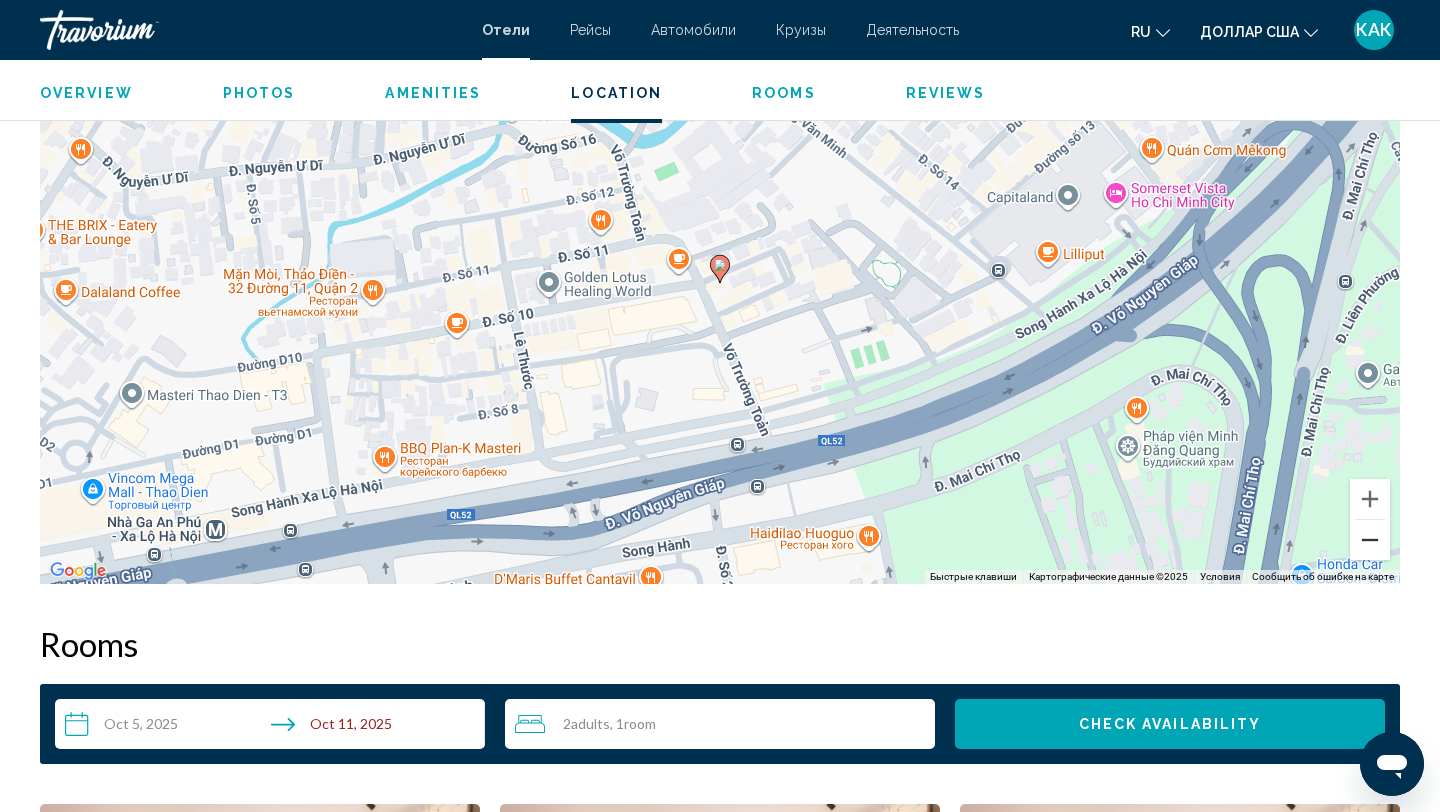 click at bounding box center [1370, 540] 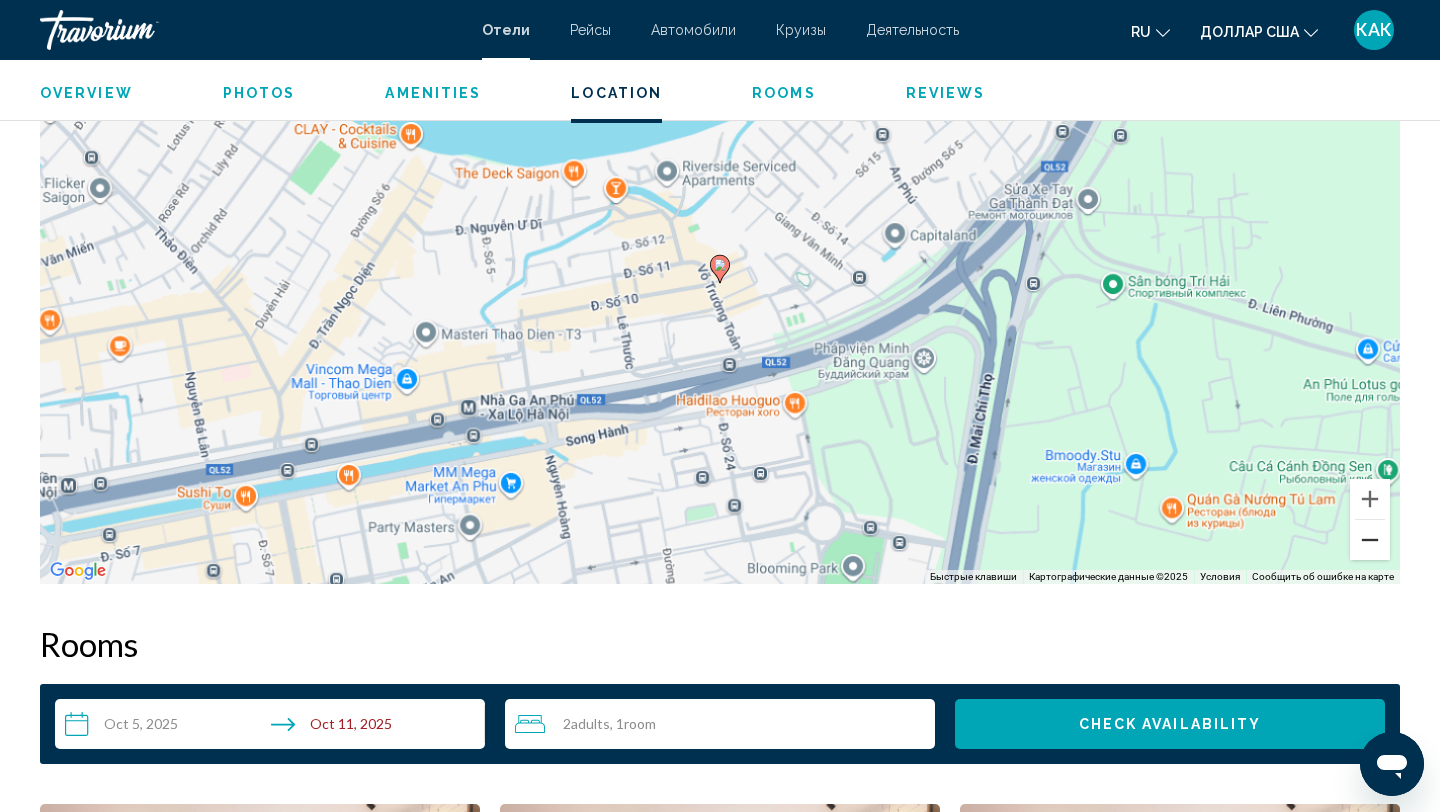 click at bounding box center (1370, 540) 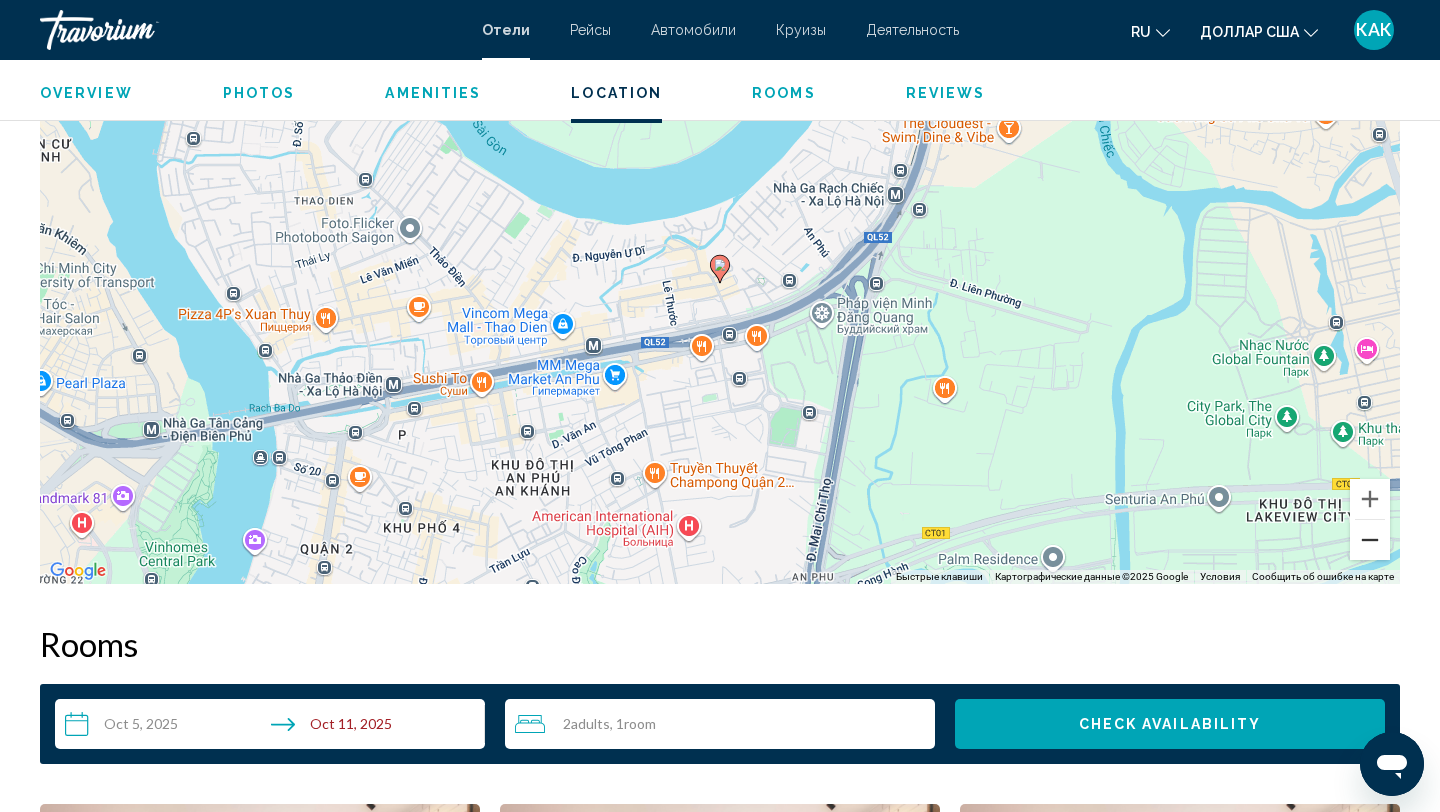 click at bounding box center (1370, 540) 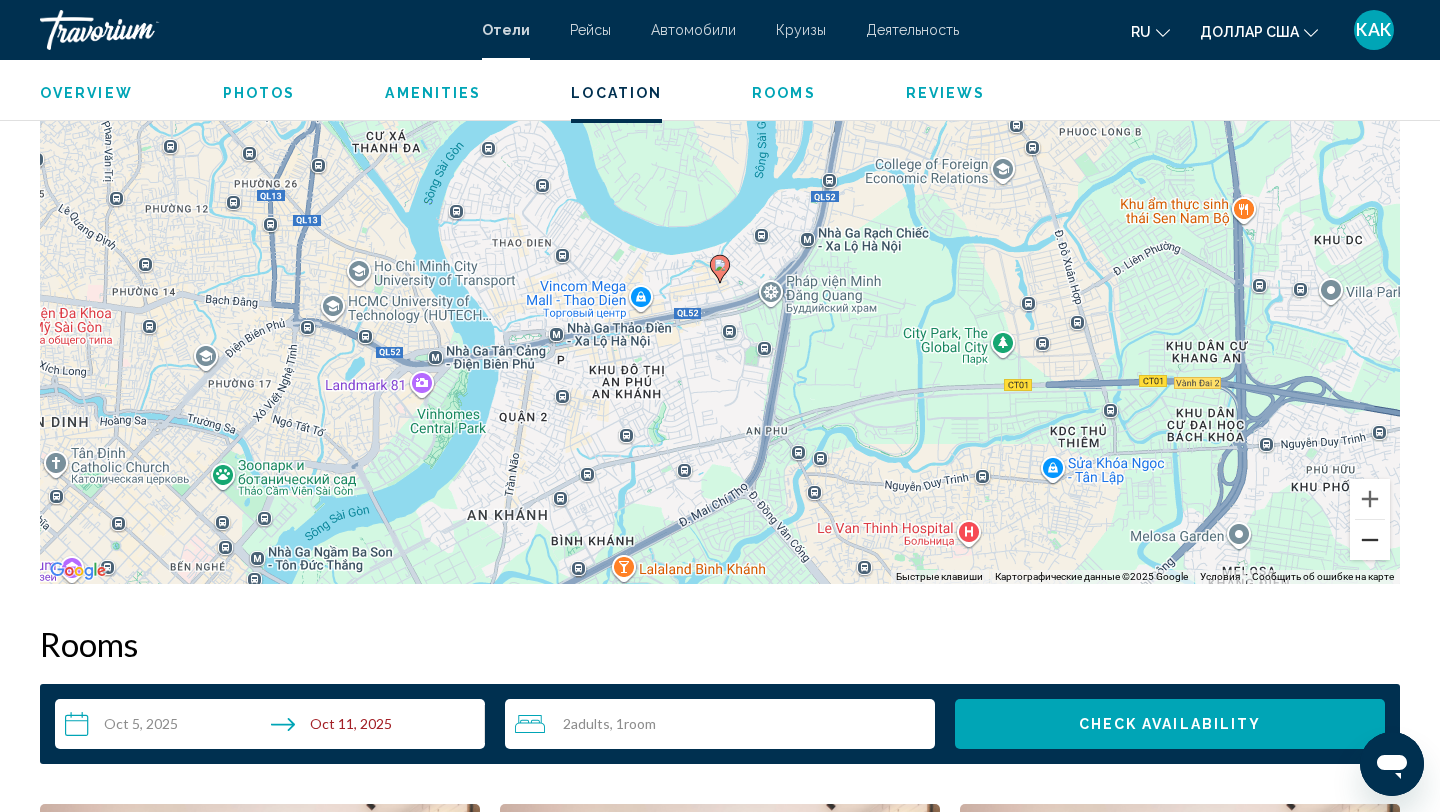 click at bounding box center [1370, 540] 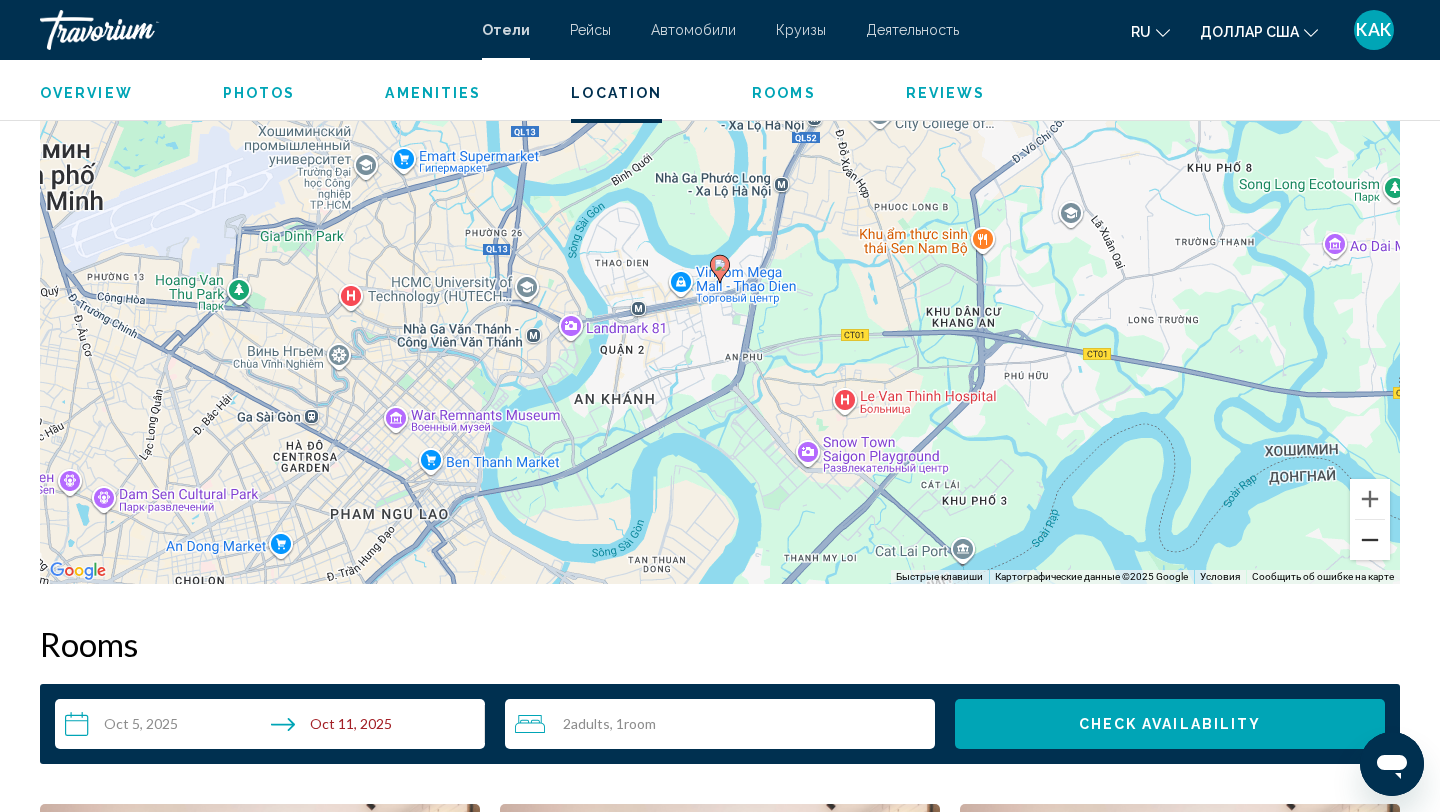 click at bounding box center (1370, 540) 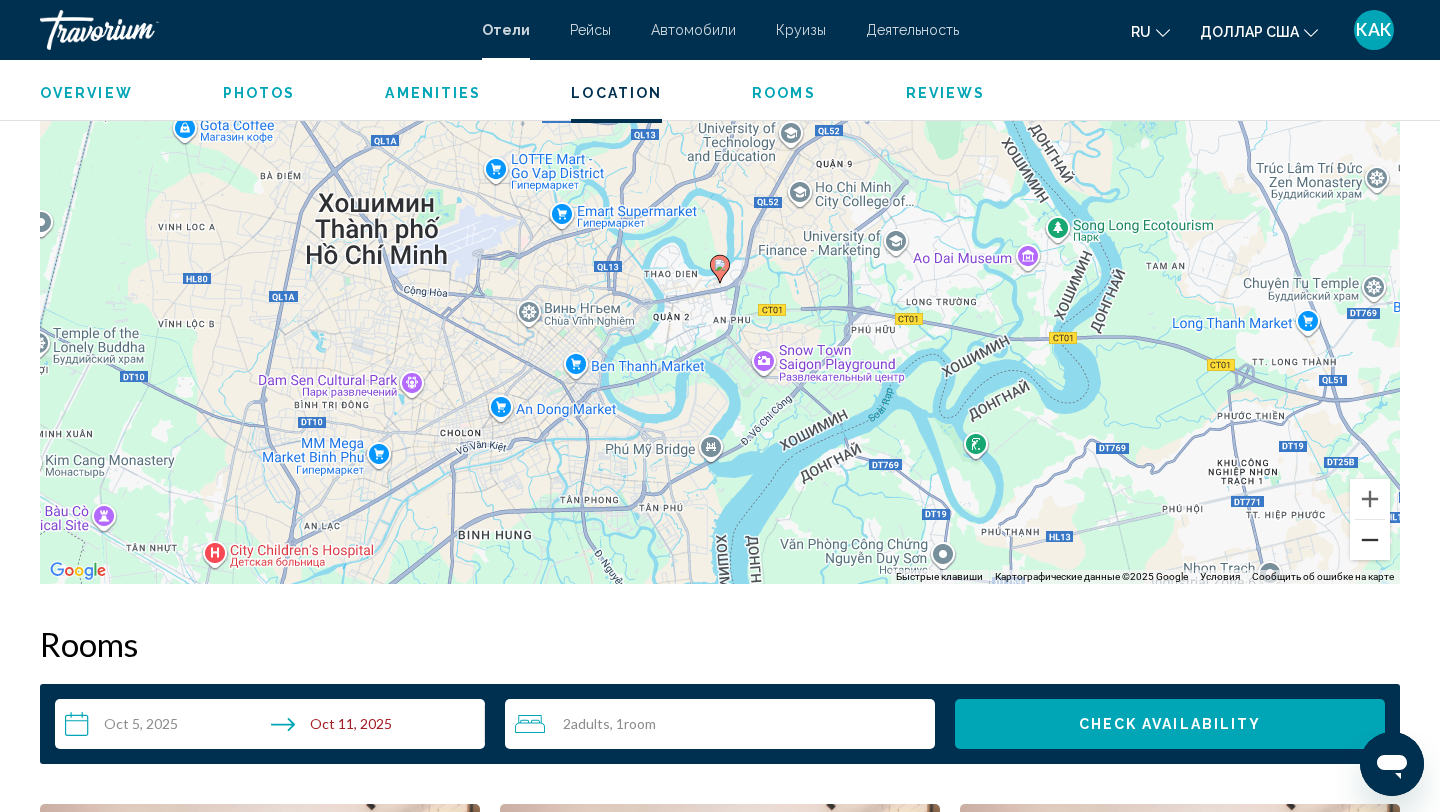 click at bounding box center [1370, 540] 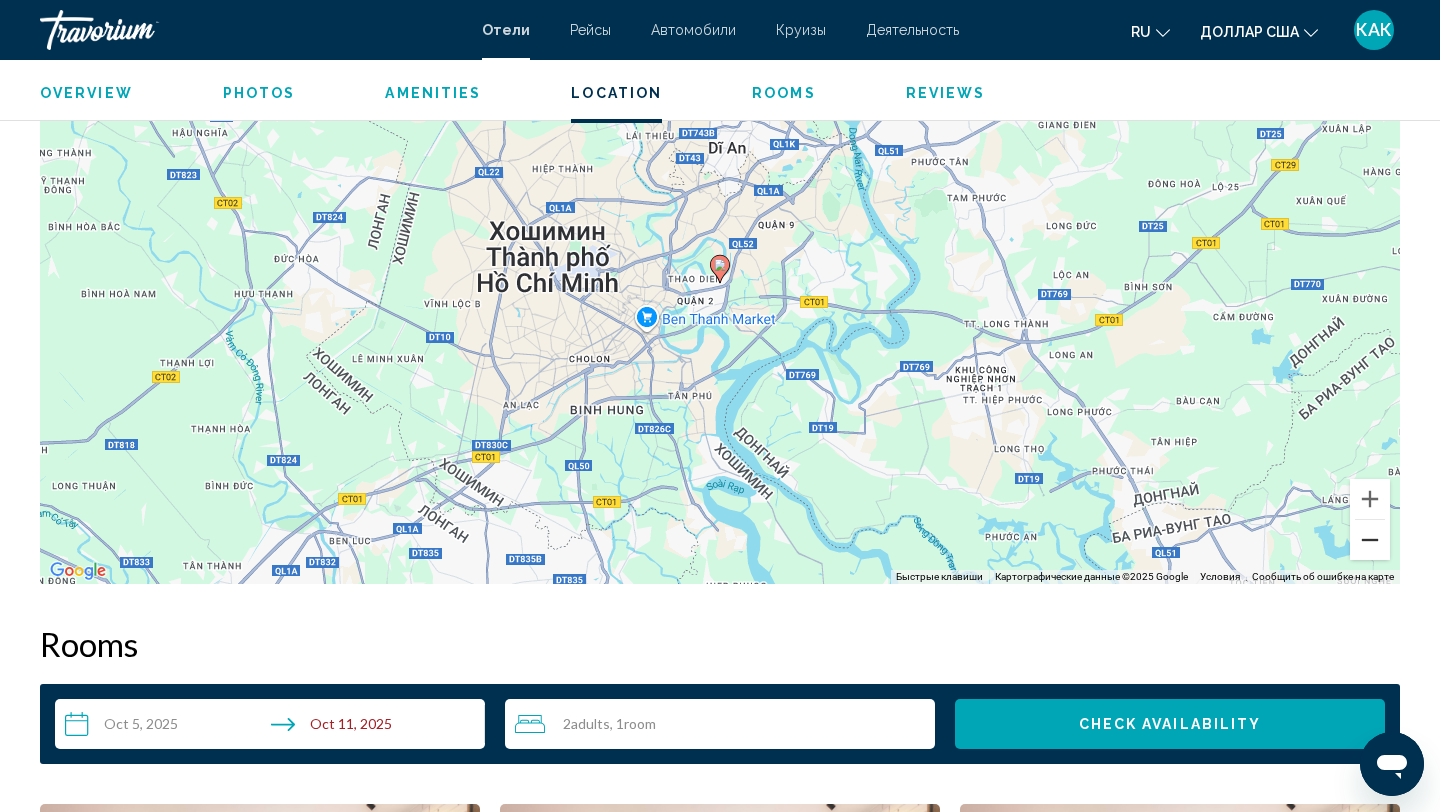 click at bounding box center (1370, 540) 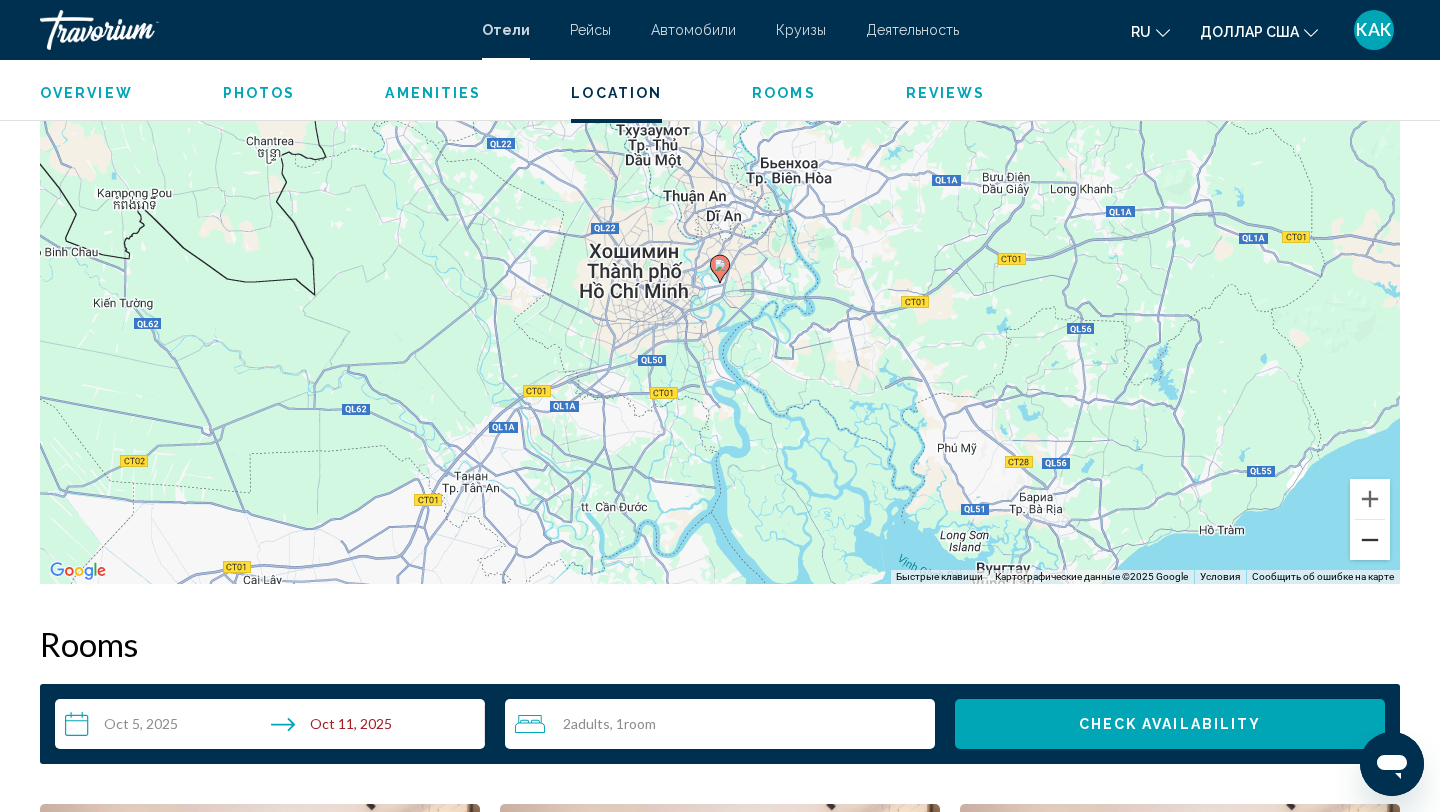 click at bounding box center (1370, 540) 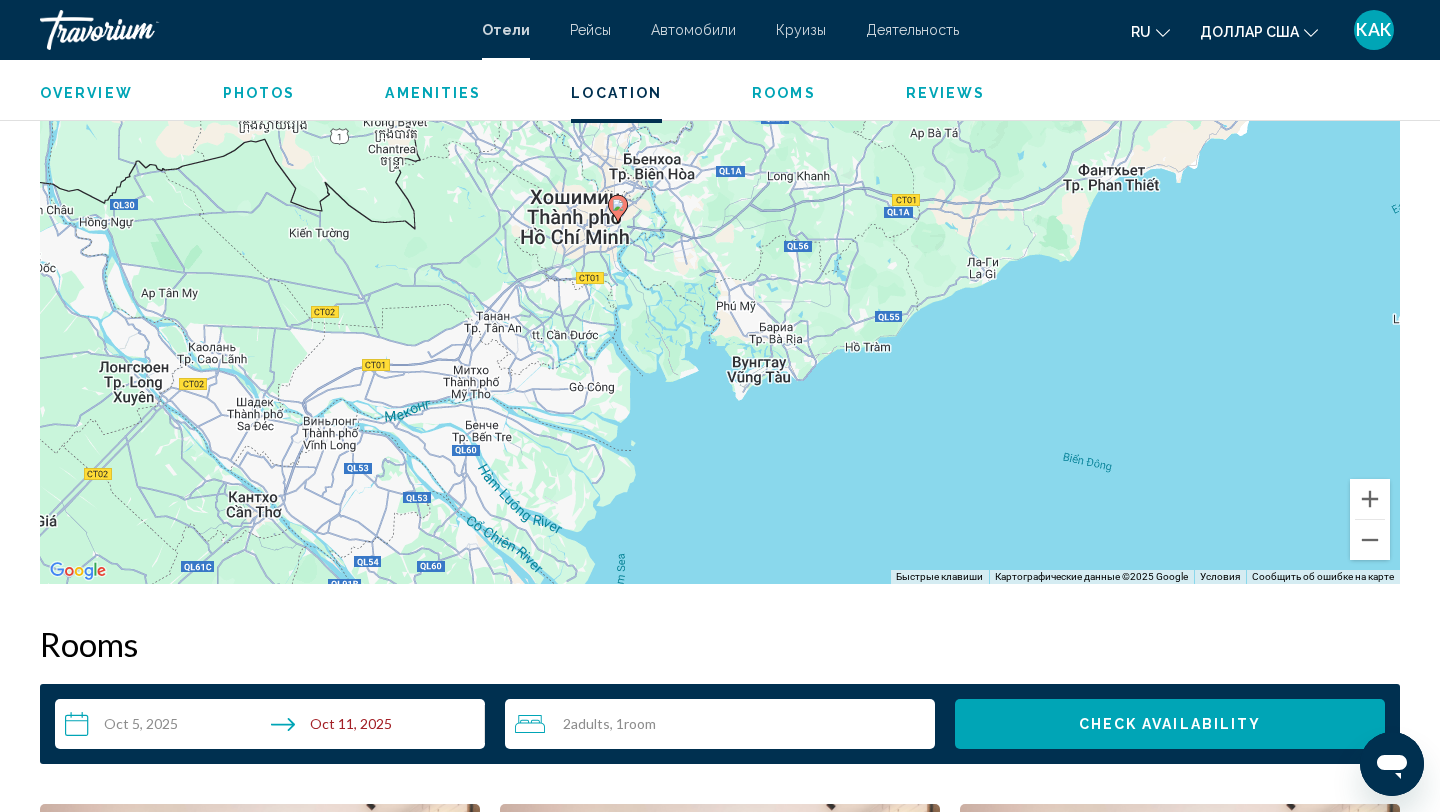 drag, startPoint x: 1275, startPoint y: 450, endPoint x: 1152, endPoint y: 369, distance: 147.27525 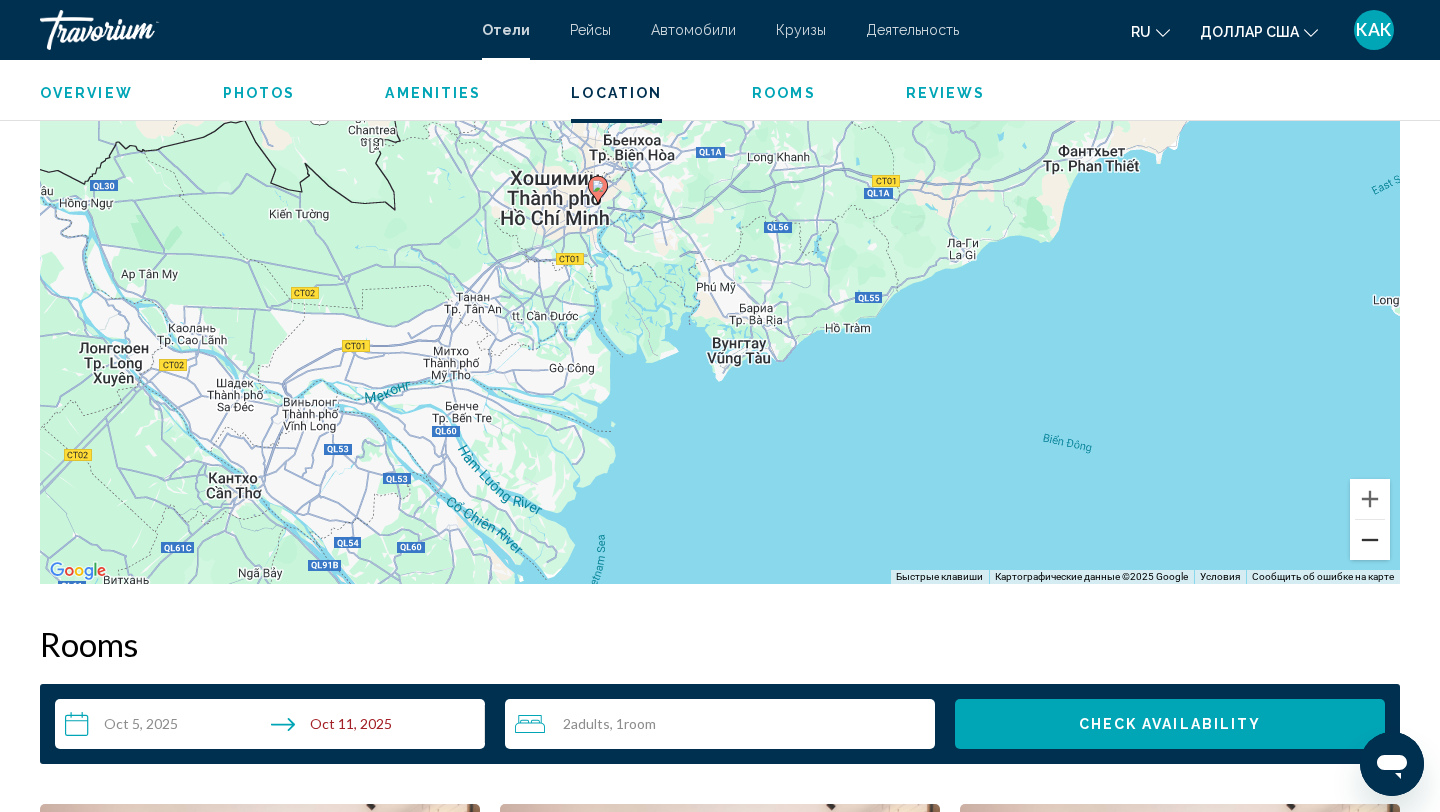 click at bounding box center [1370, 540] 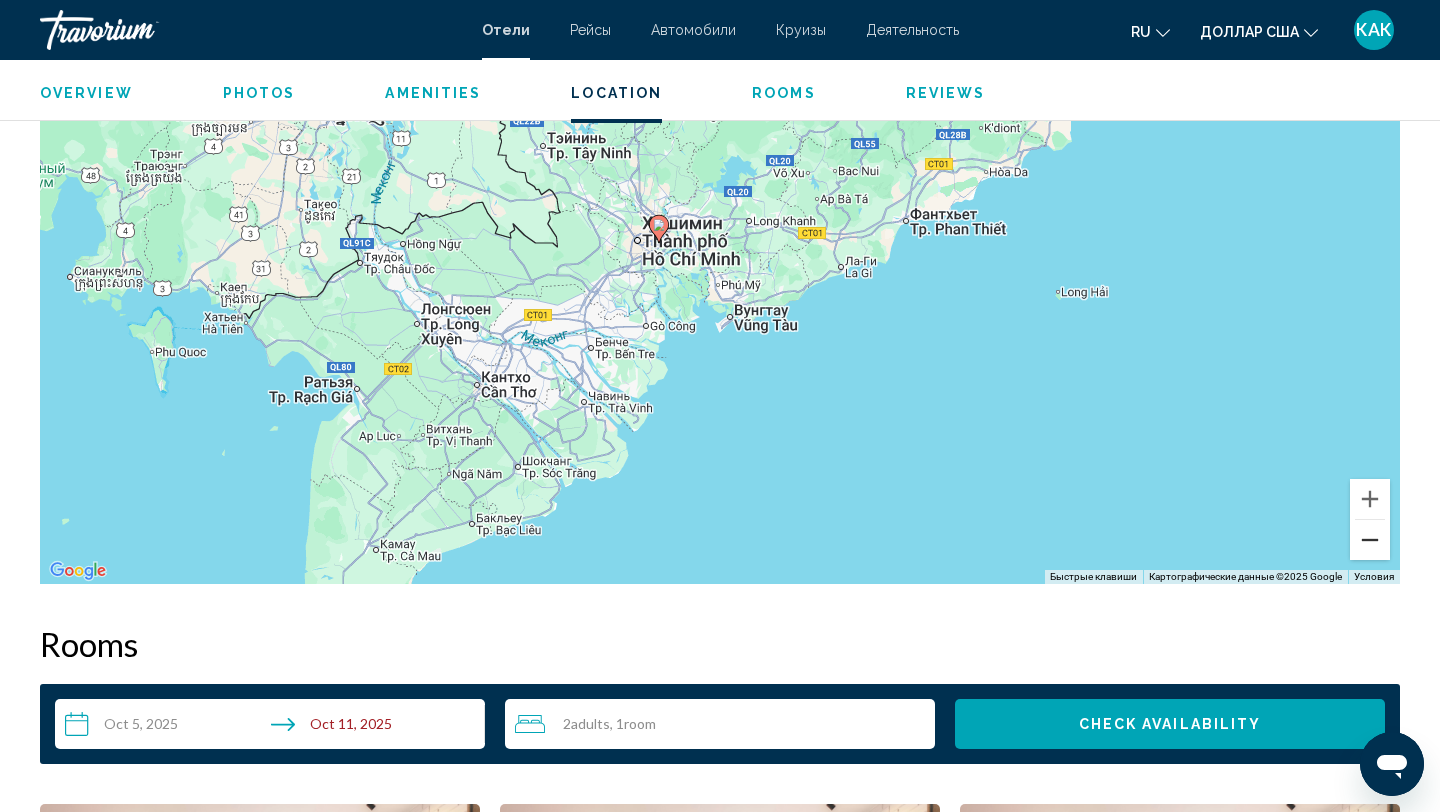 click at bounding box center [1370, 540] 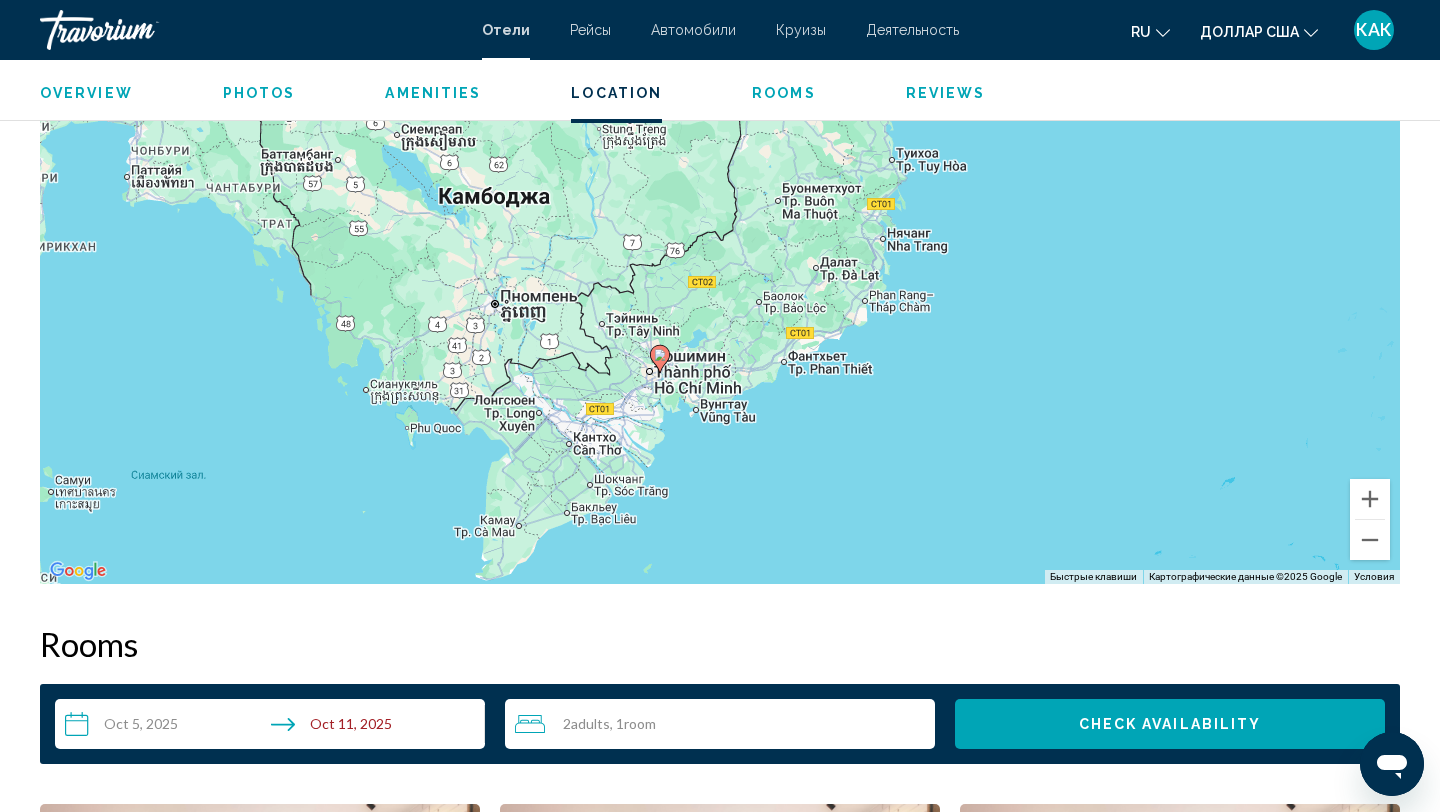 drag, startPoint x: 1229, startPoint y: 317, endPoint x: 1192, endPoint y: 432, distance: 120.805626 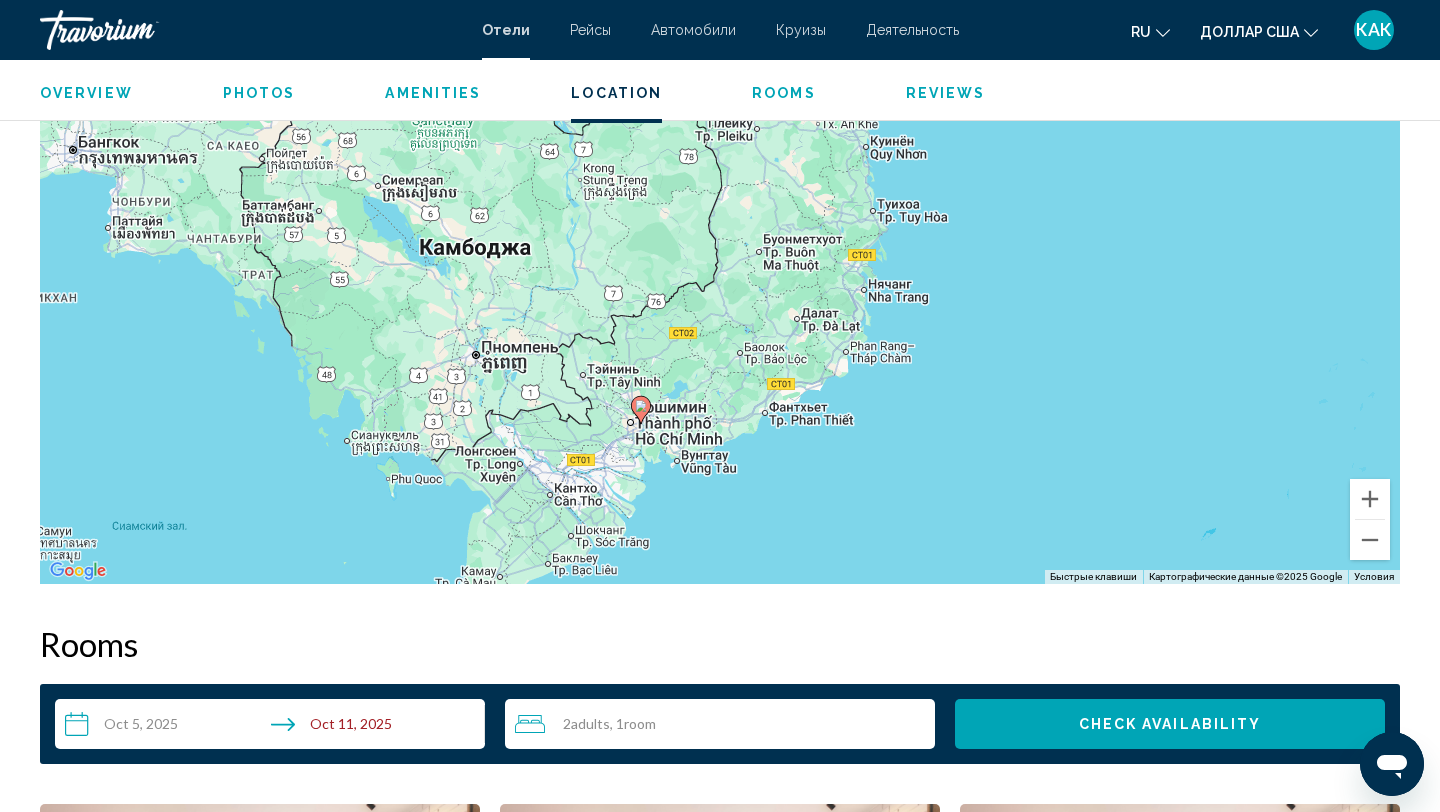 drag, startPoint x: 1192, startPoint y: 369, endPoint x: 1183, endPoint y: 418, distance: 49.819675 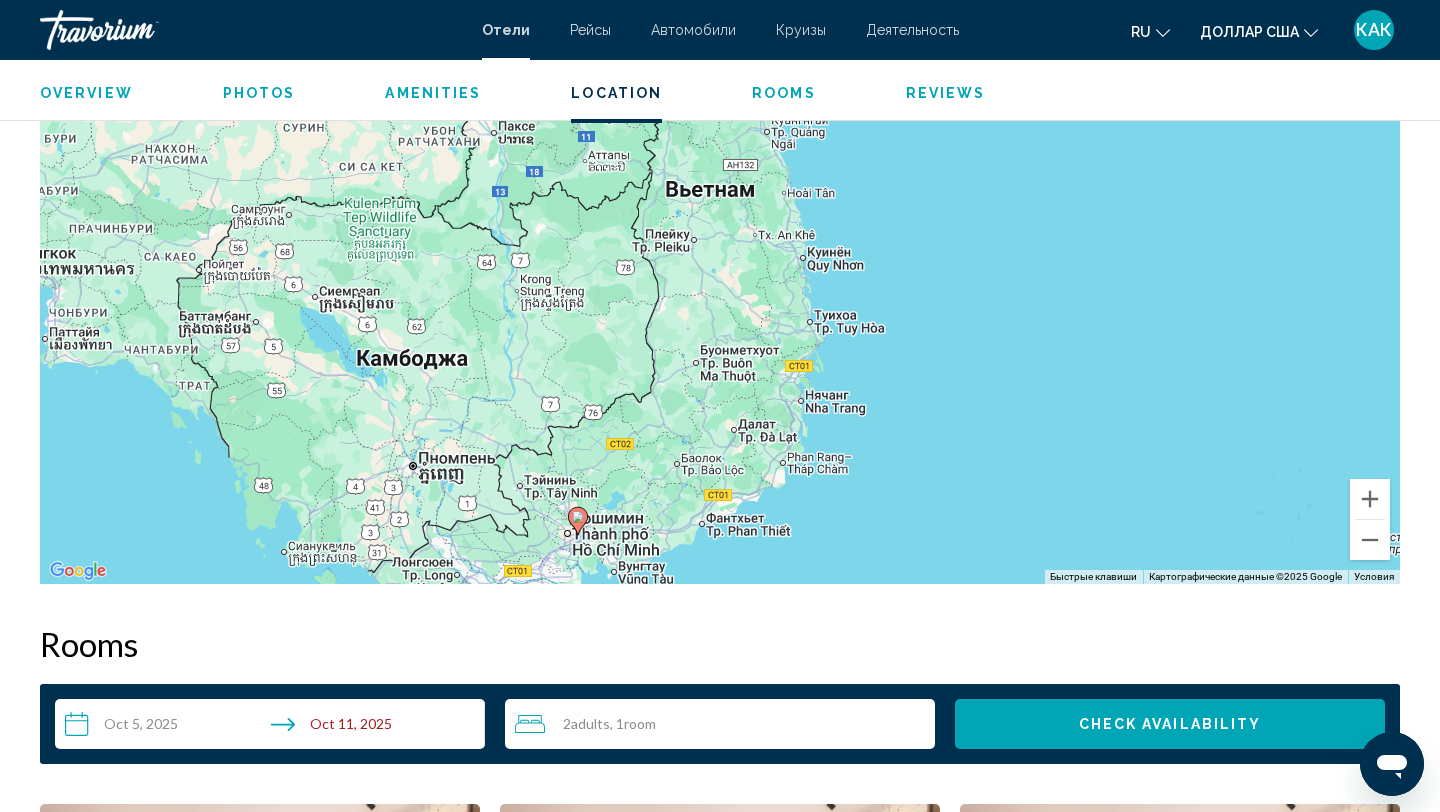 drag, startPoint x: 1085, startPoint y: 286, endPoint x: 1022, endPoint y: 399, distance: 129.37543 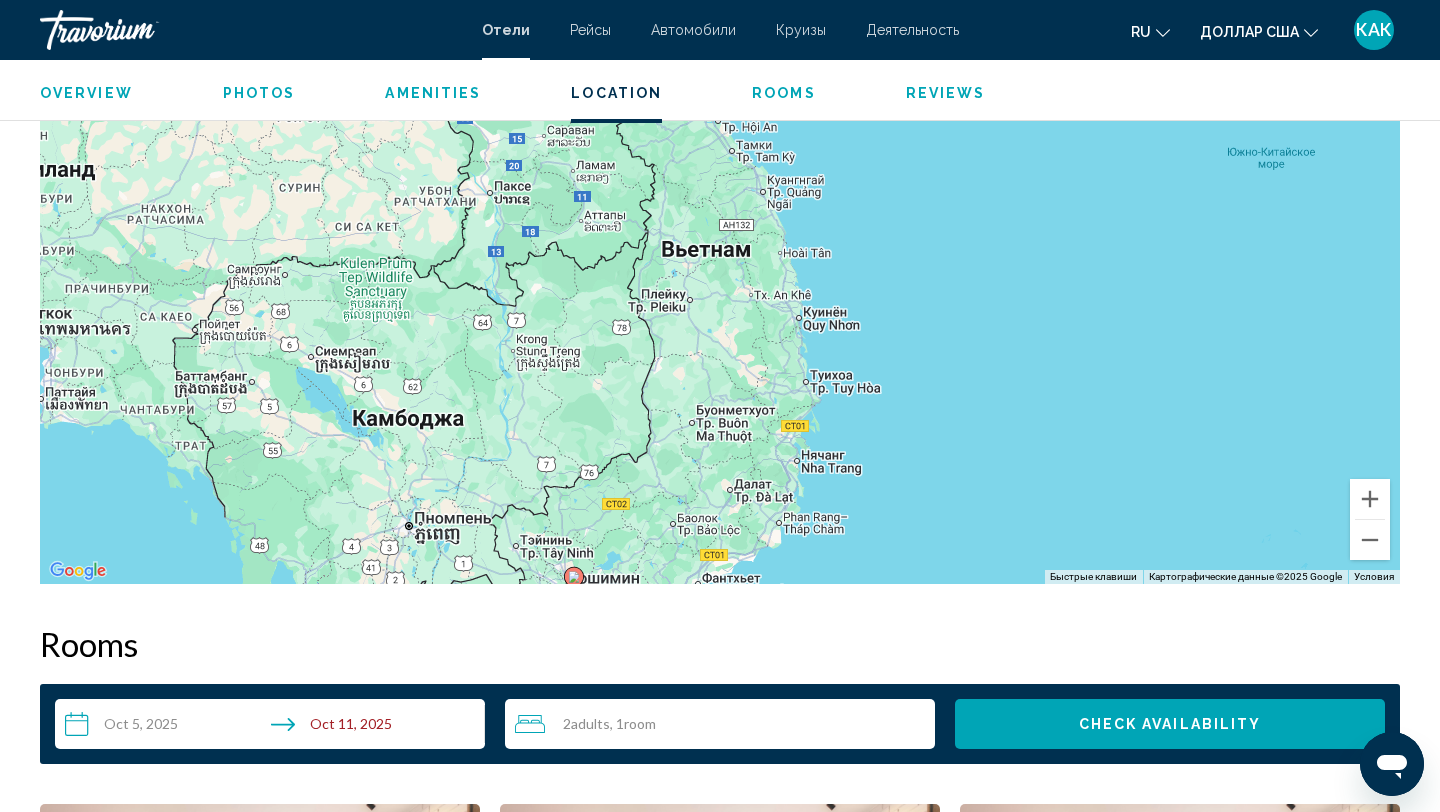 drag, startPoint x: 1074, startPoint y: 345, endPoint x: 1070, endPoint y: 408, distance: 63.126858 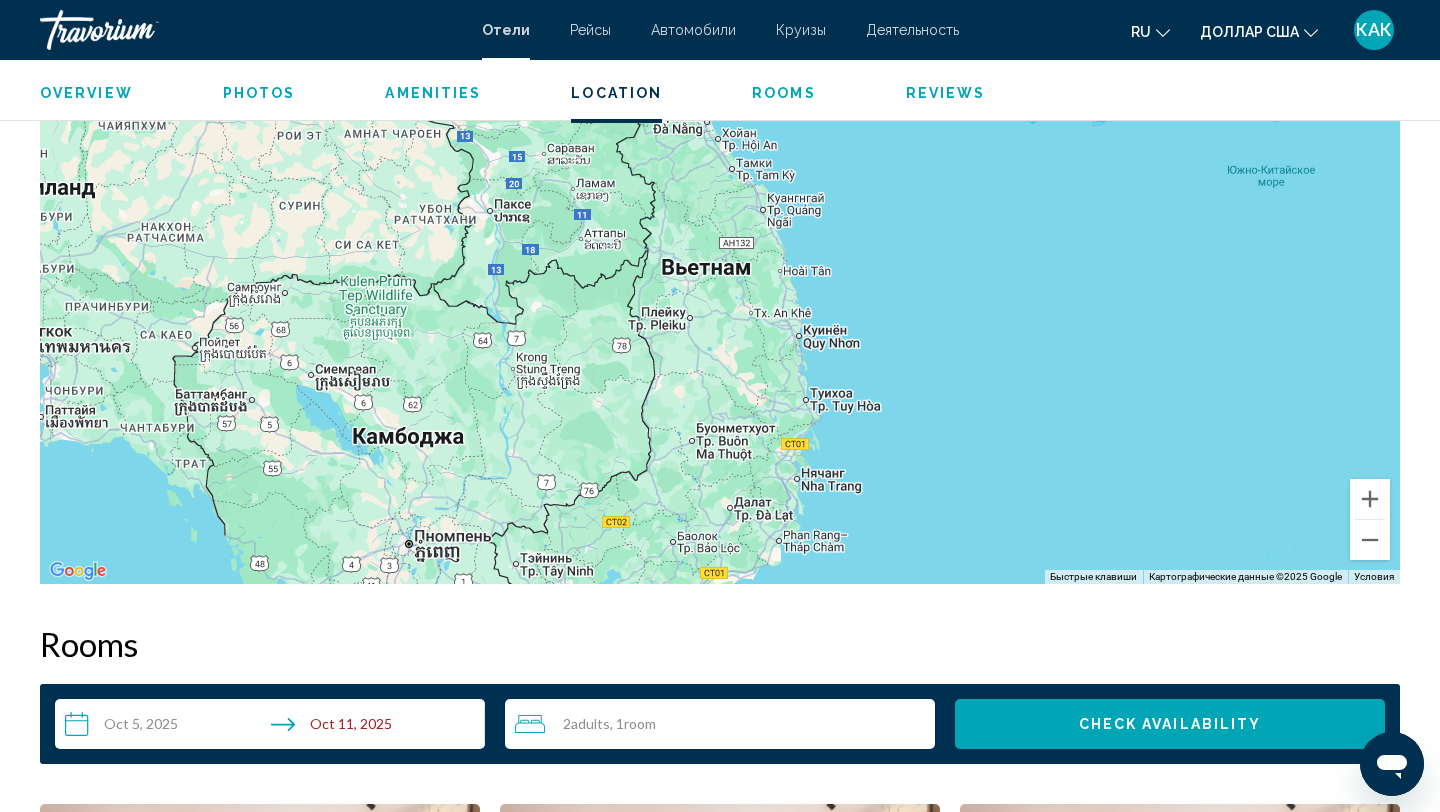 drag, startPoint x: 1084, startPoint y: 331, endPoint x: 1075, endPoint y: 401, distance: 70.5762 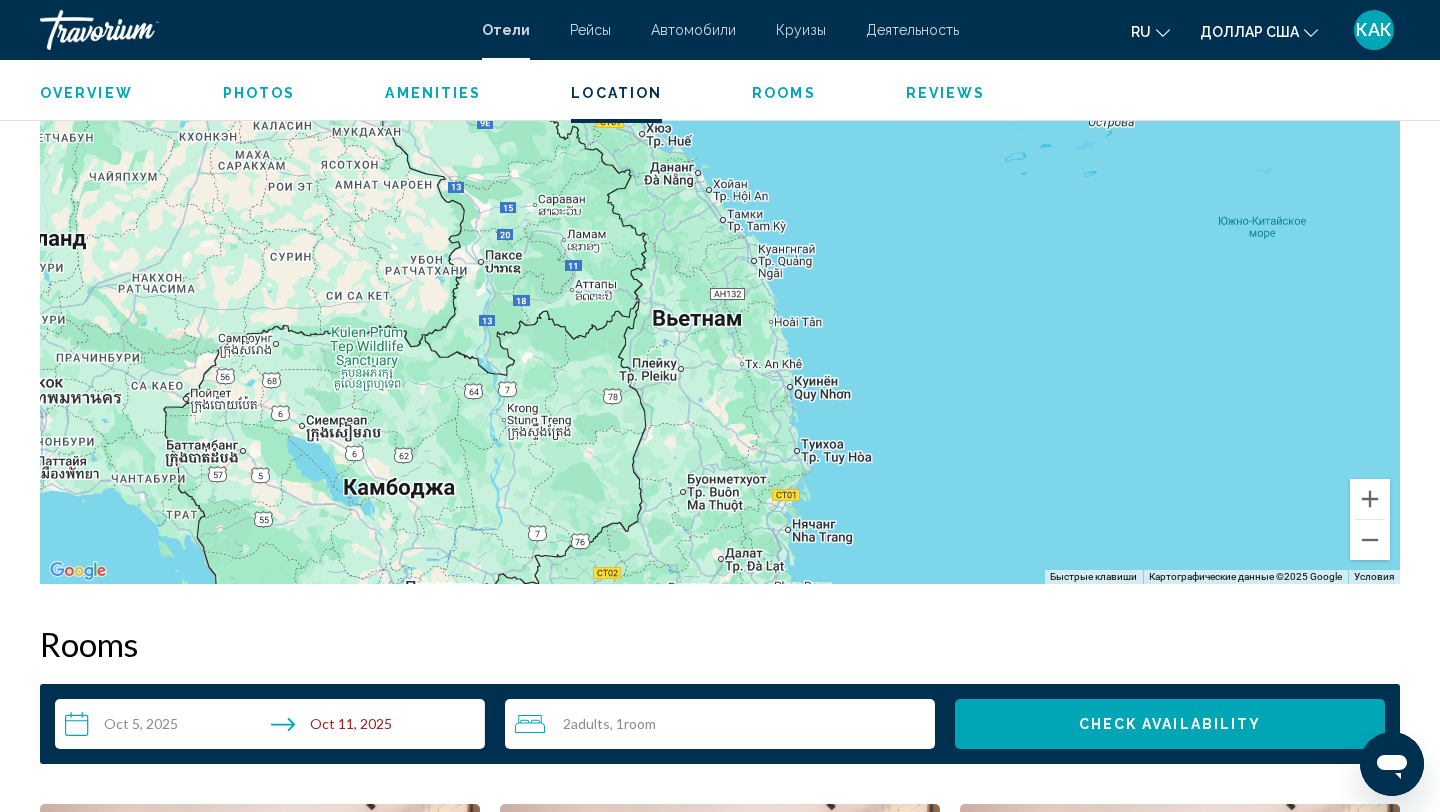 scroll, scrollTop: 2035, scrollLeft: 0, axis: vertical 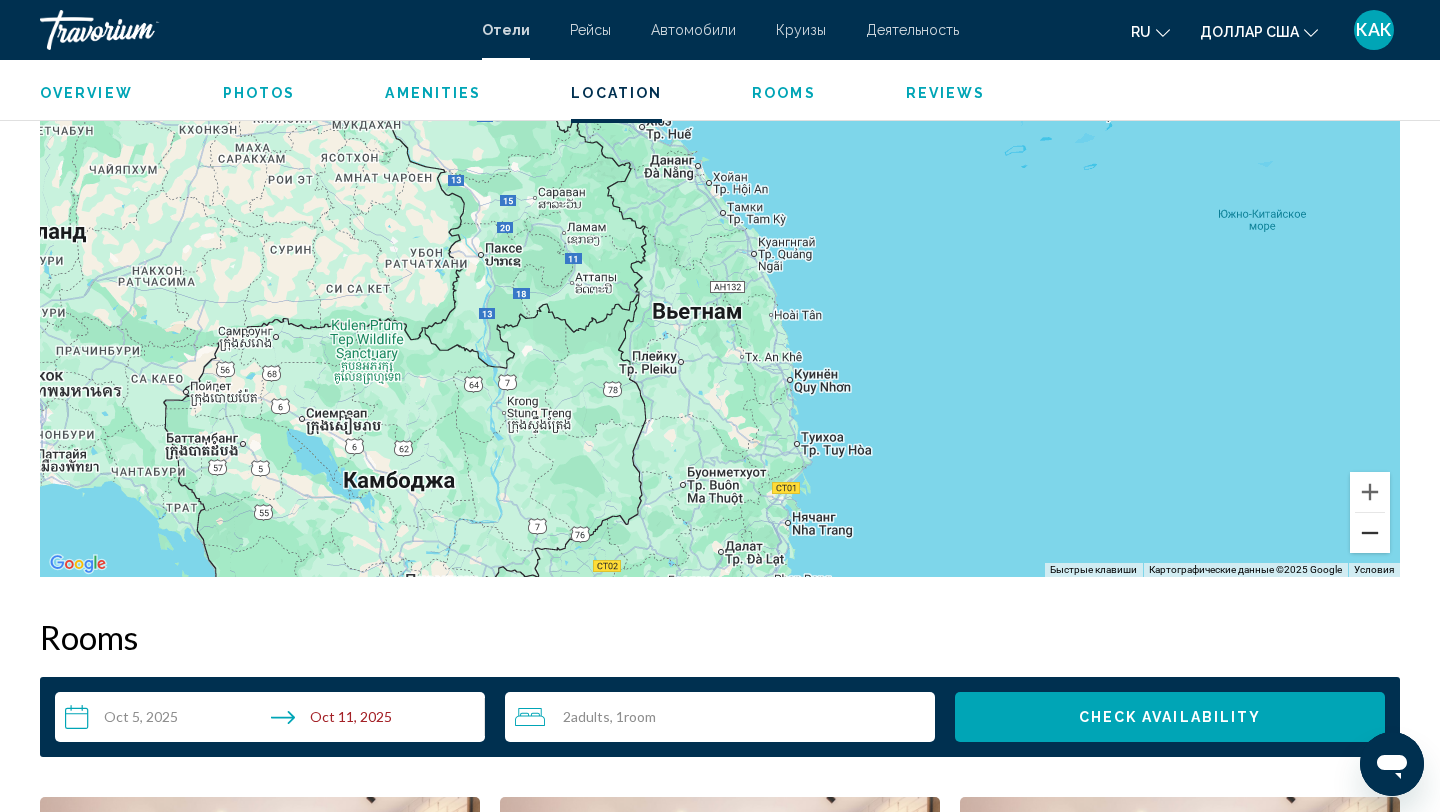 click at bounding box center [1370, 533] 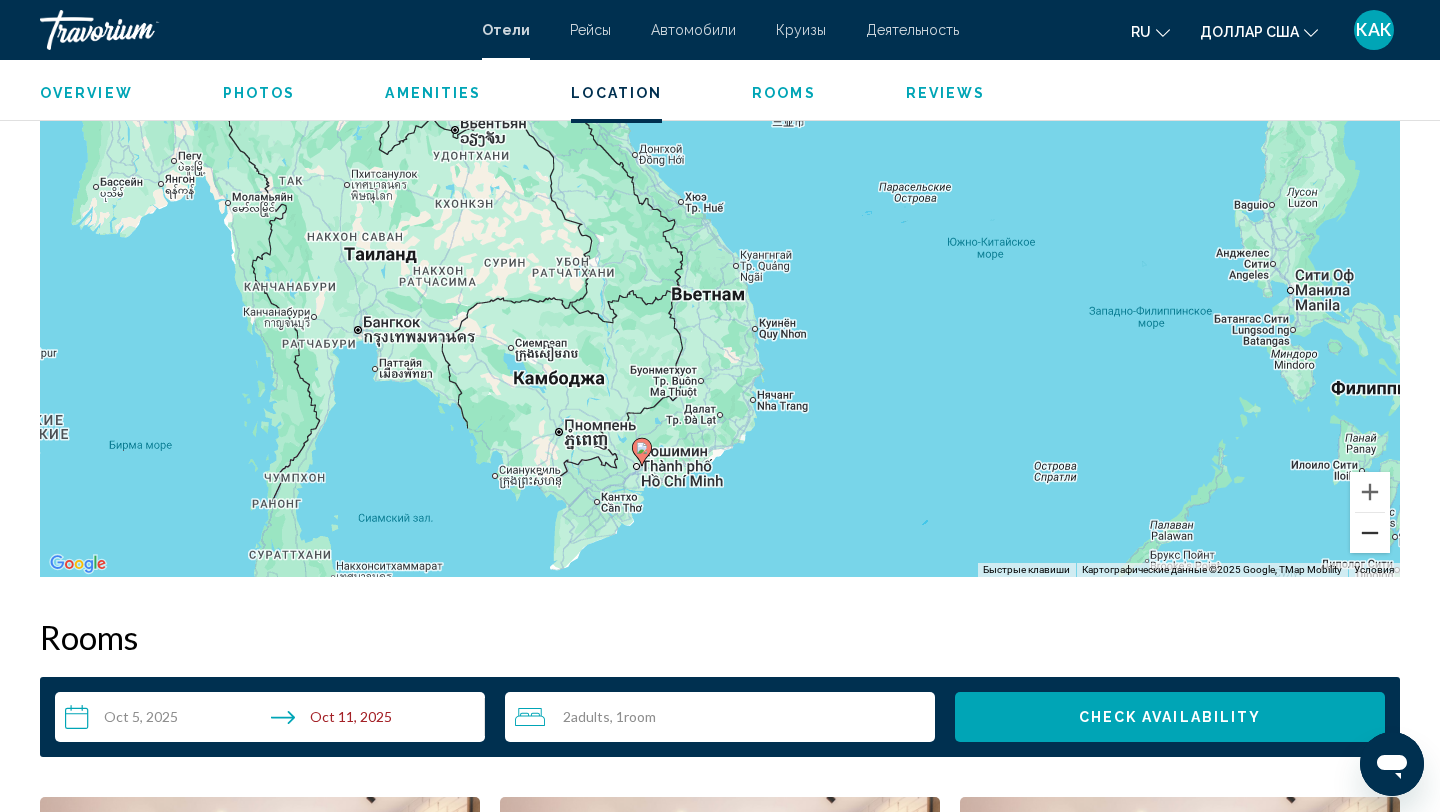 click at bounding box center [1370, 533] 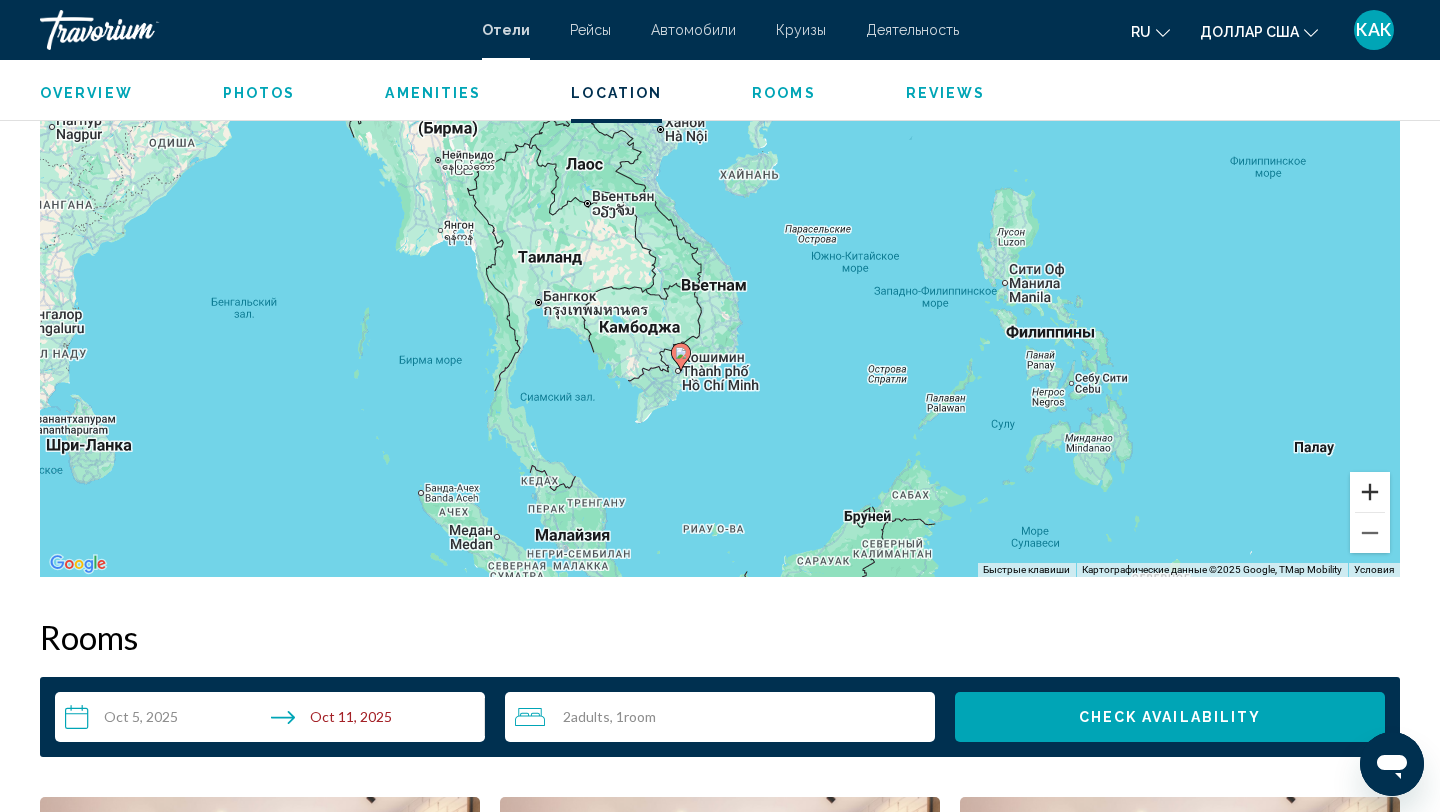 click at bounding box center [1370, 492] 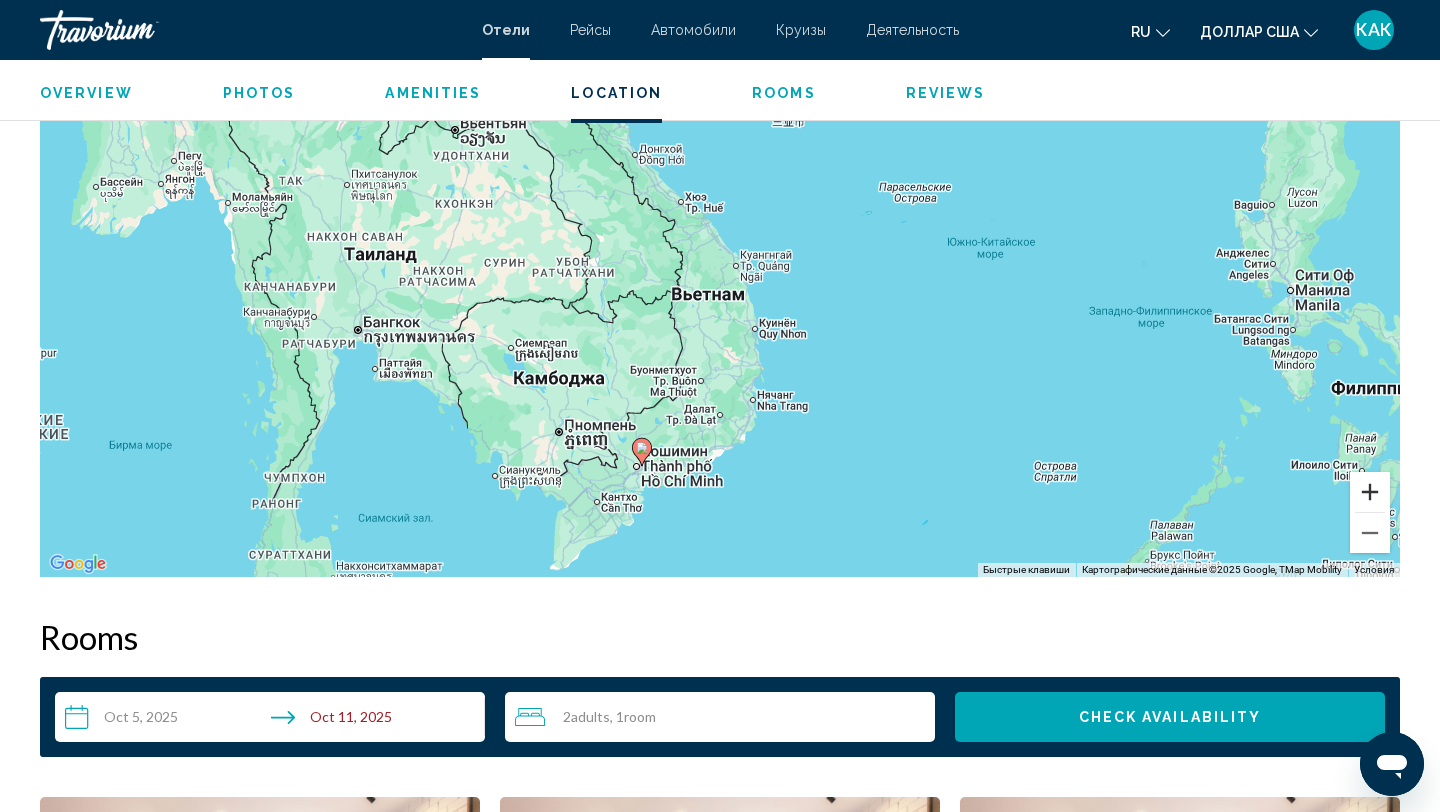 click at bounding box center (1370, 492) 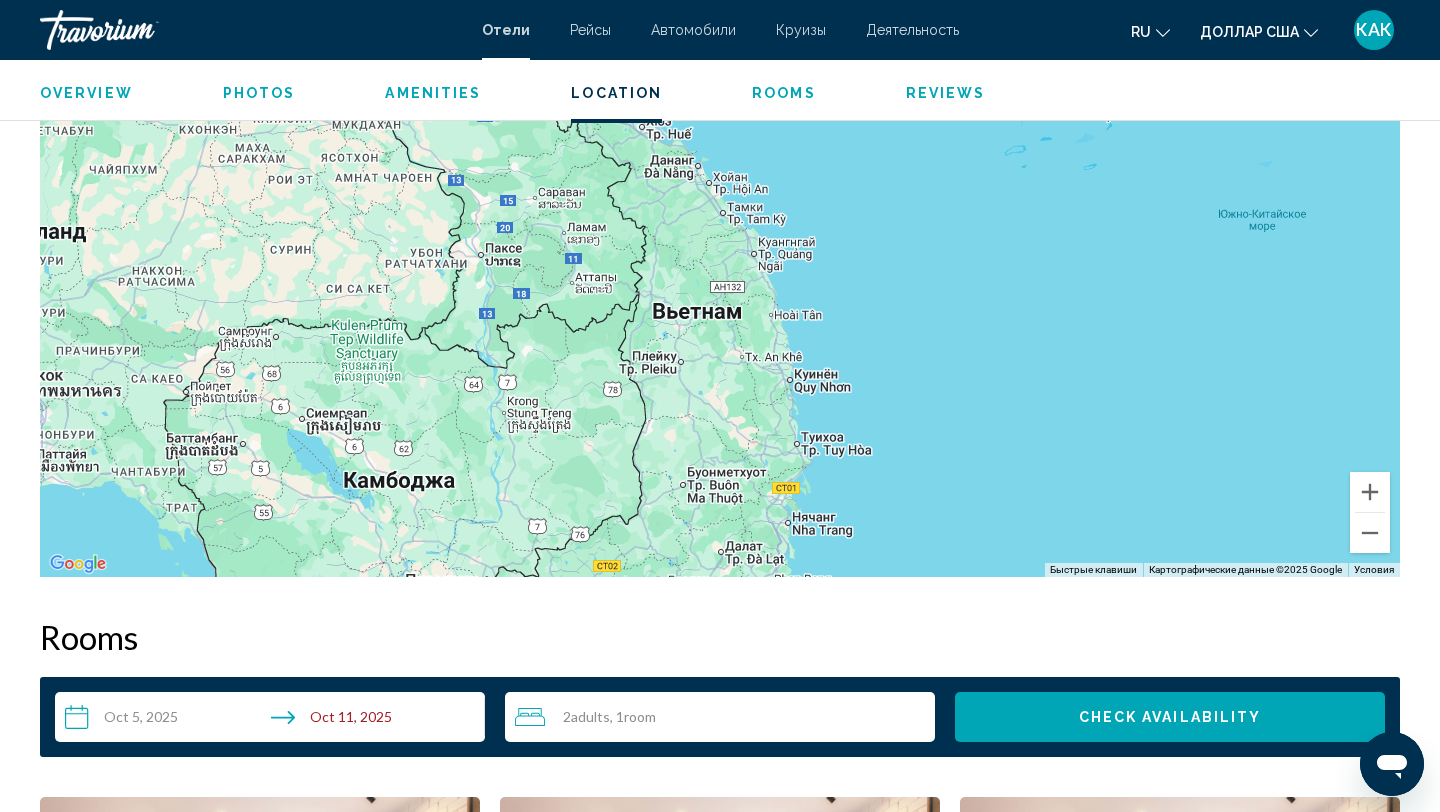 drag, startPoint x: 1257, startPoint y: 458, endPoint x: 1262, endPoint y: 304, distance: 154.08115 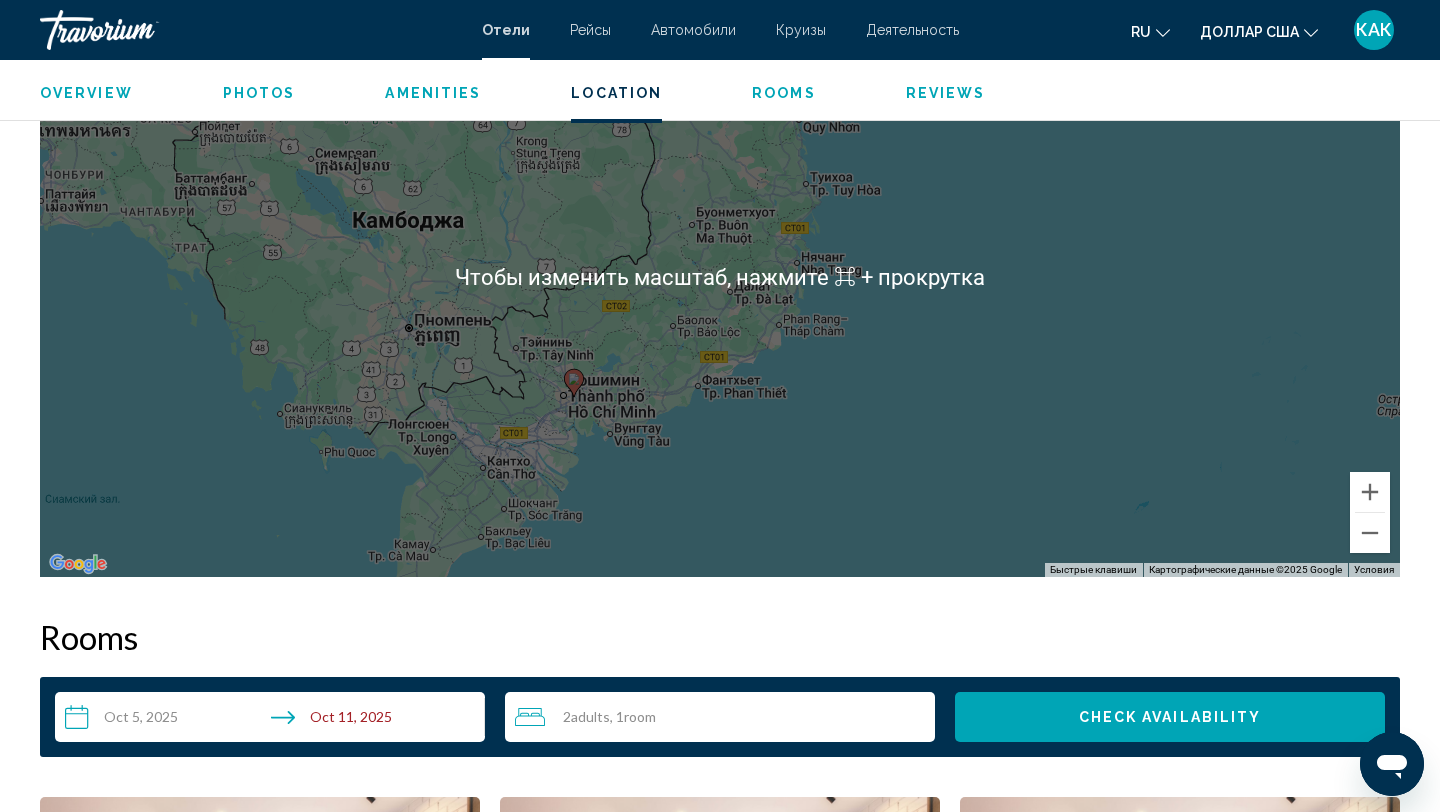 scroll, scrollTop: 2030, scrollLeft: 0, axis: vertical 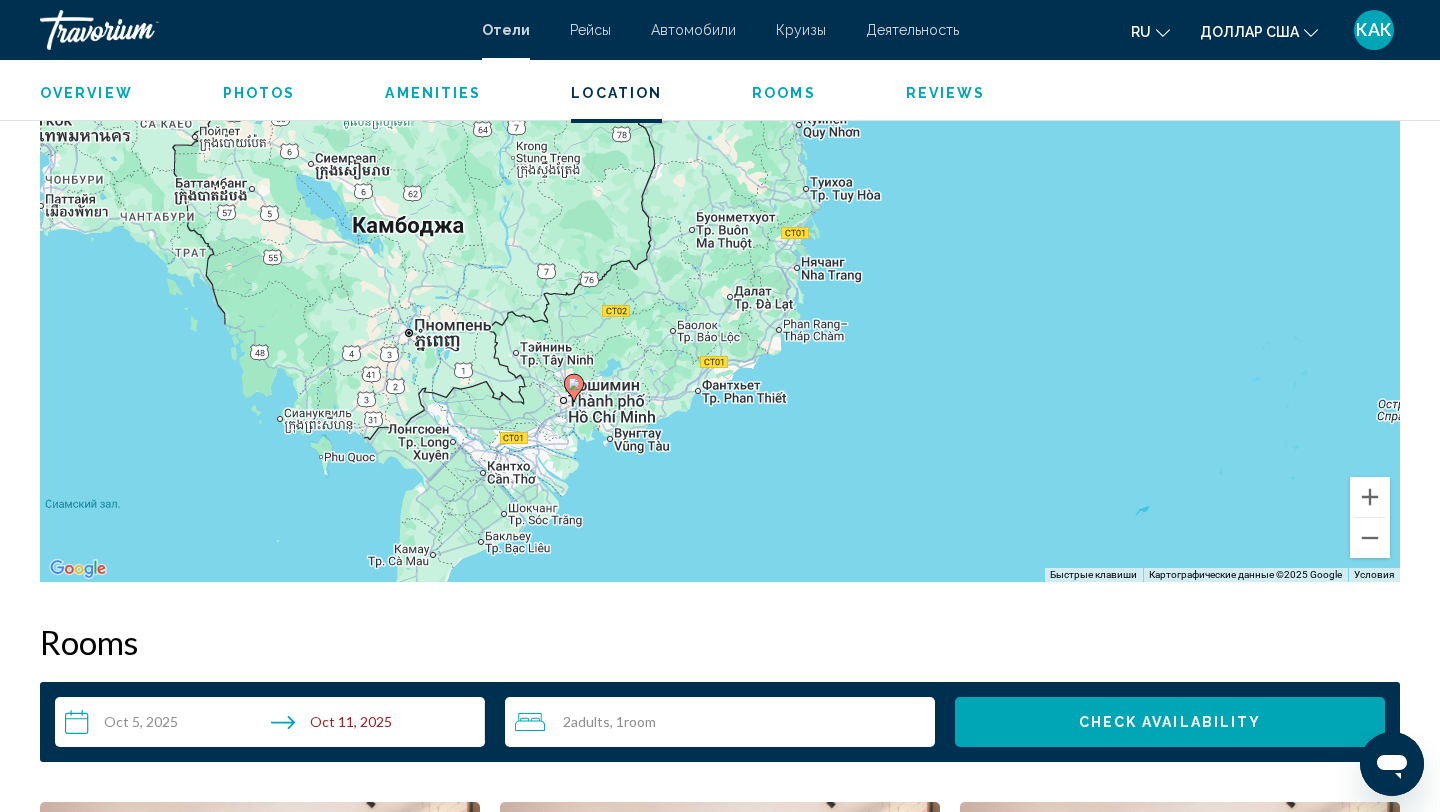 click on "Чтобы активировать перетаскивание с помощью клавиатуры, нажмите Alt + Ввод. После этого перемещайте маркер, используя клавиши со стрелками. Чтобы завершить перетаскивание, нажмите клавишу Ввод. Чтобы отменить действие, нажмите клавишу Esc." at bounding box center (720, 282) 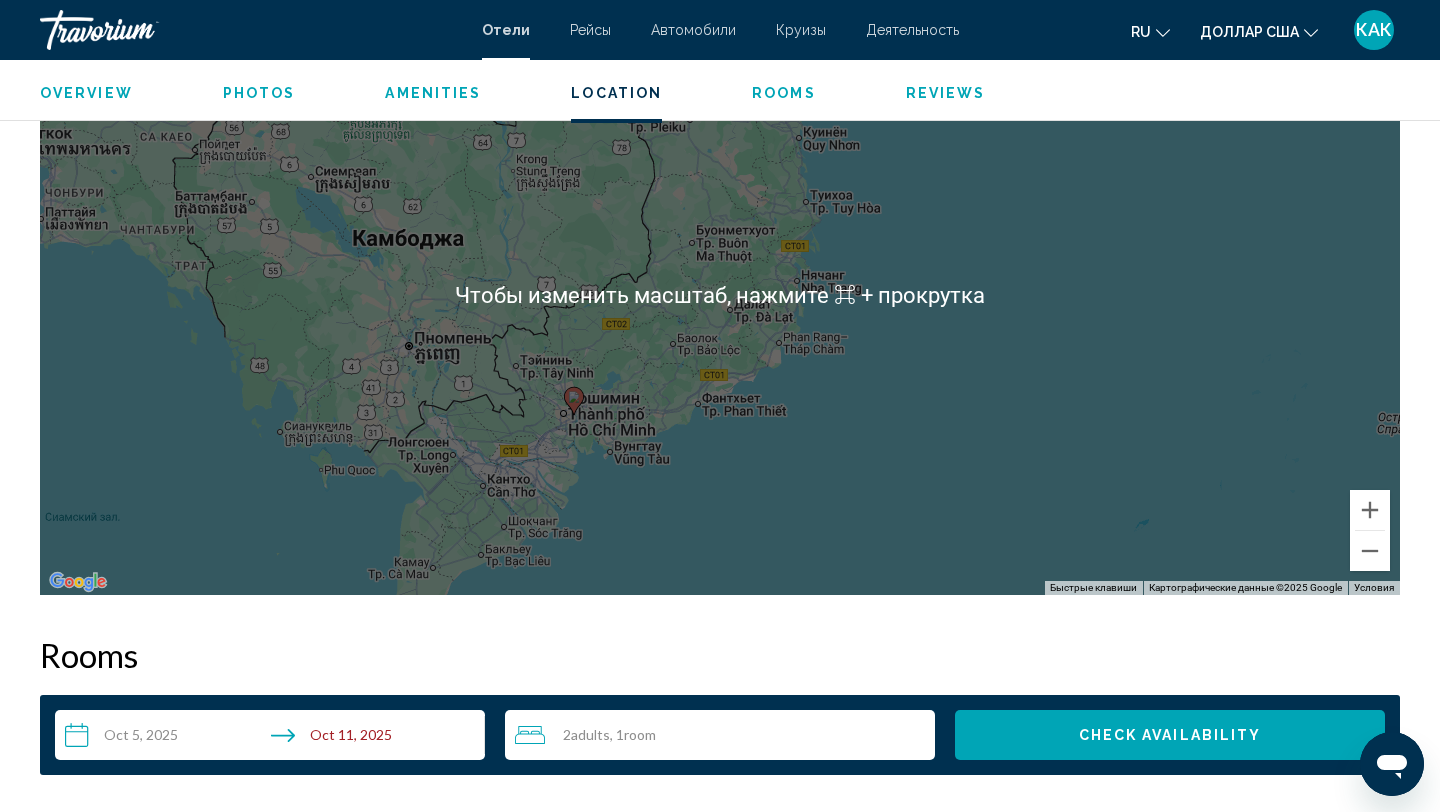 scroll, scrollTop: 2009, scrollLeft: 0, axis: vertical 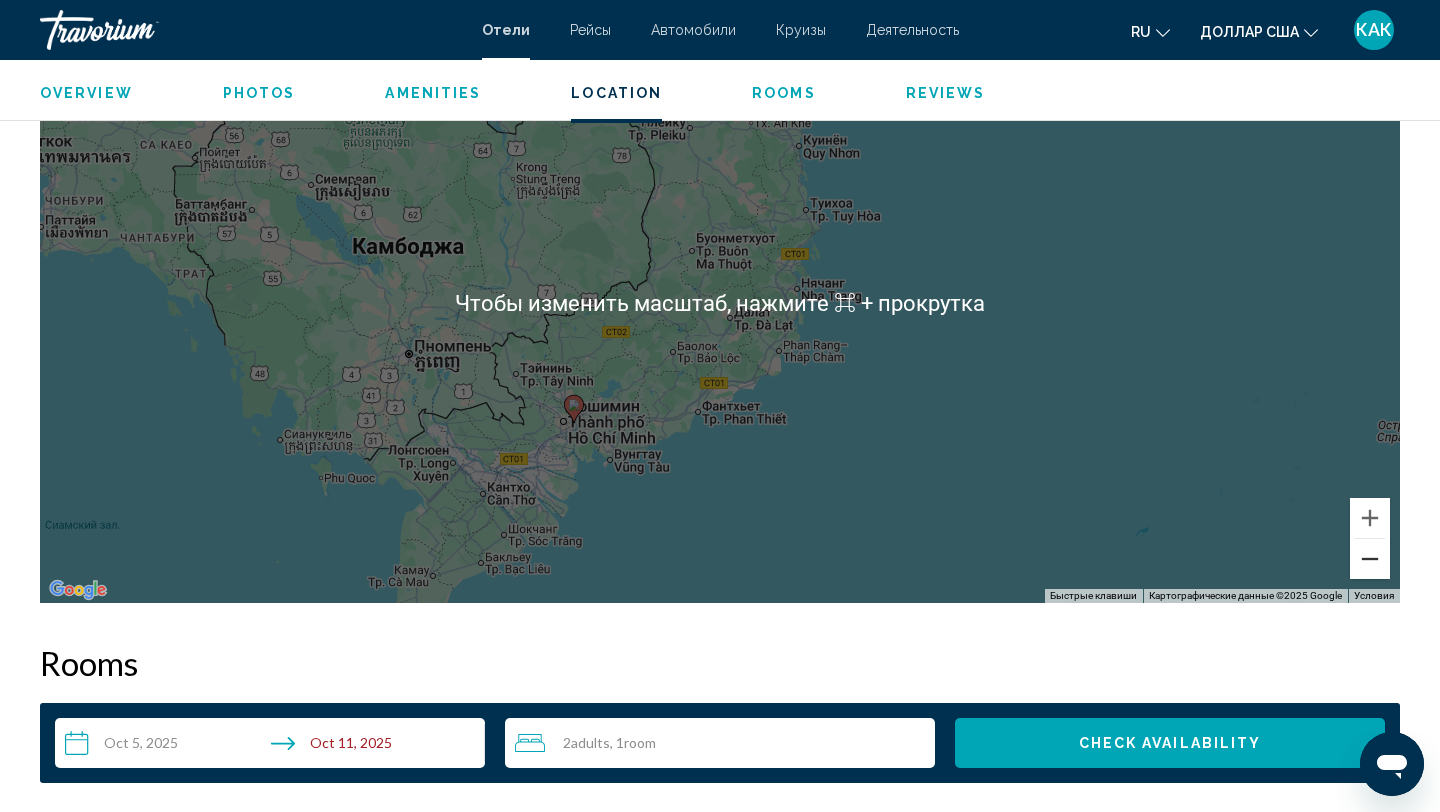 click at bounding box center [1370, 559] 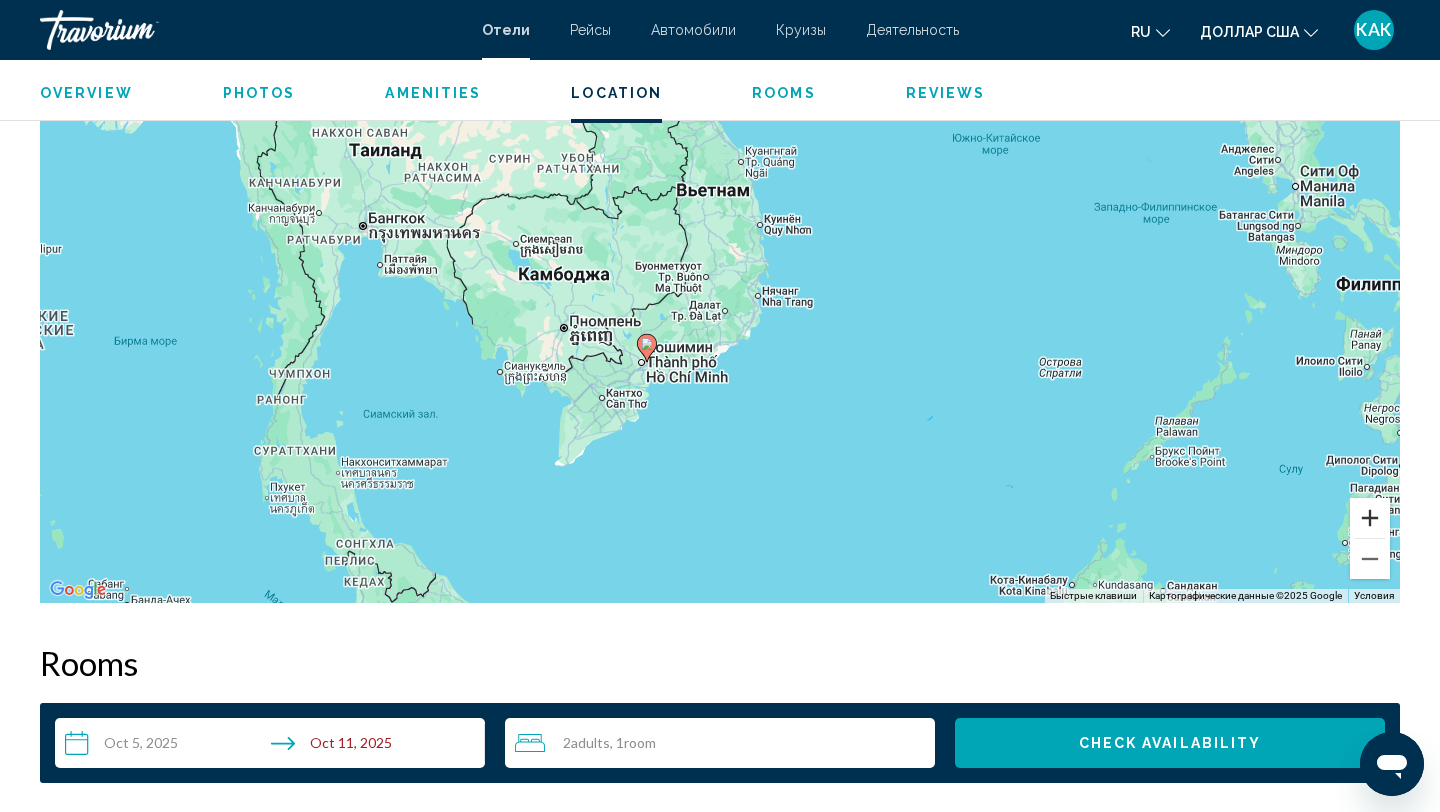 click at bounding box center (1370, 518) 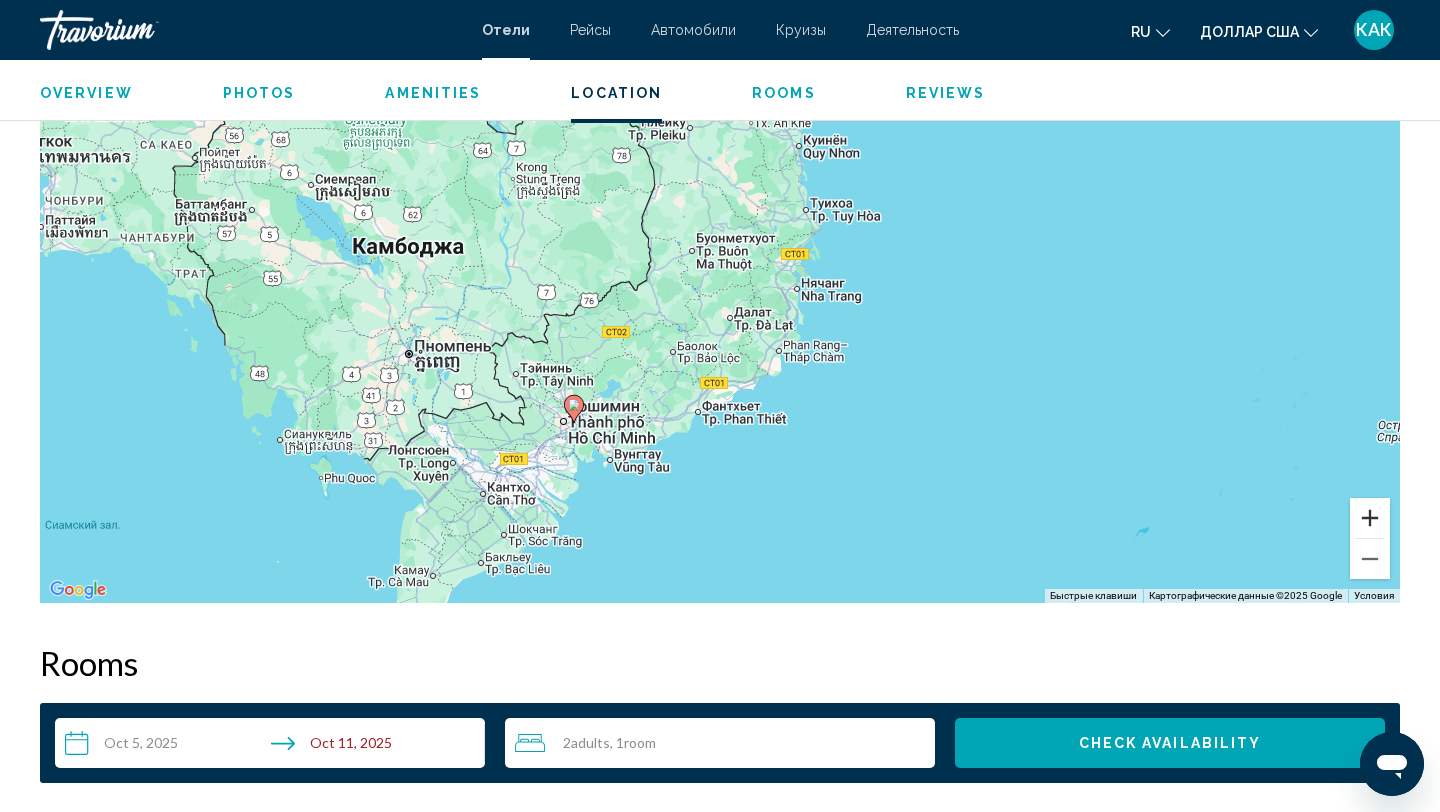 click at bounding box center (1370, 518) 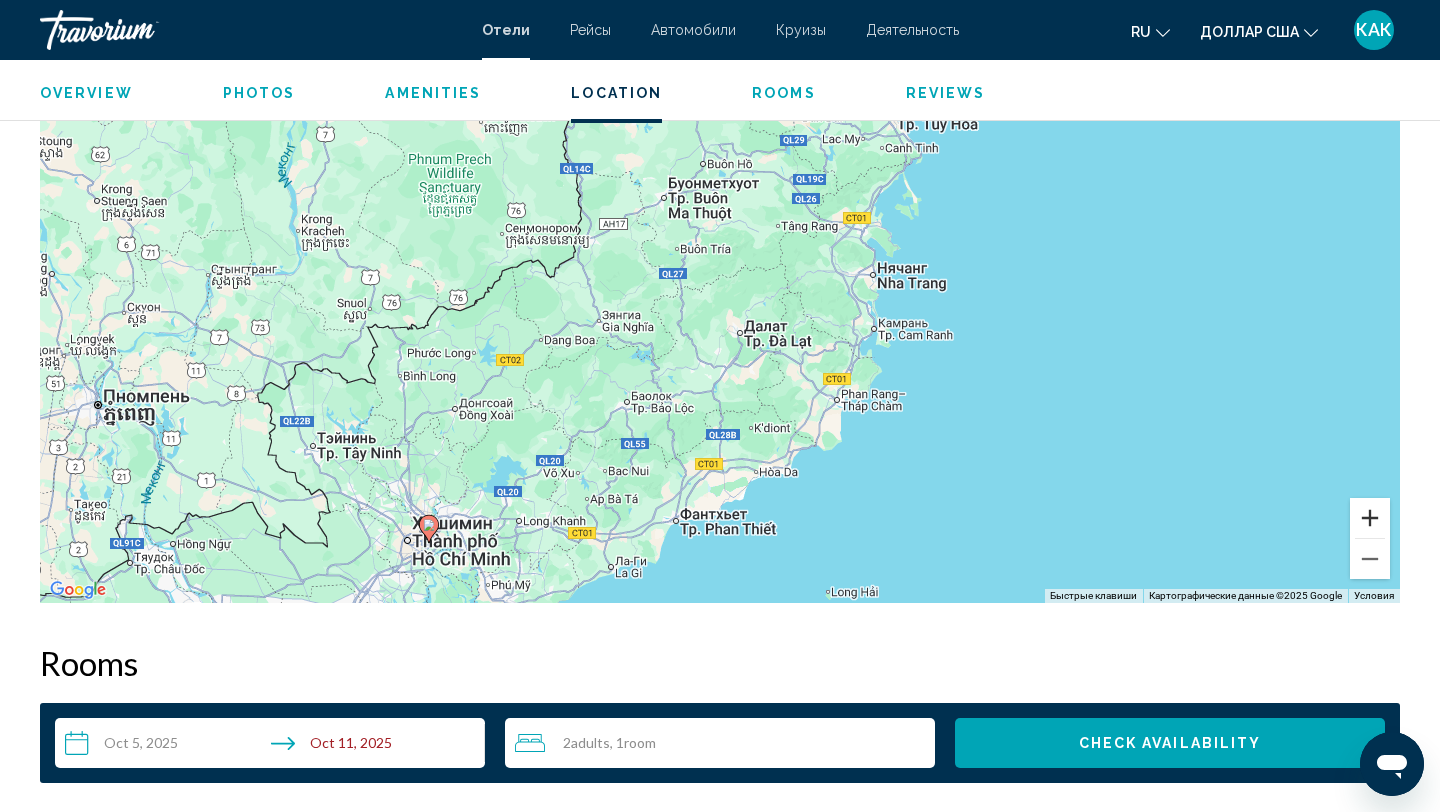 scroll, scrollTop: 2008, scrollLeft: 0, axis: vertical 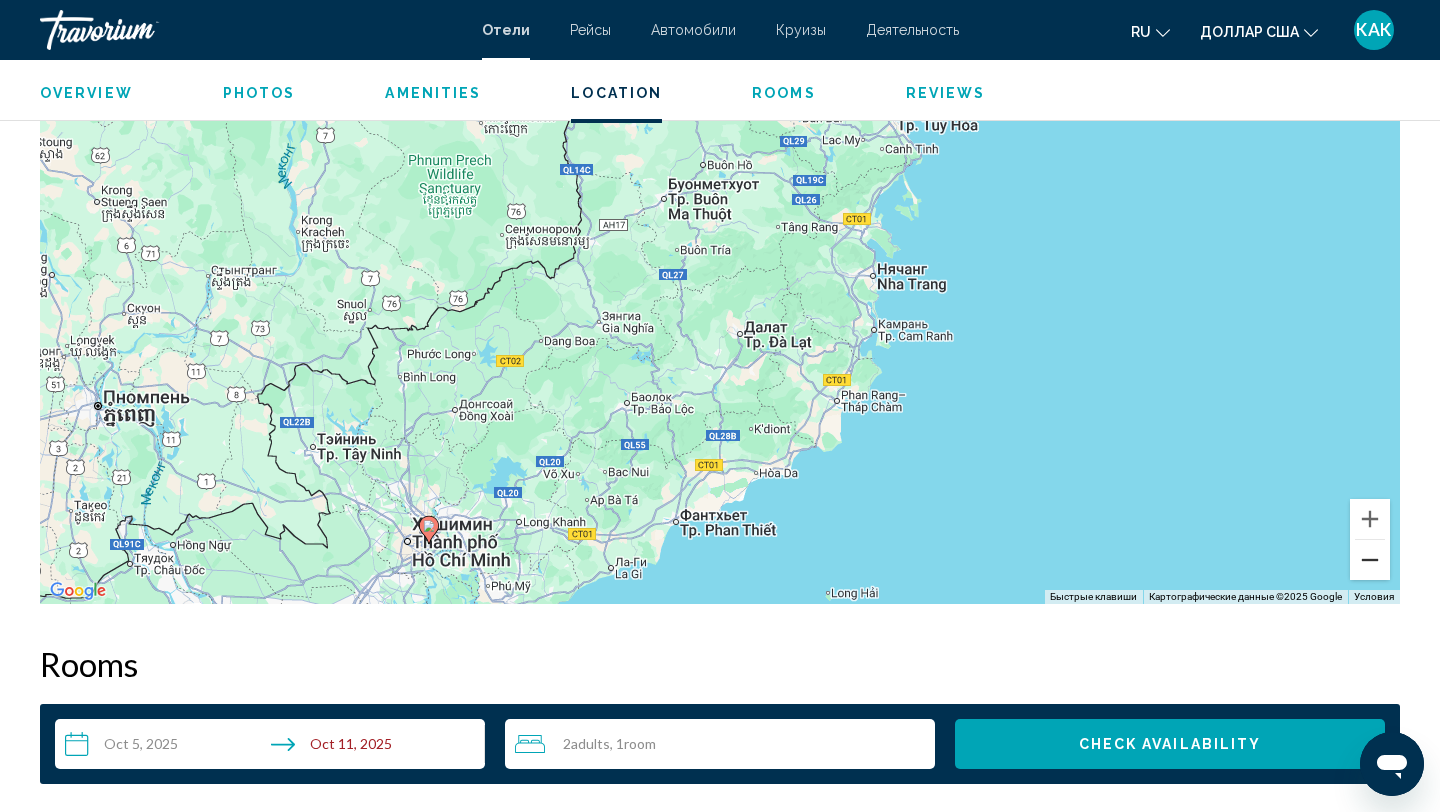 click at bounding box center (1370, 560) 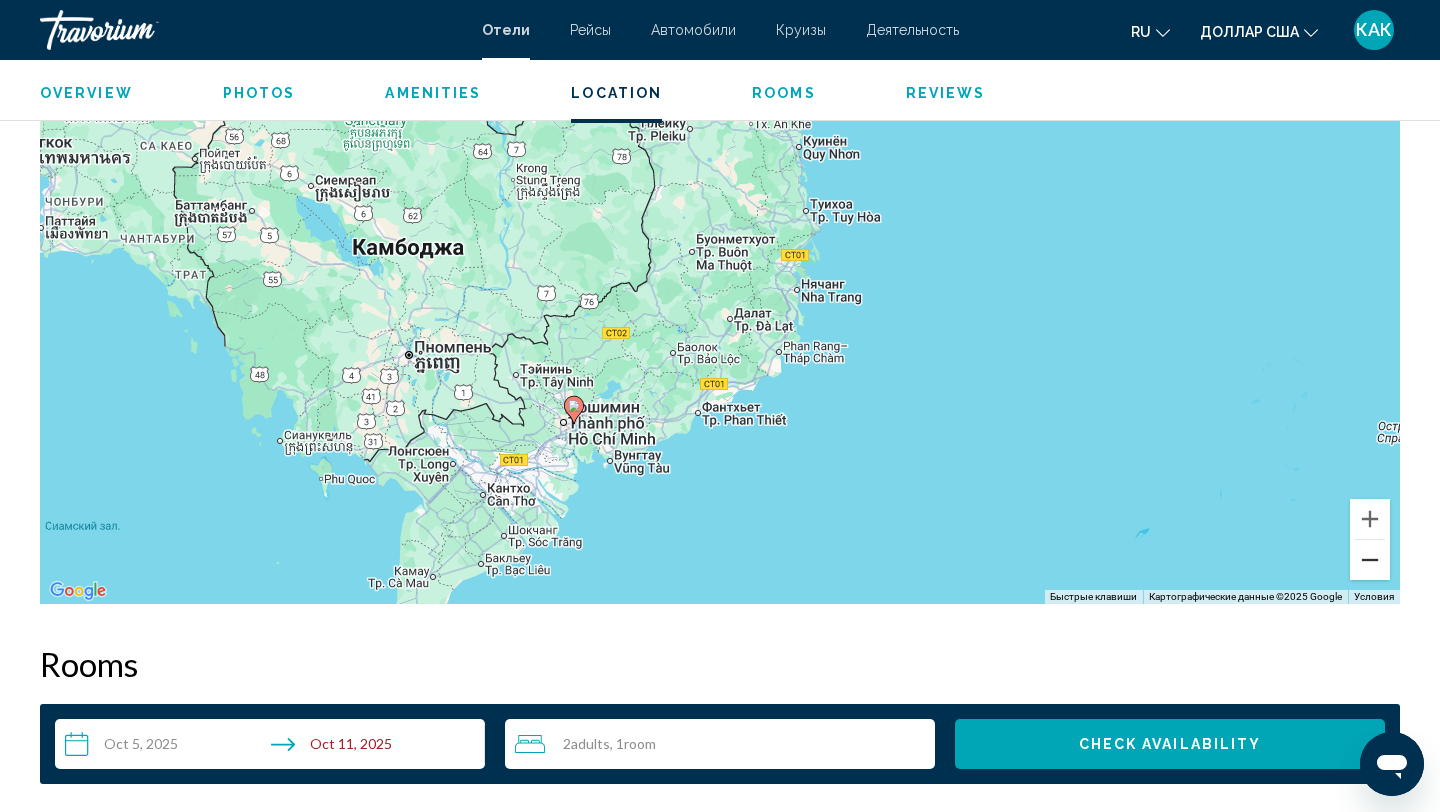 click at bounding box center [1370, 560] 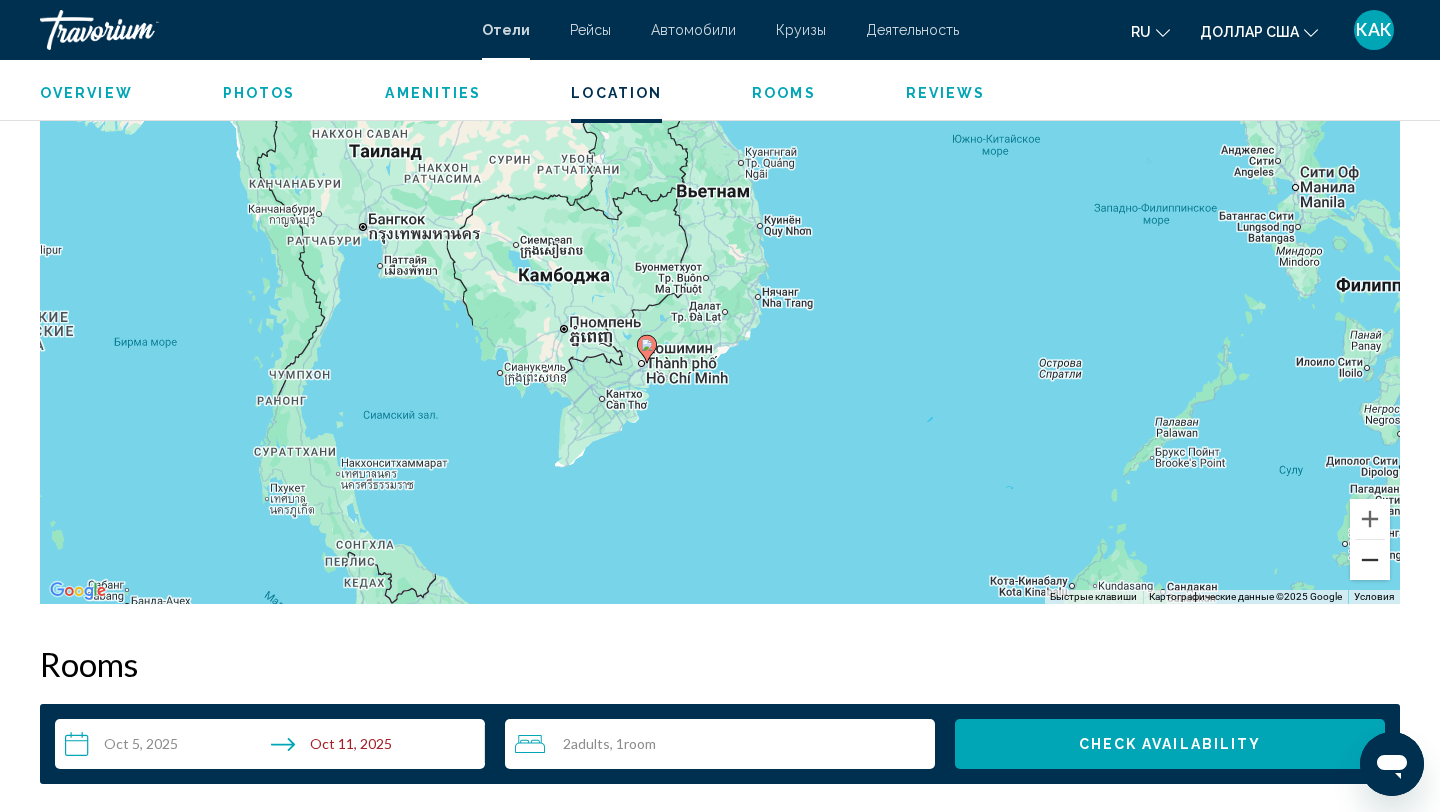 click at bounding box center (1370, 560) 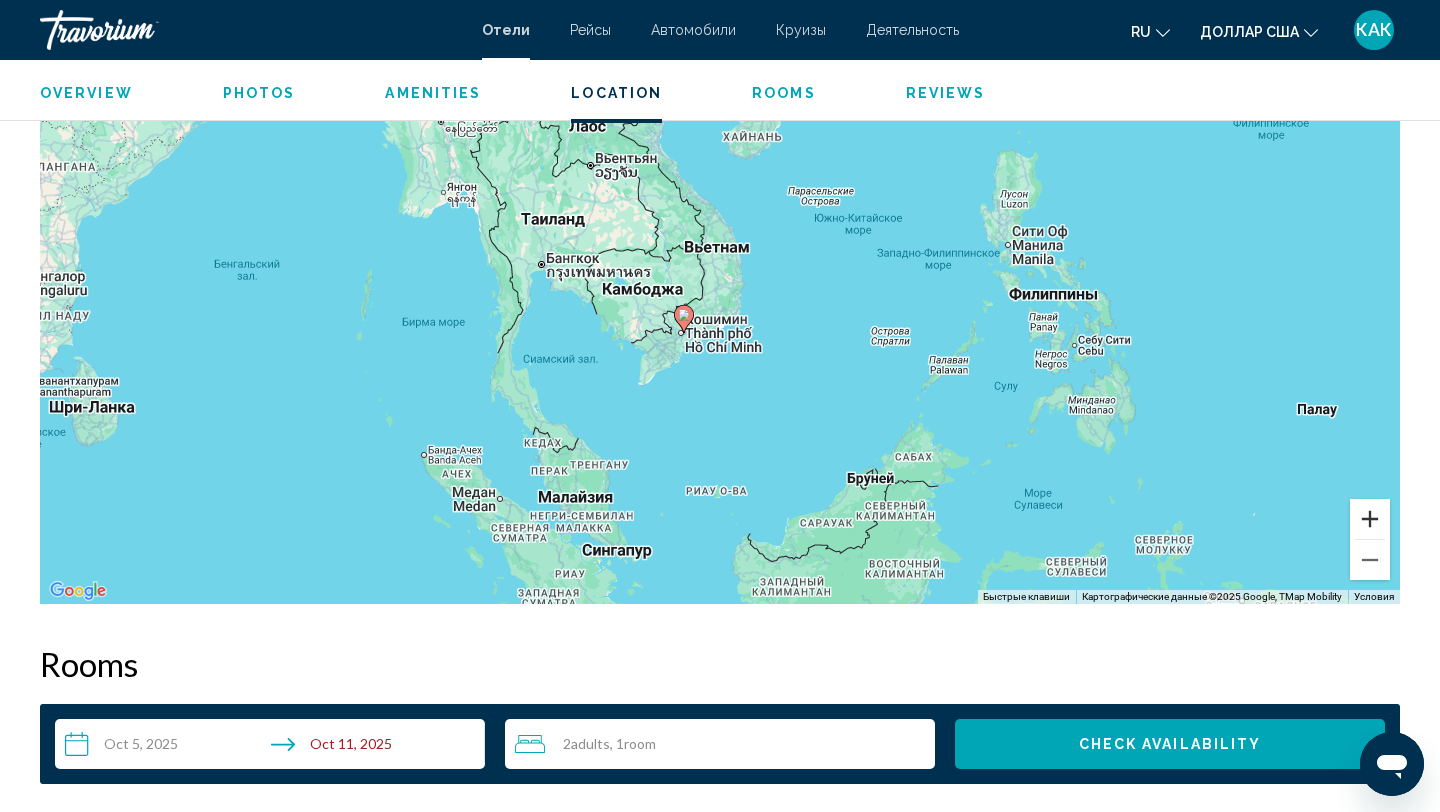 click at bounding box center [1370, 519] 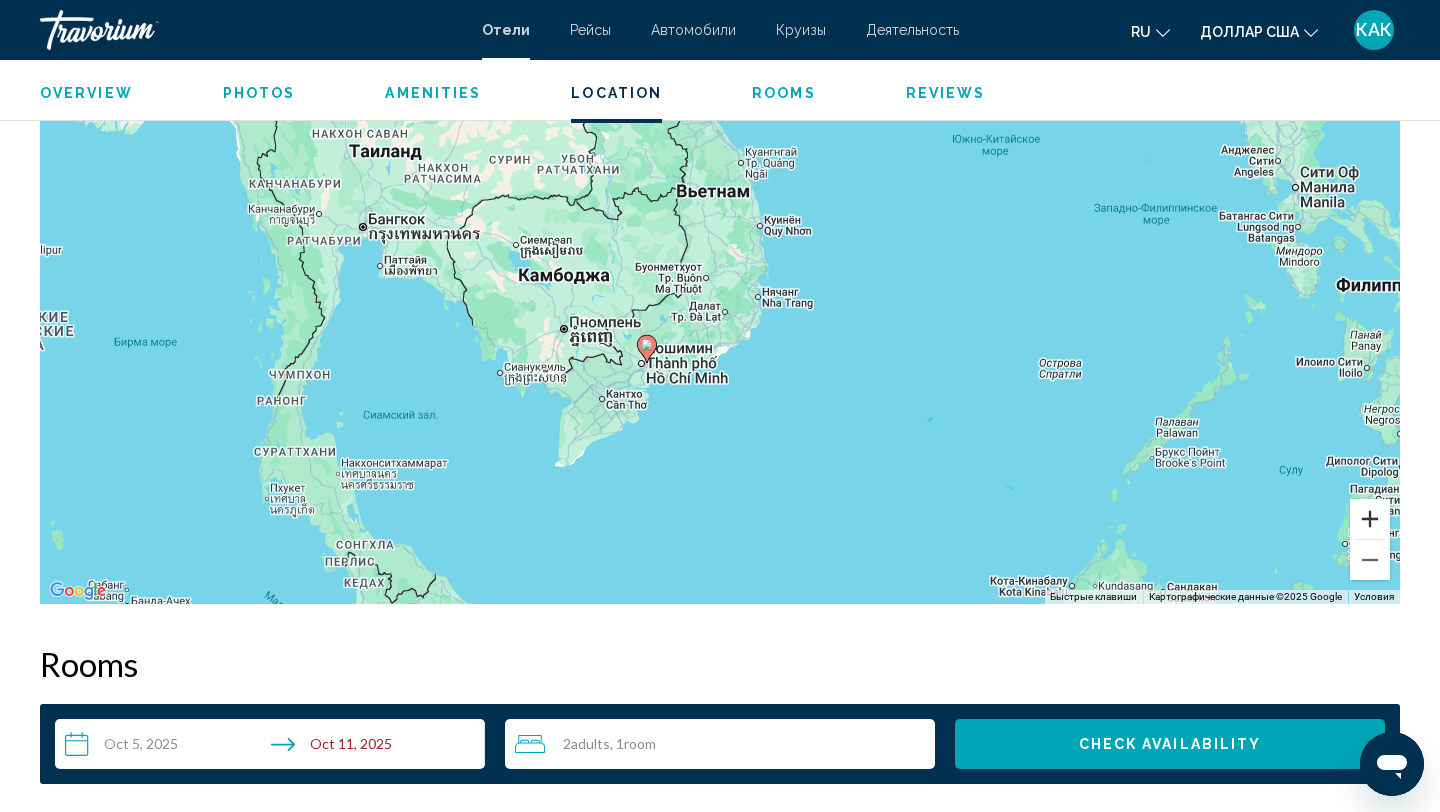 click at bounding box center [1370, 519] 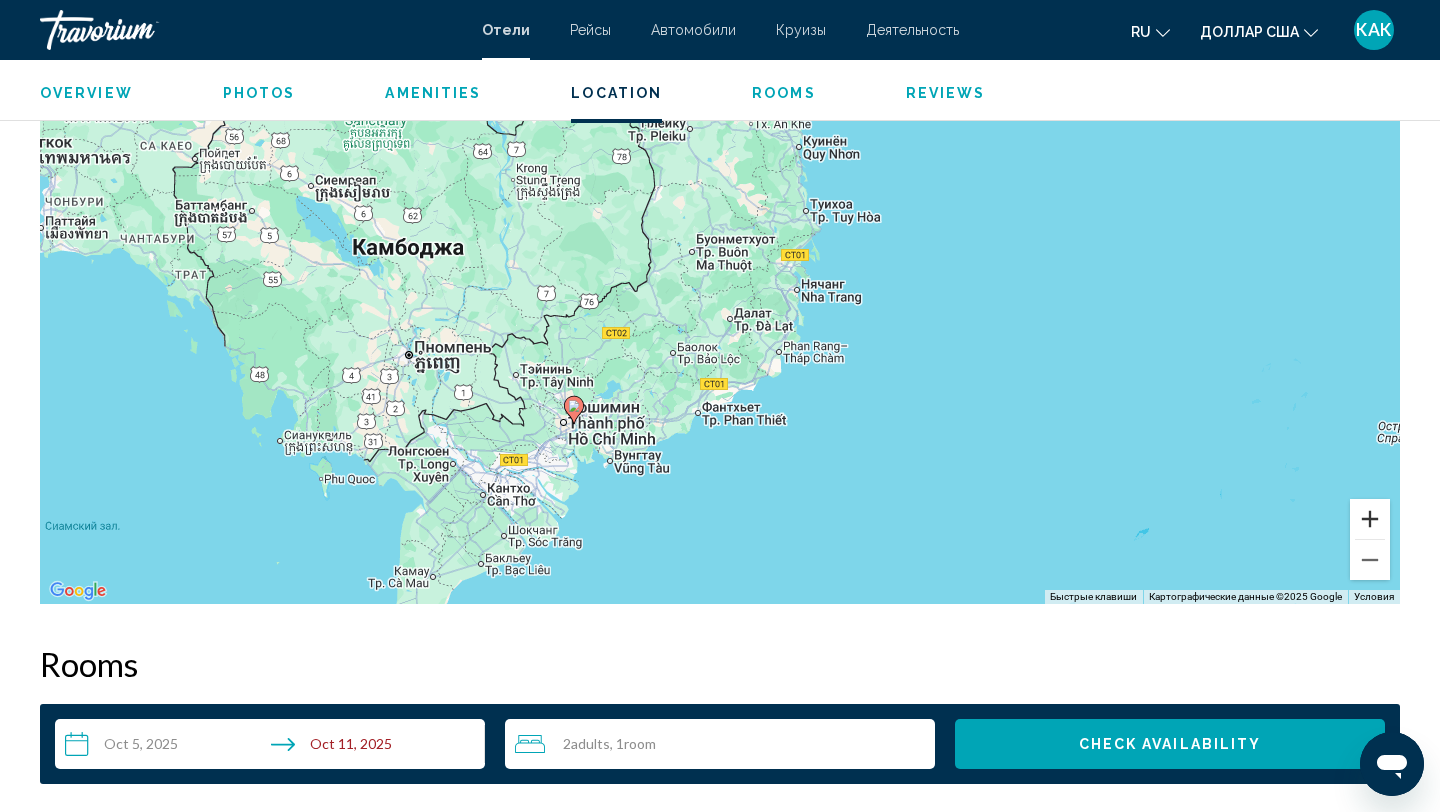 click at bounding box center [1370, 519] 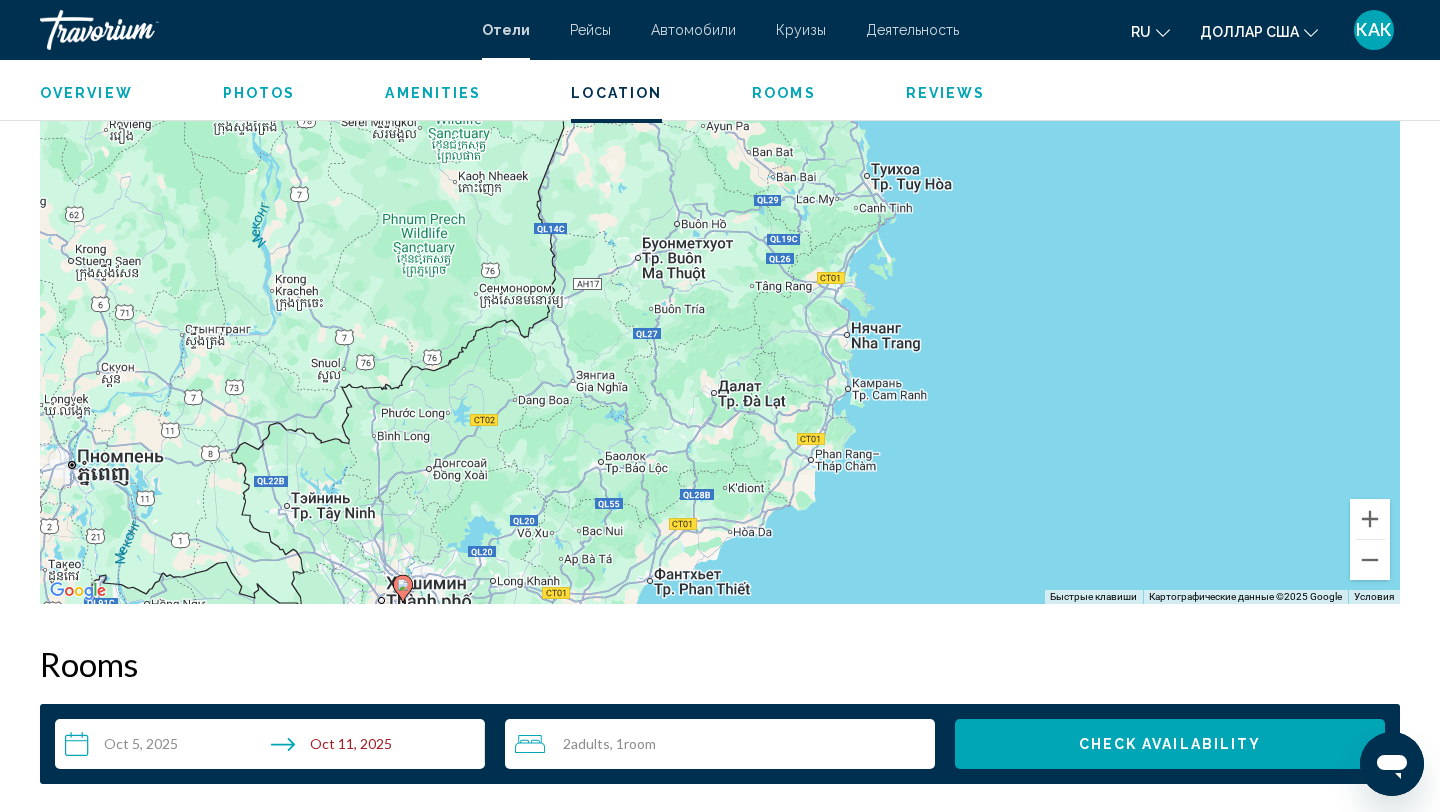 drag, startPoint x: 1198, startPoint y: 374, endPoint x: 1172, endPoint y: 435, distance: 66.309875 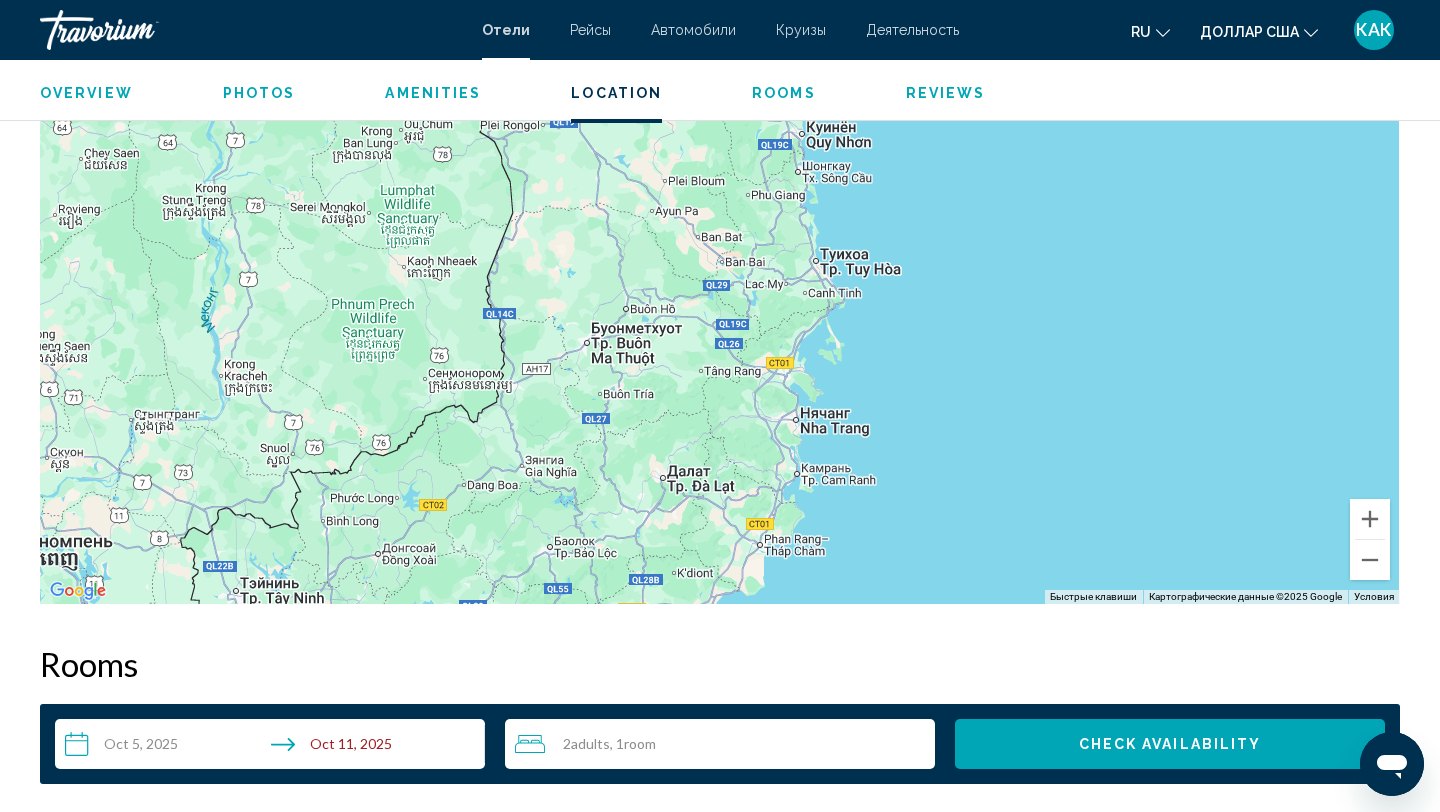 drag, startPoint x: 1202, startPoint y: 310, endPoint x: 1147, endPoint y: 400, distance: 105.47511 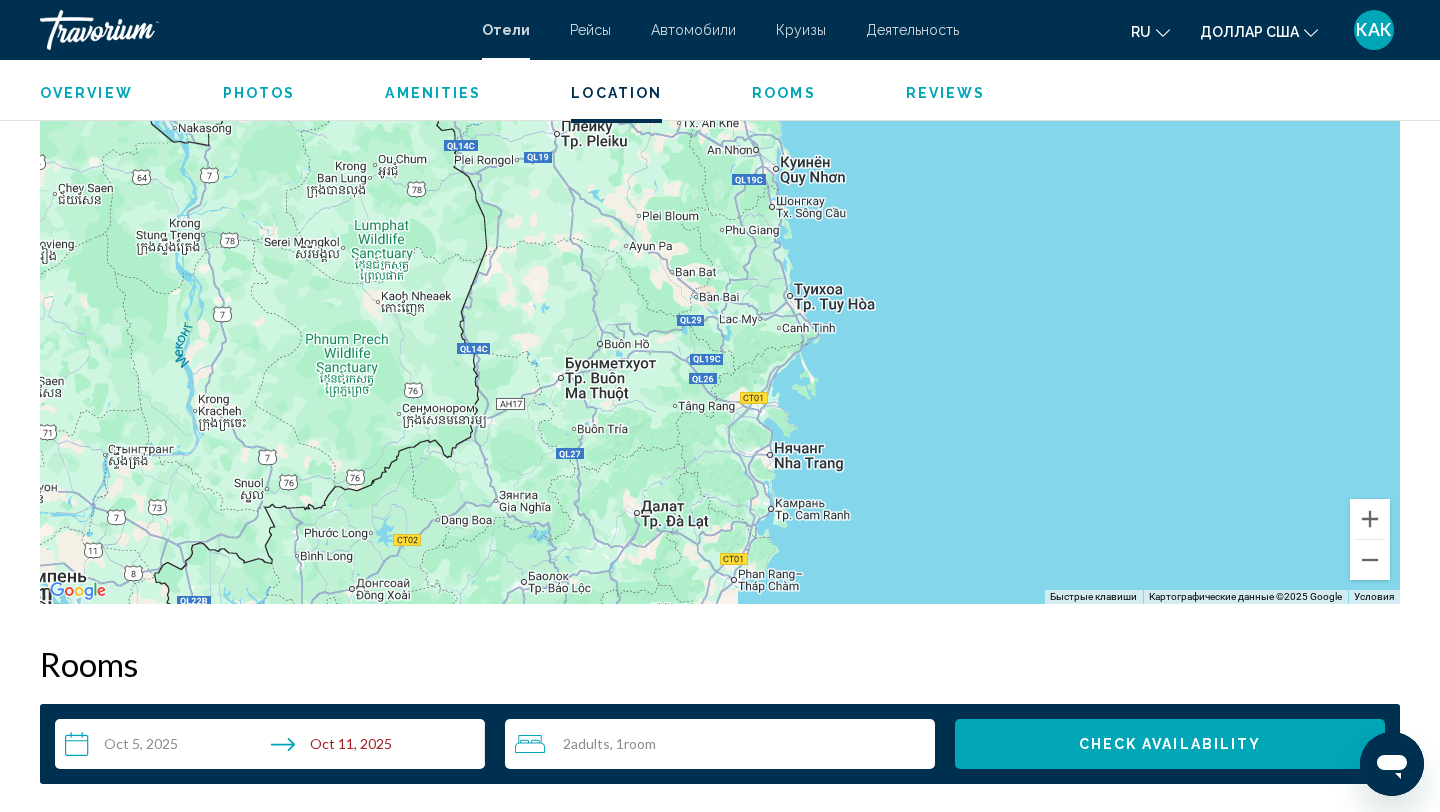 drag, startPoint x: 1131, startPoint y: 355, endPoint x: 1098, endPoint y: 396, distance: 52.63079 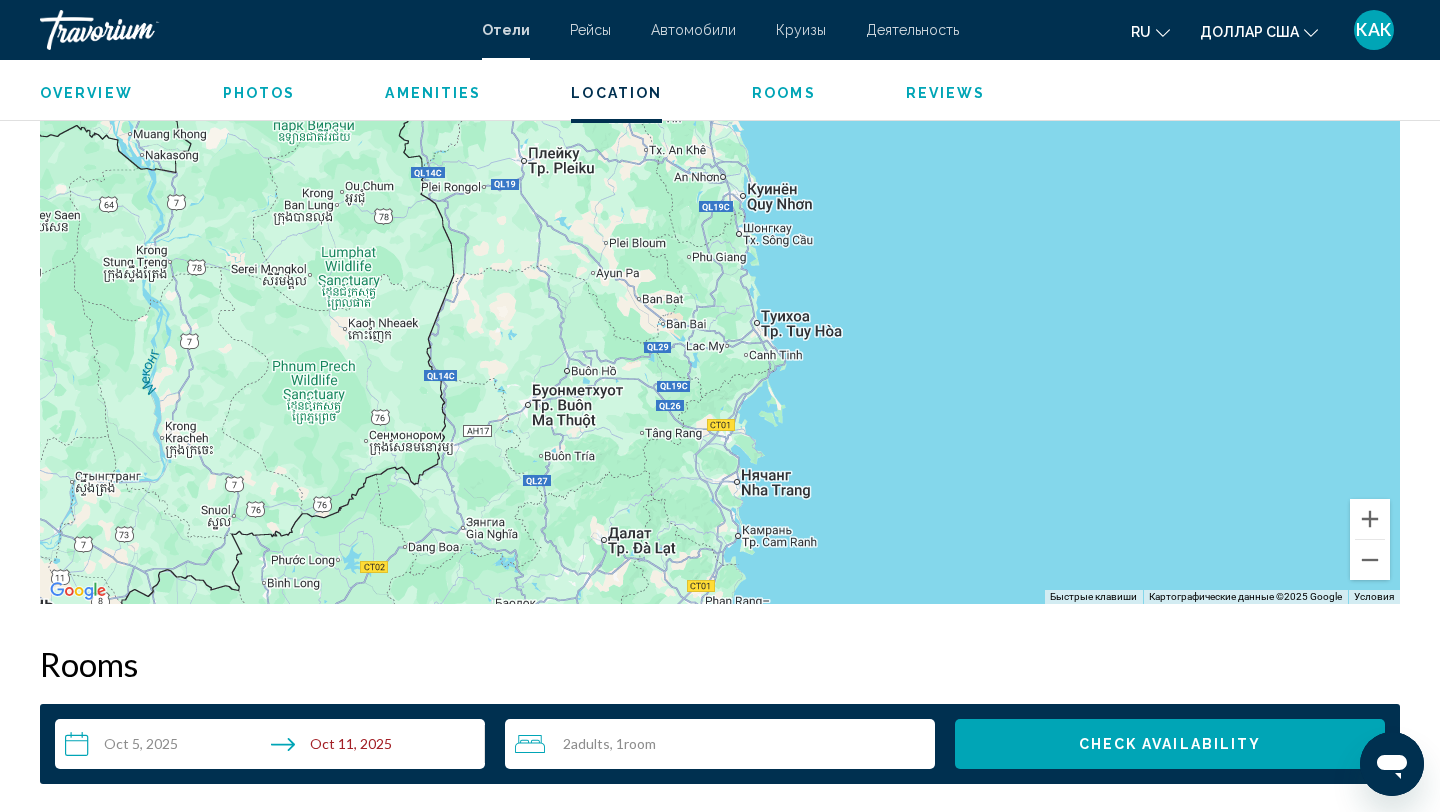 drag, startPoint x: 1114, startPoint y: 343, endPoint x: 1082, endPoint y: 369, distance: 41.231056 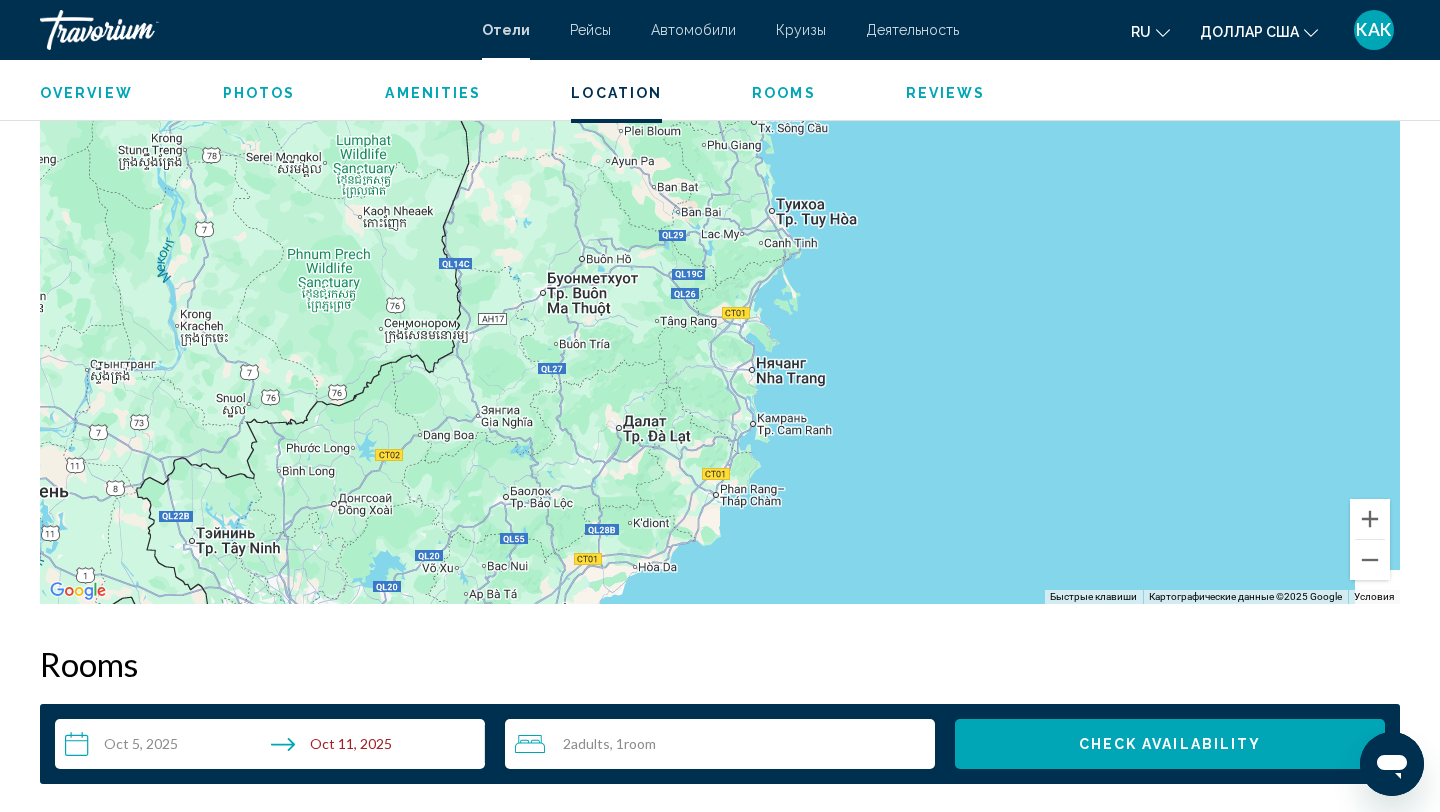 drag, startPoint x: 1099, startPoint y: 366, endPoint x: 1126, endPoint y: 237, distance: 131.7953 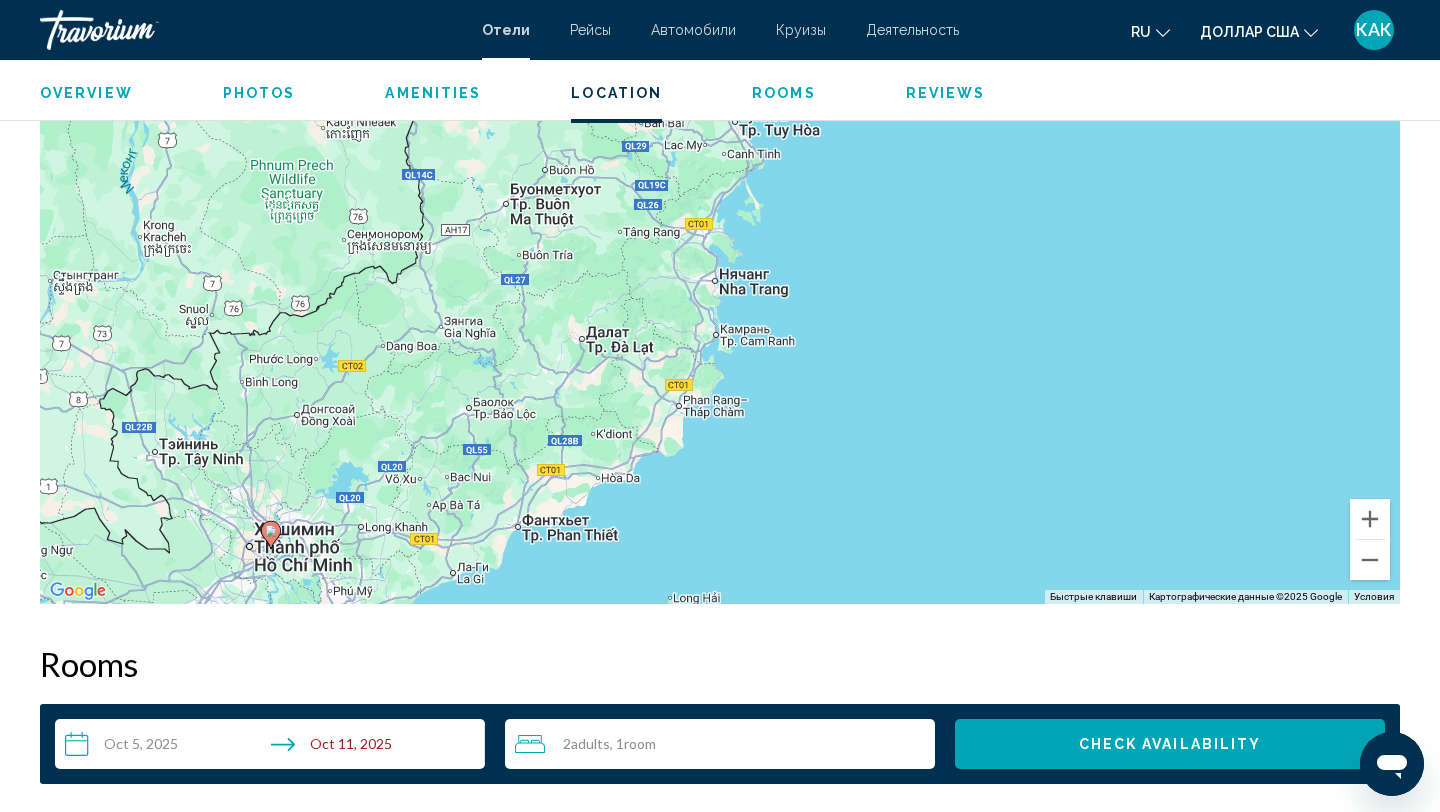 drag, startPoint x: 923, startPoint y: 424, endPoint x: 877, endPoint y: 339, distance: 96.64885 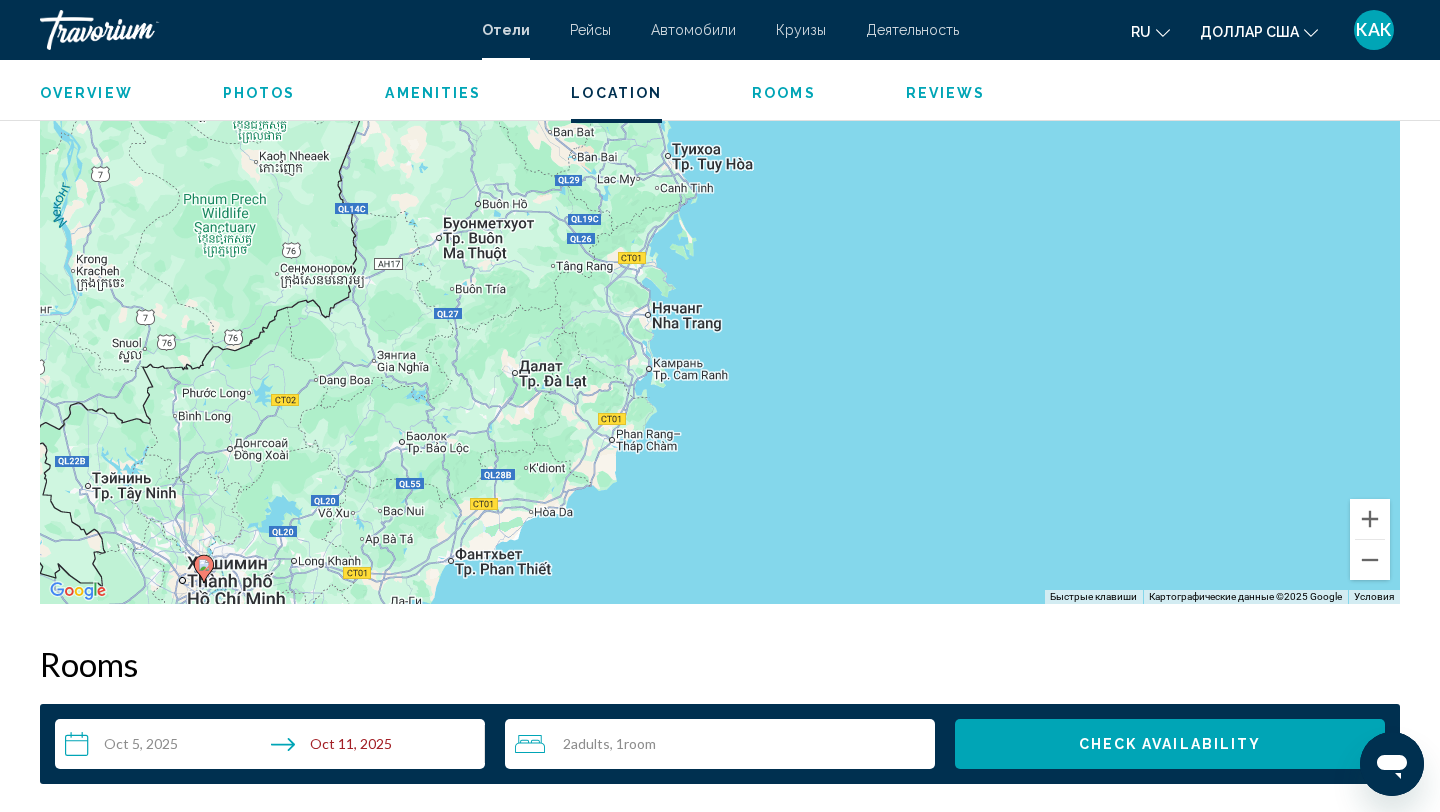 drag, startPoint x: 882, startPoint y: 322, endPoint x: 794, endPoint y: 372, distance: 101.21265 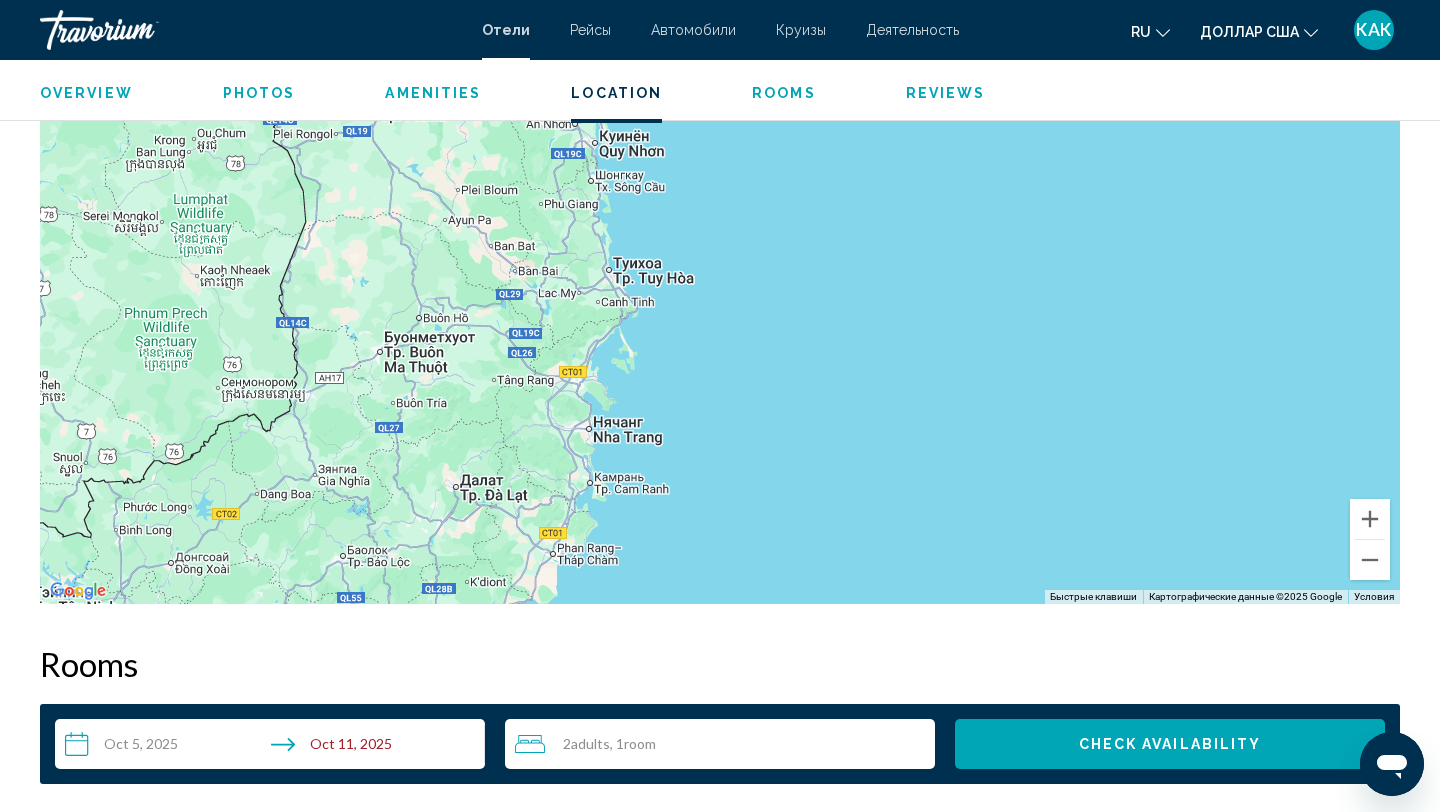 drag, startPoint x: 872, startPoint y: 299, endPoint x: 842, endPoint y: 410, distance: 114.982605 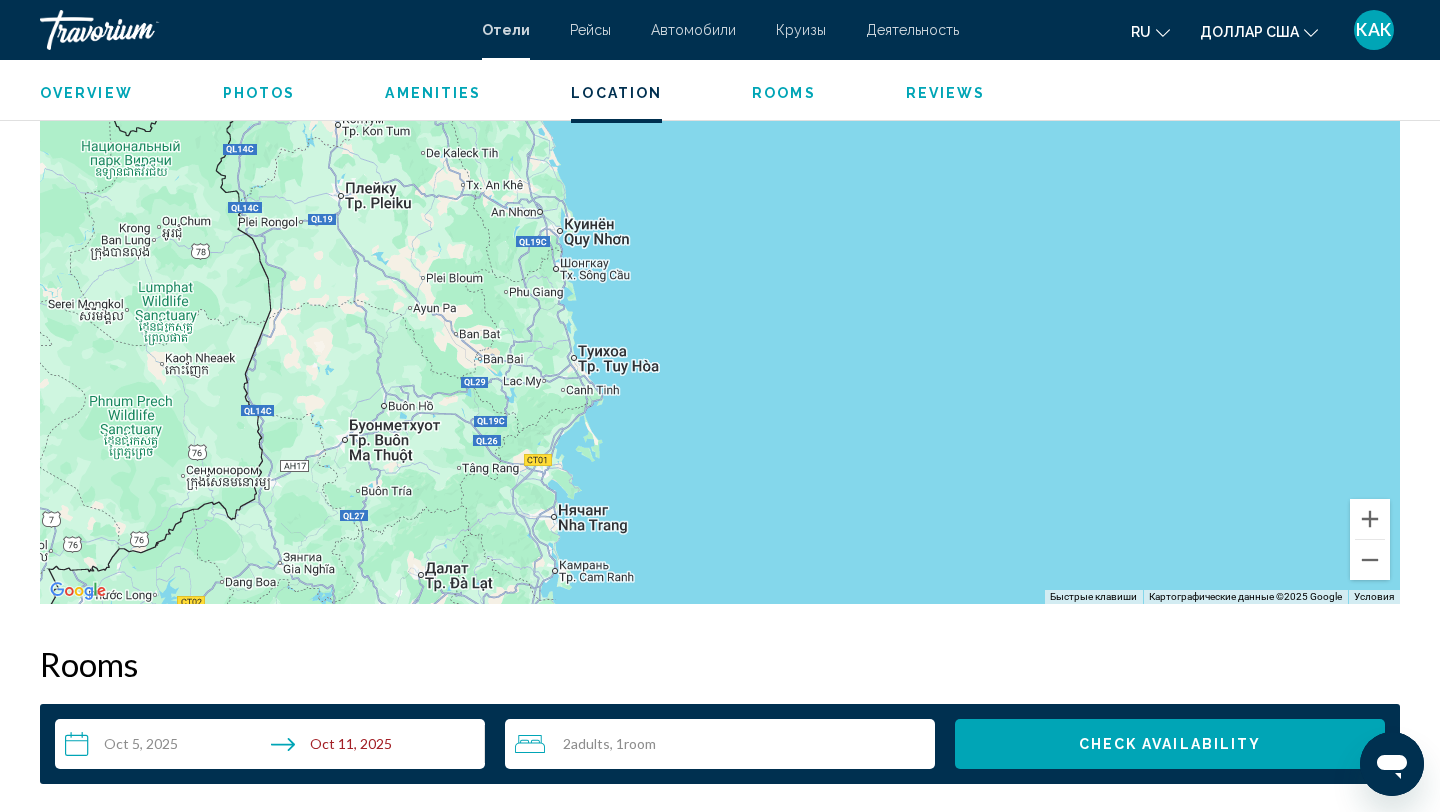 drag, startPoint x: 889, startPoint y: 315, endPoint x: 855, endPoint y: 393, distance: 85.08819 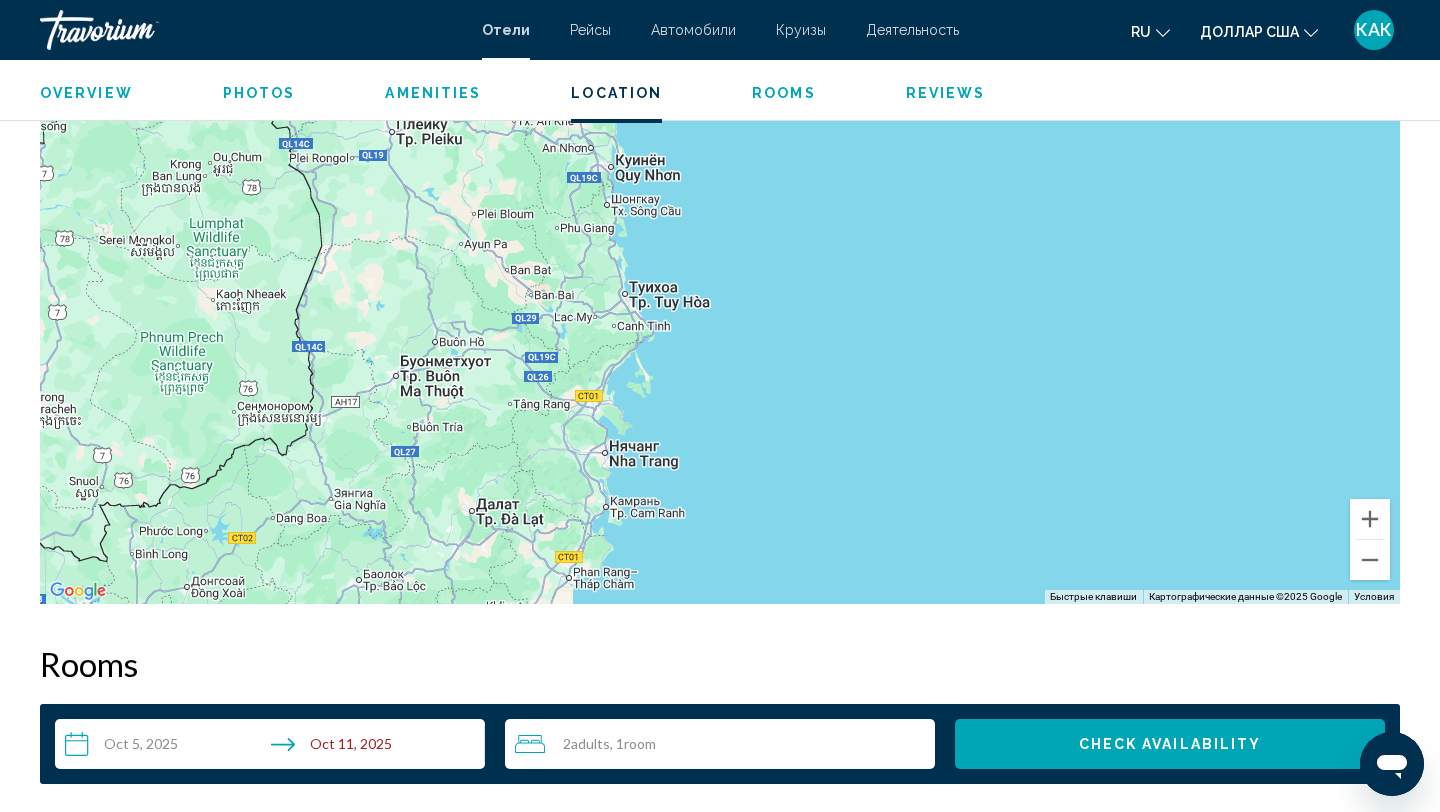 drag, startPoint x: 892, startPoint y: 428, endPoint x: 962, endPoint y: 344, distance: 109.3435 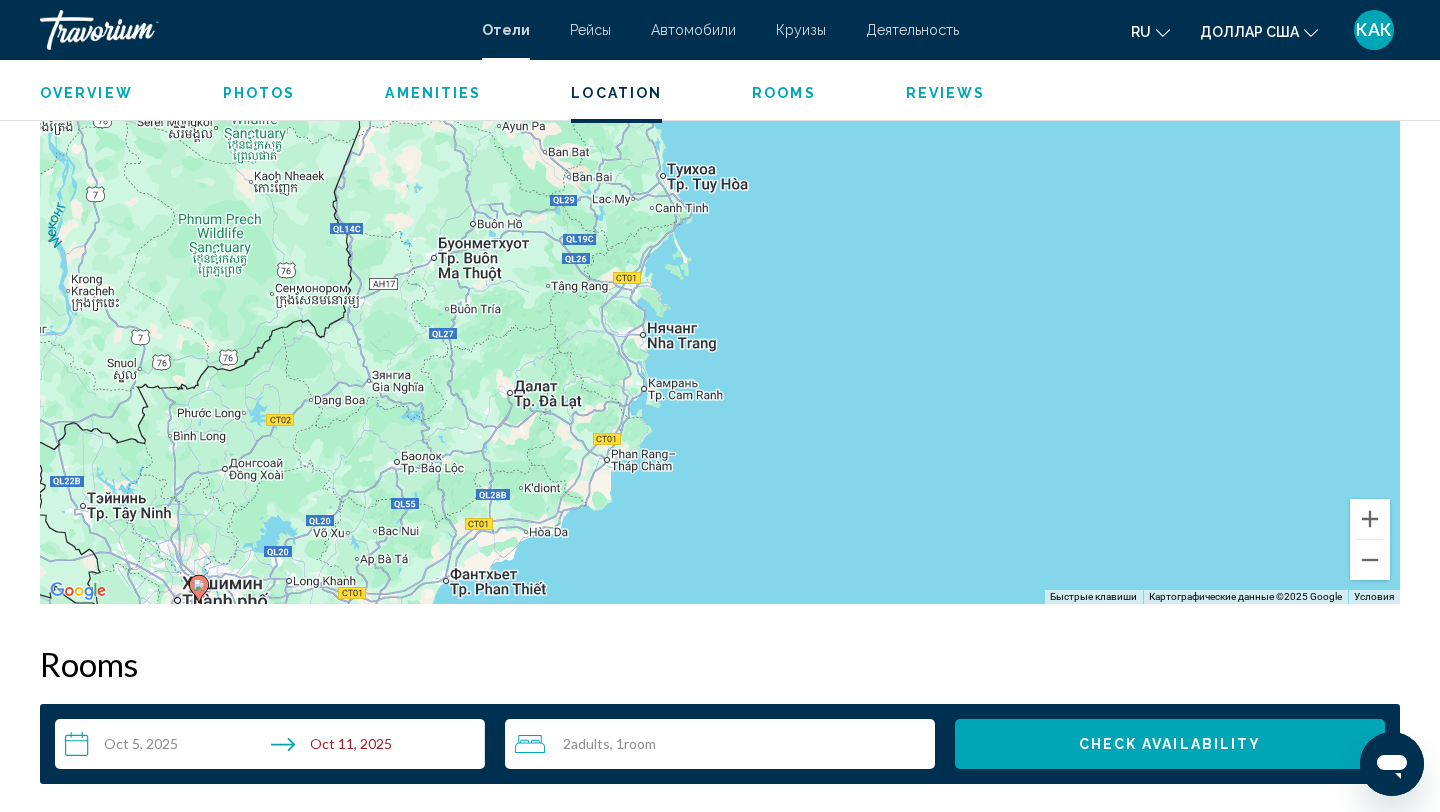 drag, startPoint x: 962, startPoint y: 344, endPoint x: 981, endPoint y: 236, distance: 109.65856 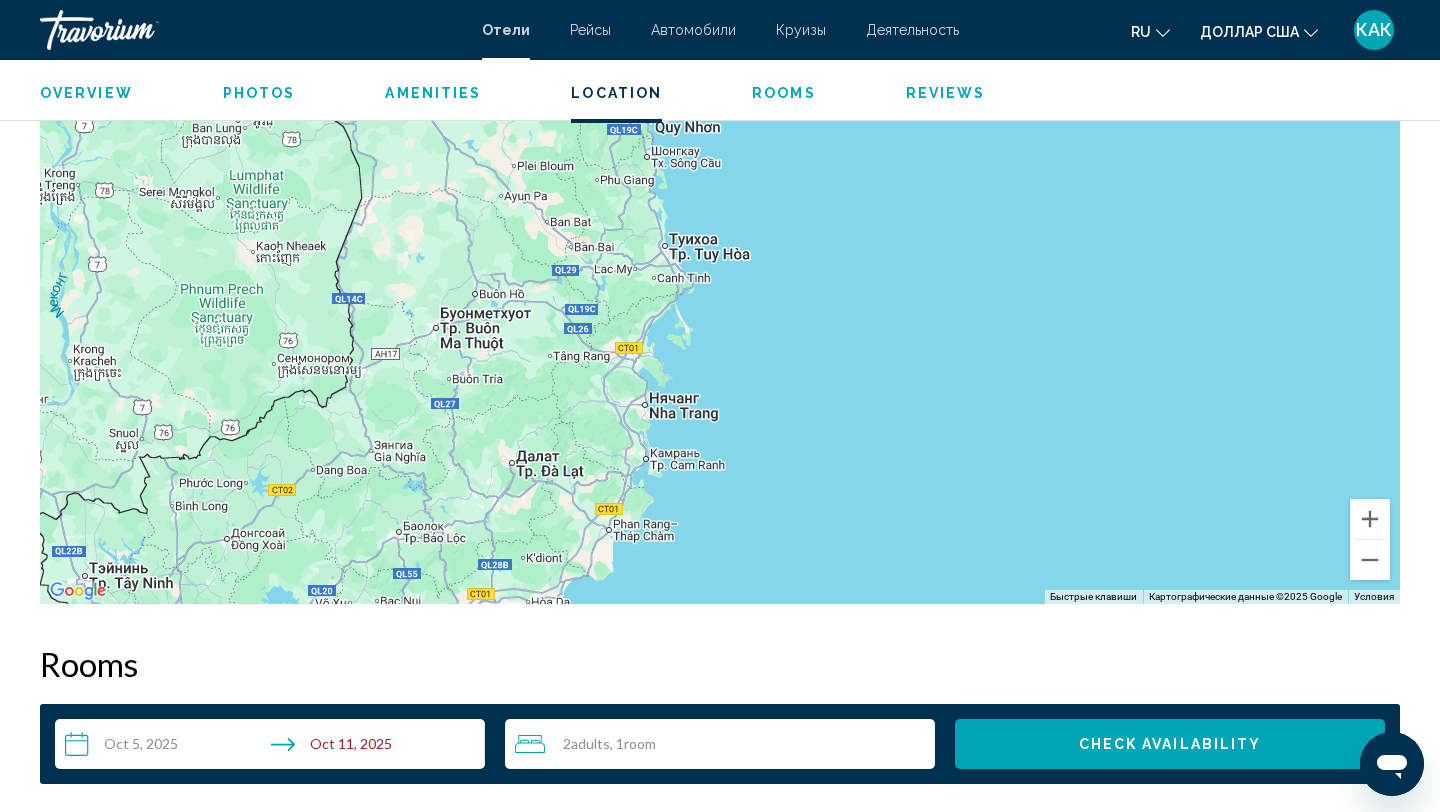 drag, startPoint x: 931, startPoint y: 341, endPoint x: 931, endPoint y: 434, distance: 93 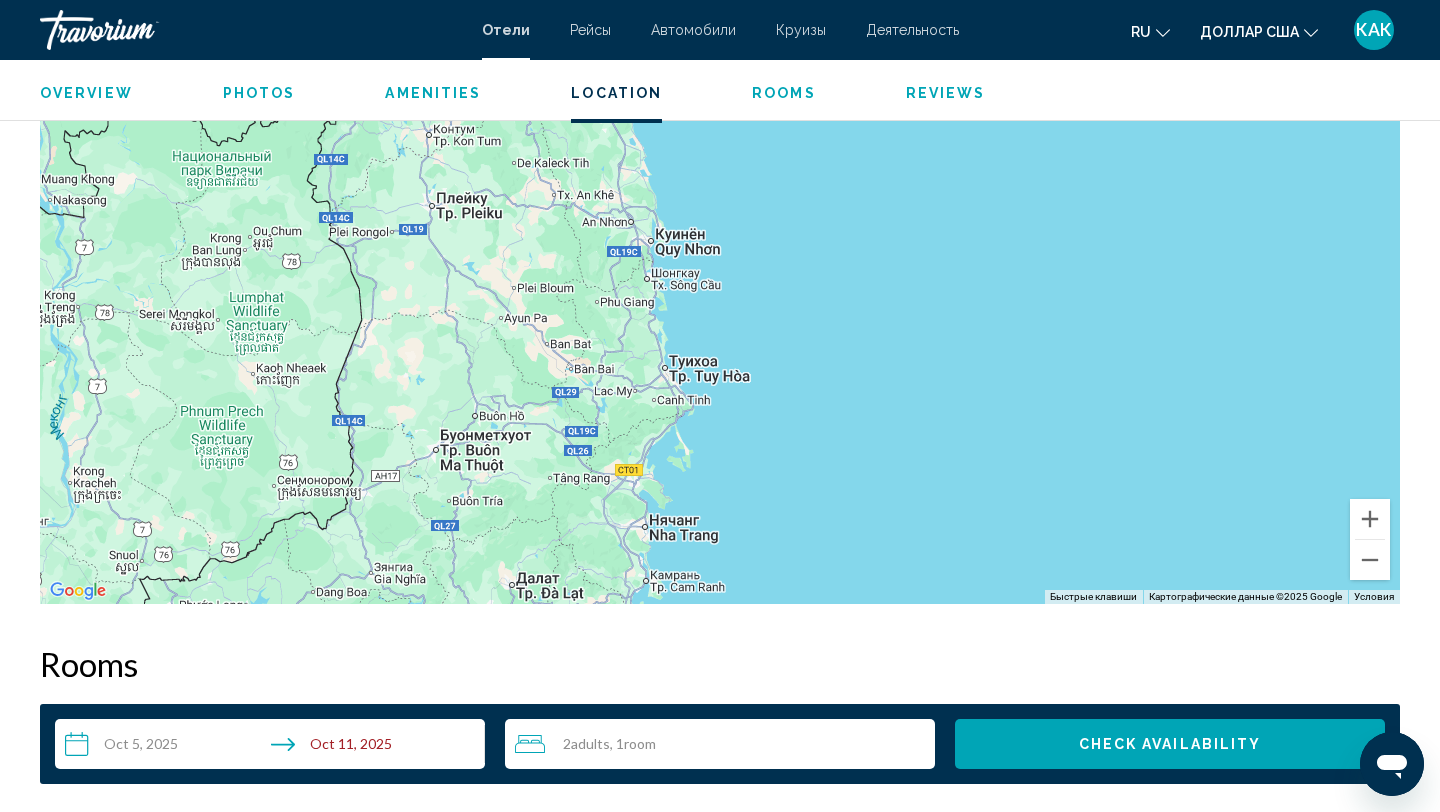 drag, startPoint x: 932, startPoint y: 245, endPoint x: 927, endPoint y: 396, distance: 151.08276 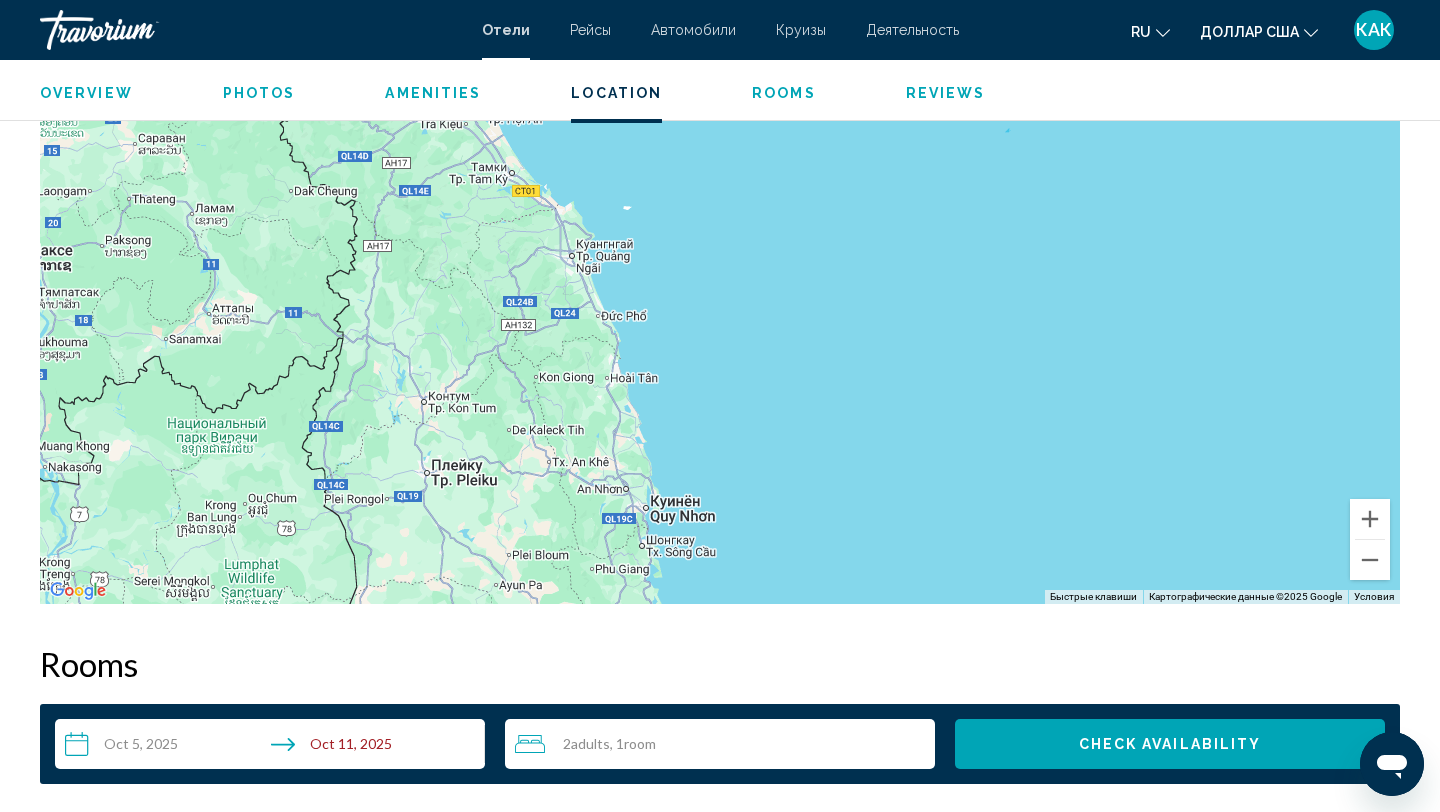 drag, startPoint x: 927, startPoint y: 435, endPoint x: 924, endPoint y: 492, distance: 57.07889 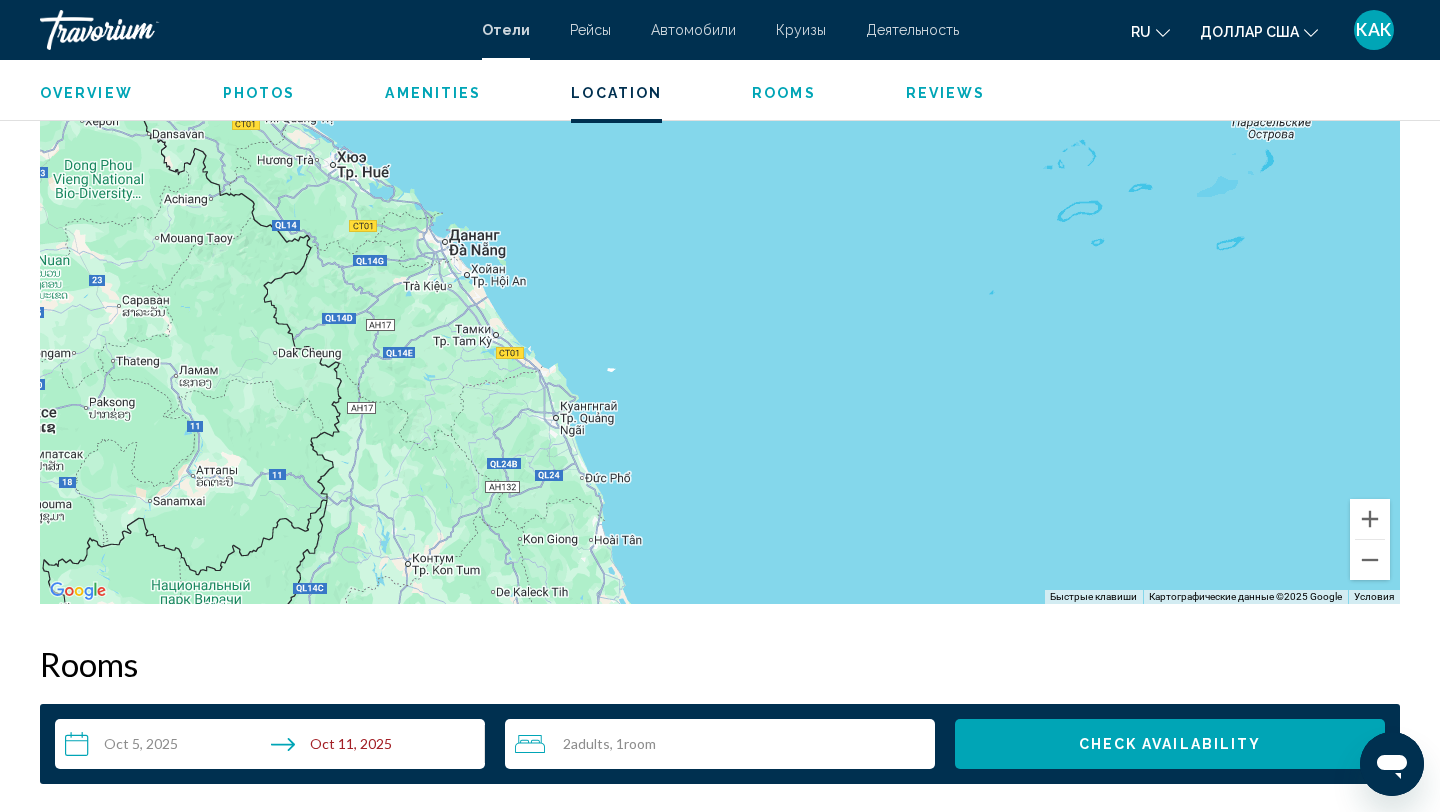 drag, startPoint x: 983, startPoint y: 311, endPoint x: 969, endPoint y: 467, distance: 156.62694 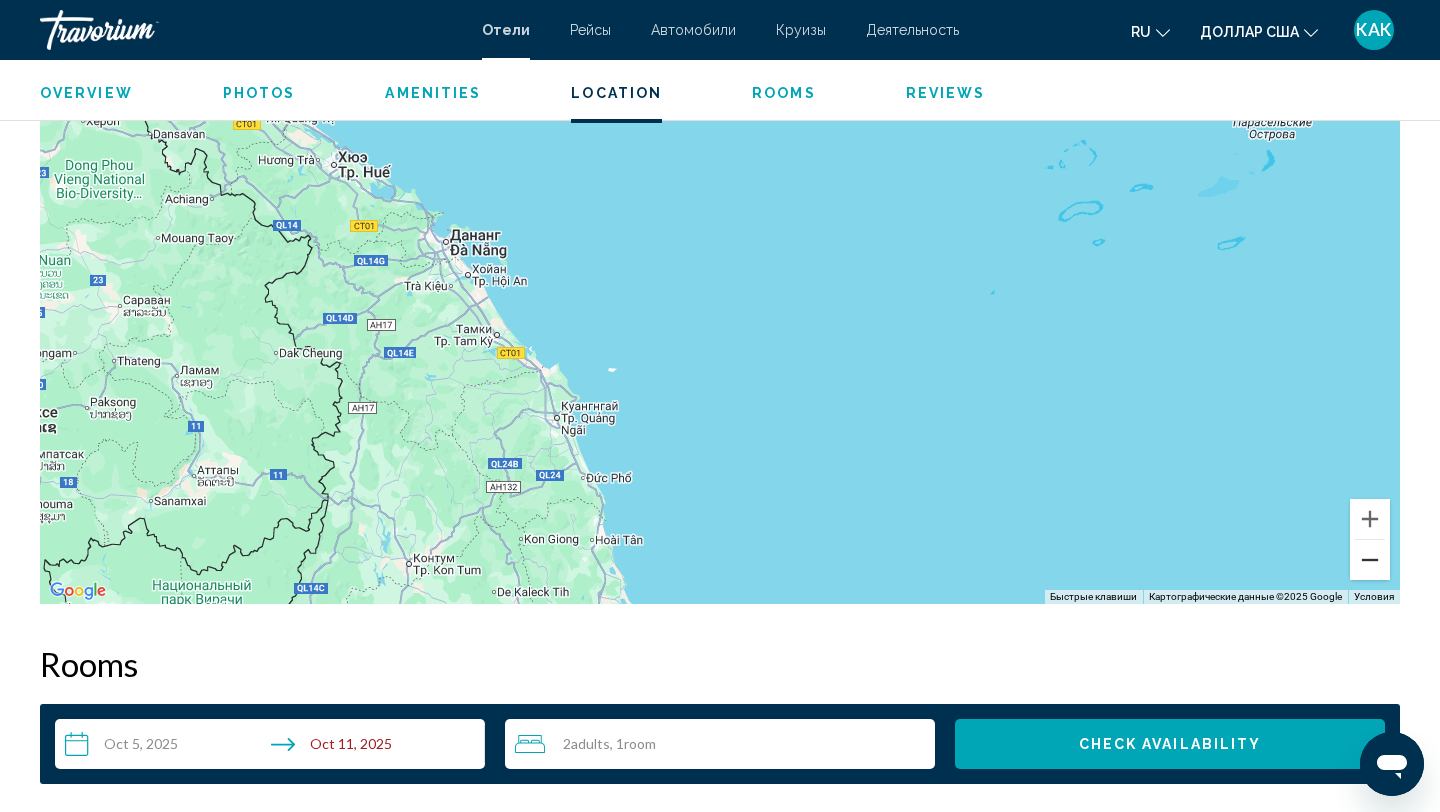 click at bounding box center (1370, 560) 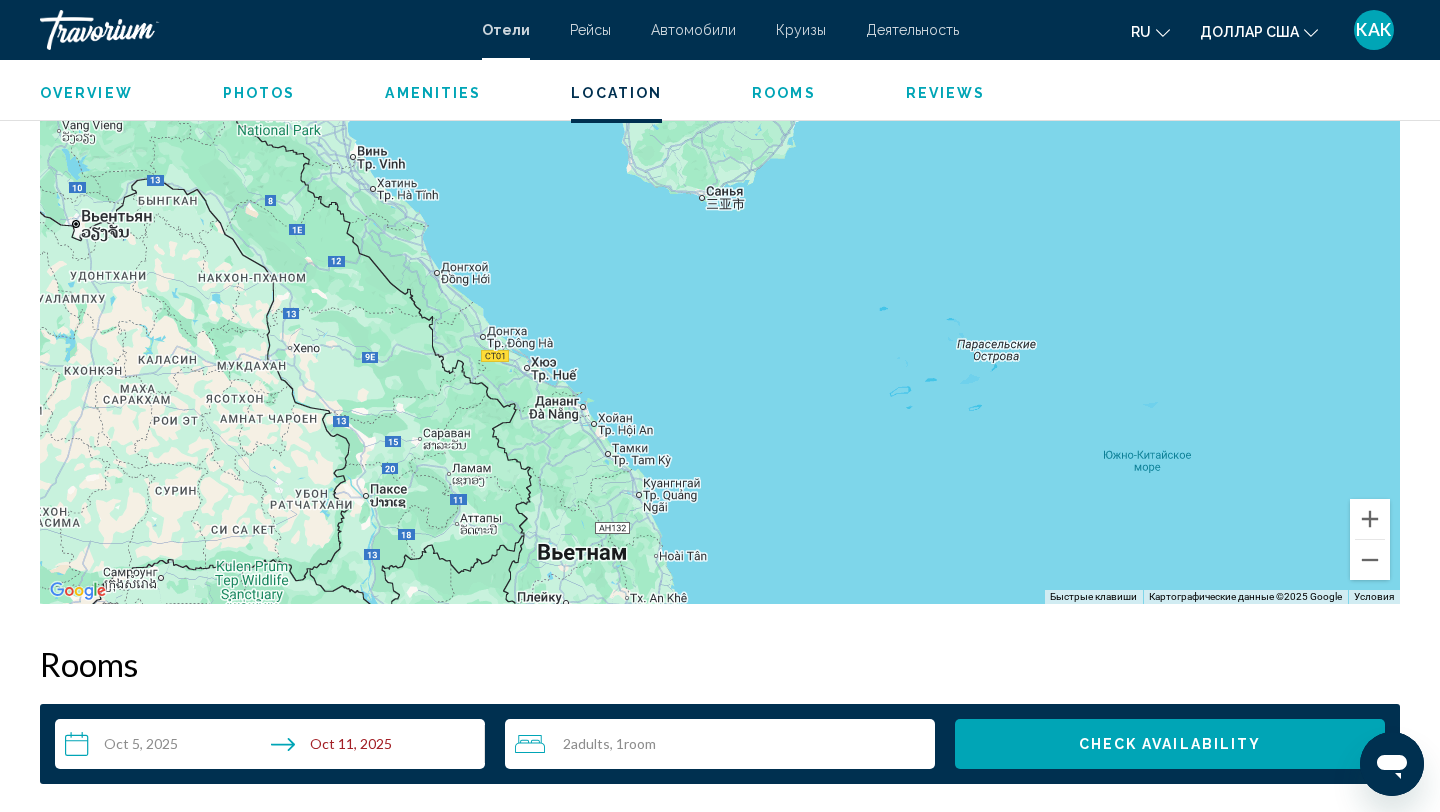 drag, startPoint x: 960, startPoint y: 483, endPoint x: 958, endPoint y: 614, distance: 131.01526 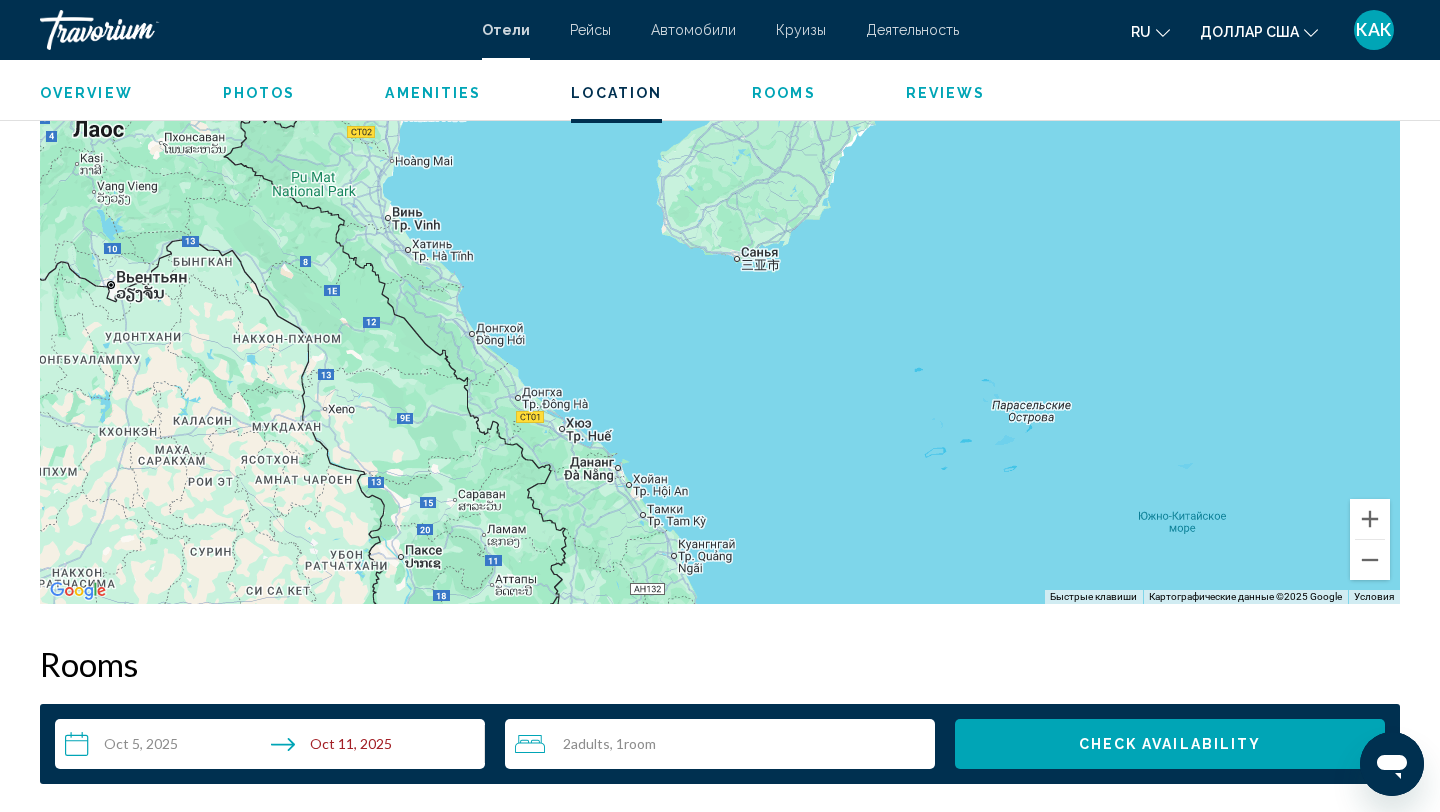 drag, startPoint x: 838, startPoint y: 359, endPoint x: 873, endPoint y: 389, distance: 46.09772 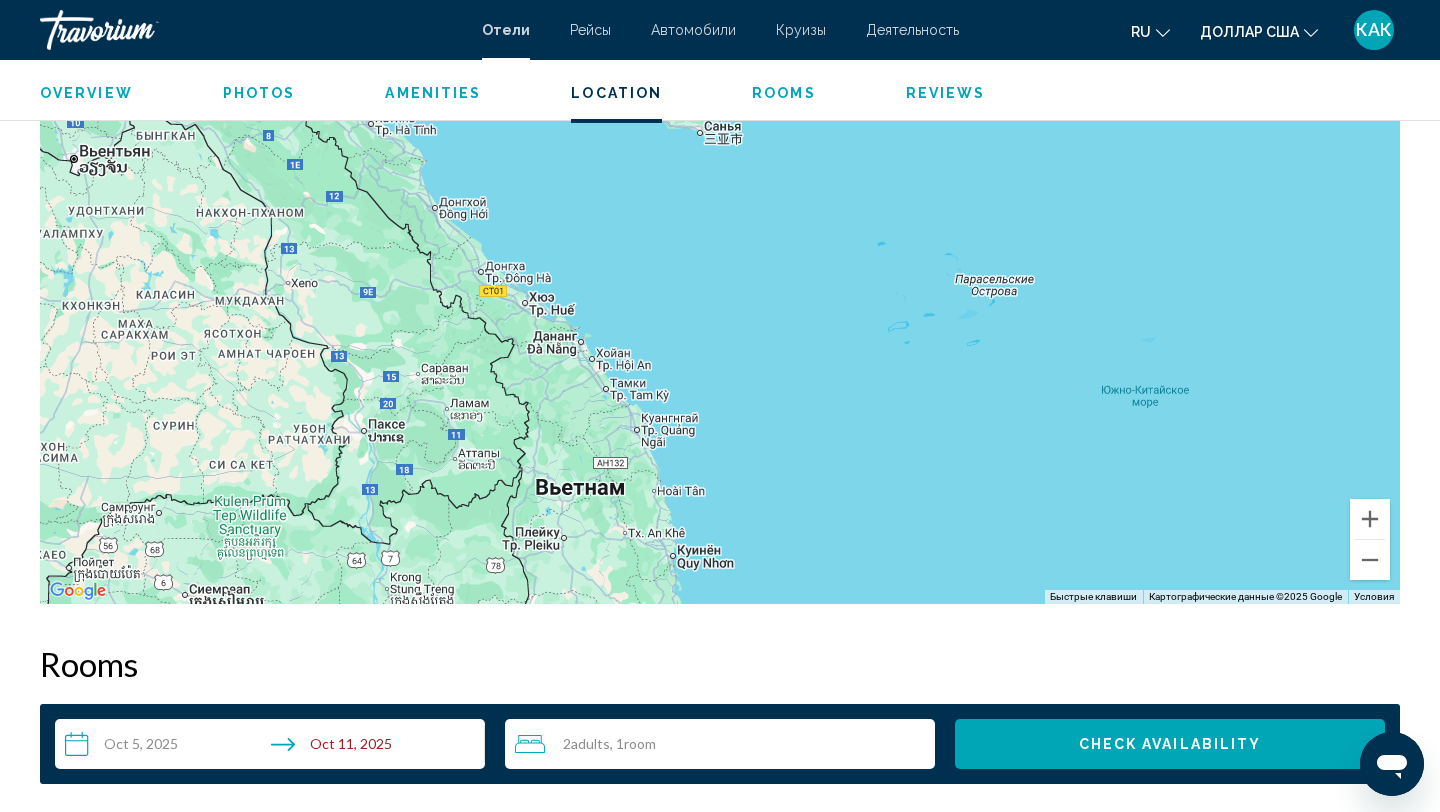drag, startPoint x: 873, startPoint y: 376, endPoint x: 833, endPoint y: 285, distance: 99.40322 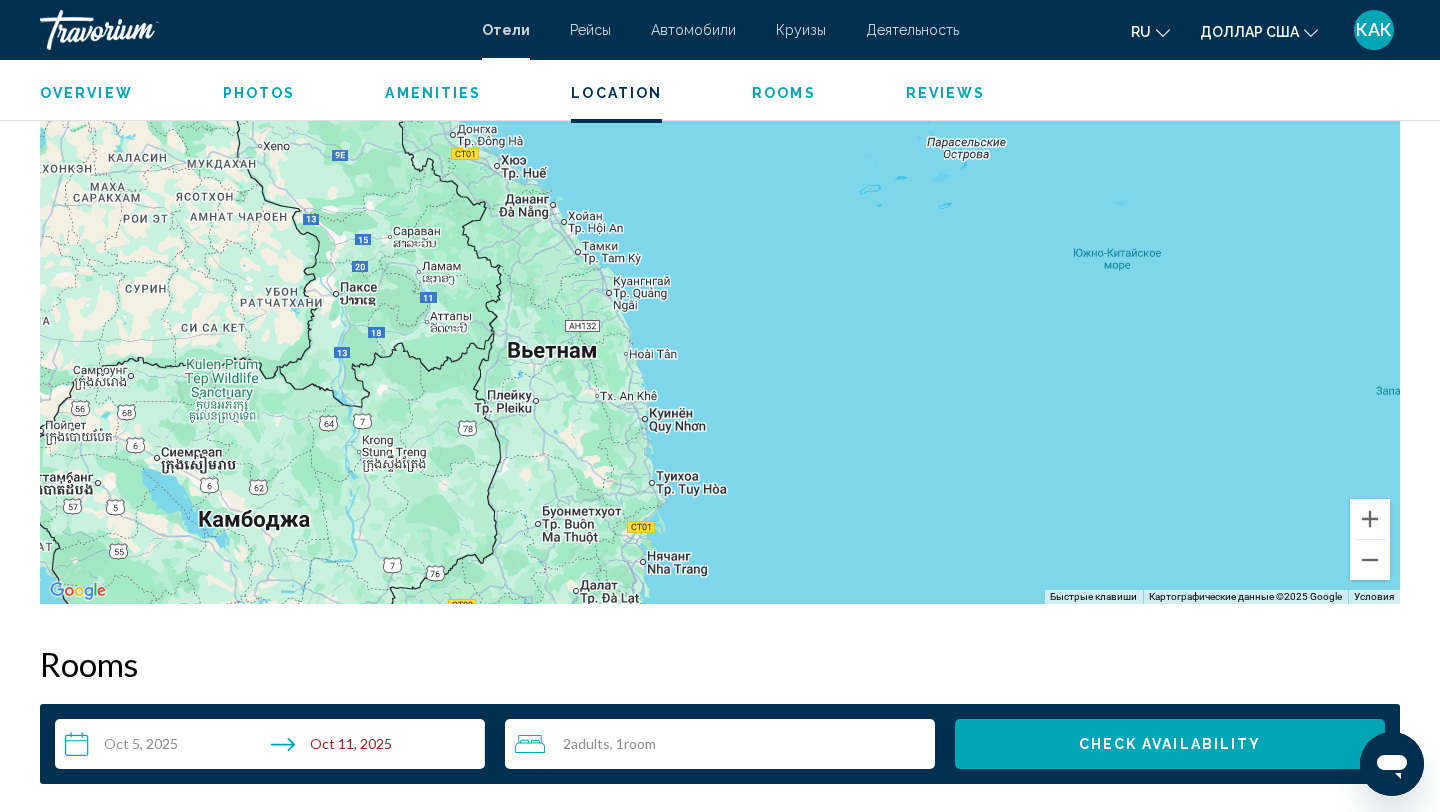 drag, startPoint x: 902, startPoint y: 488, endPoint x: 867, endPoint y: 309, distance: 182.3897 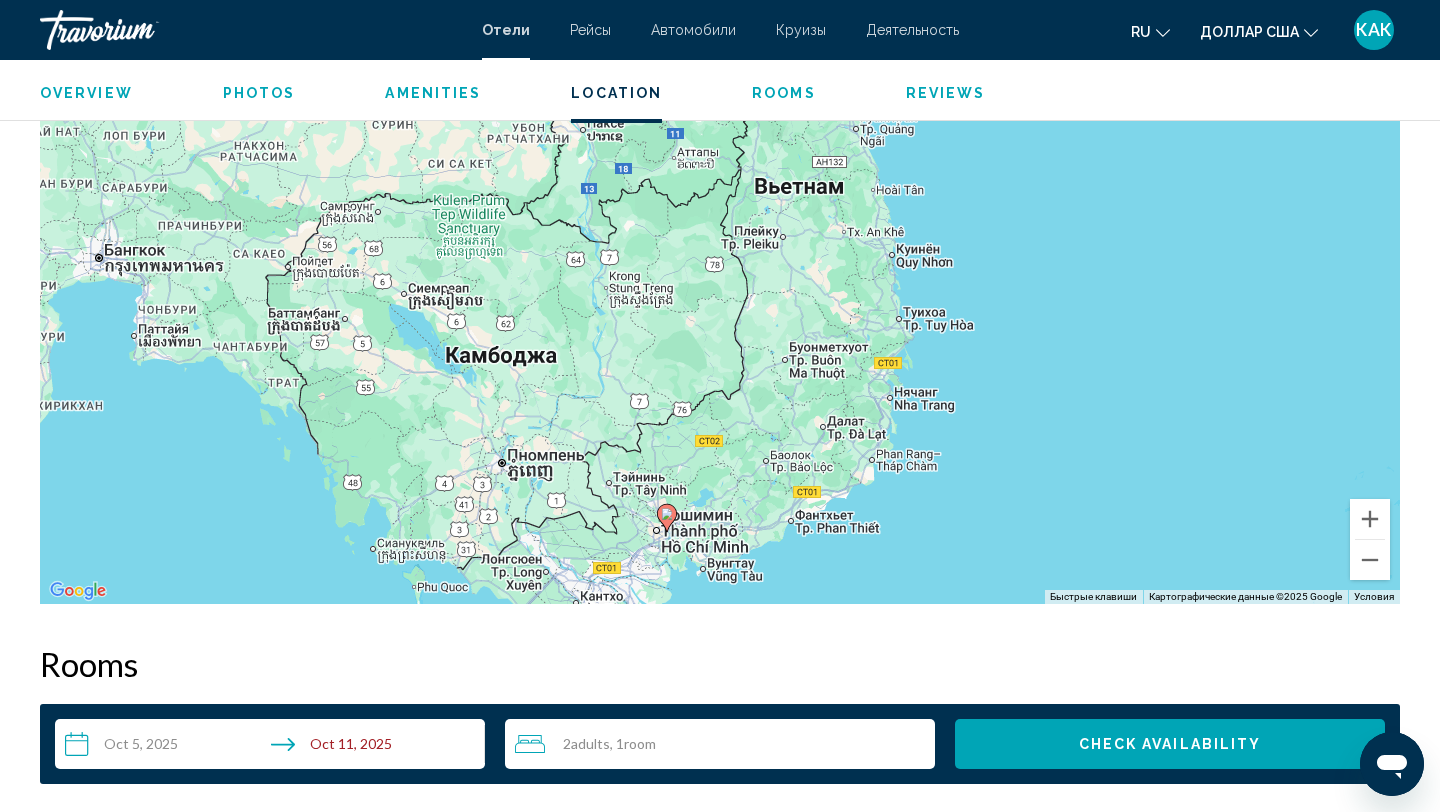 drag, startPoint x: 886, startPoint y: 358, endPoint x: 1169, endPoint y: 279, distance: 293.81967 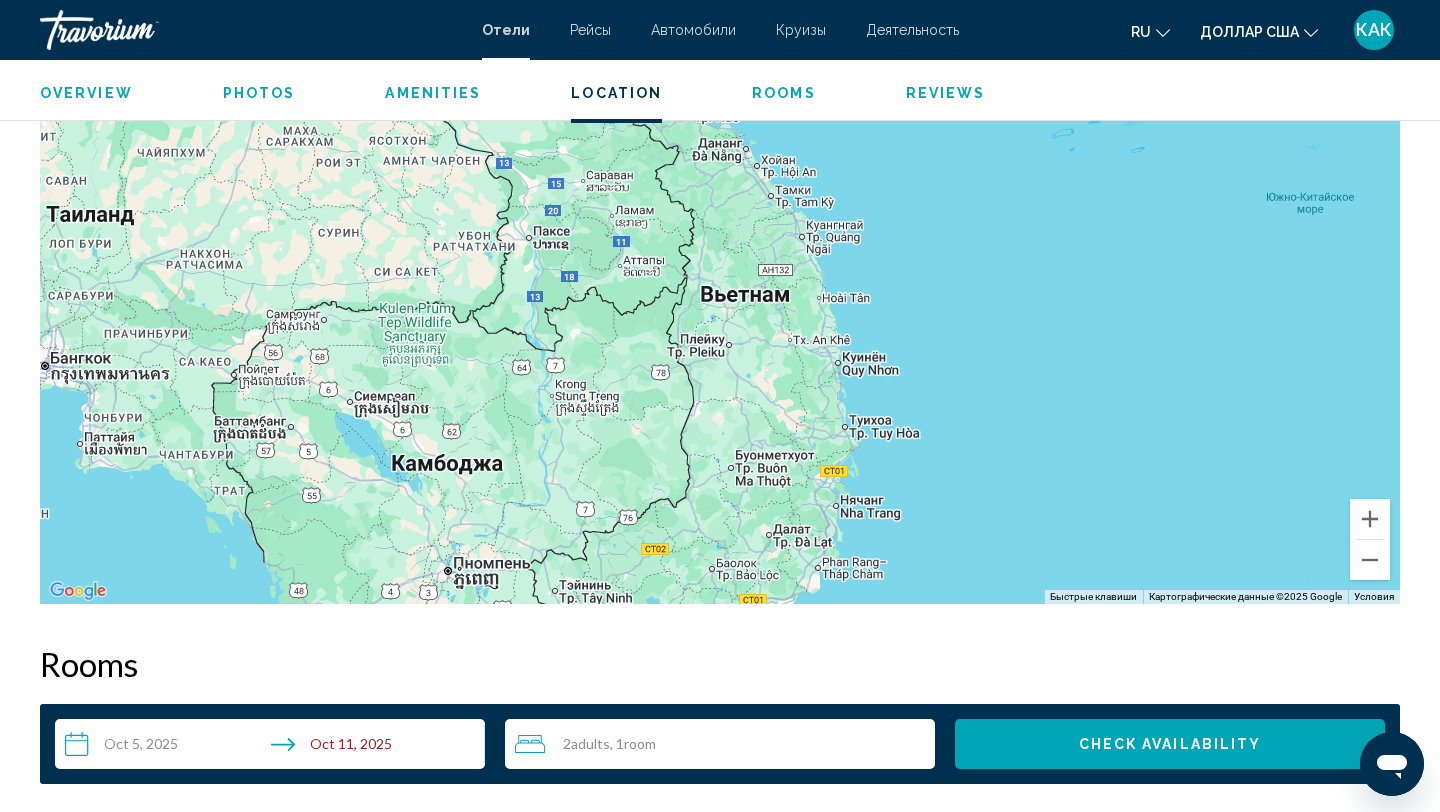 drag, startPoint x: 1152, startPoint y: 303, endPoint x: 963, endPoint y: 427, distance: 226.04646 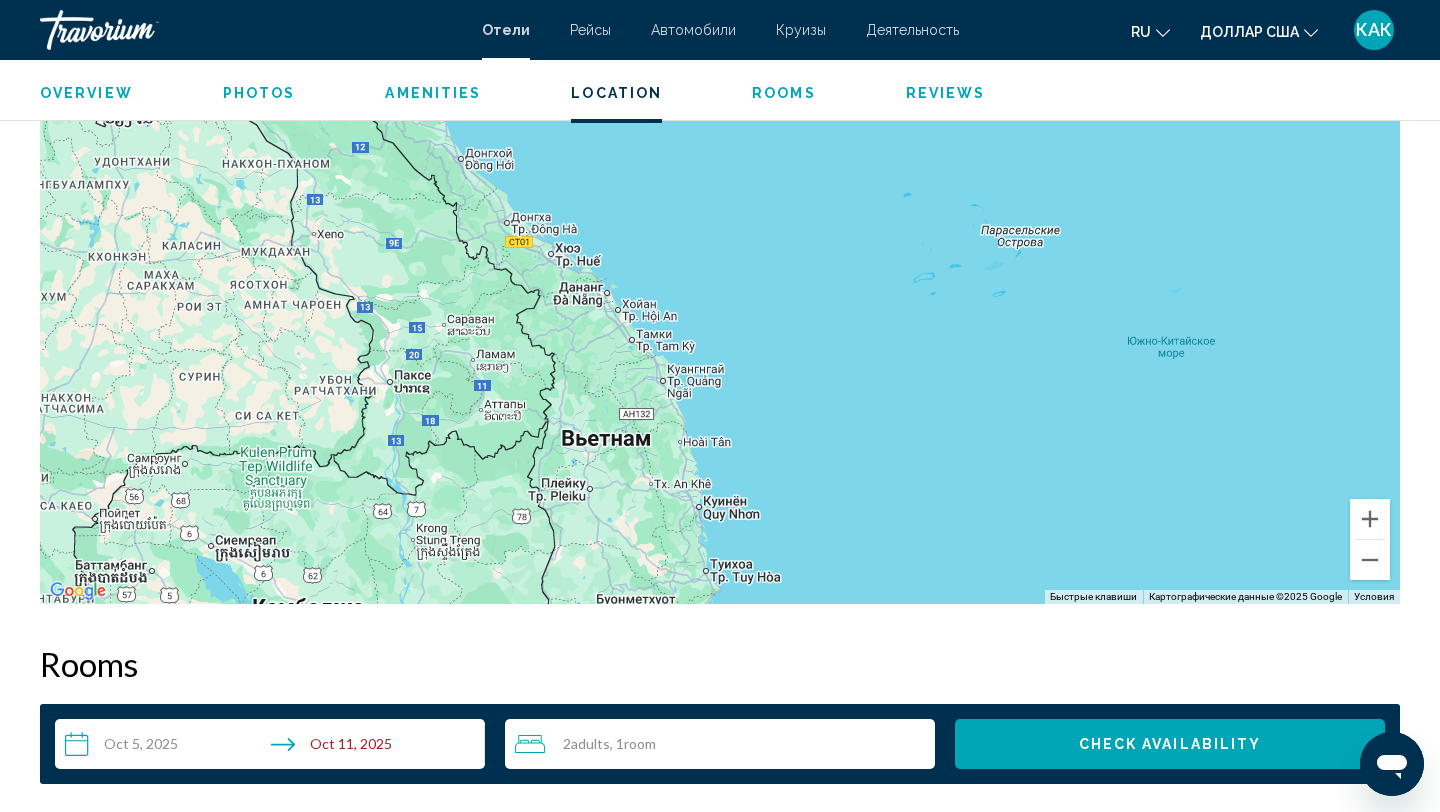 drag, startPoint x: 1008, startPoint y: 356, endPoint x: 998, endPoint y: 457, distance: 101.49384 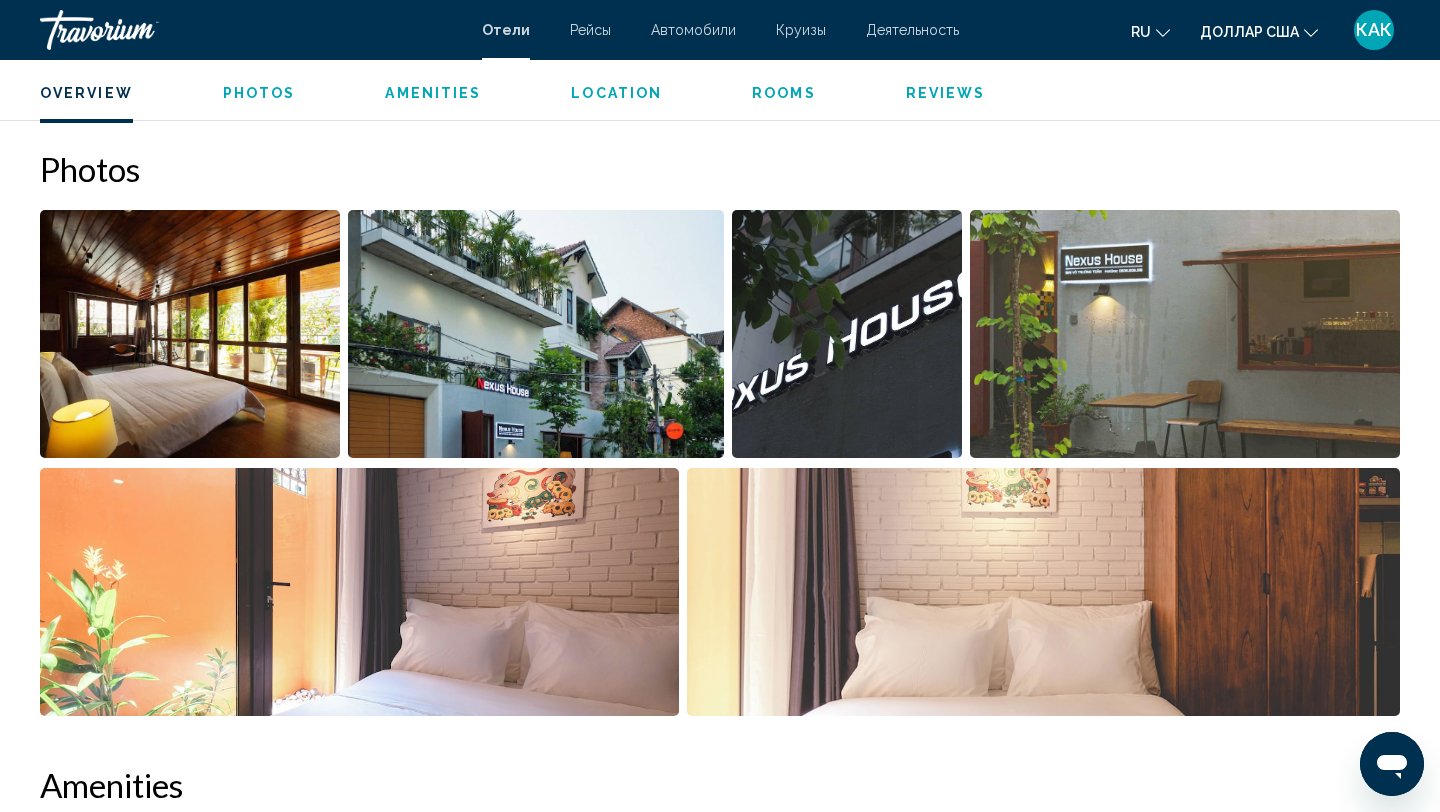 scroll, scrollTop: 932, scrollLeft: 0, axis: vertical 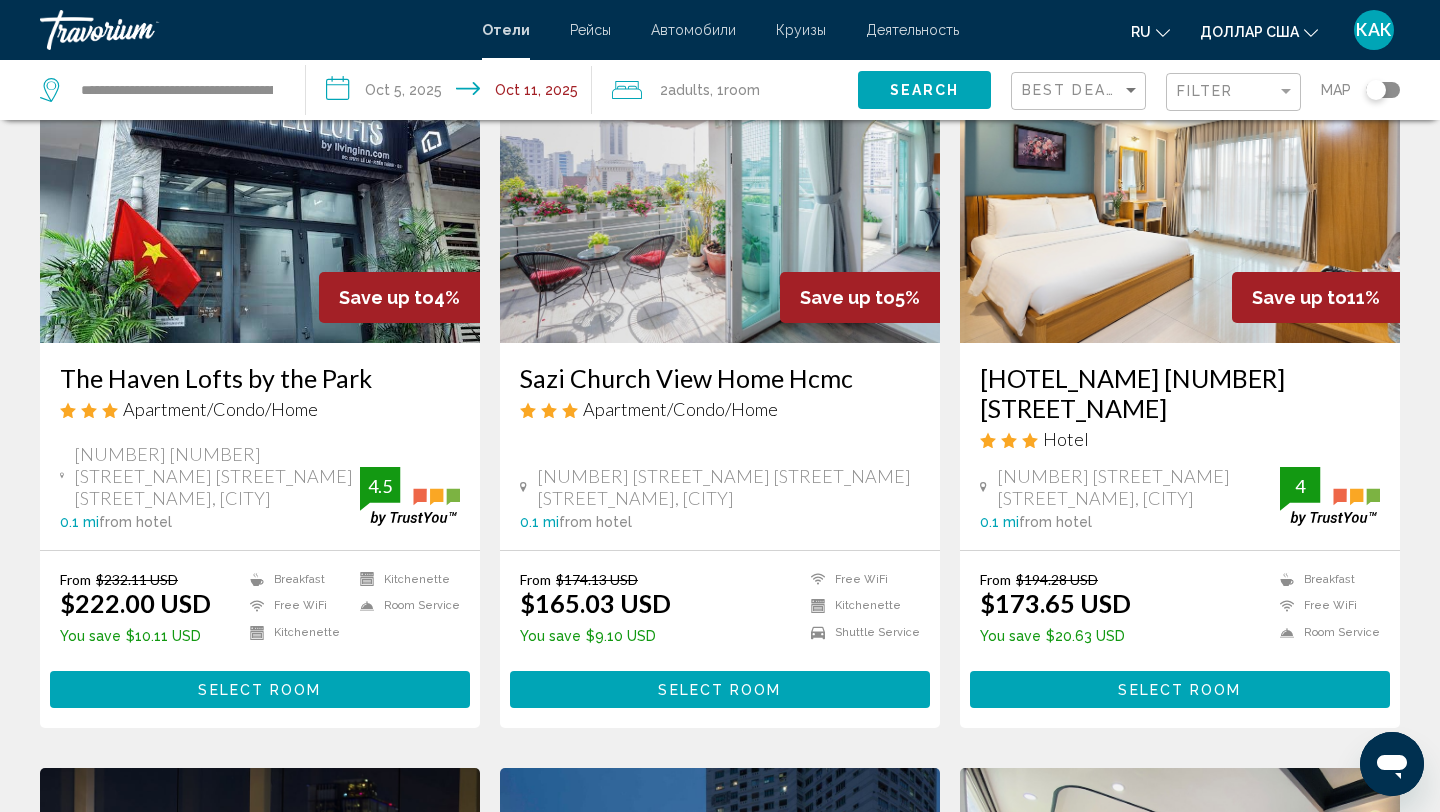 click at bounding box center [720, 183] 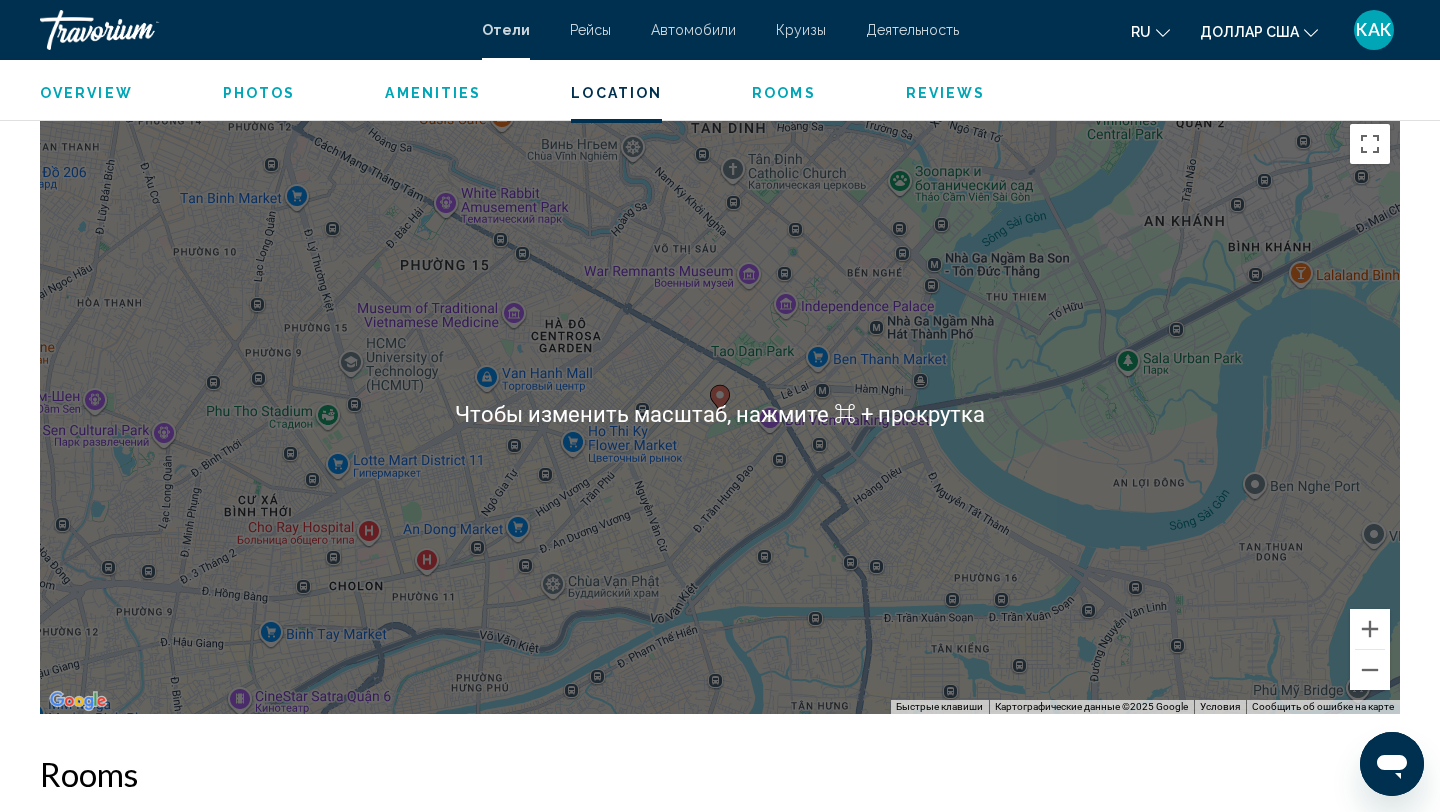 scroll, scrollTop: 1903, scrollLeft: 0, axis: vertical 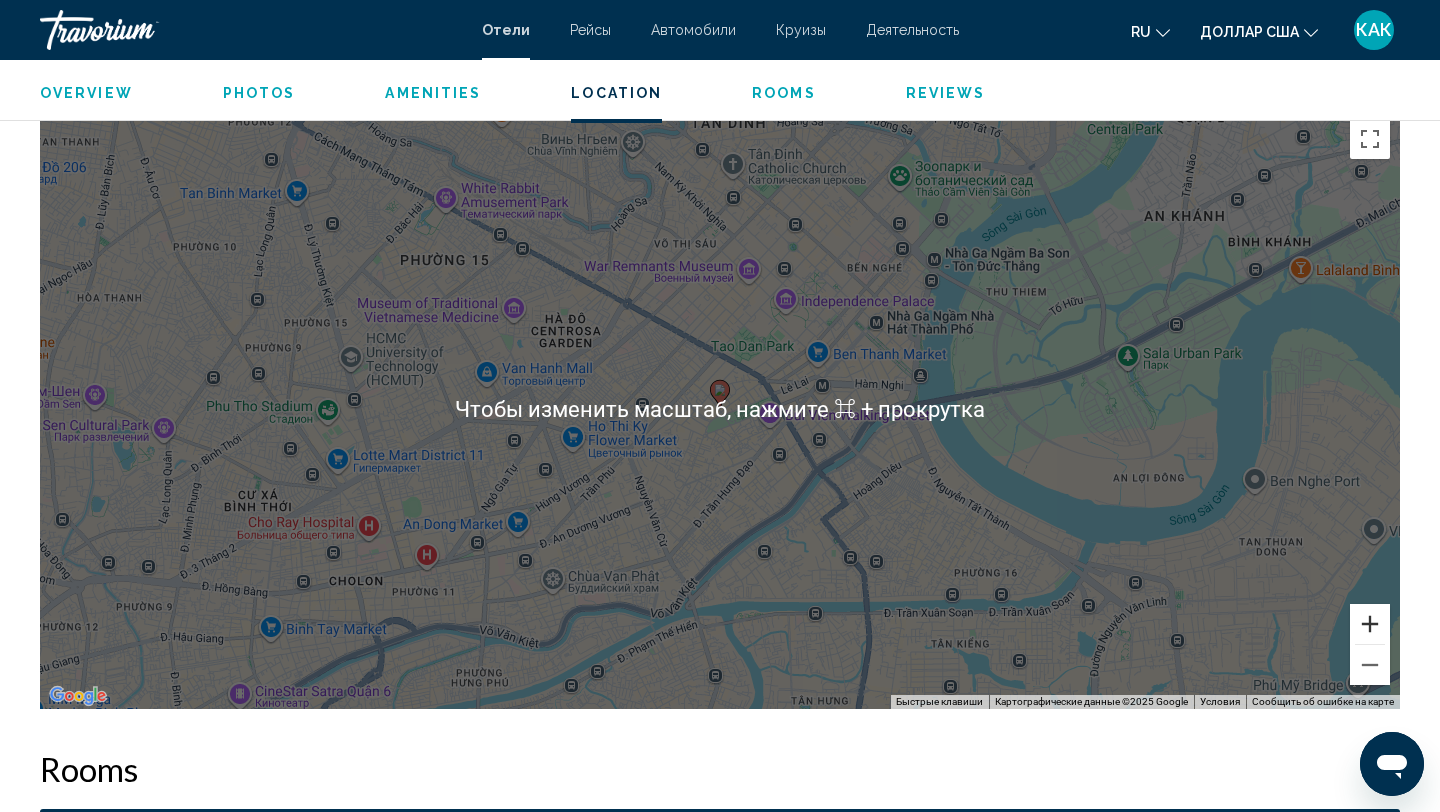 click at bounding box center [1370, 624] 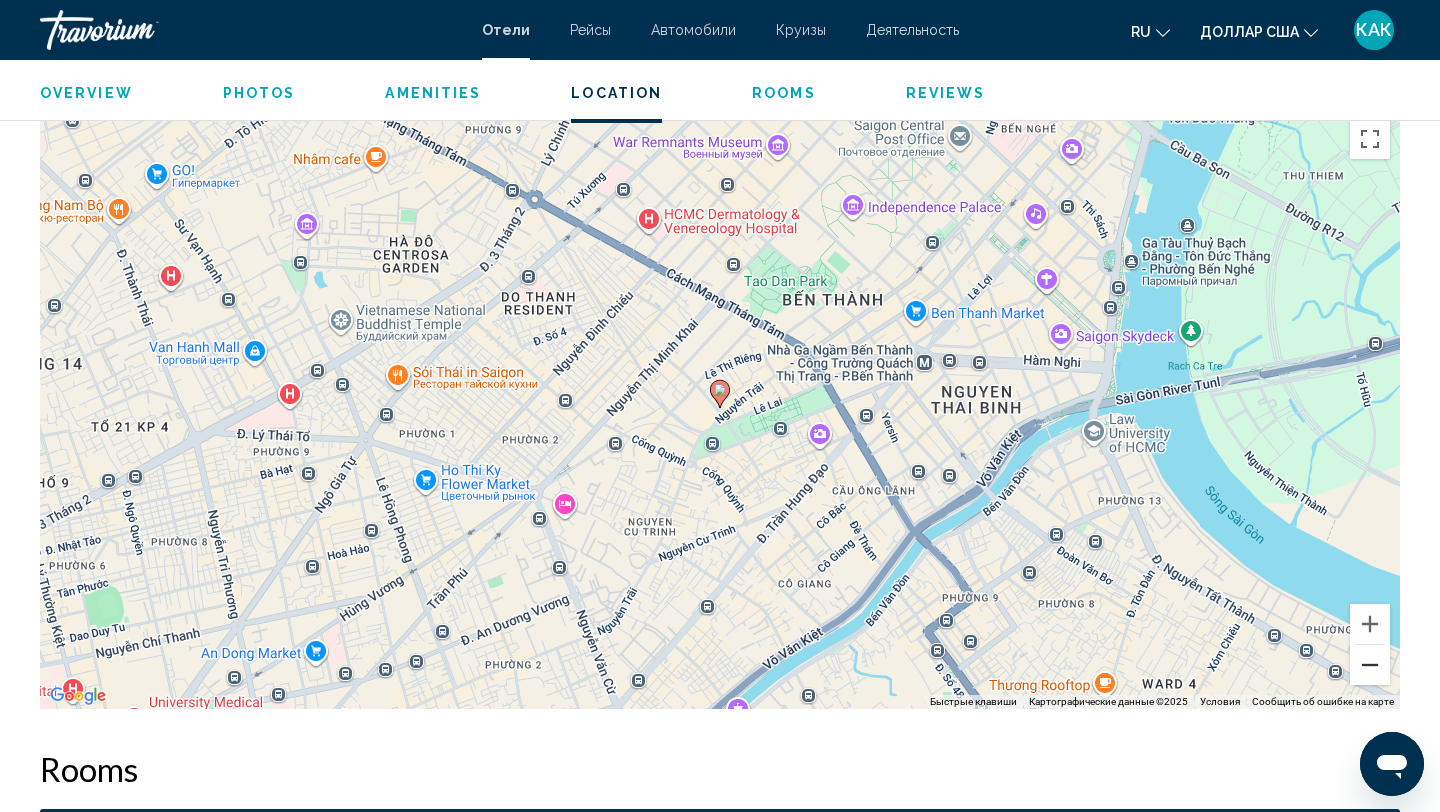 click at bounding box center (1370, 665) 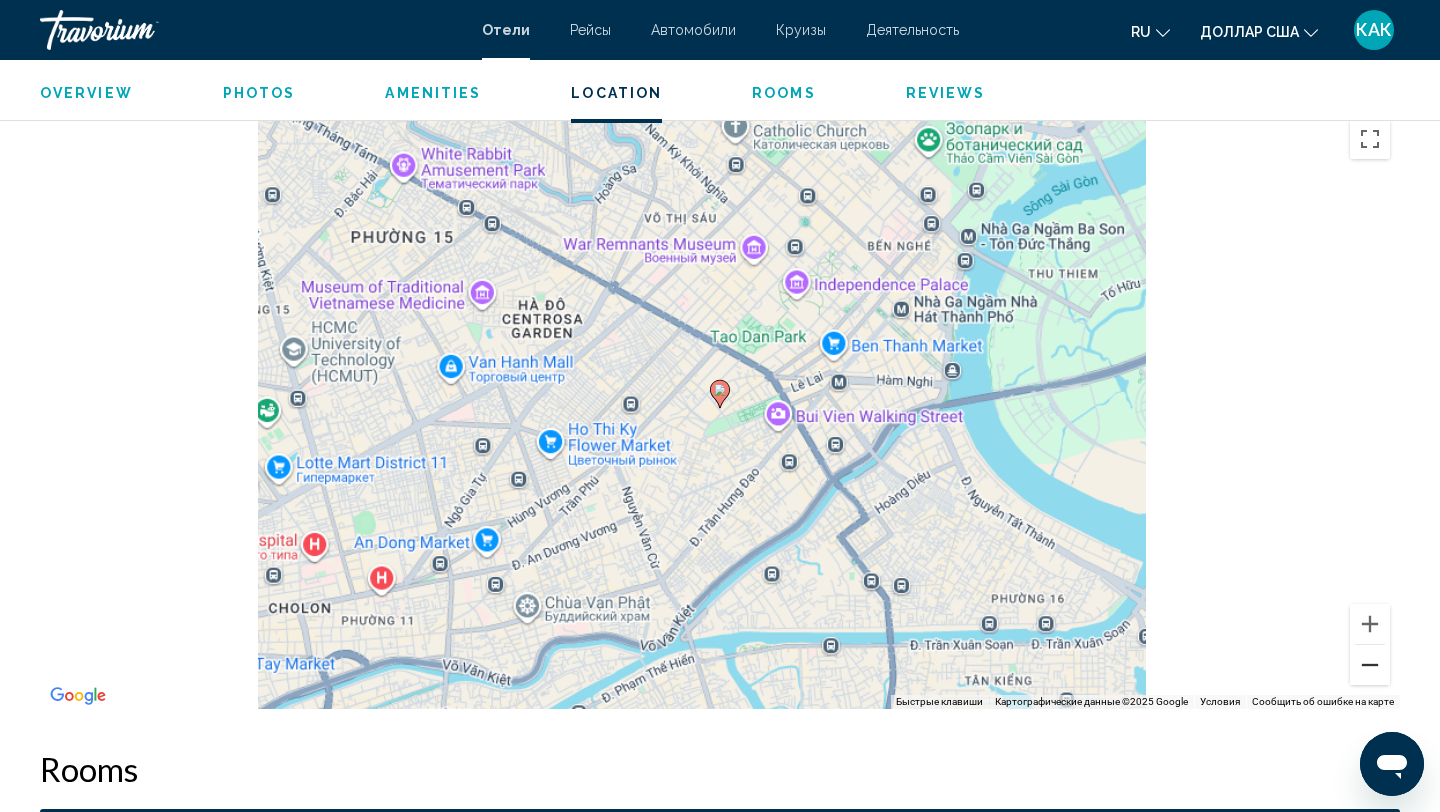 click at bounding box center [1370, 665] 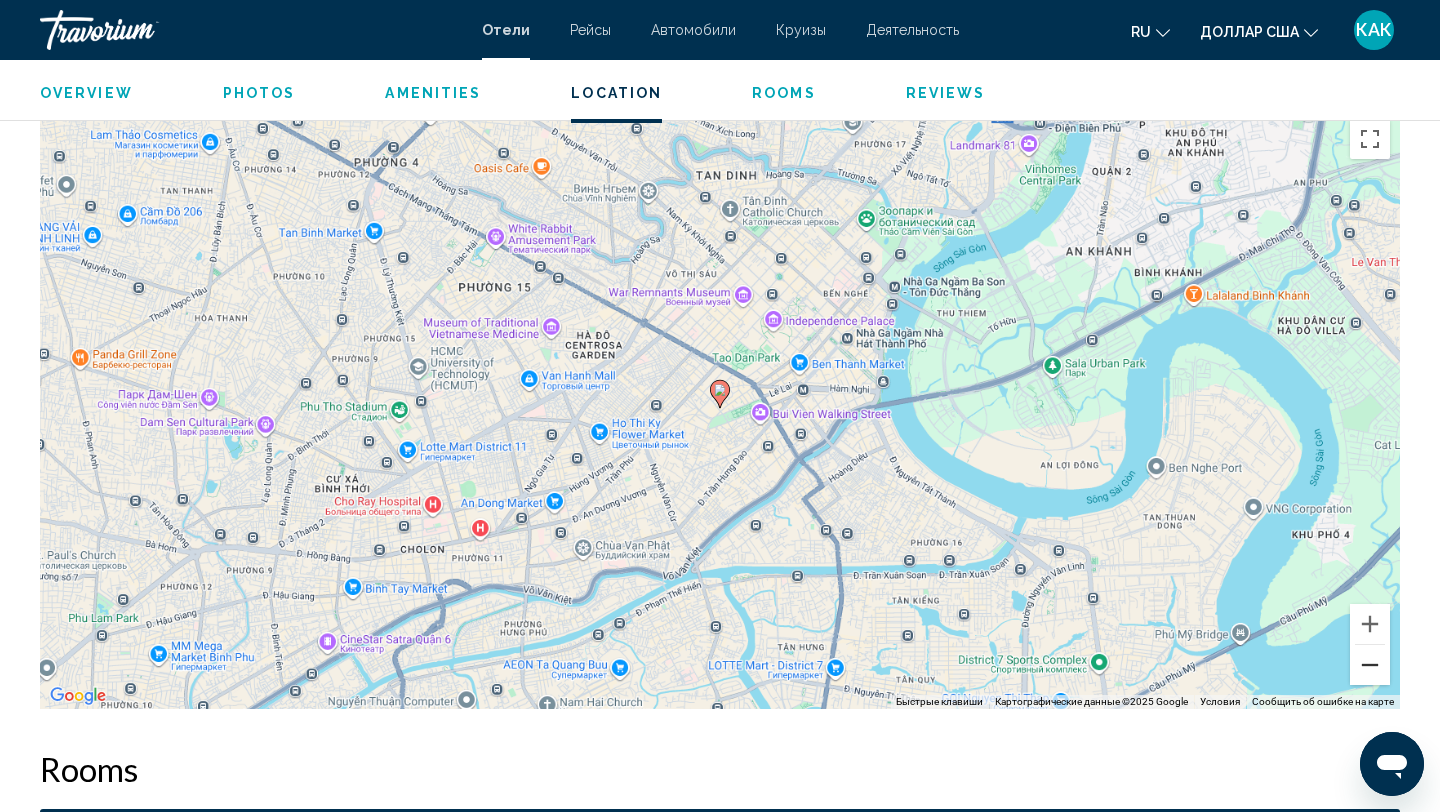 click at bounding box center (1370, 665) 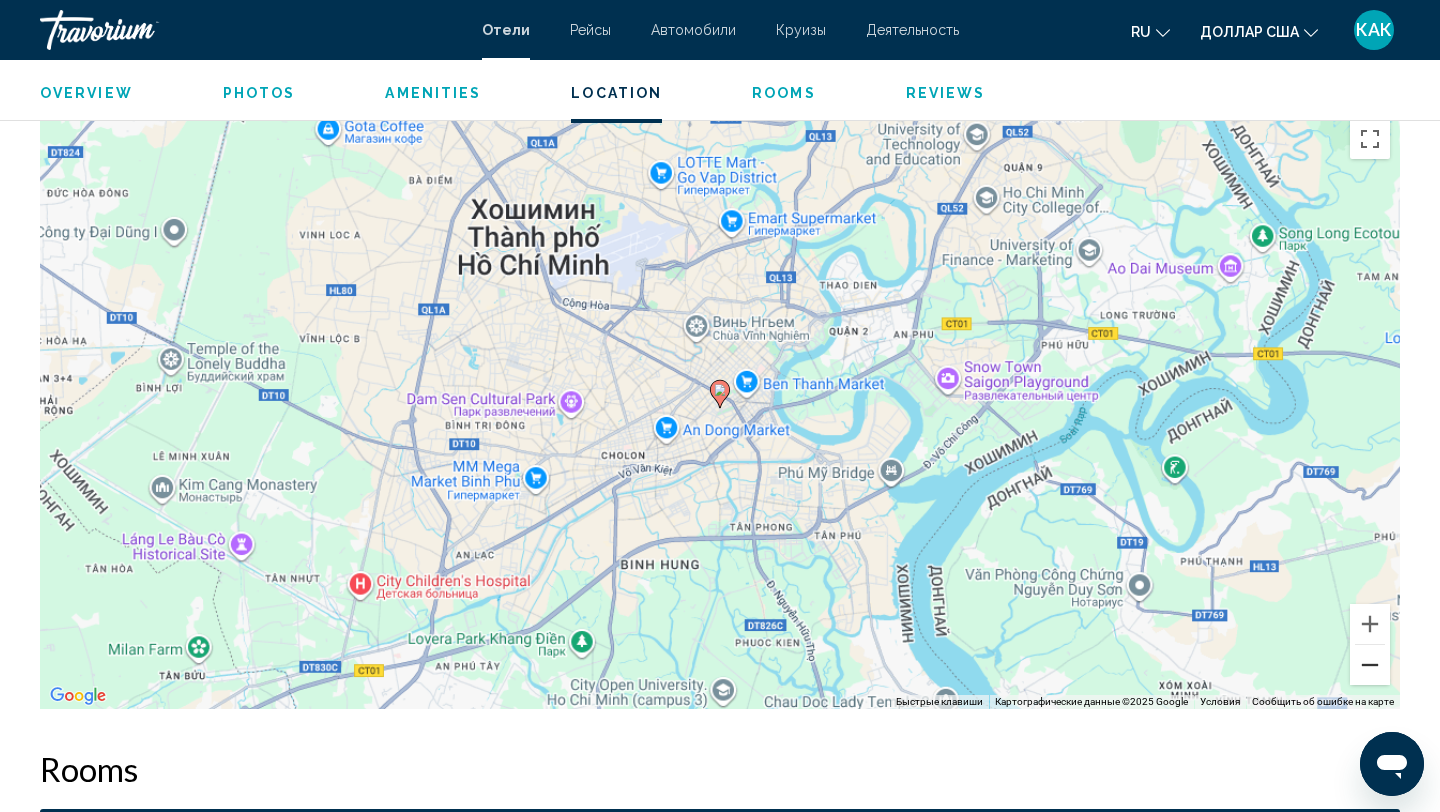 click at bounding box center (1370, 665) 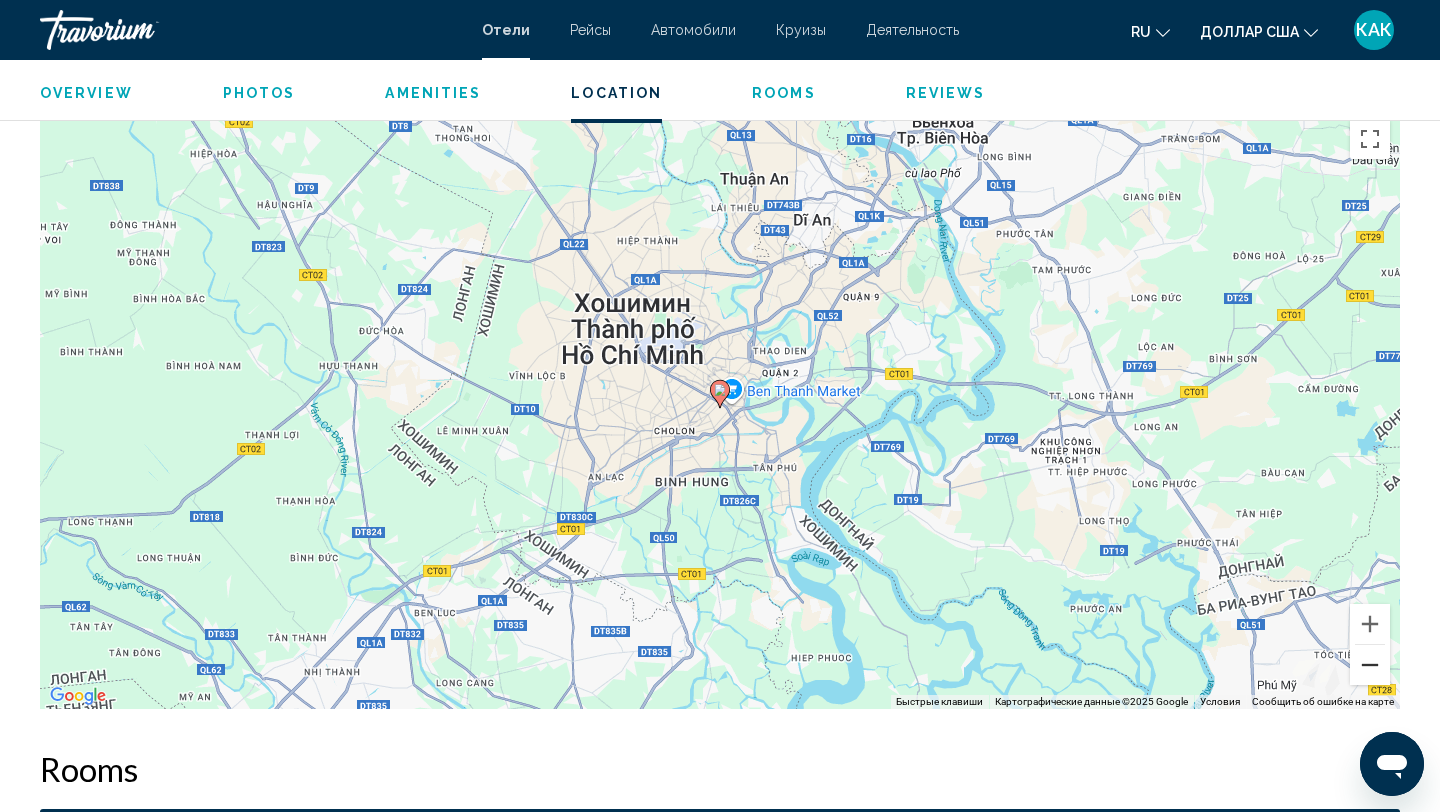 click at bounding box center (1370, 665) 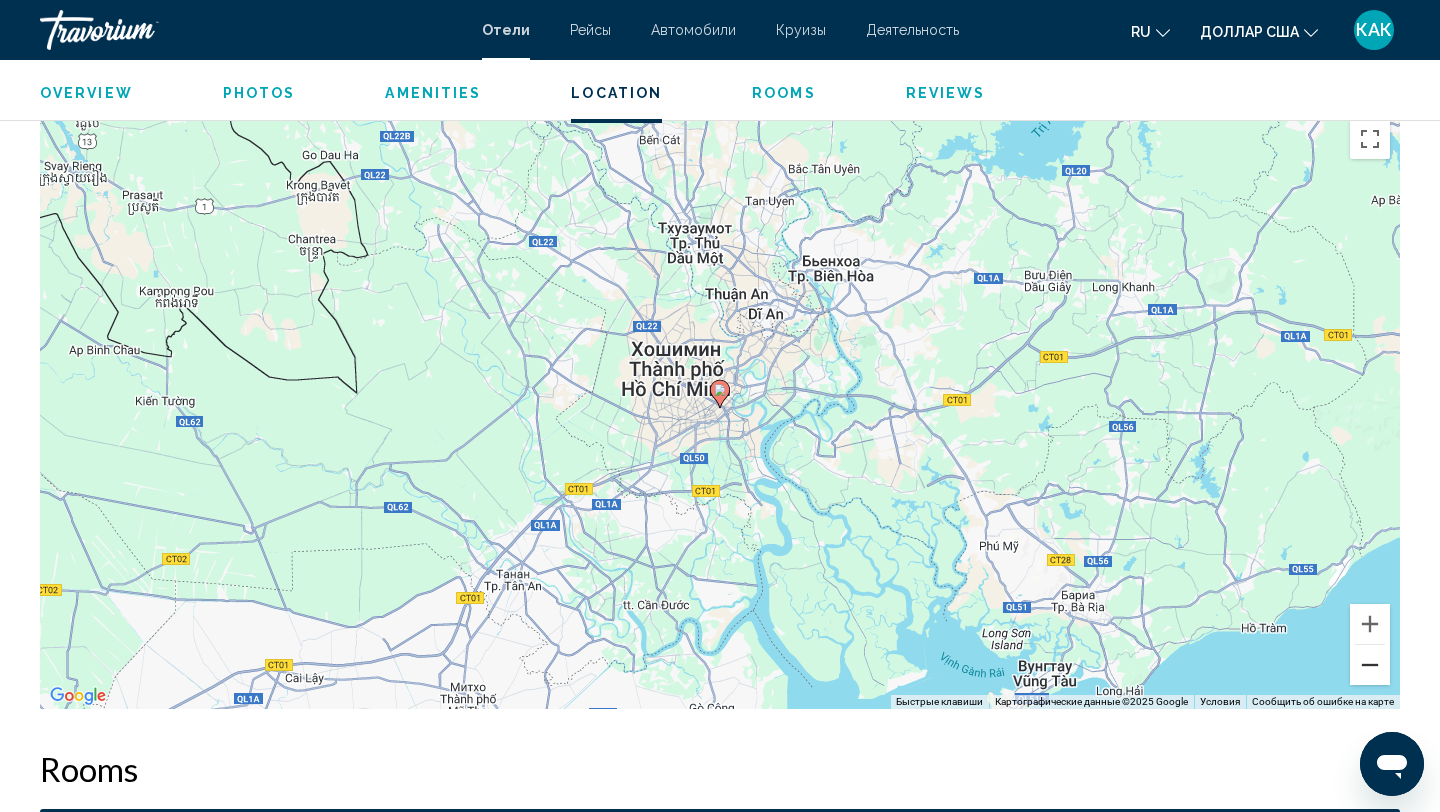 click at bounding box center [1370, 665] 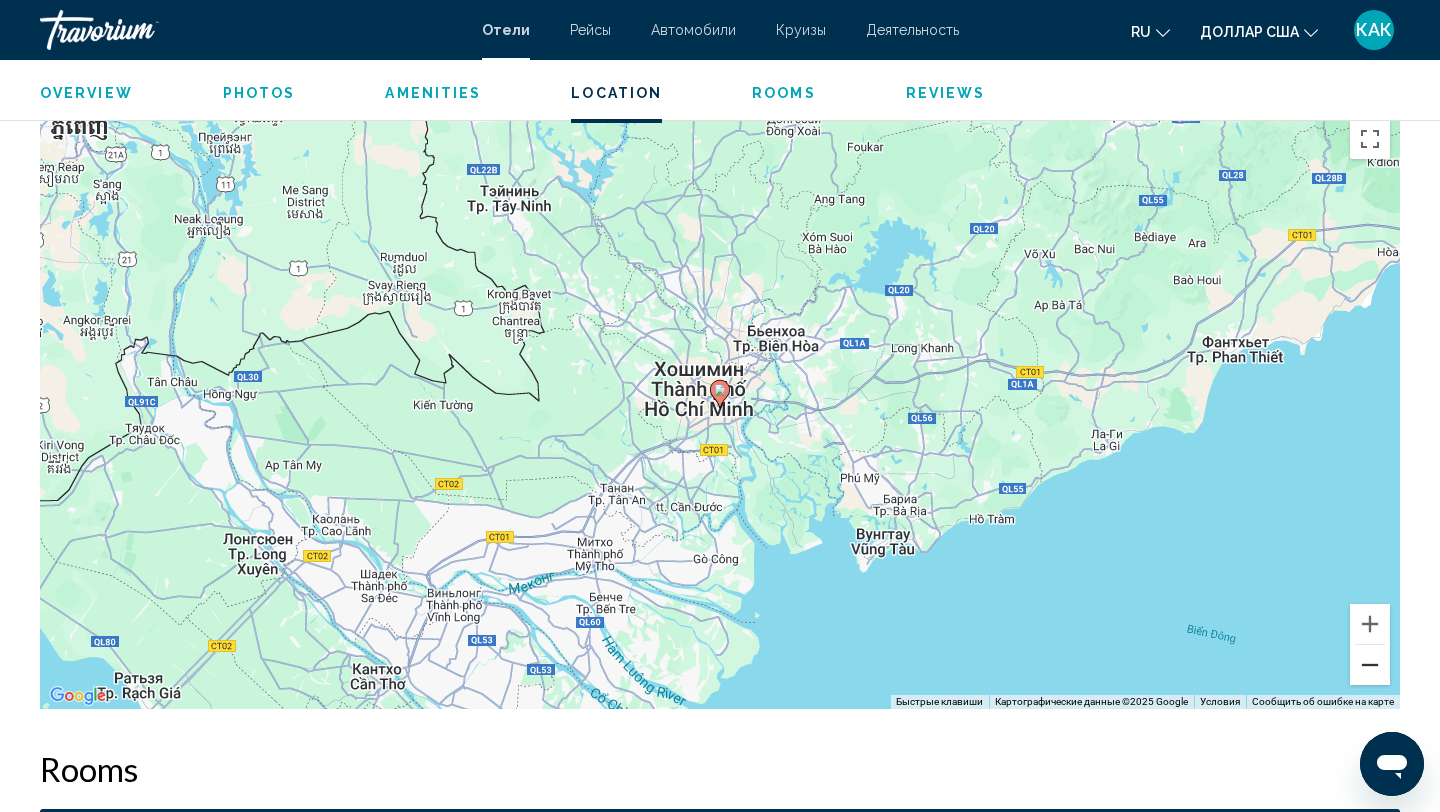 click at bounding box center [1370, 665] 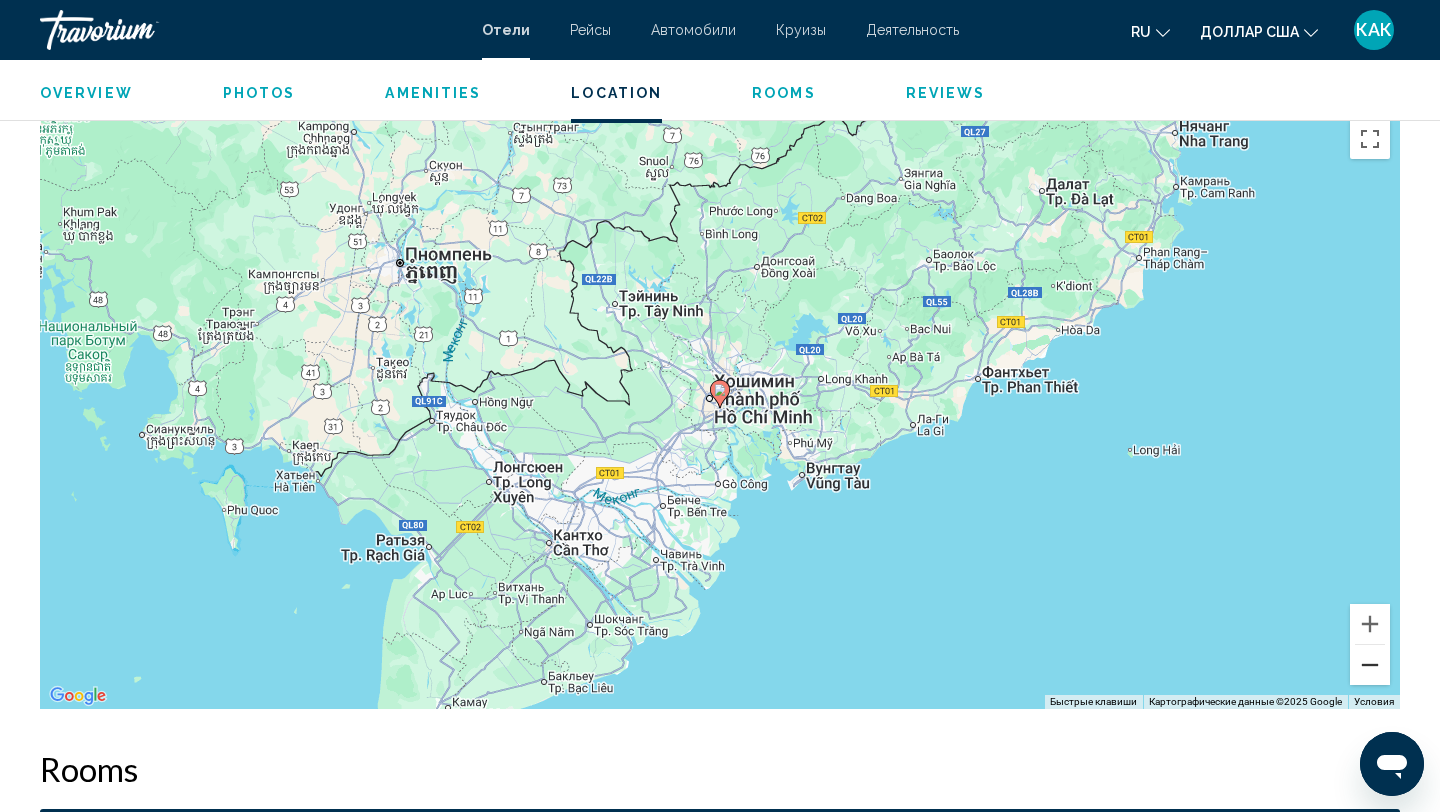 click at bounding box center (1370, 665) 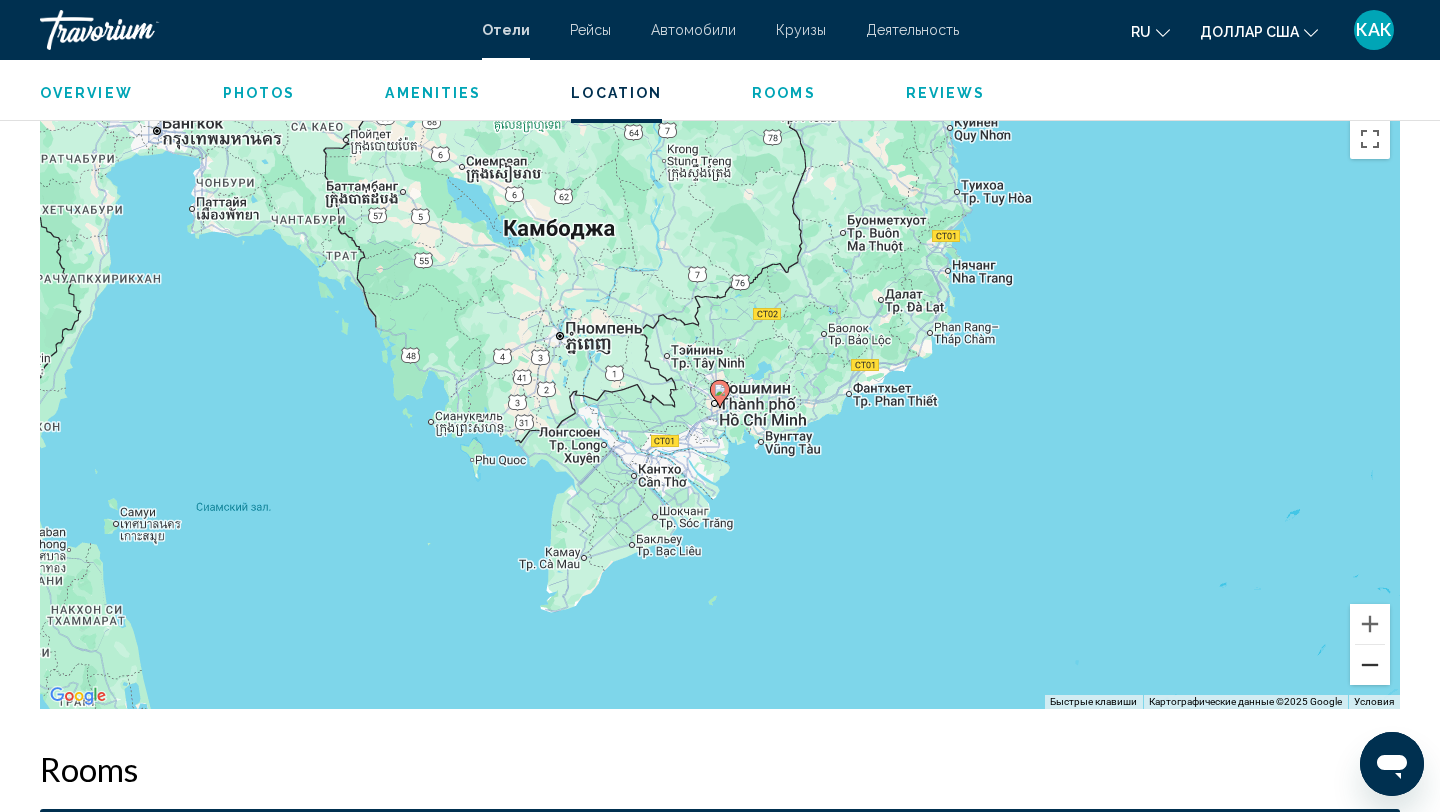 click at bounding box center [1370, 665] 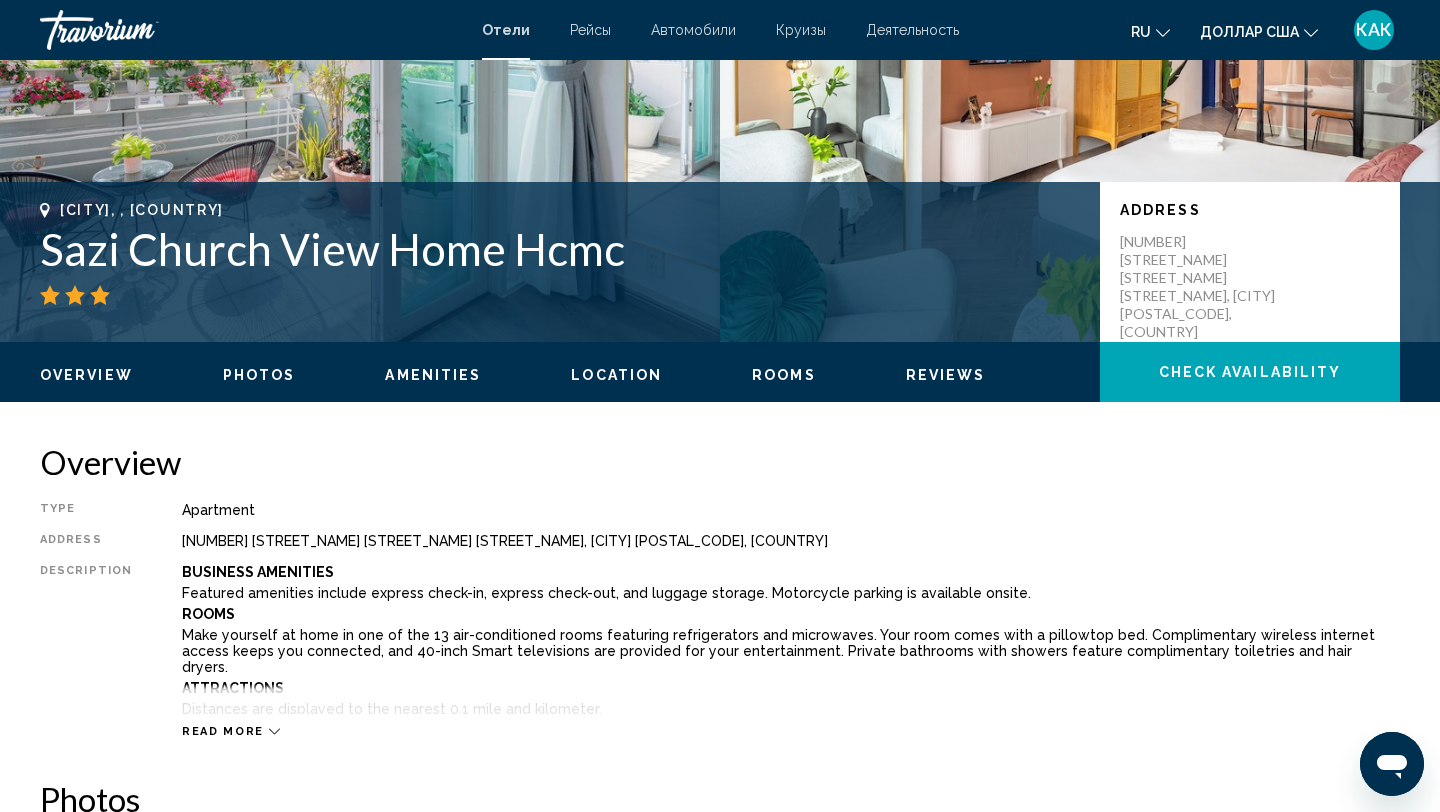 scroll, scrollTop: 19, scrollLeft: 0, axis: vertical 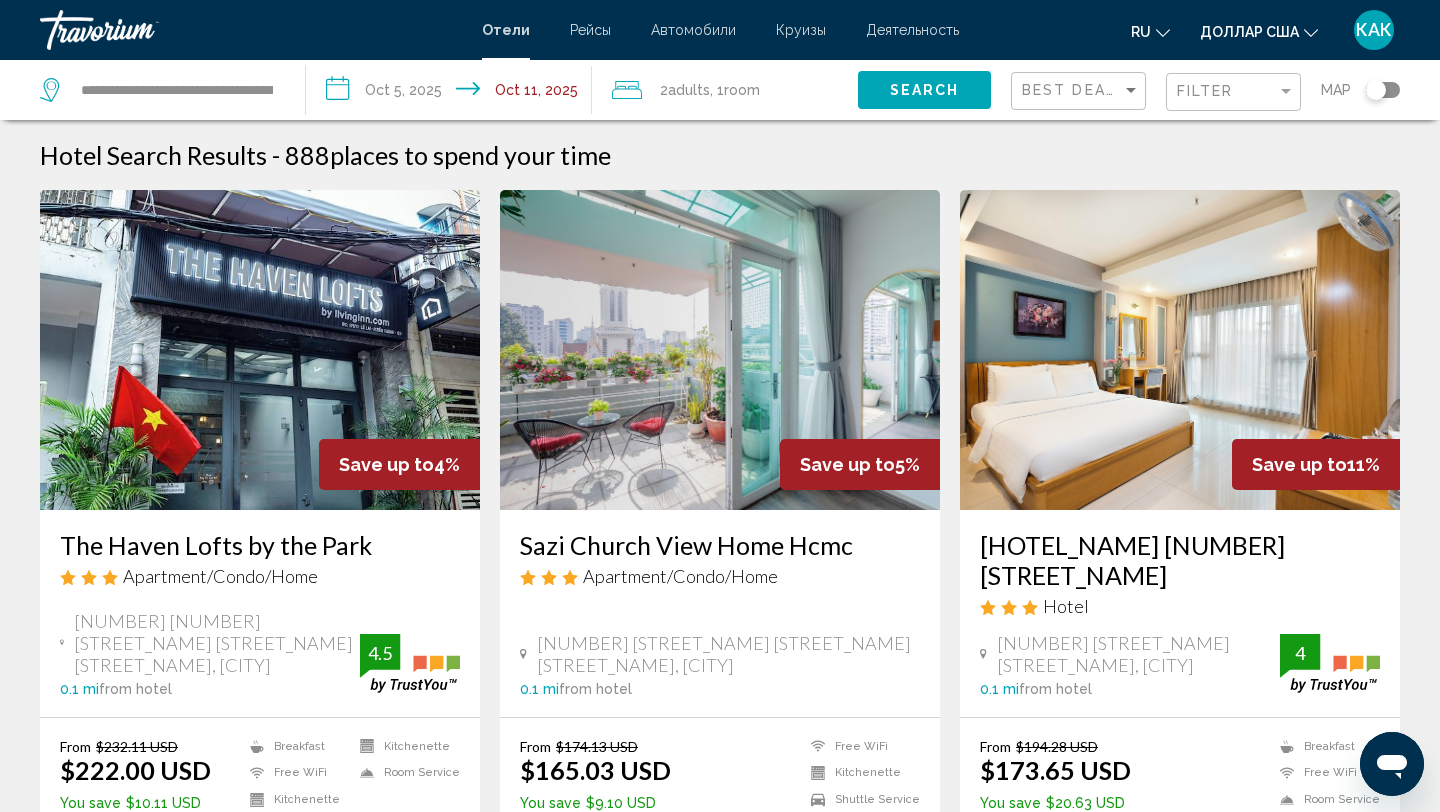 click on "**********" 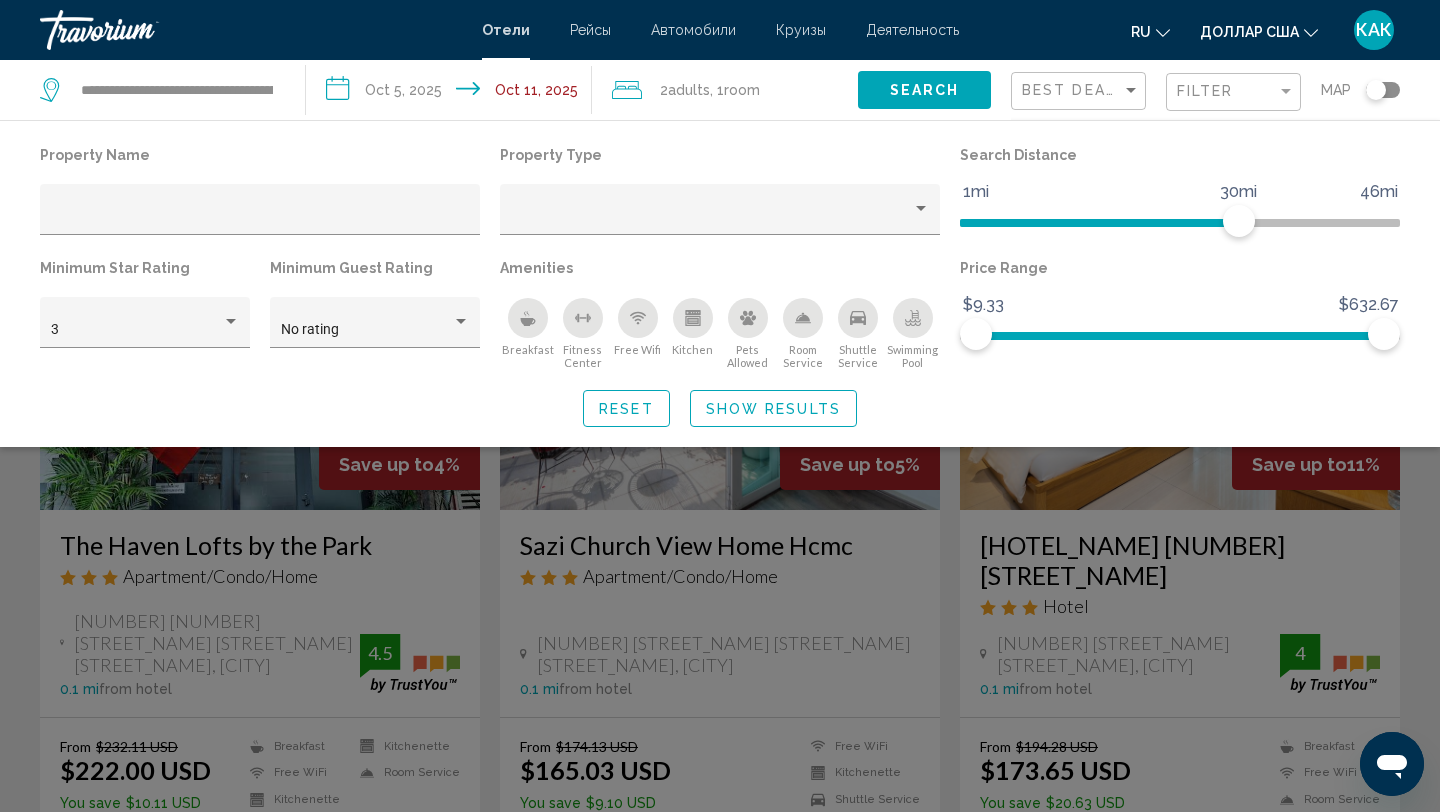 click on "Property Name Property Type Search Distance 1mi 46mi 30mi Minimum Star Rating 3 Minimum Guest Rating No rating Amenities
Breakfast
Fitness Center
Free Wifi
Kitchen
Pets Allowed
Room Service
Shuttle Service
Swimming Pool Price Range $9.33 $632.67 $9.33 $632.67 Reset Show Results" 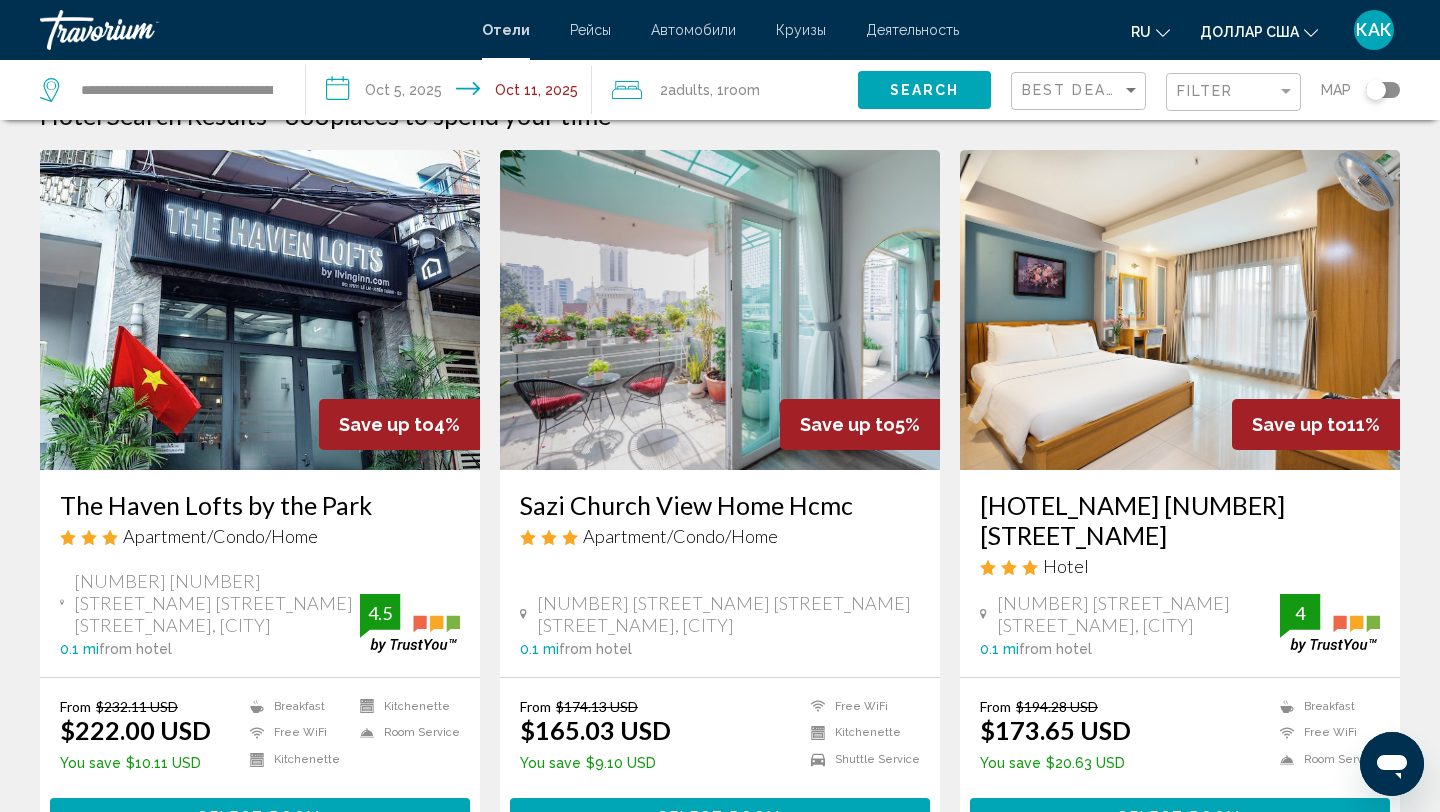 scroll, scrollTop: 0, scrollLeft: 0, axis: both 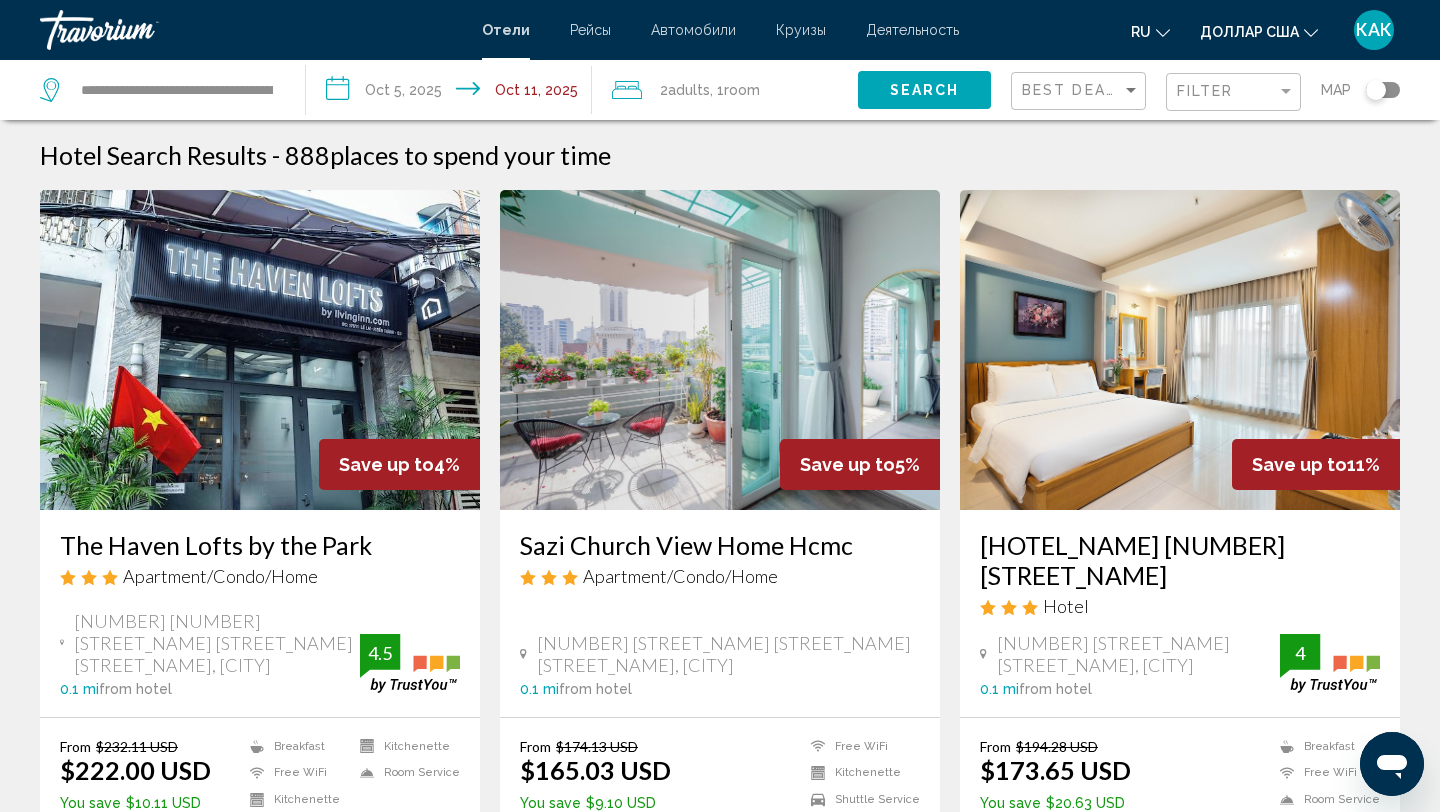 click at bounding box center (140, 30) 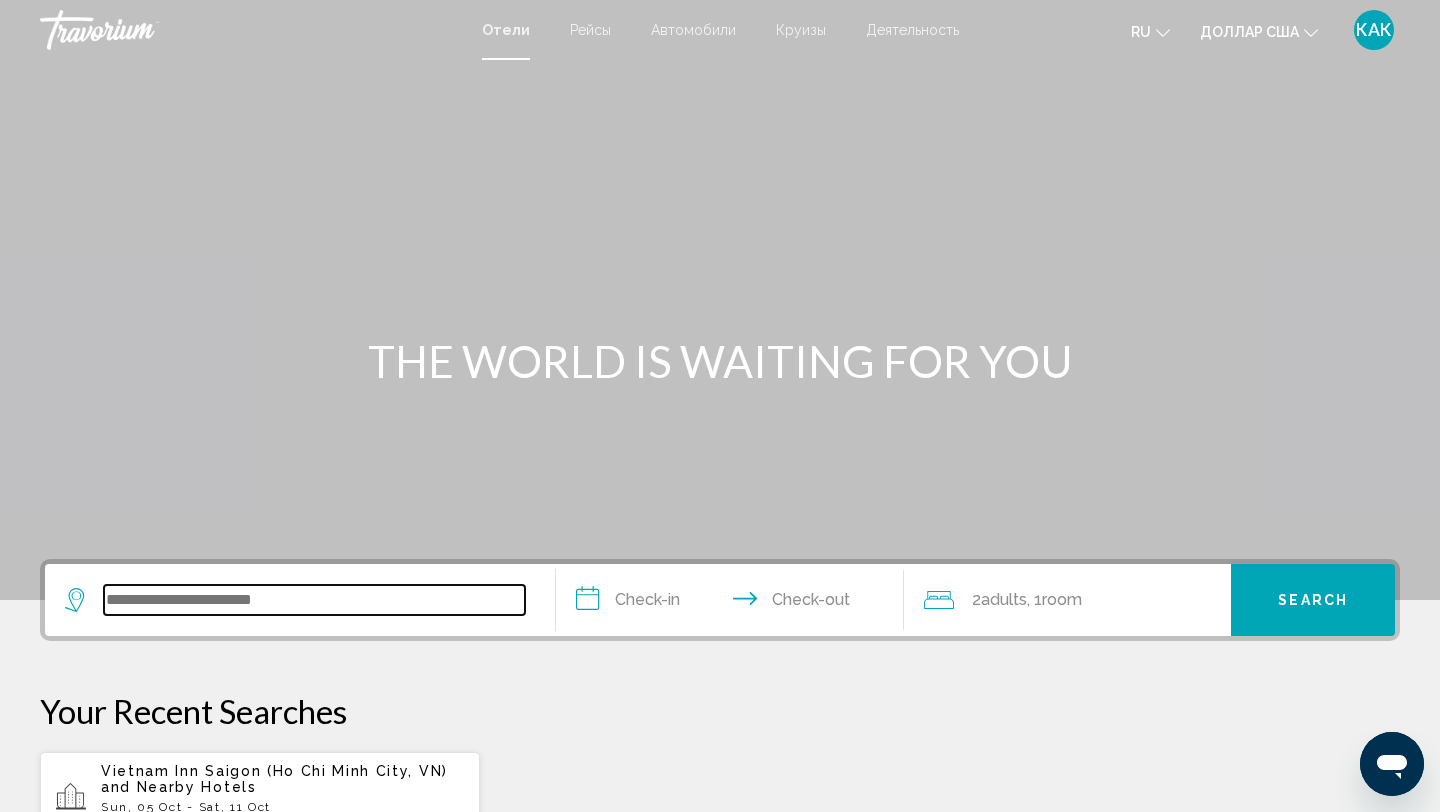 click at bounding box center [314, 600] 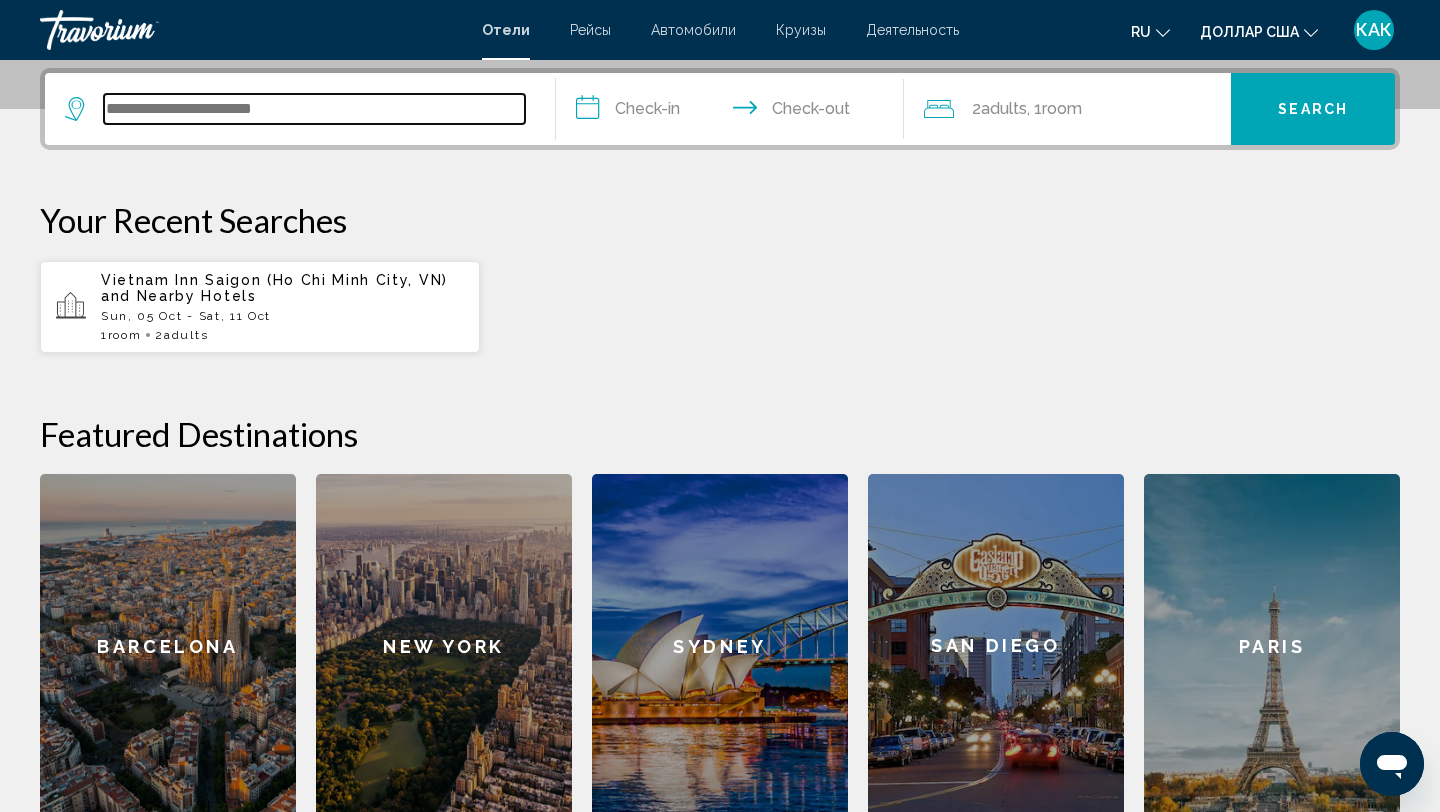 scroll, scrollTop: 494, scrollLeft: 0, axis: vertical 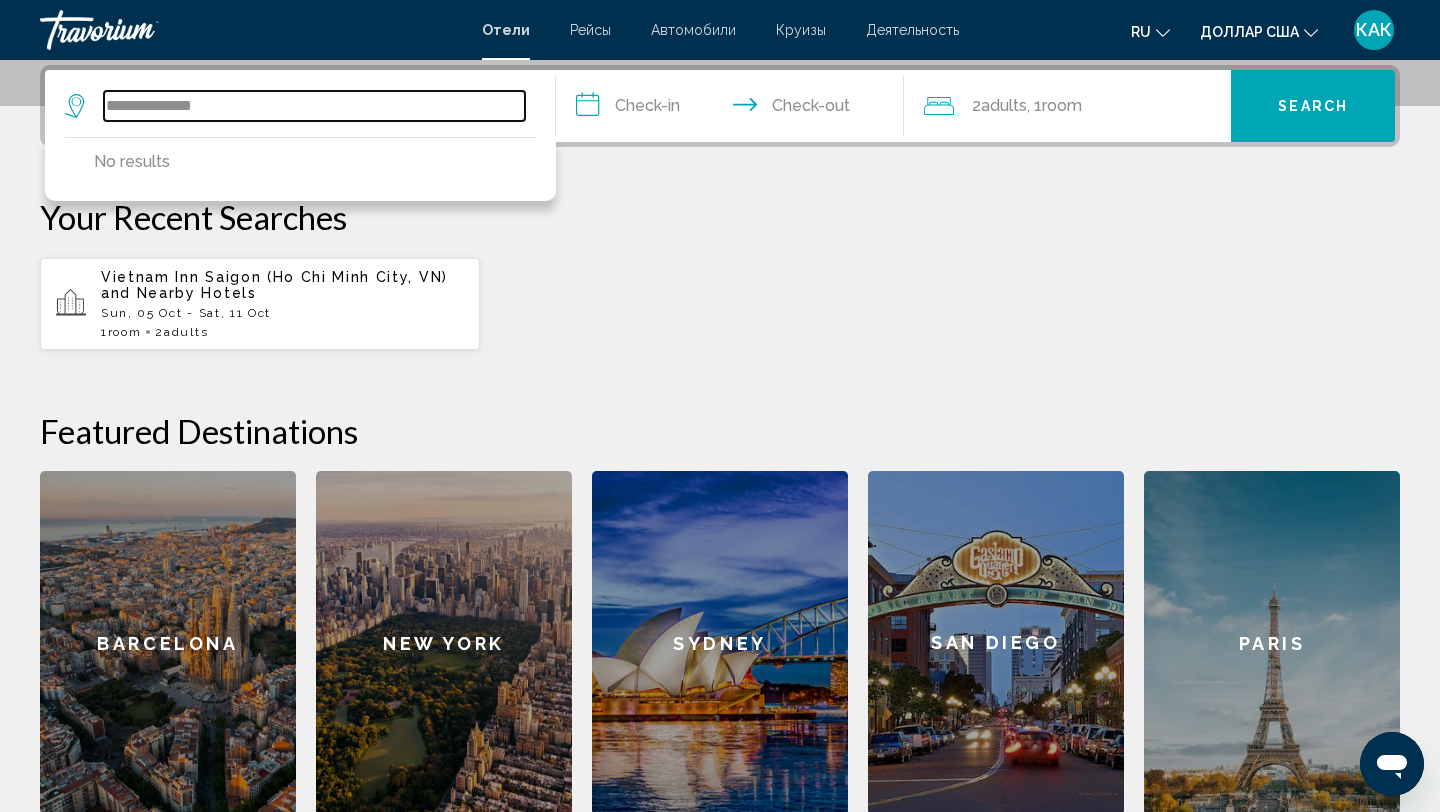 type on "**********" 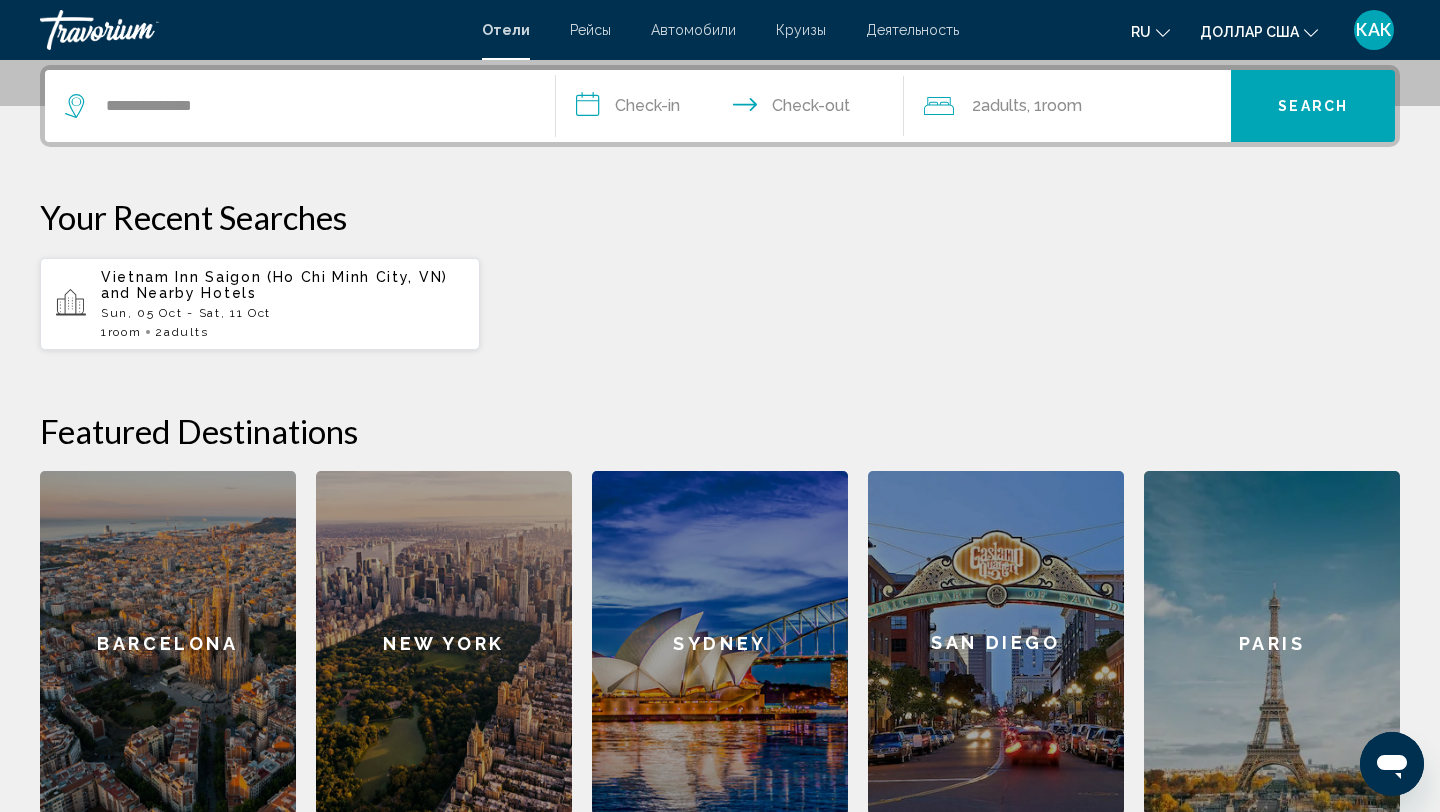 click on "**********" at bounding box center [734, 109] 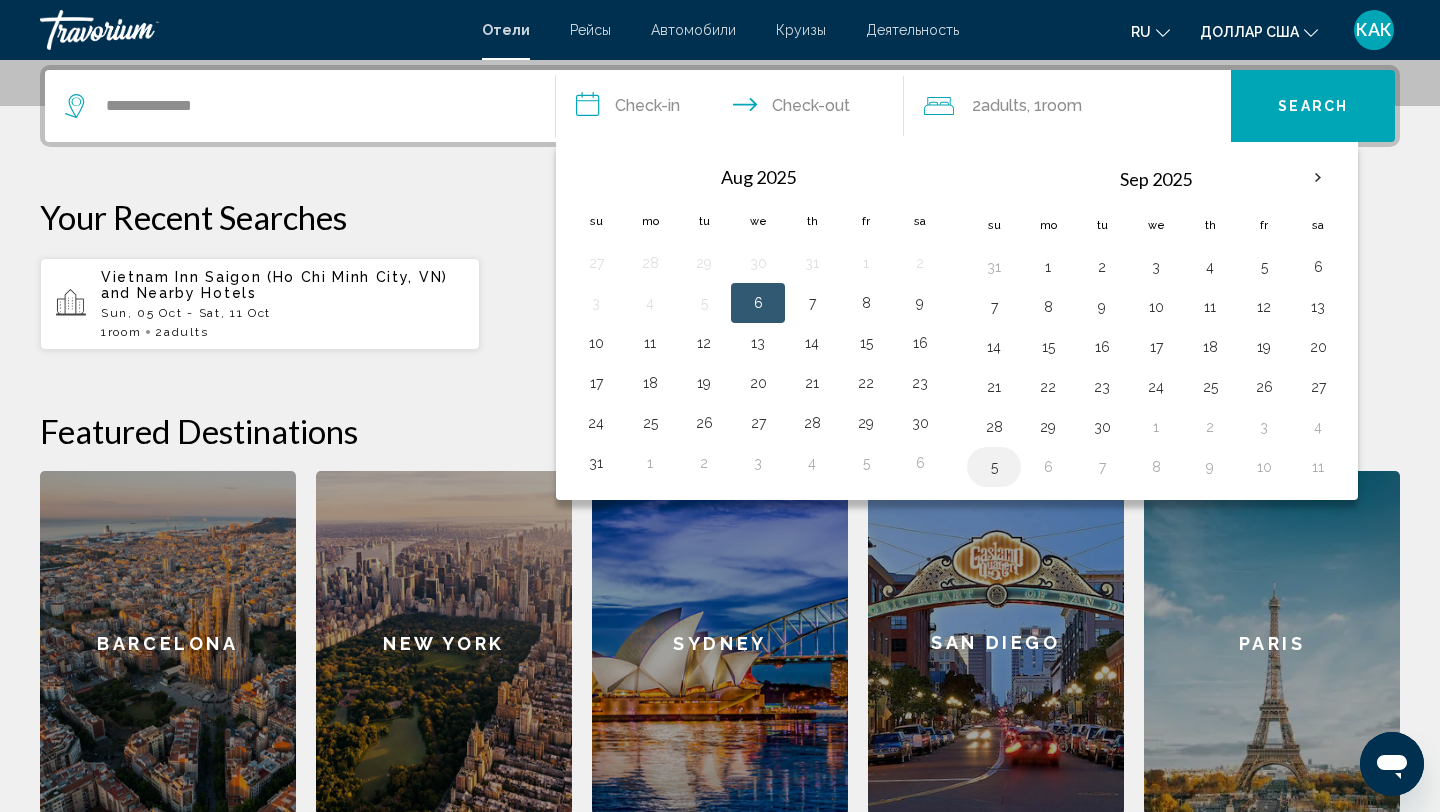 click on "5" at bounding box center [994, 467] 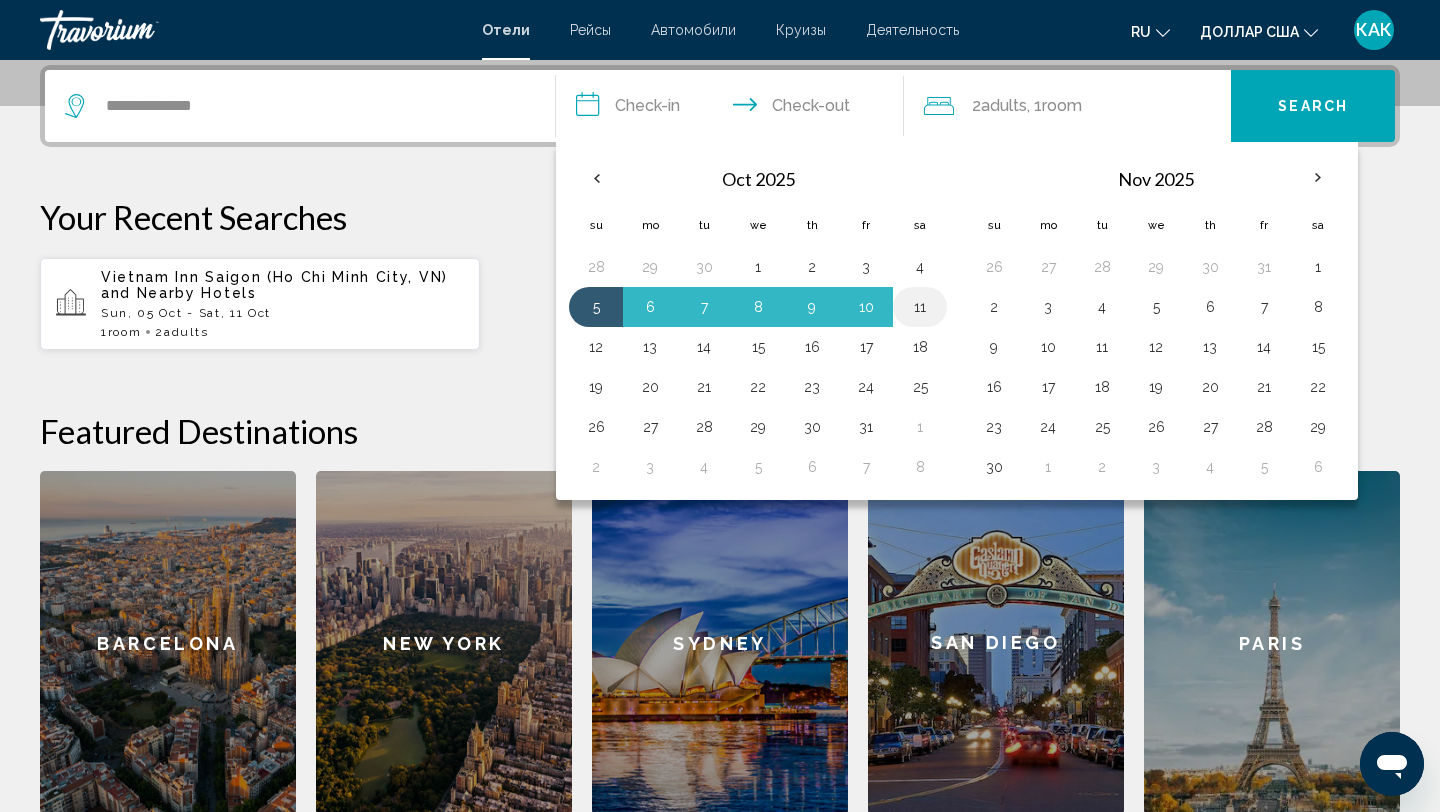 click on "11" at bounding box center (920, 307) 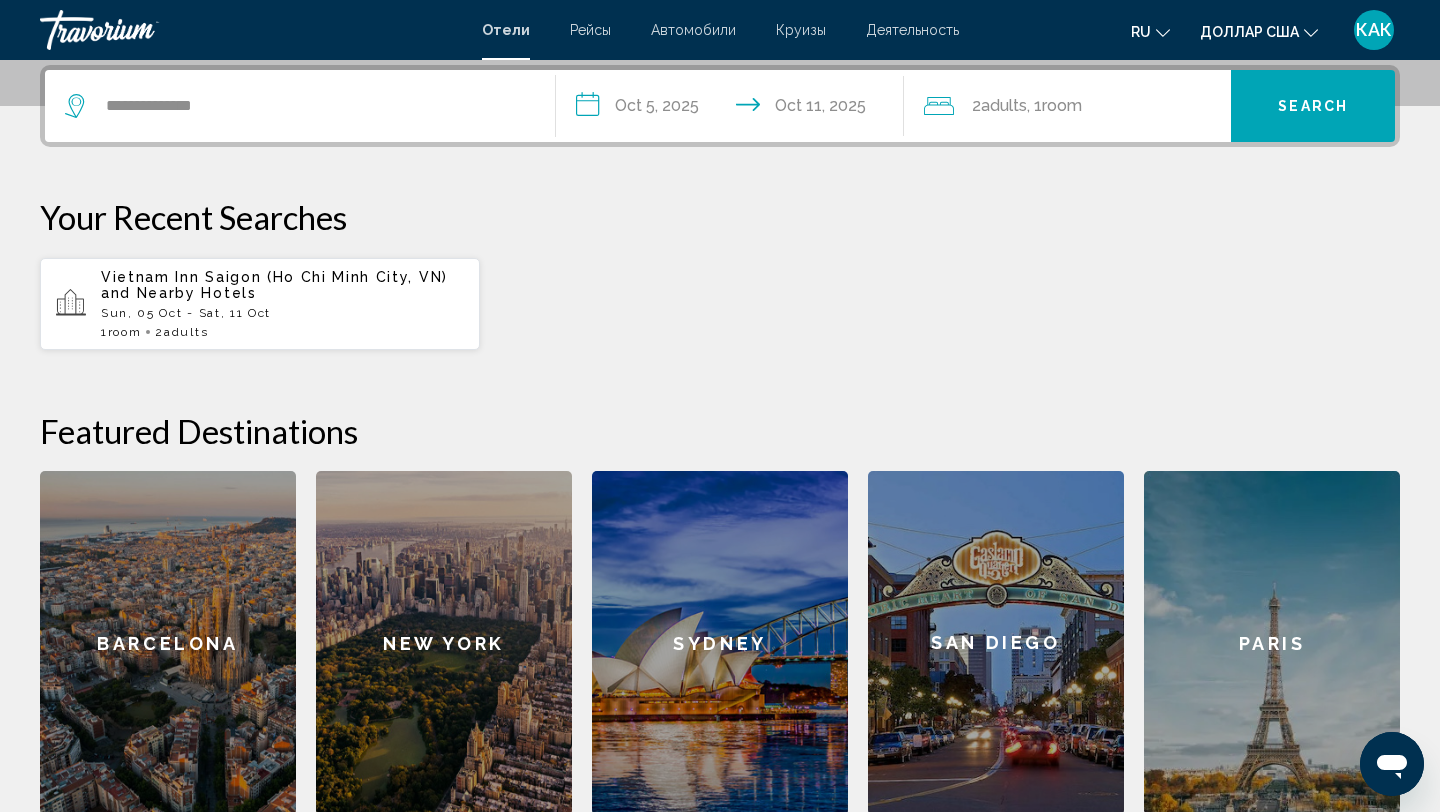click on "Search" at bounding box center (1313, 106) 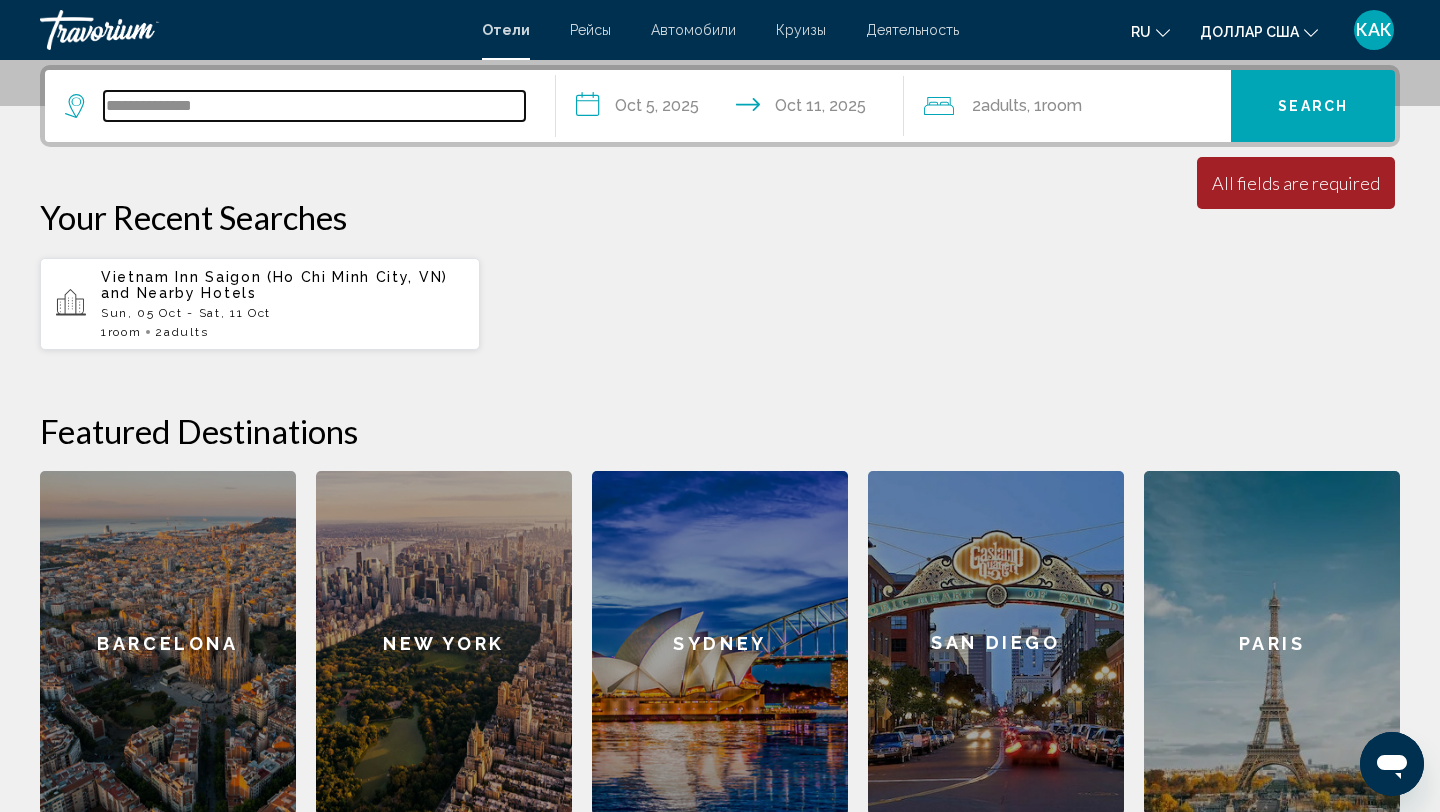 click on "**********" at bounding box center (314, 106) 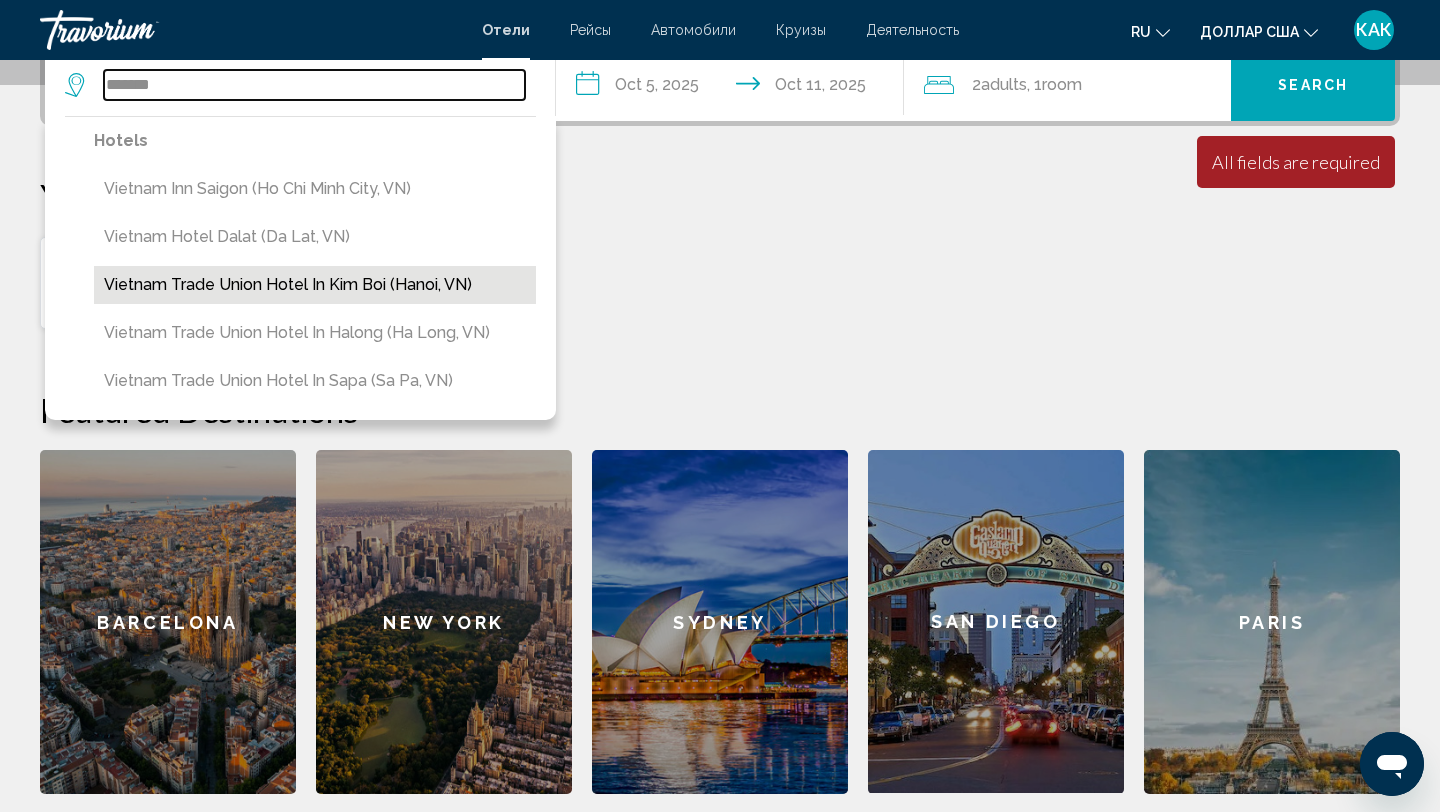 scroll, scrollTop: 513, scrollLeft: 0, axis: vertical 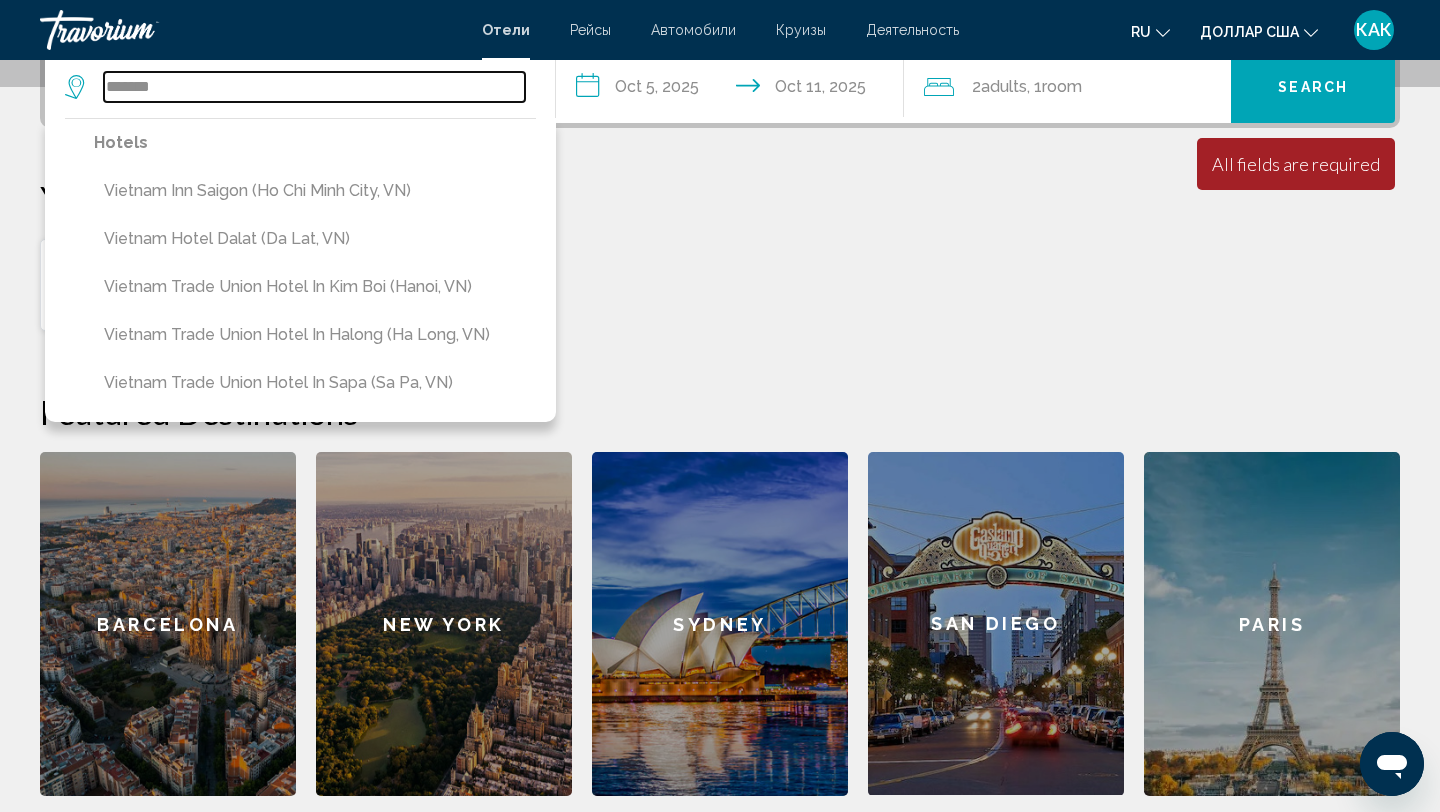 click on "*******" at bounding box center [314, 87] 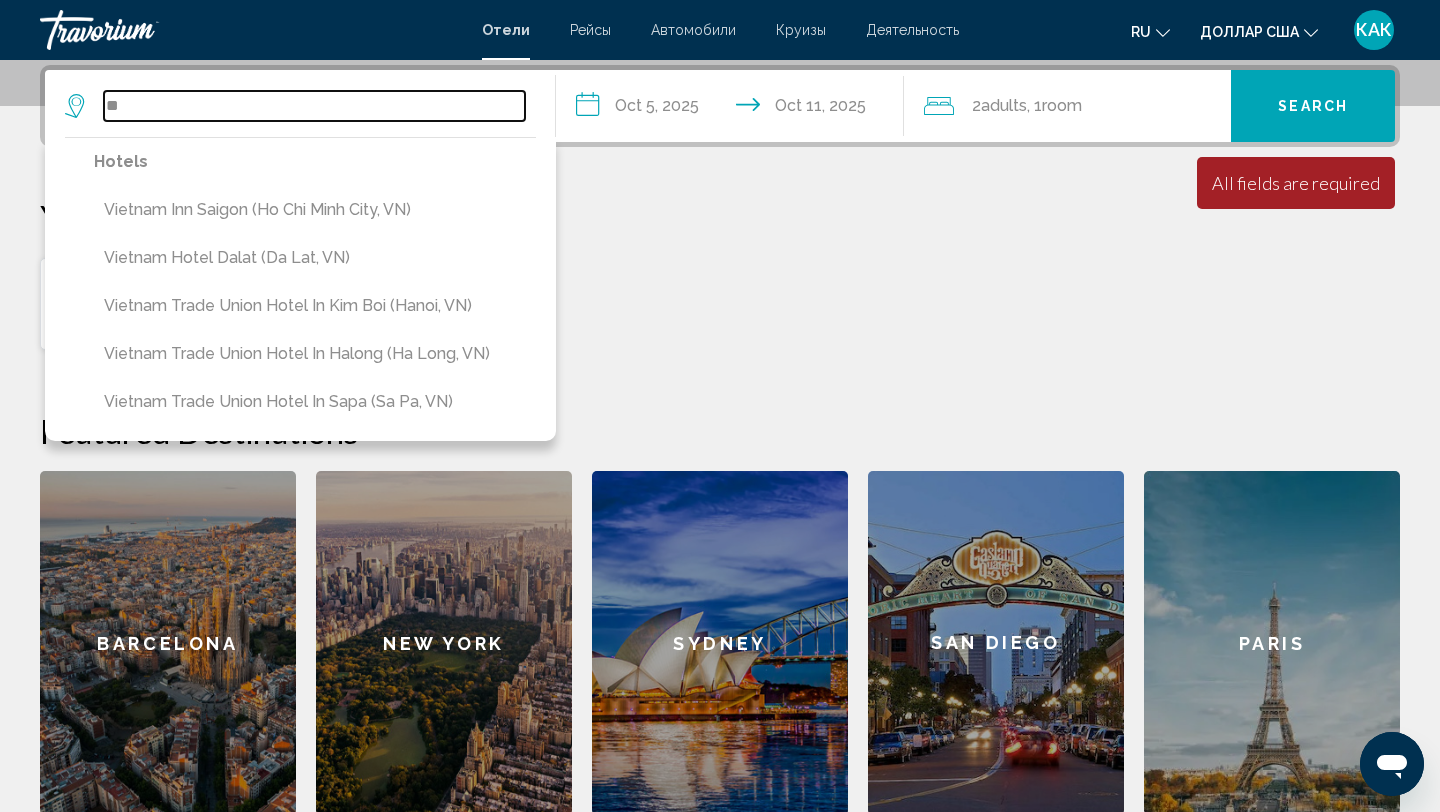 type on "*" 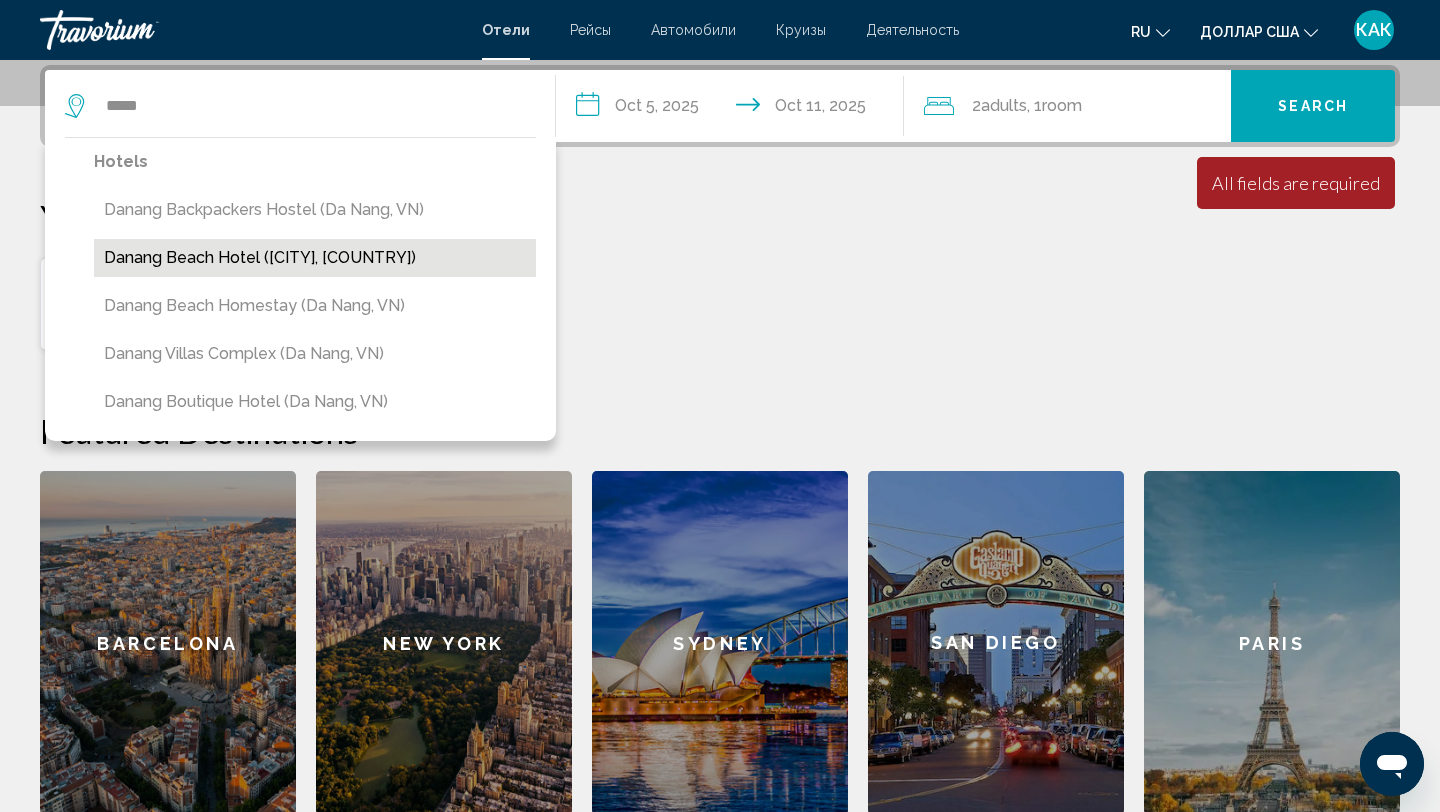 click on "Danang Beach Hotel ([CITY], [COUNTRY])" at bounding box center [315, 258] 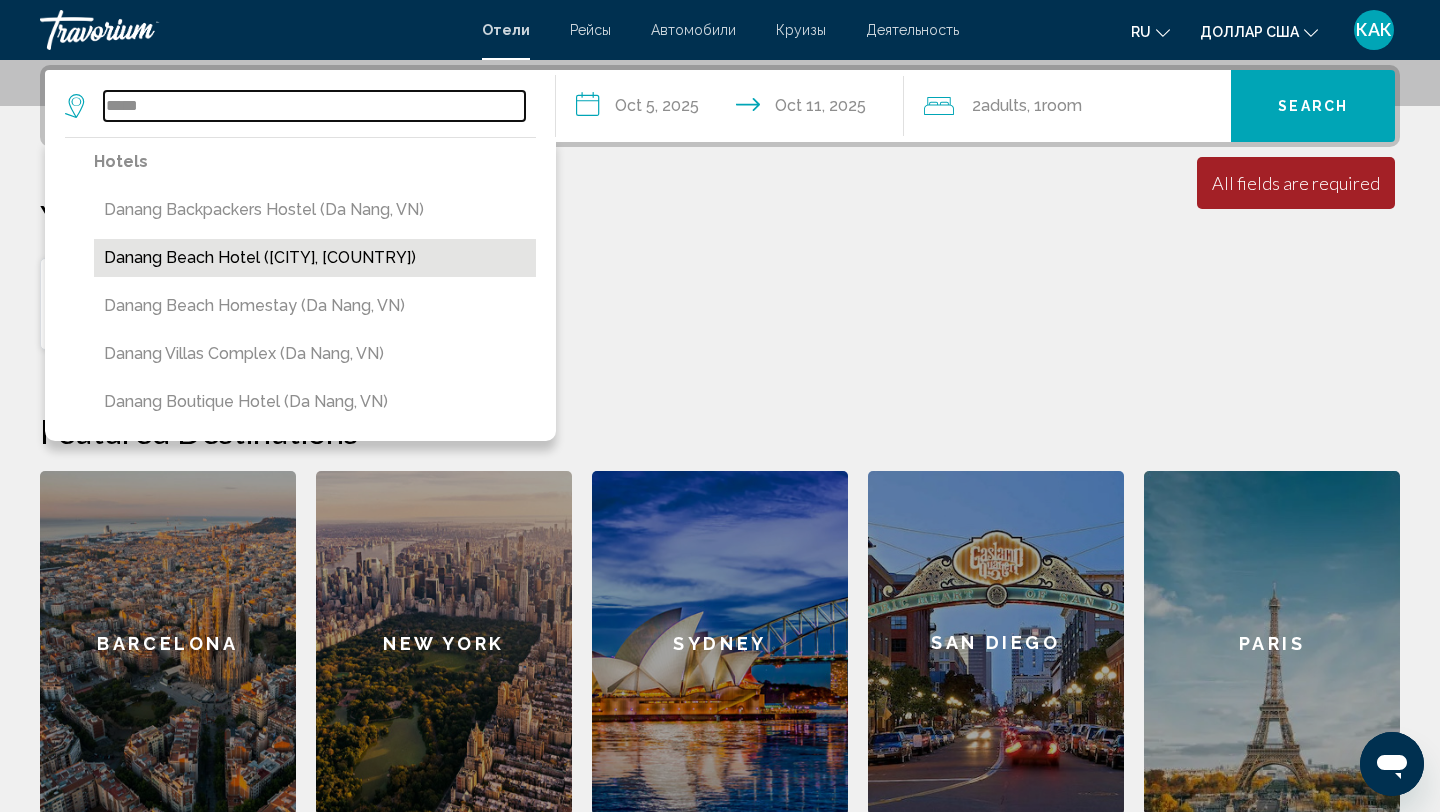 type on "**********" 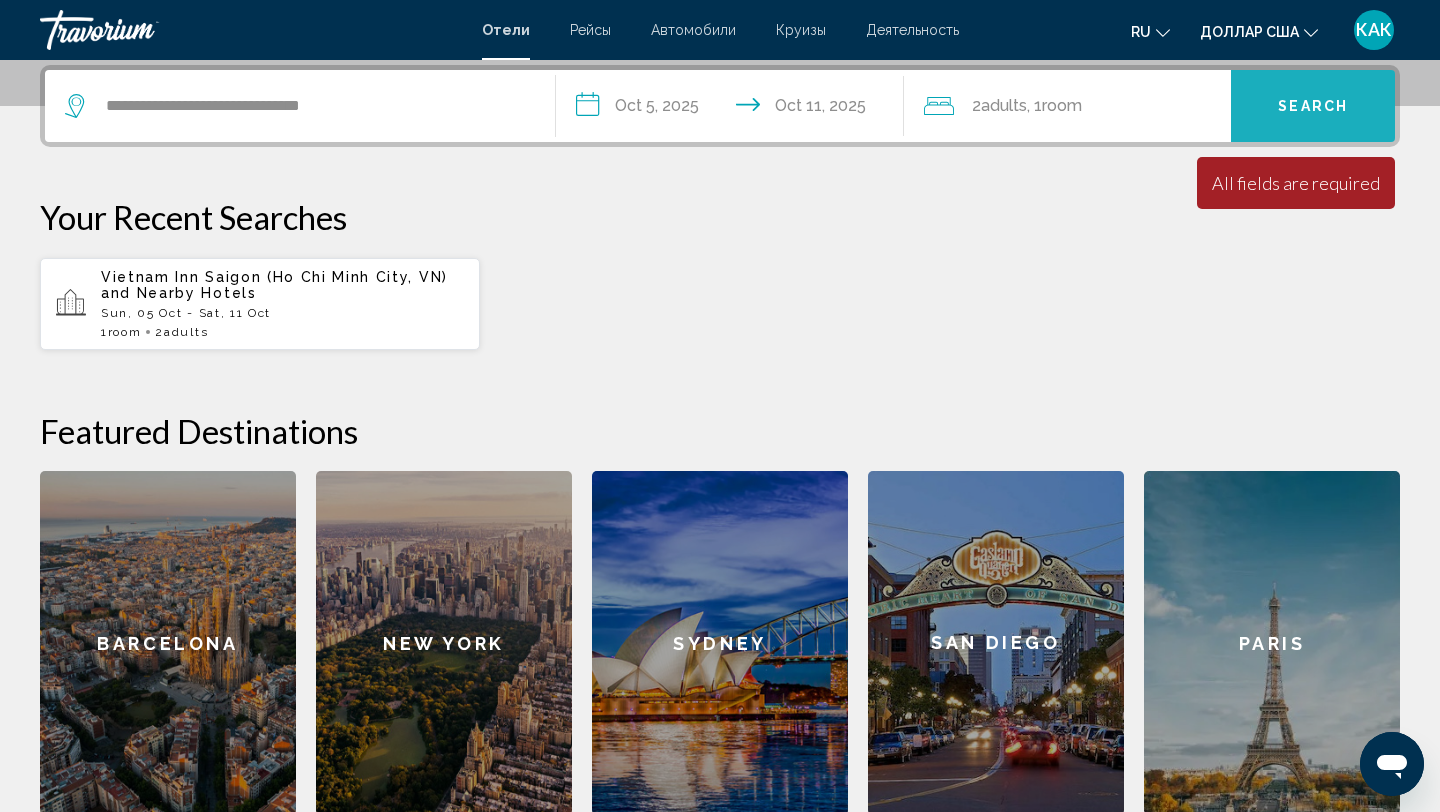 click on "Search" at bounding box center (1313, 106) 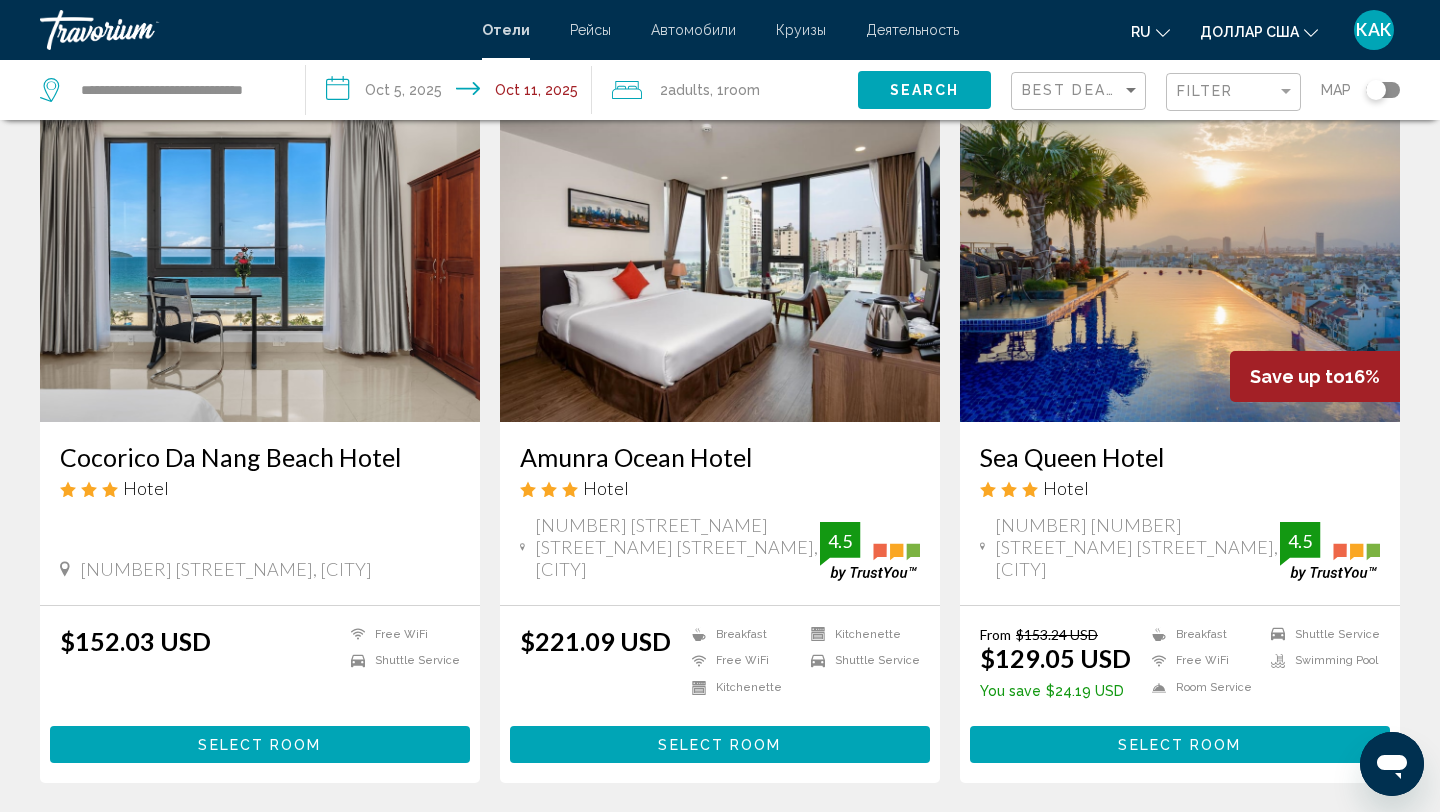 scroll, scrollTop: 91, scrollLeft: 0, axis: vertical 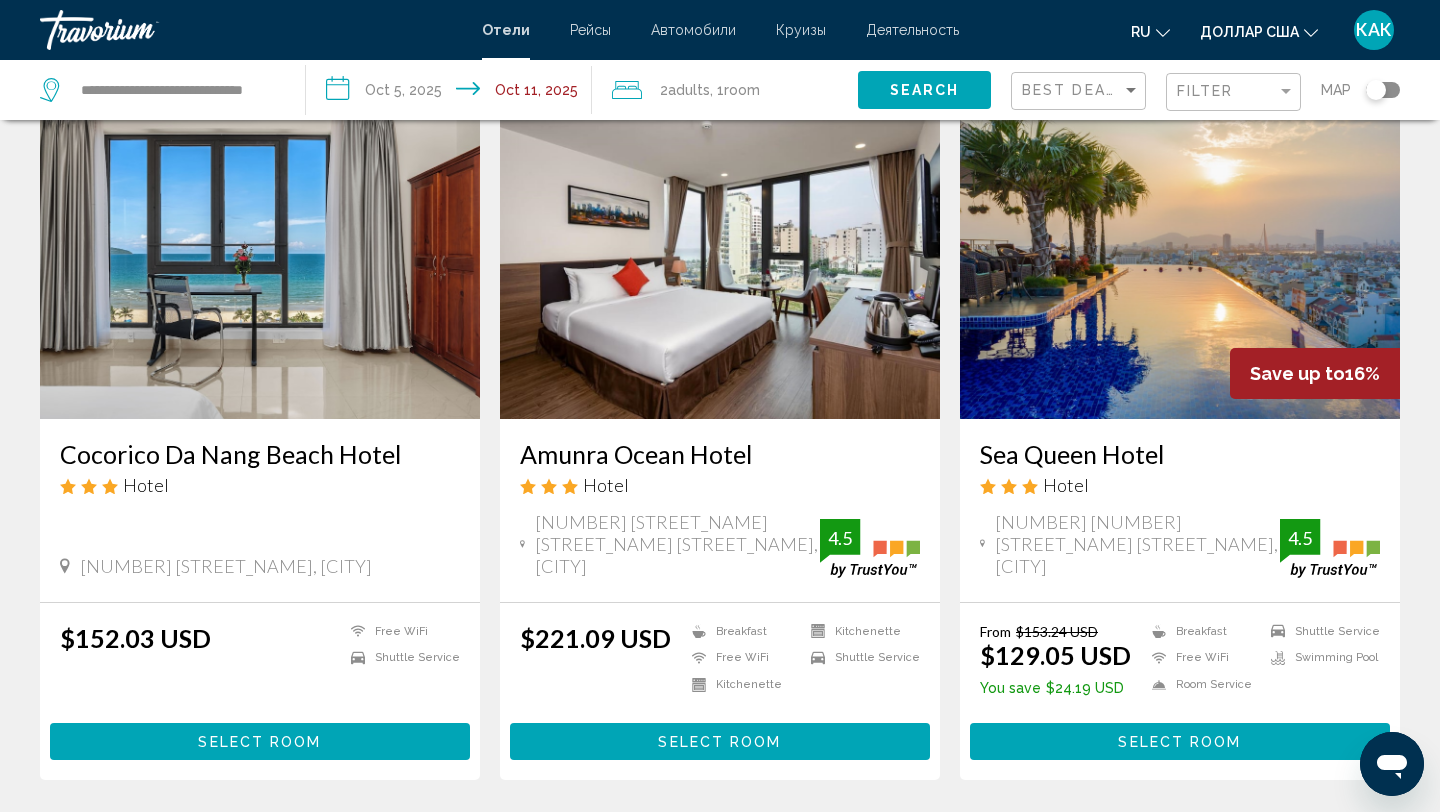 click at bounding box center (1180, 259) 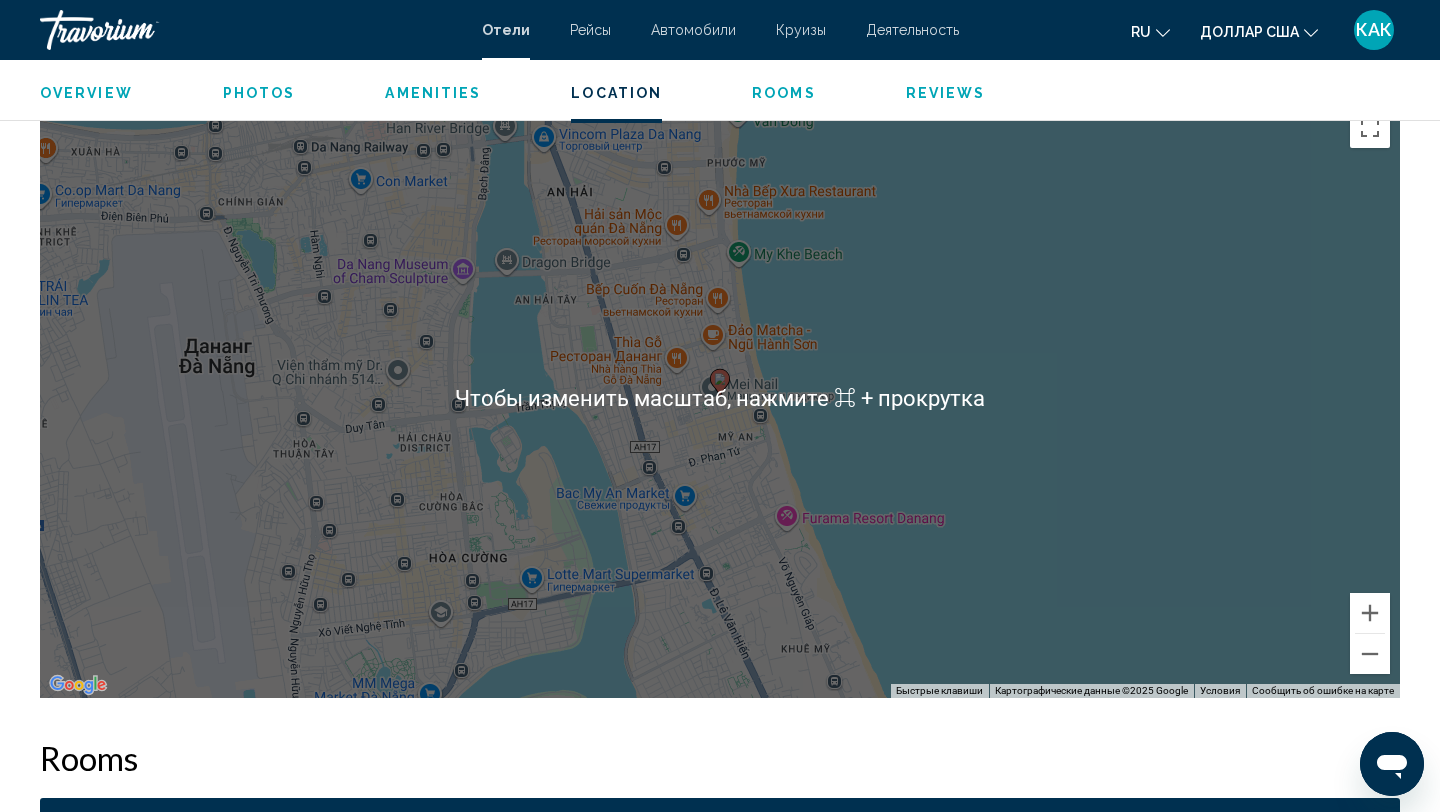scroll, scrollTop: 1903, scrollLeft: 0, axis: vertical 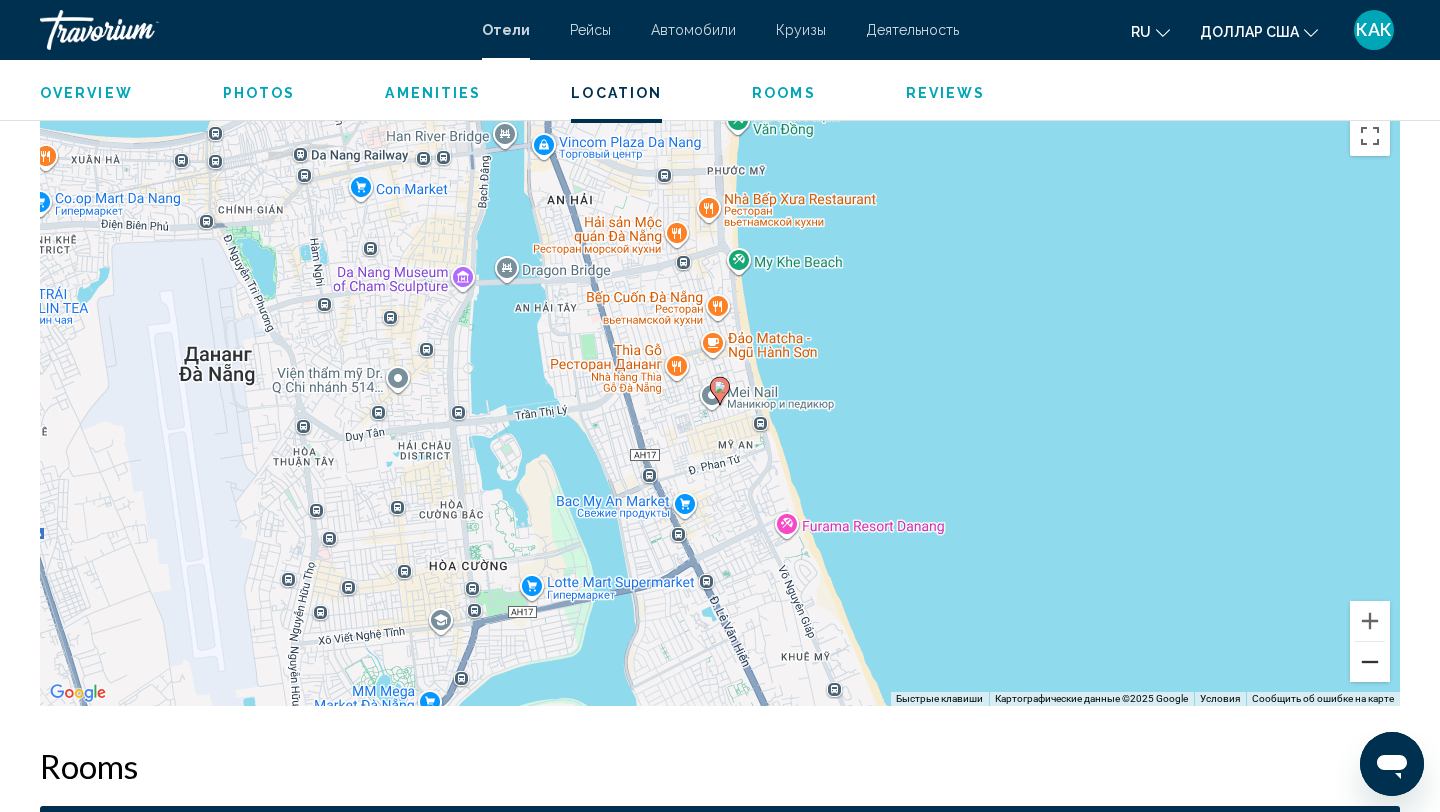 click at bounding box center (1370, 662) 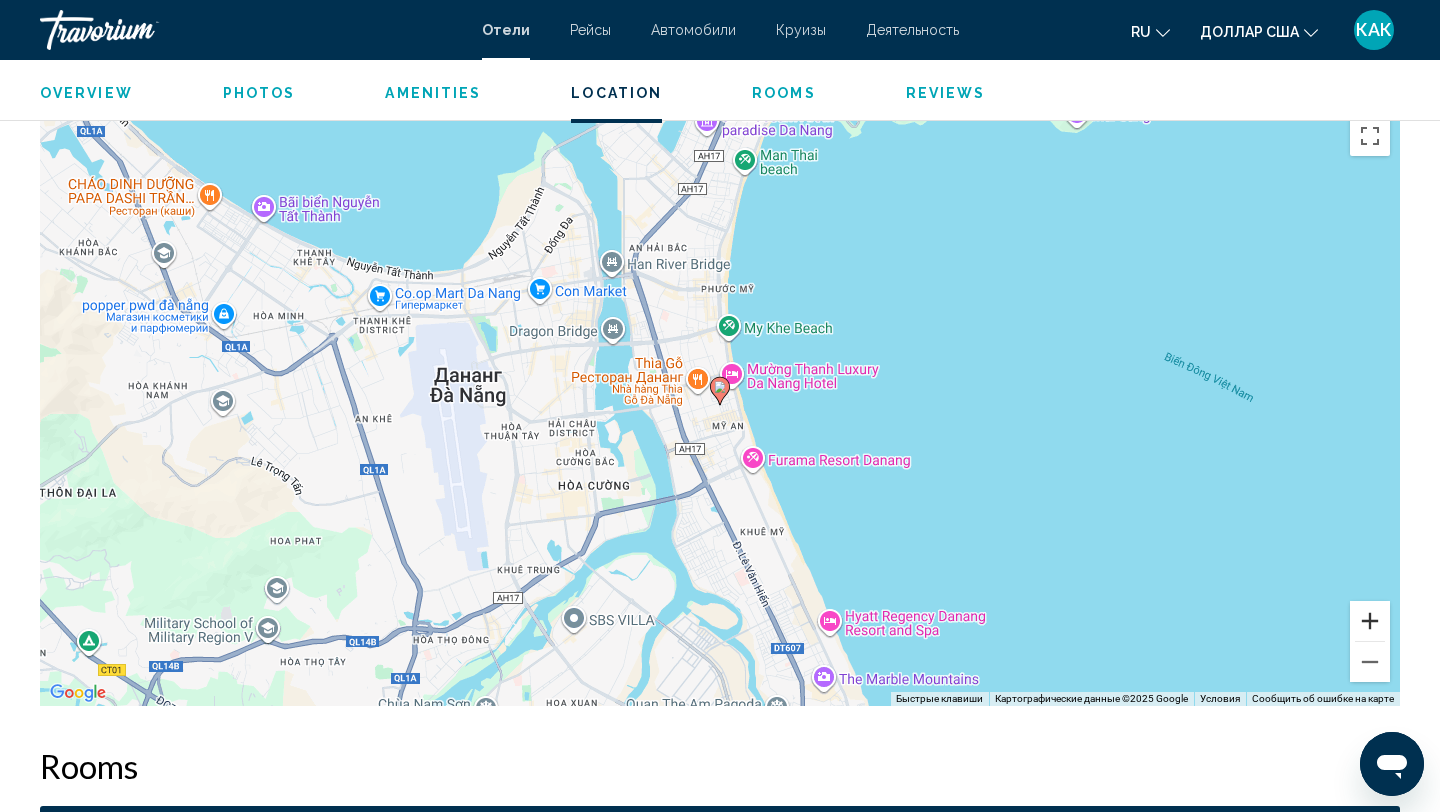 click at bounding box center [1370, 621] 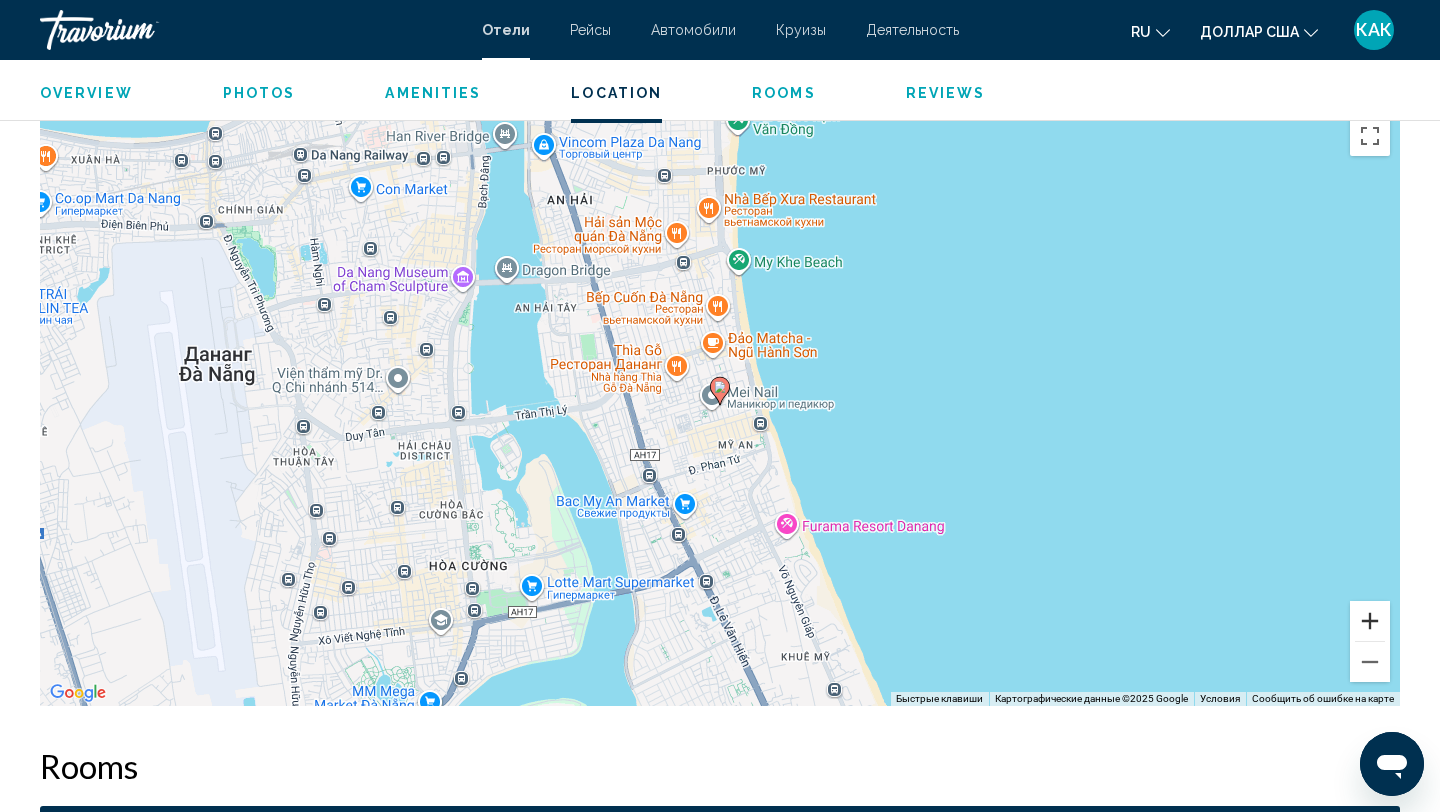 click at bounding box center (1370, 621) 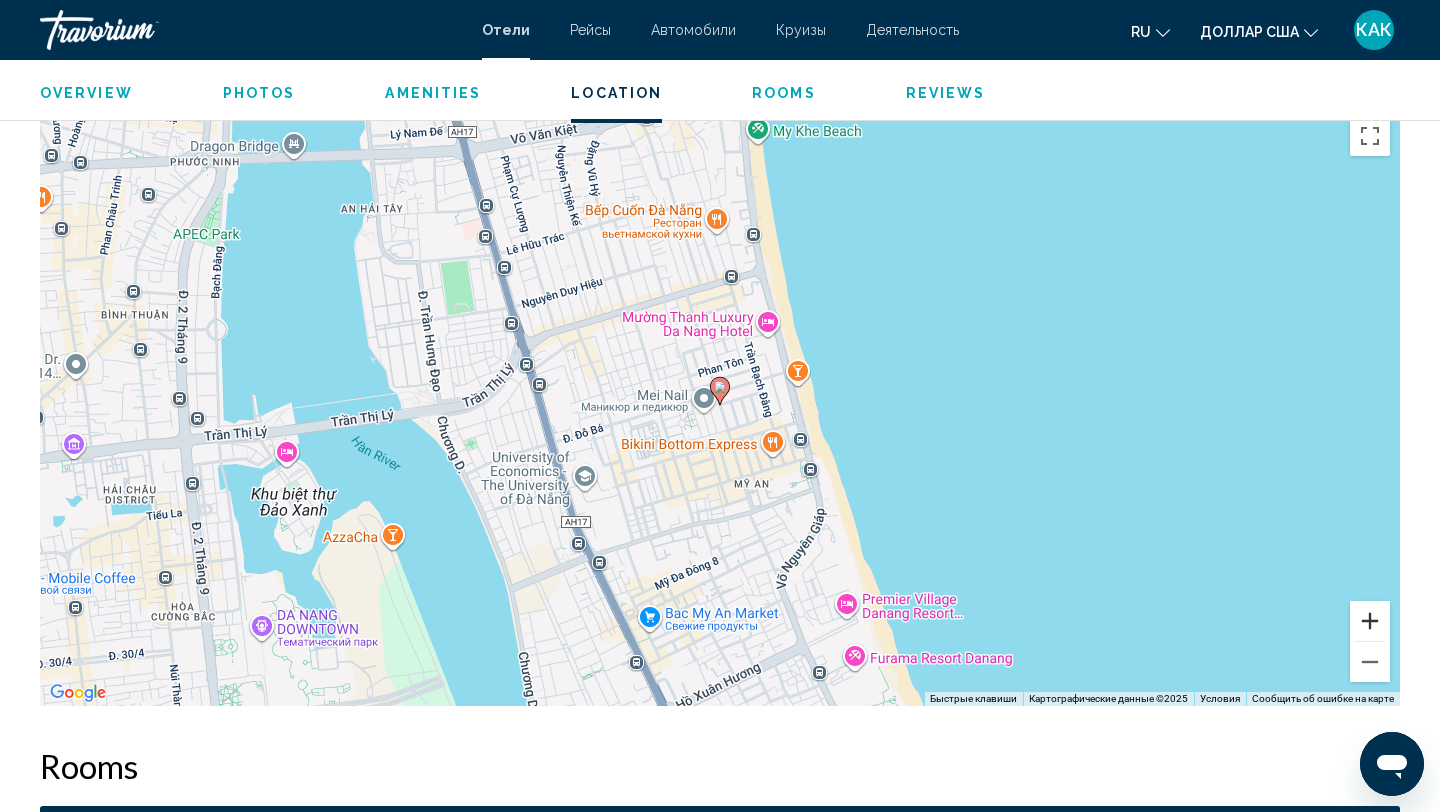 click at bounding box center [1370, 621] 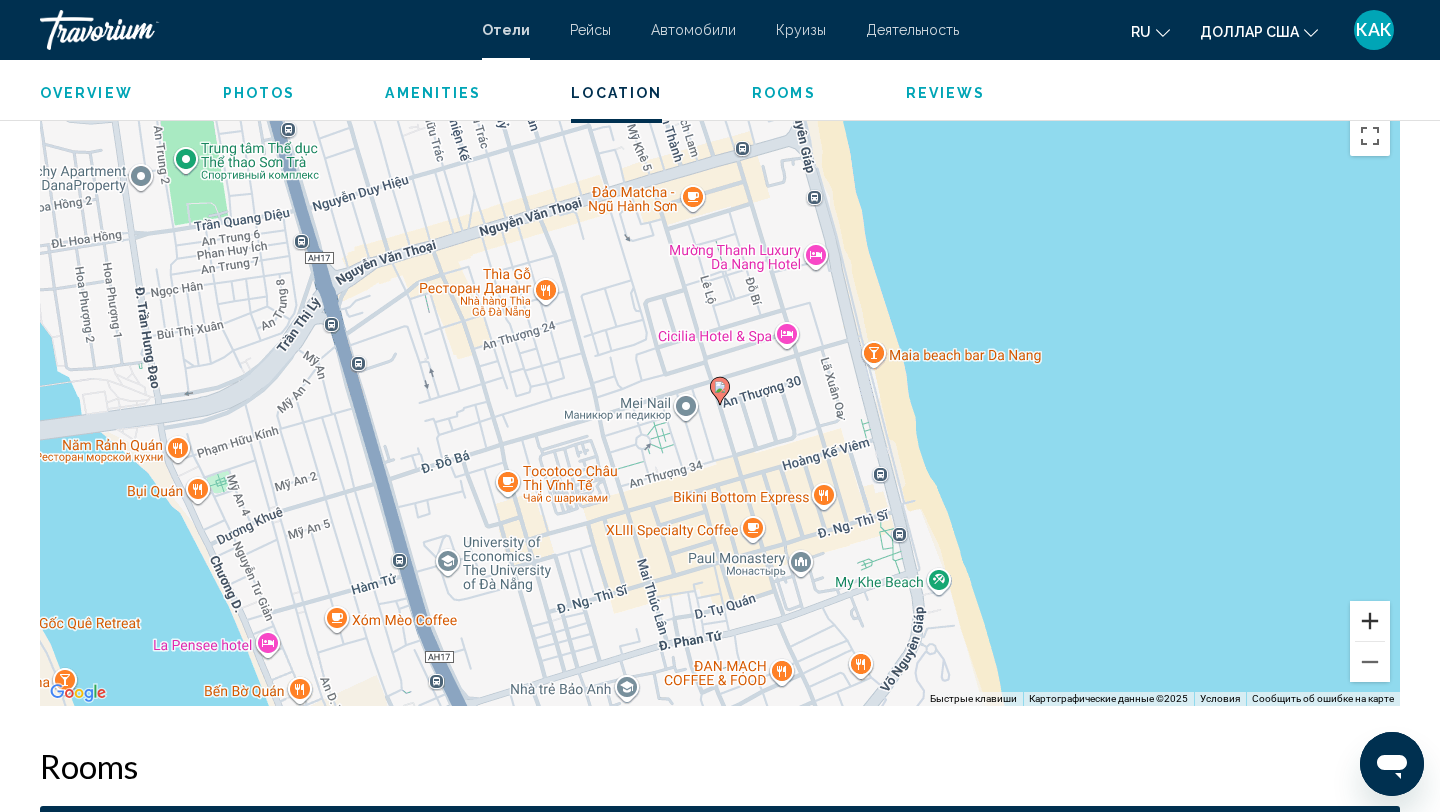 click at bounding box center (1370, 621) 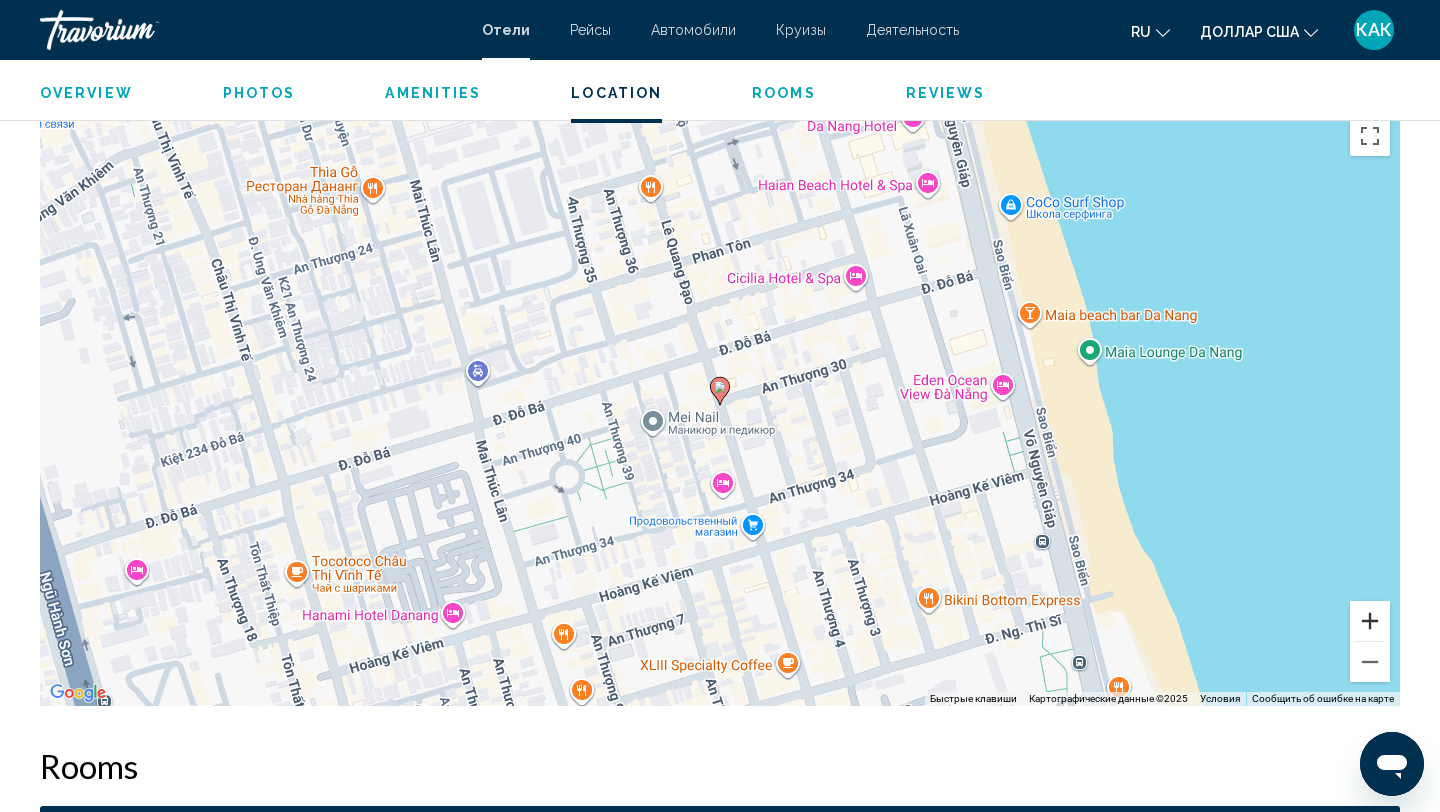 click at bounding box center (1370, 621) 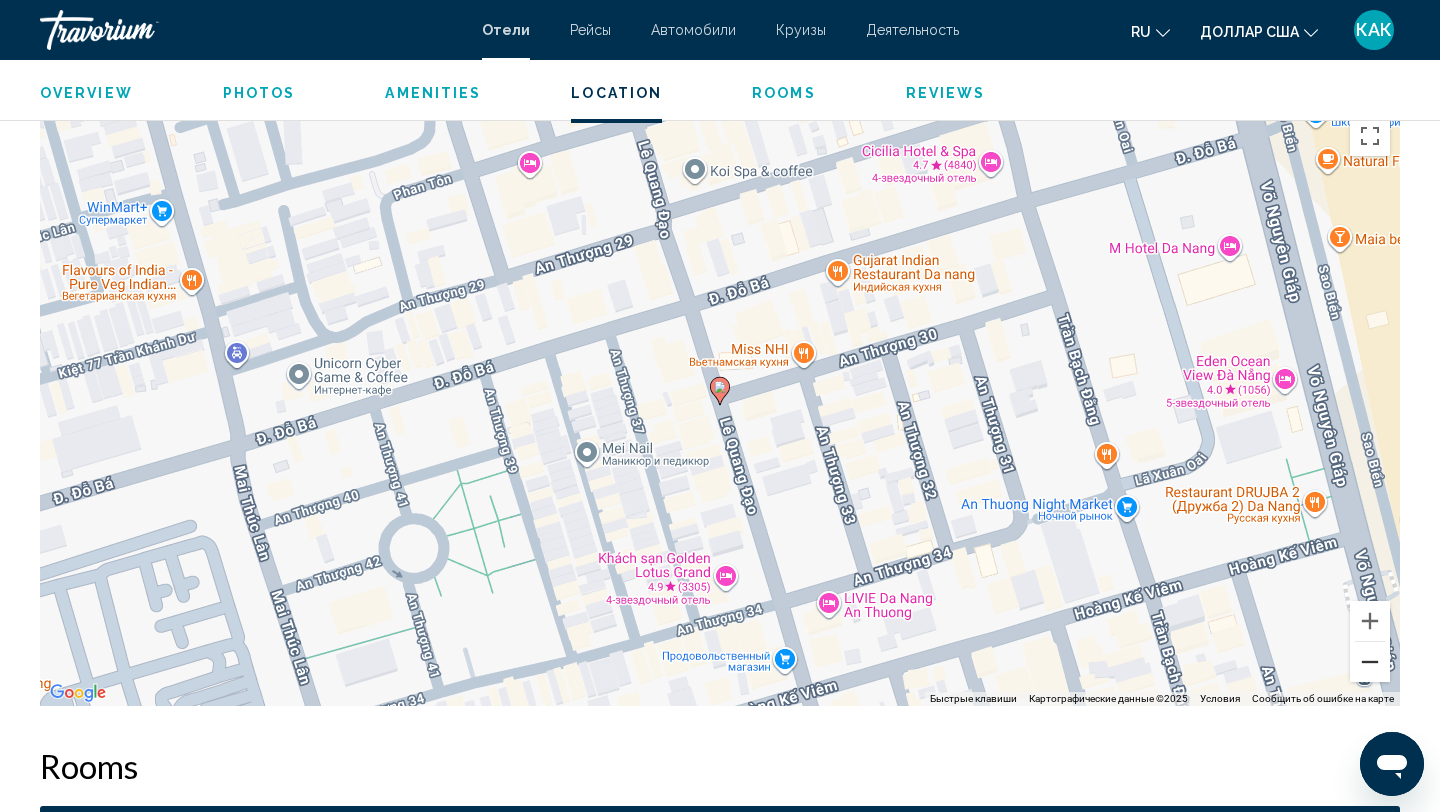 click at bounding box center (1370, 662) 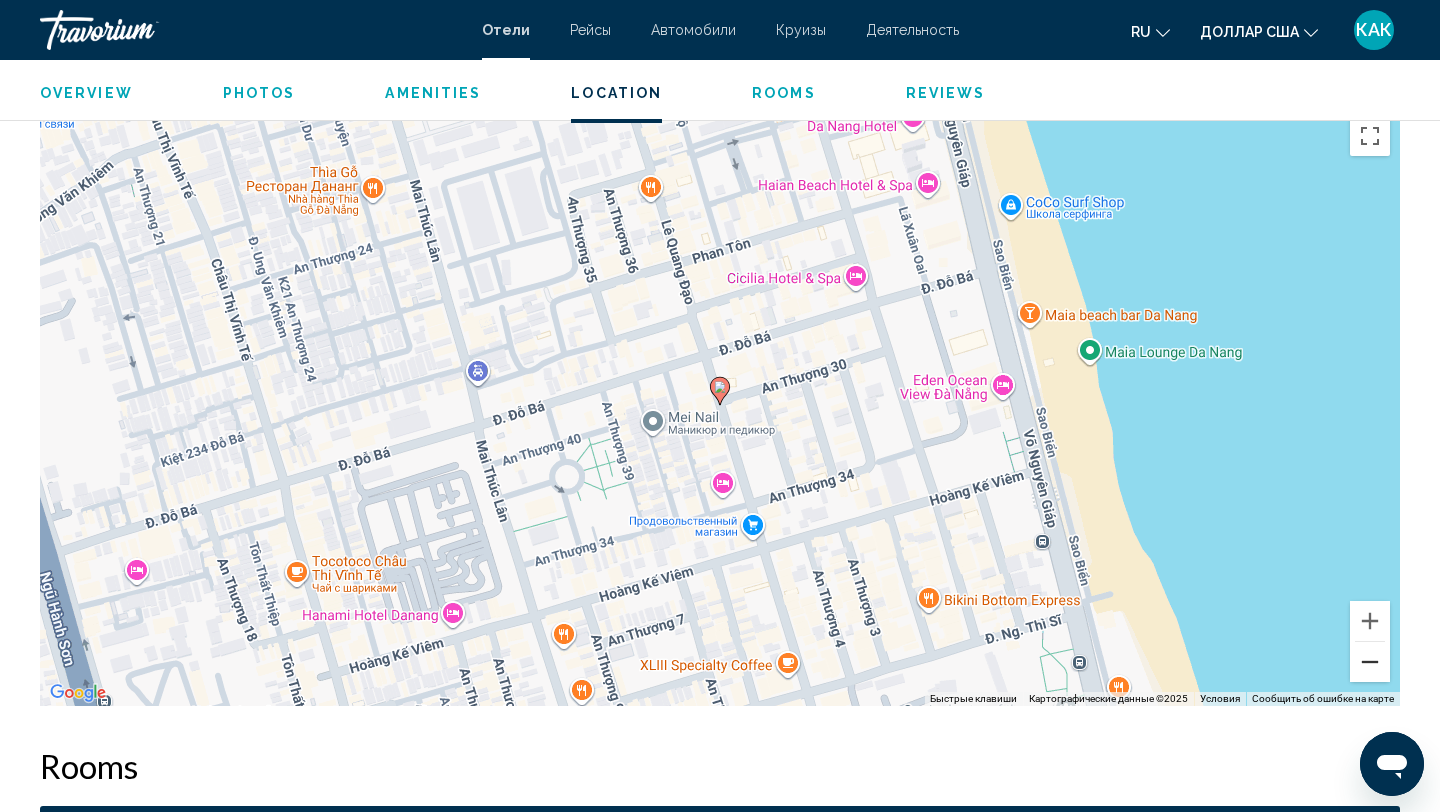 click at bounding box center [1370, 662] 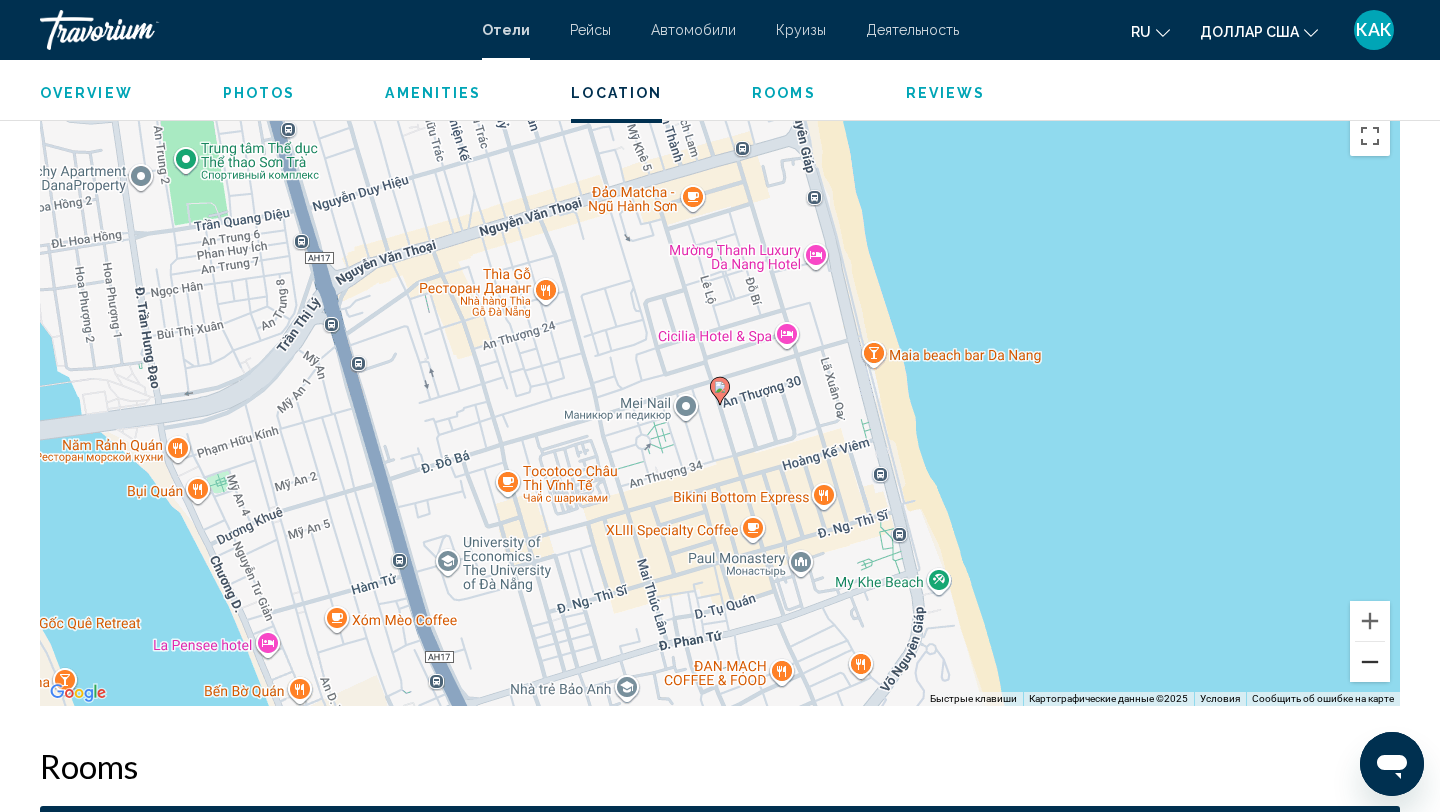 click at bounding box center [1370, 662] 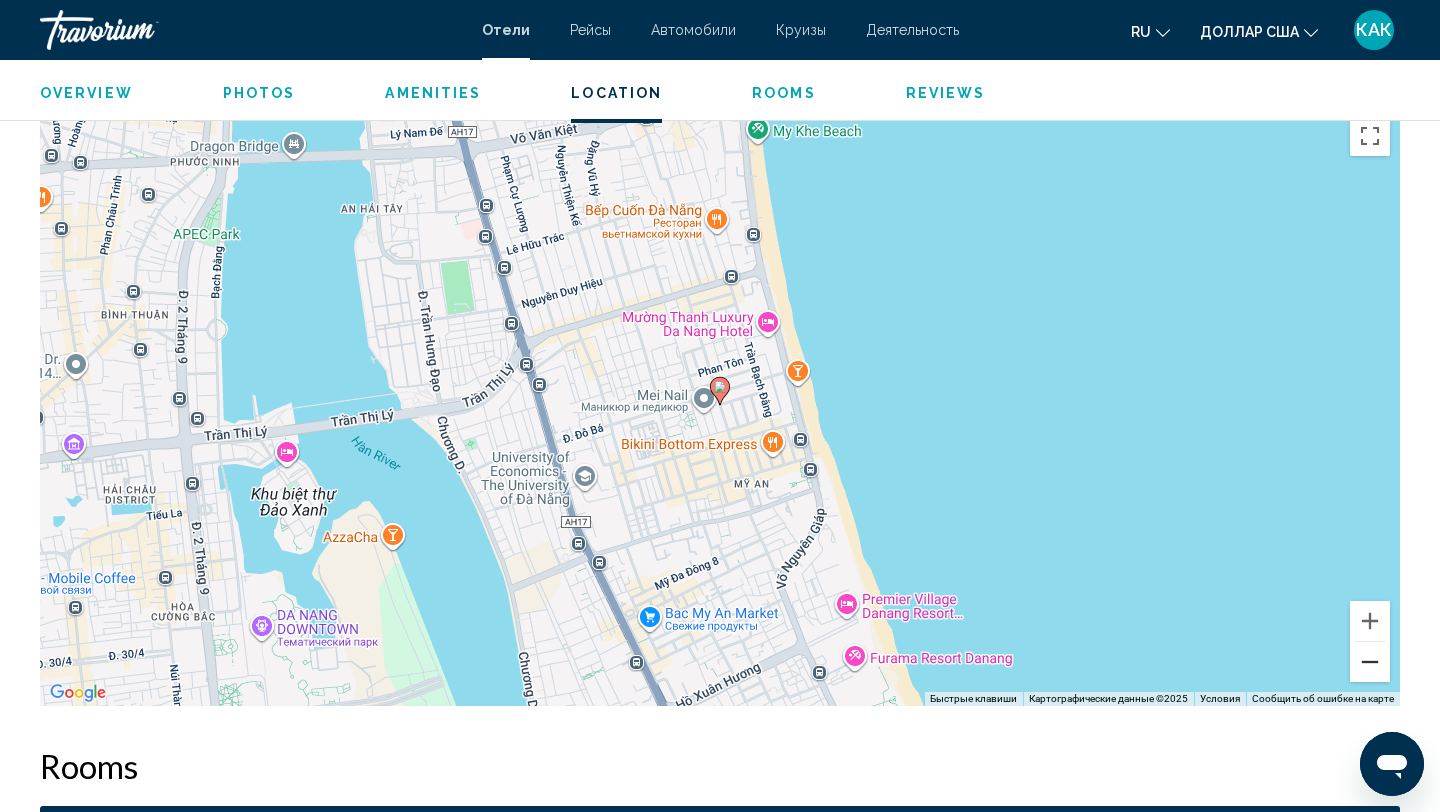 click at bounding box center (1370, 662) 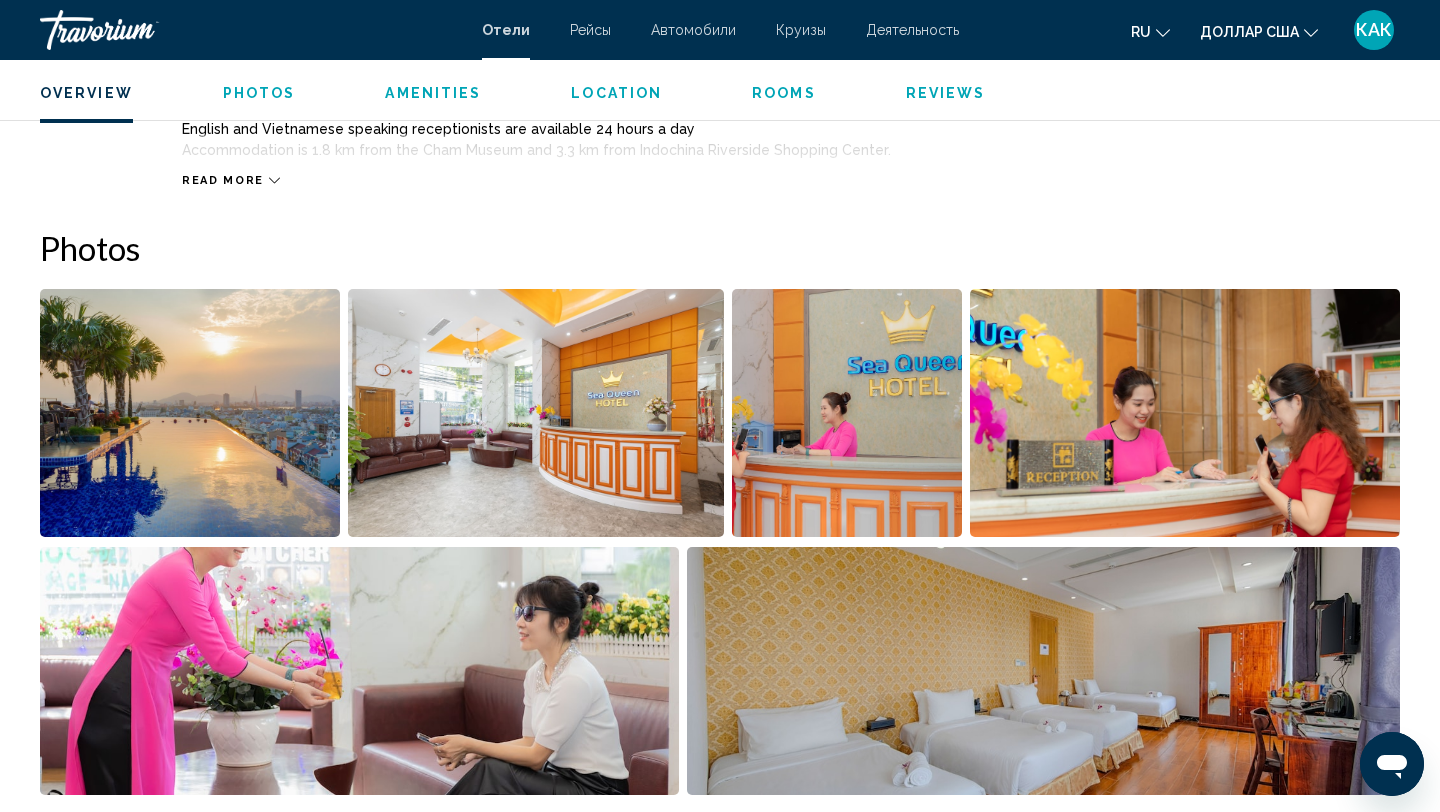 scroll, scrollTop: 866, scrollLeft: 0, axis: vertical 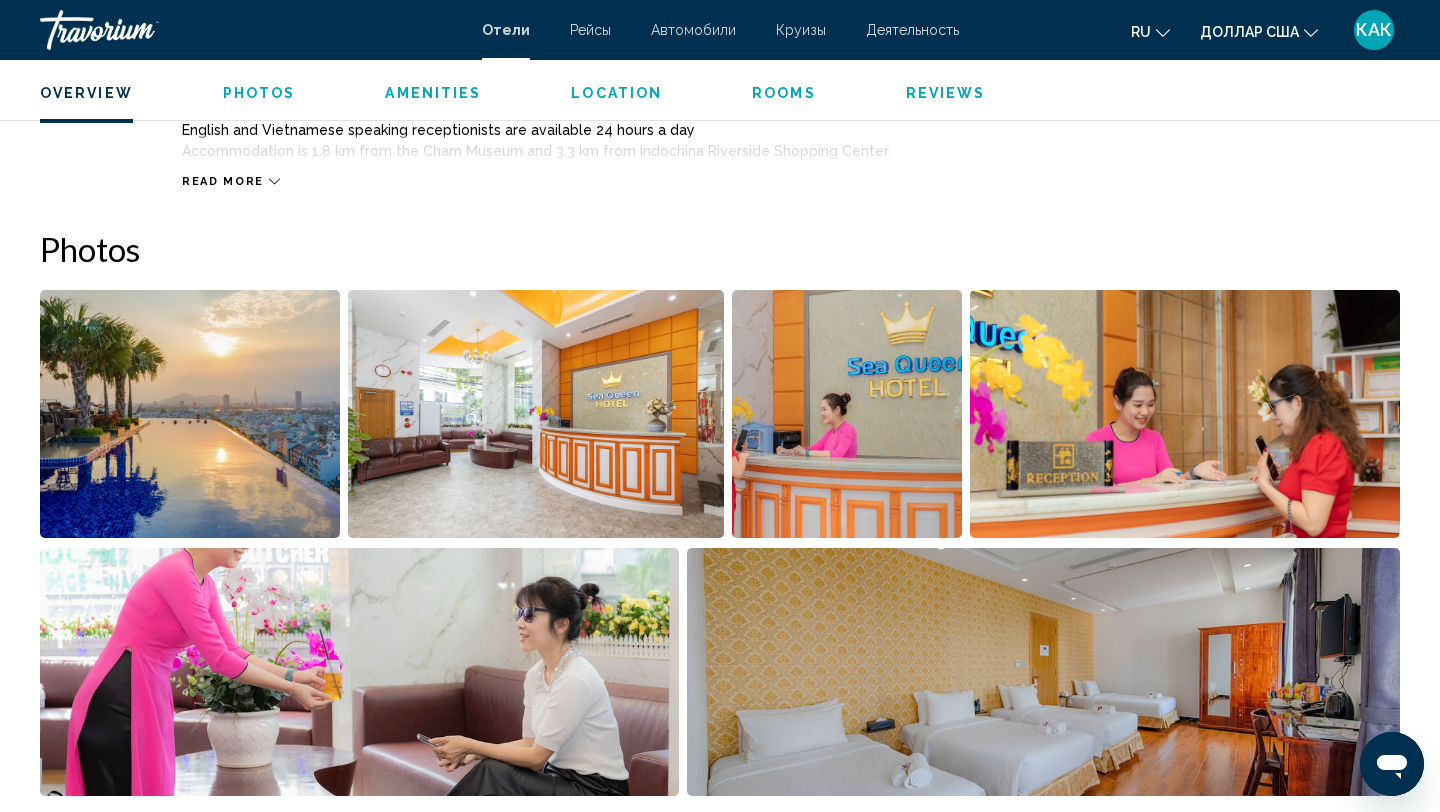 click at bounding box center (190, 414) 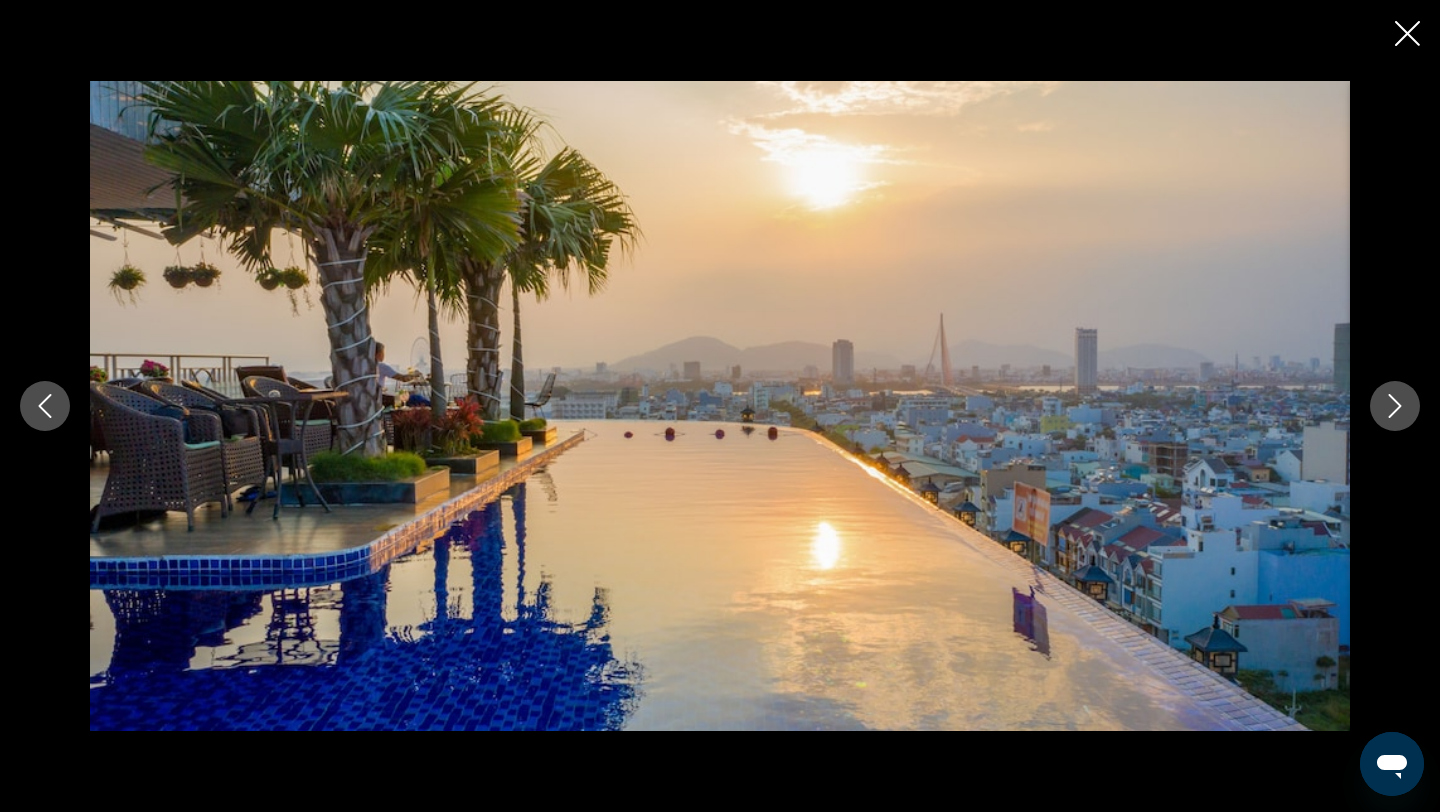 click at bounding box center (1395, 406) 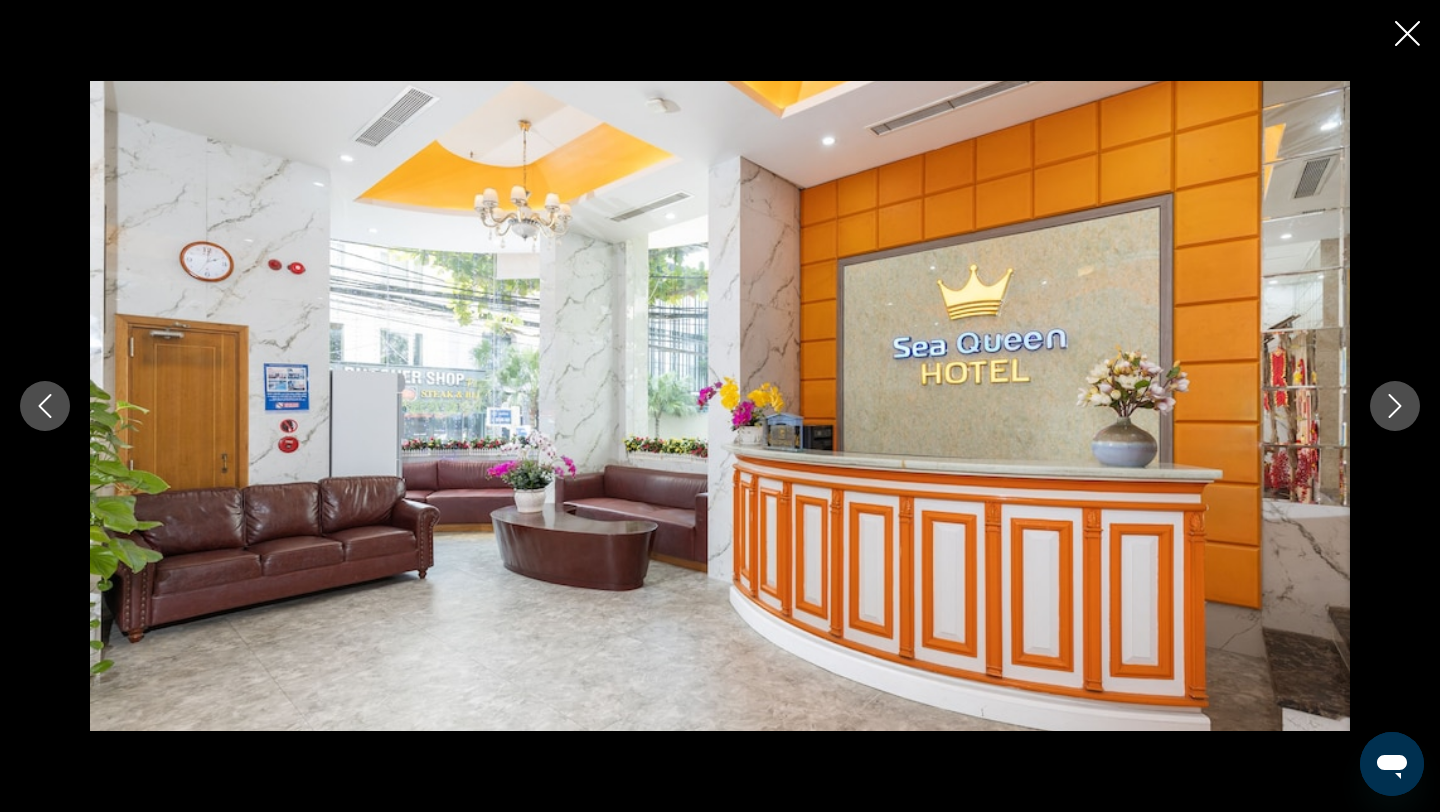 click at bounding box center (1395, 406) 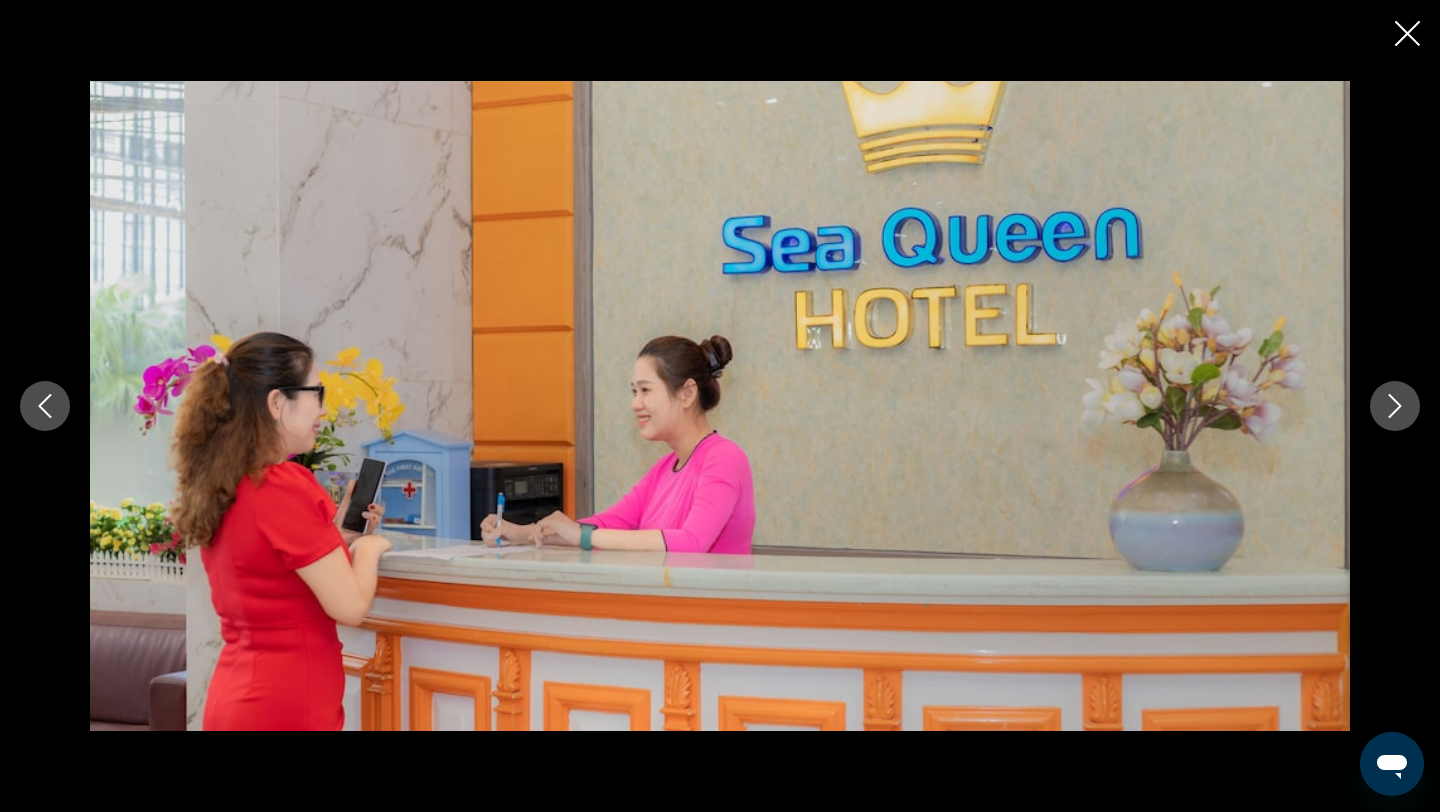 click at bounding box center [1395, 406] 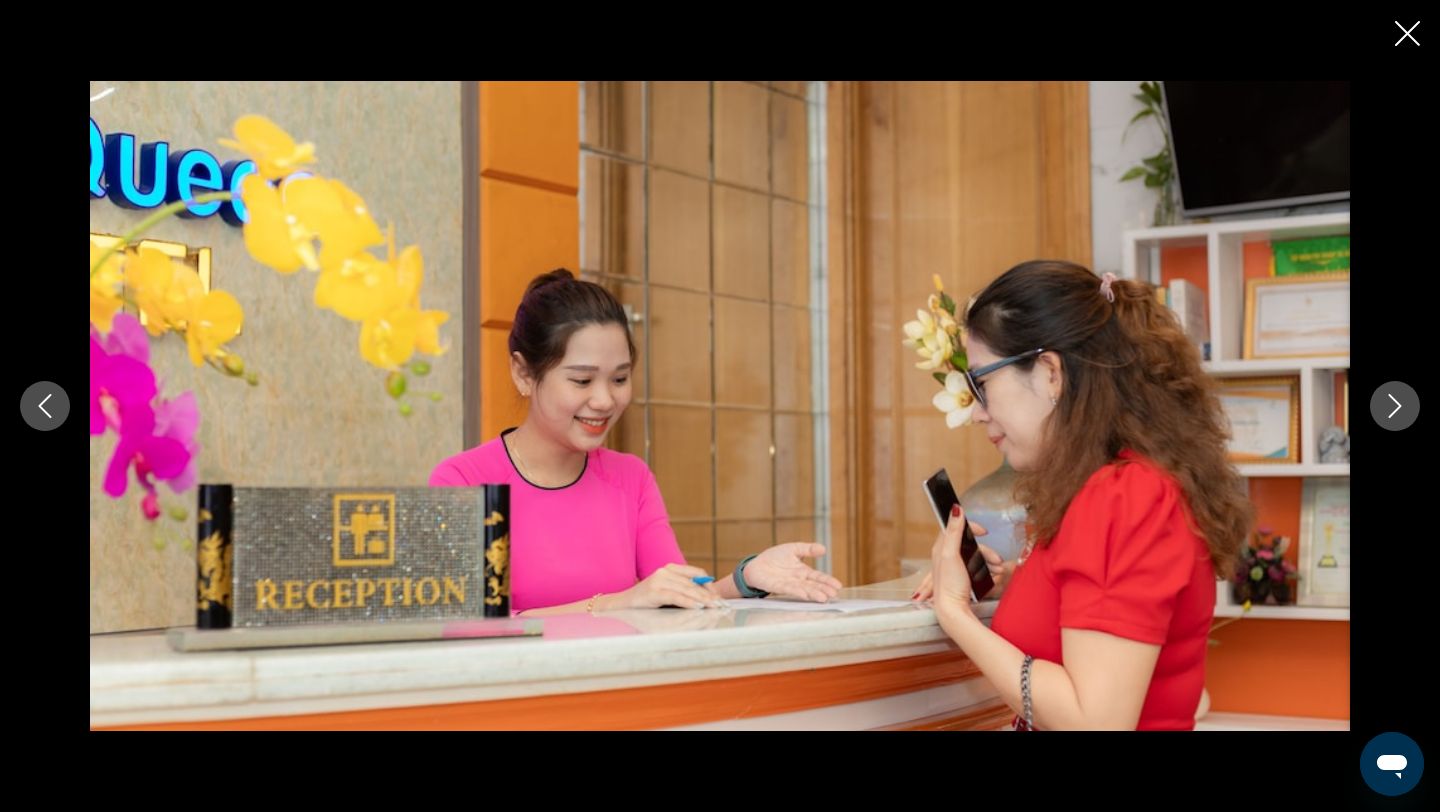 click at bounding box center [1395, 406] 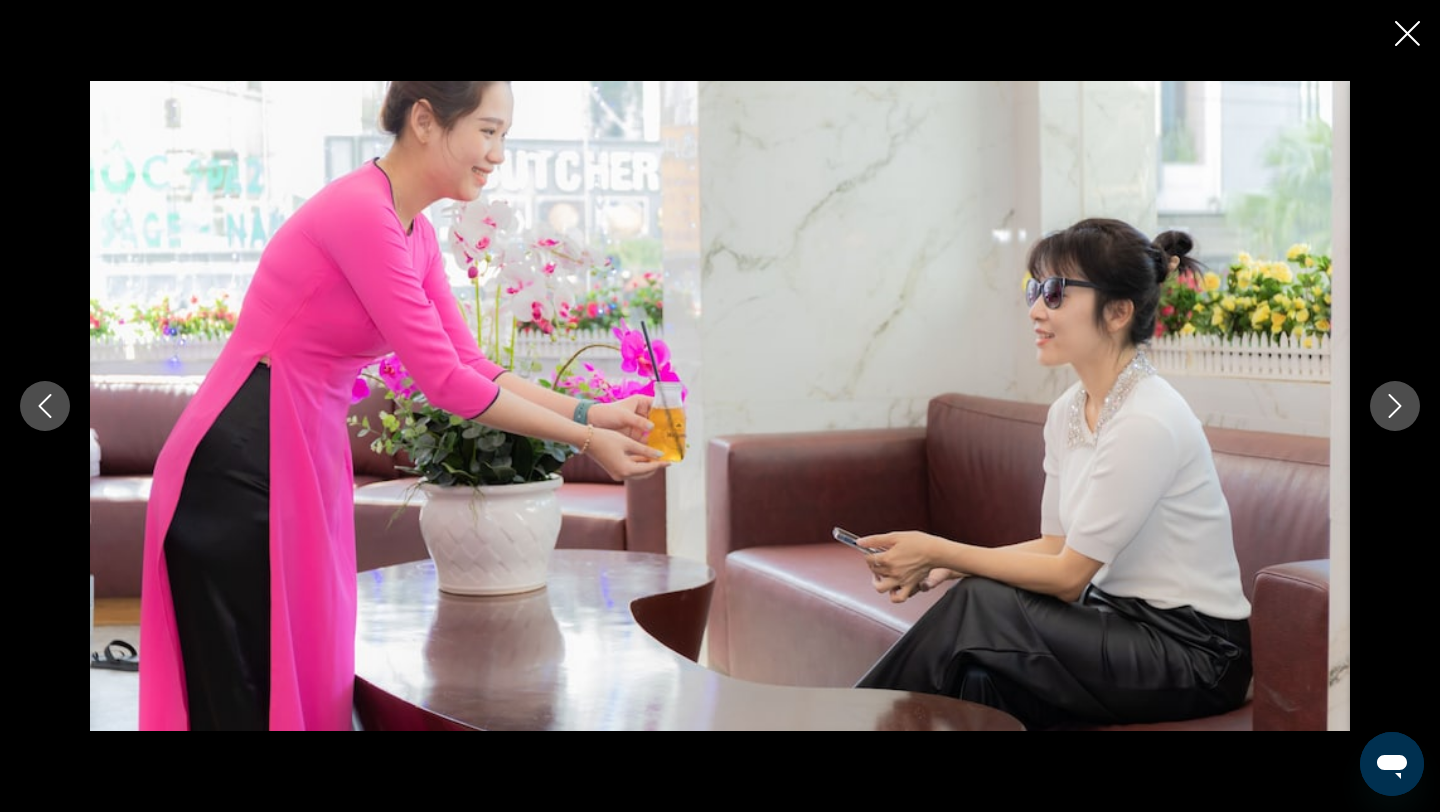 click at bounding box center [1395, 406] 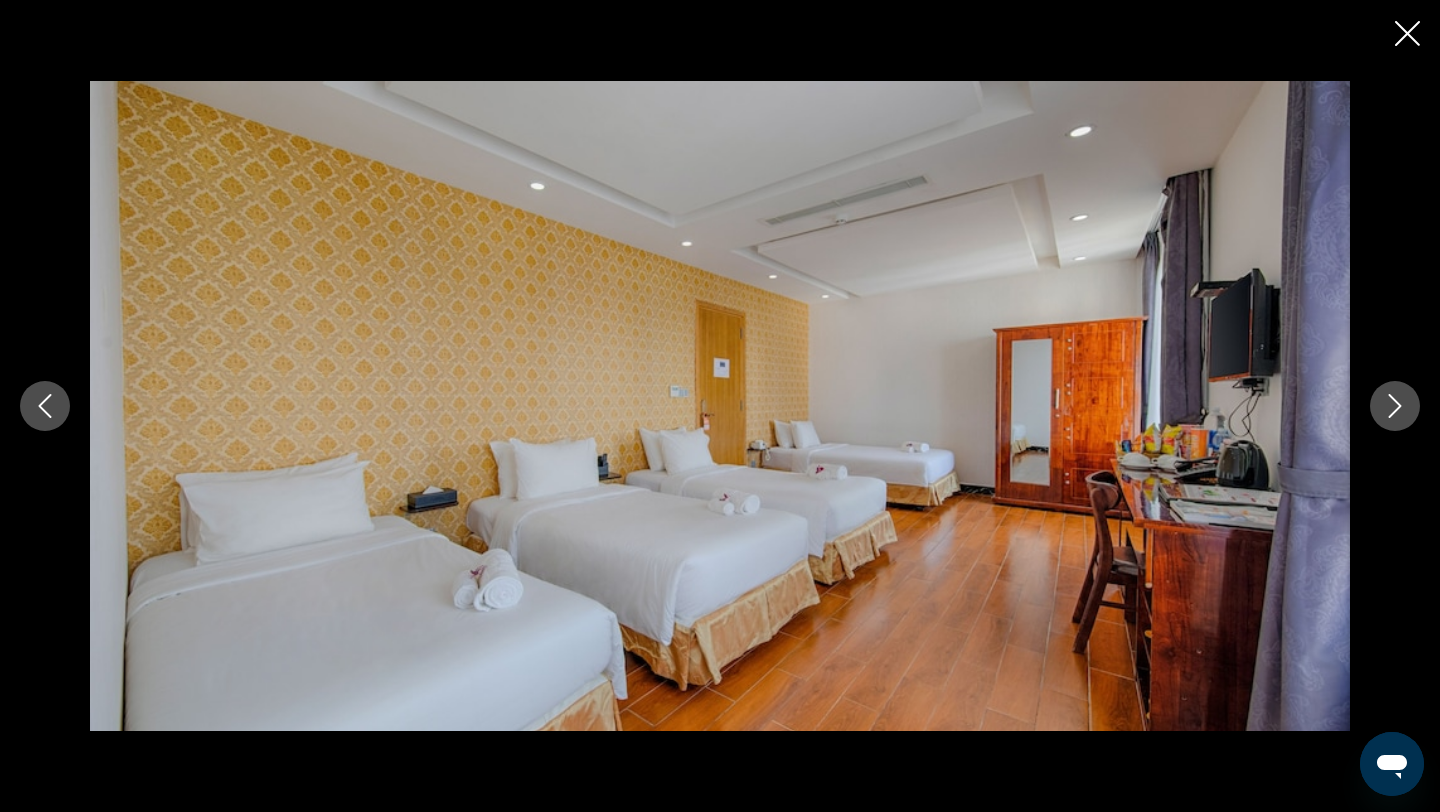 click at bounding box center (1395, 406) 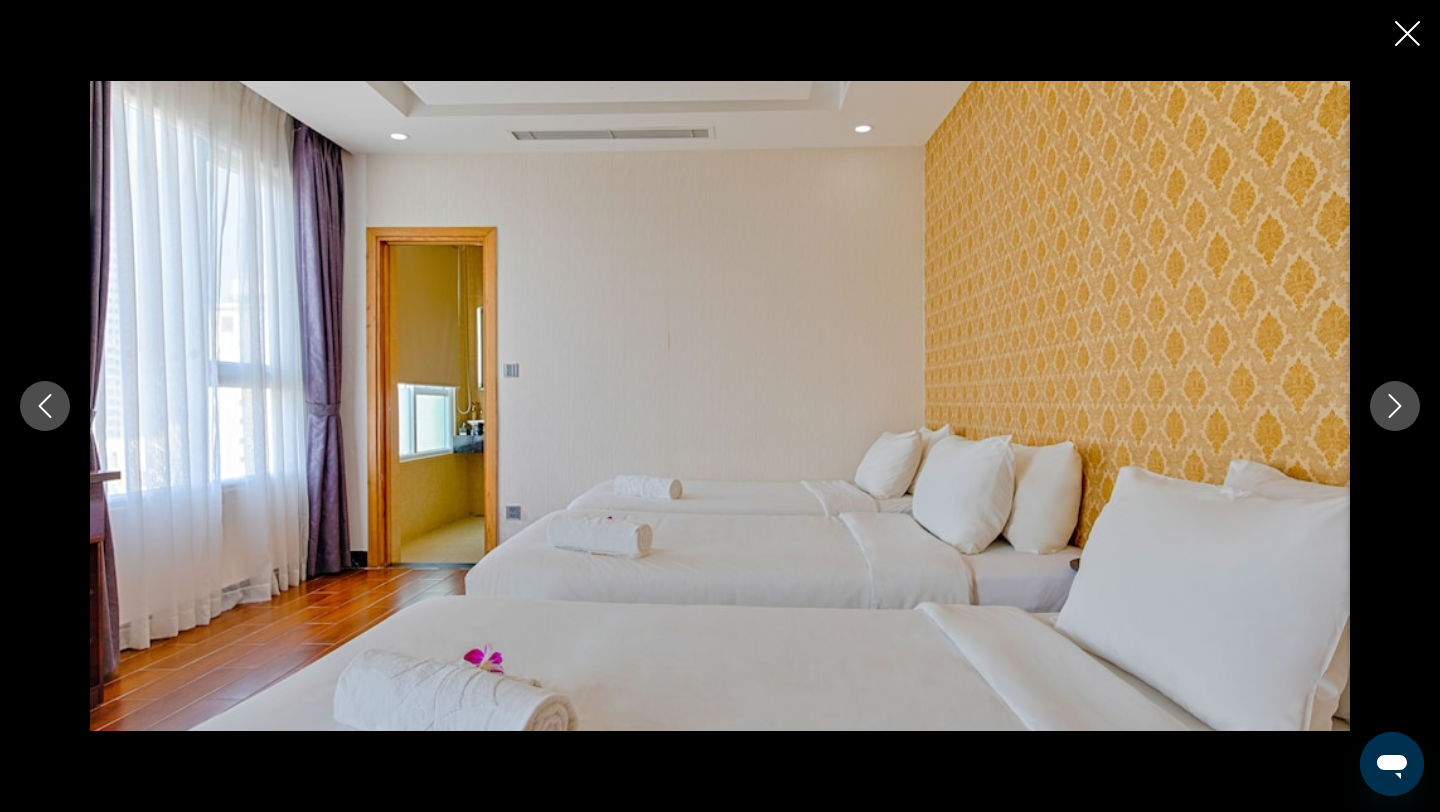 click at bounding box center [1395, 406] 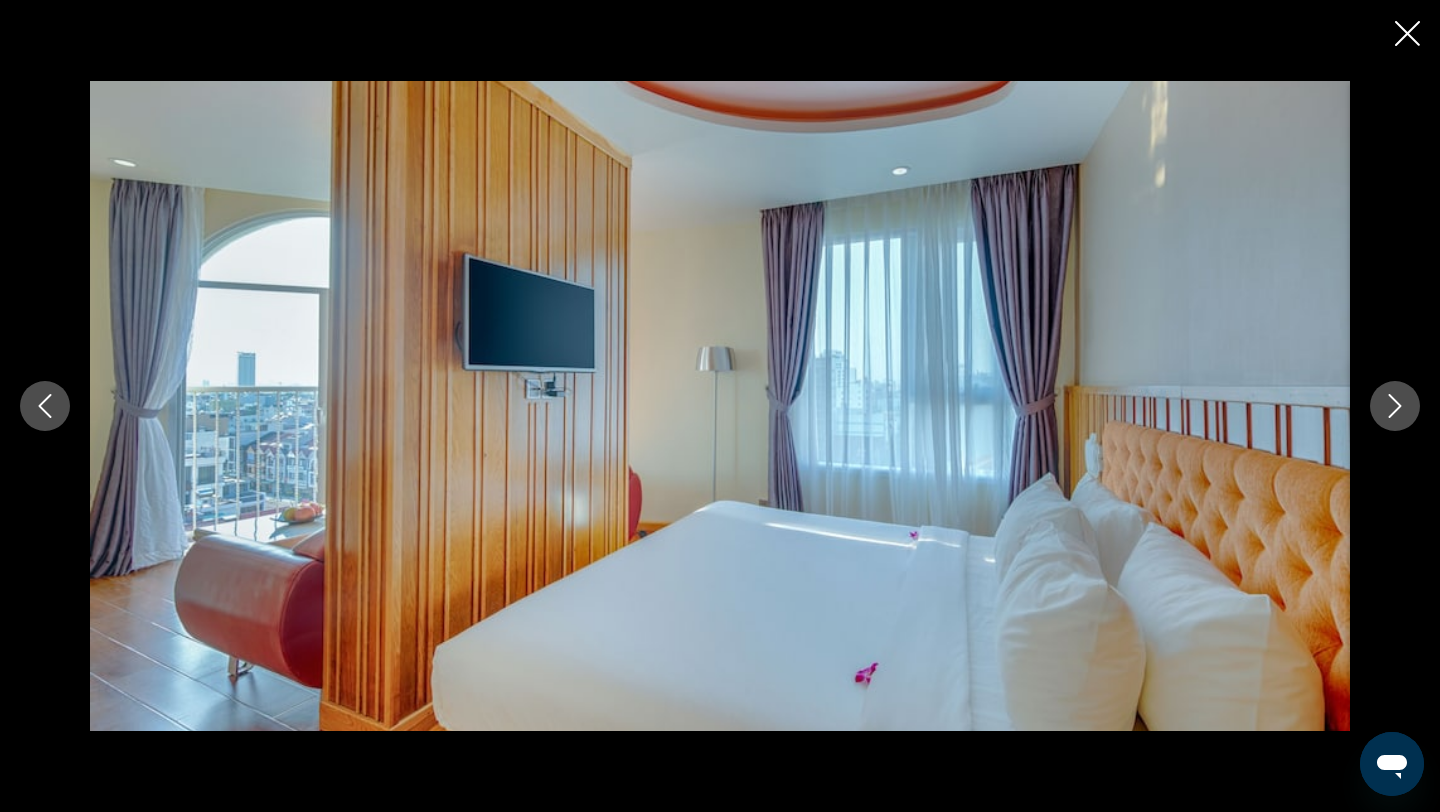 click at bounding box center (1395, 406) 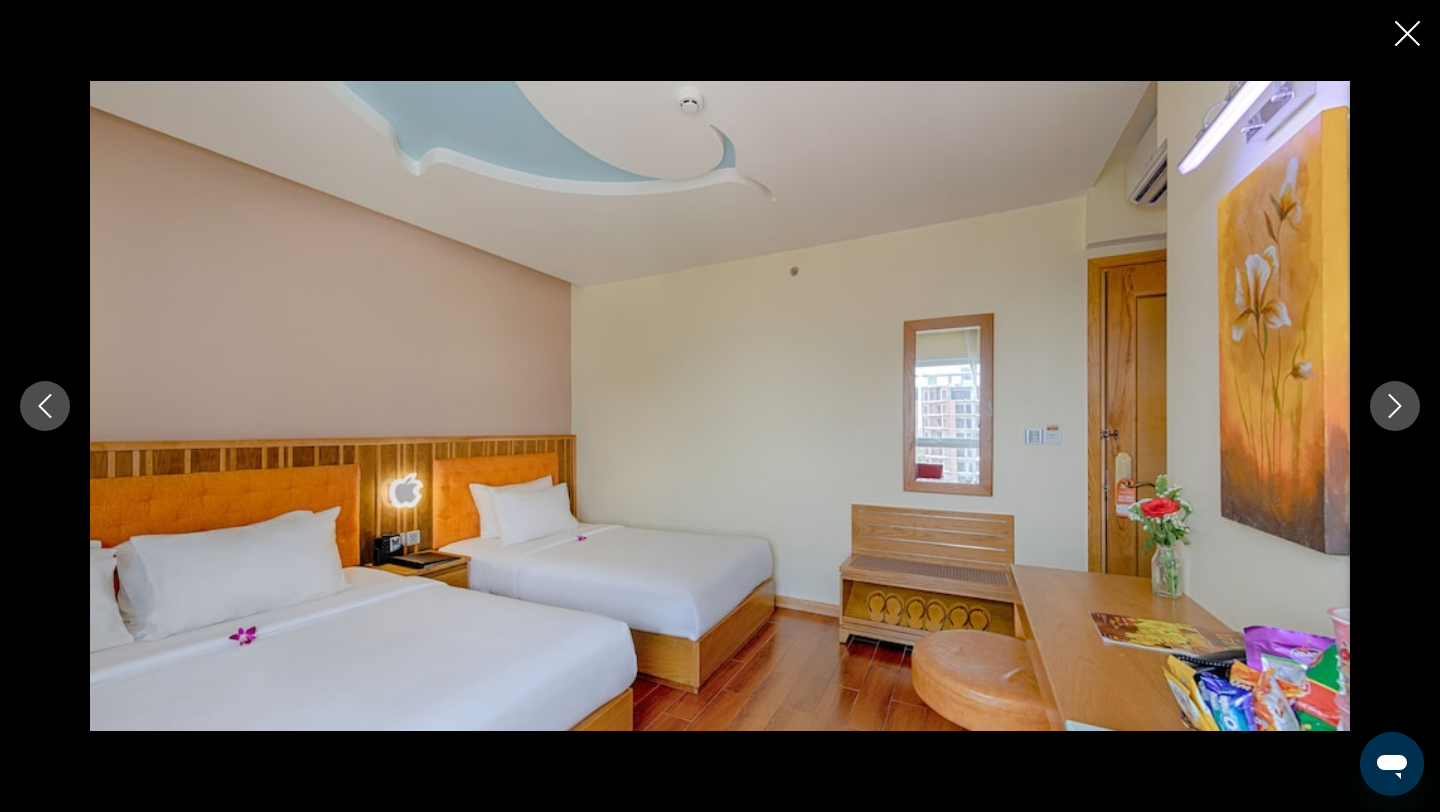 click at bounding box center [1395, 406] 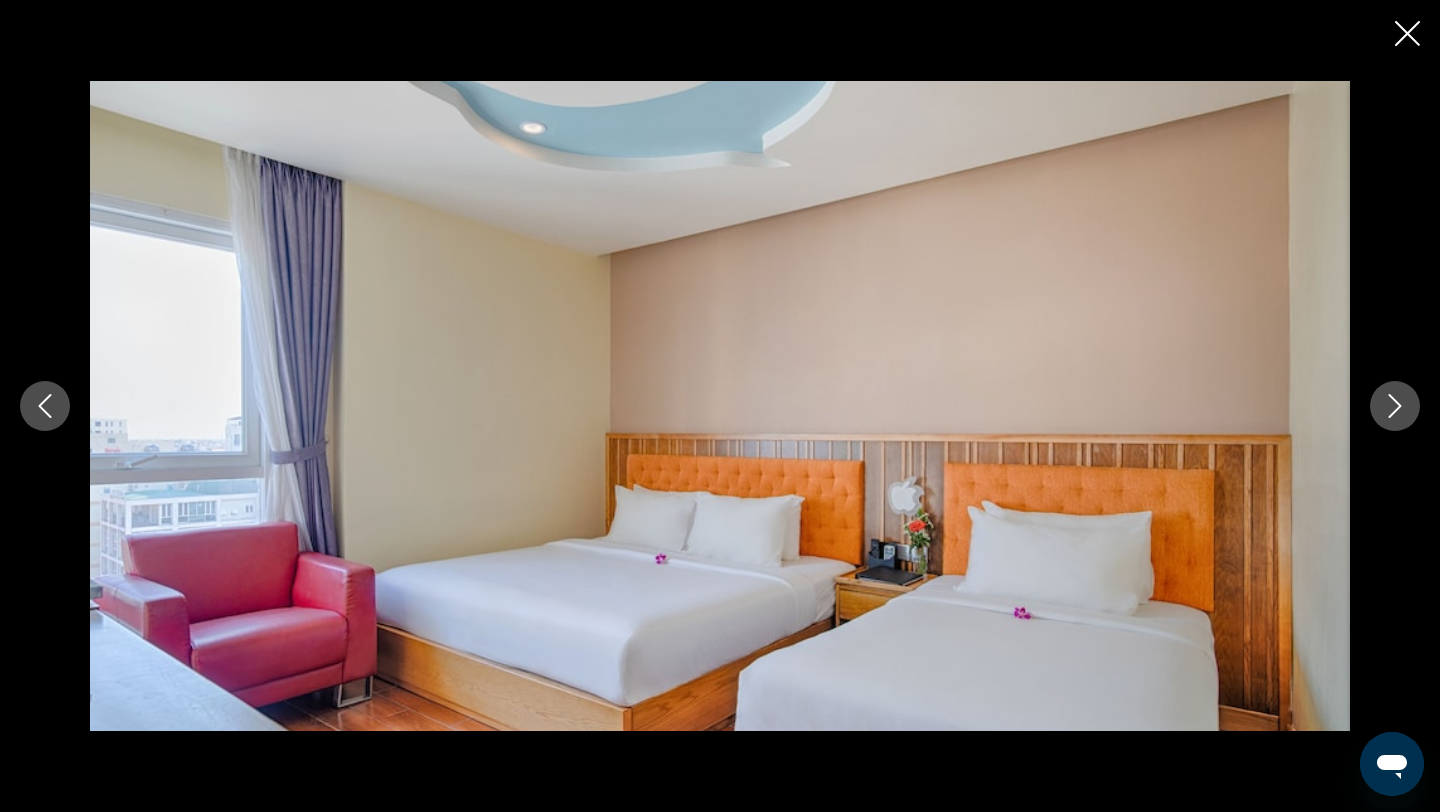 click at bounding box center (1395, 406) 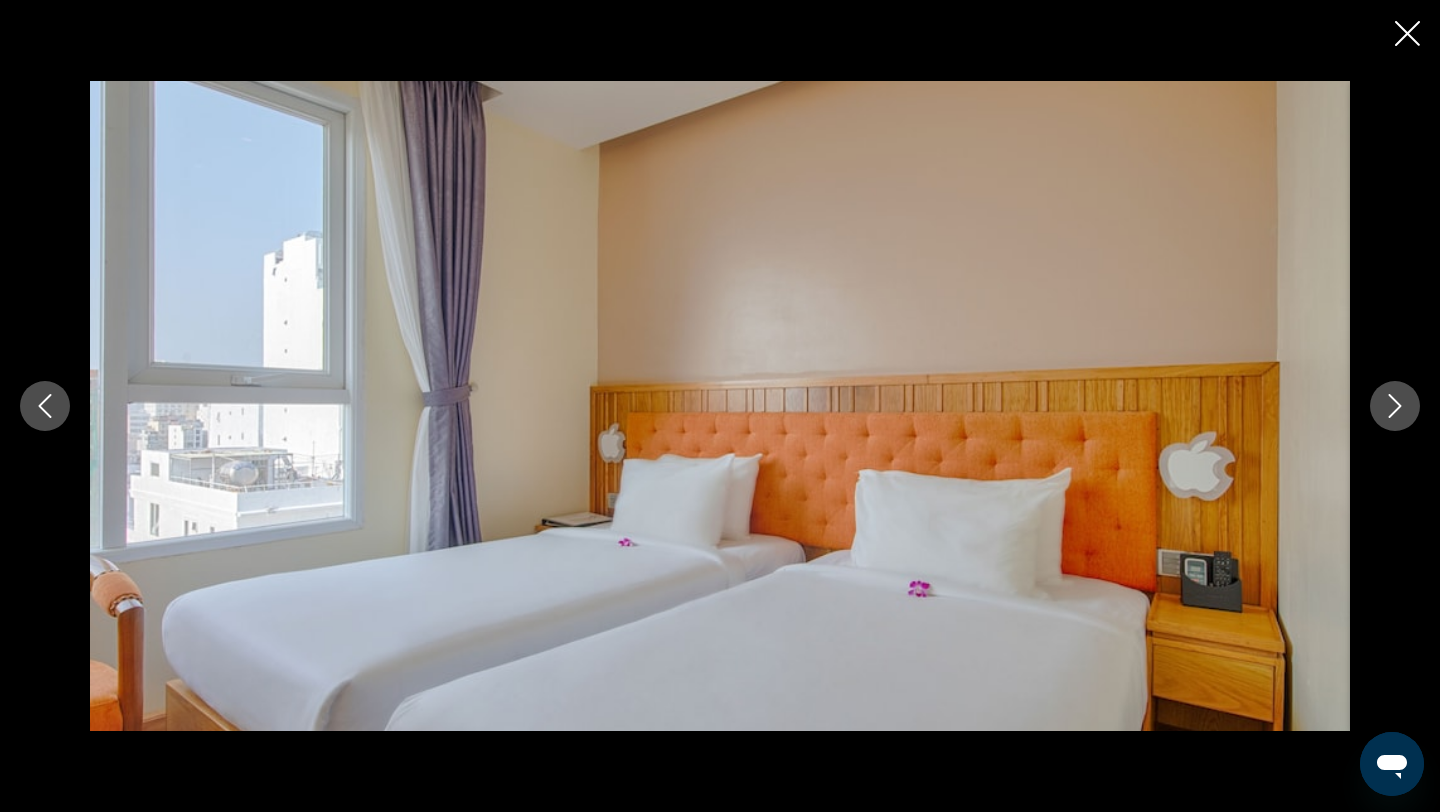 click at bounding box center [1395, 406] 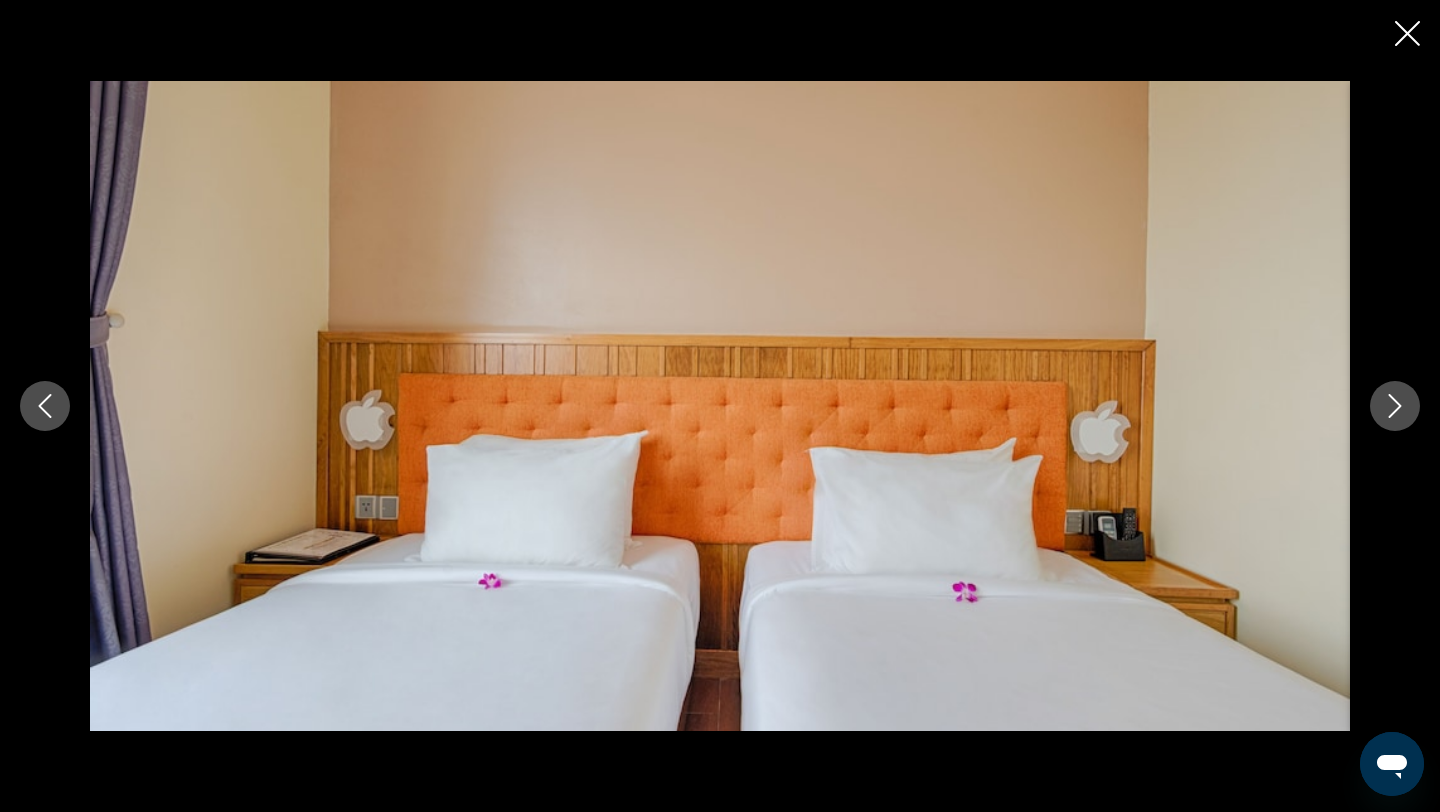 click at bounding box center (1395, 406) 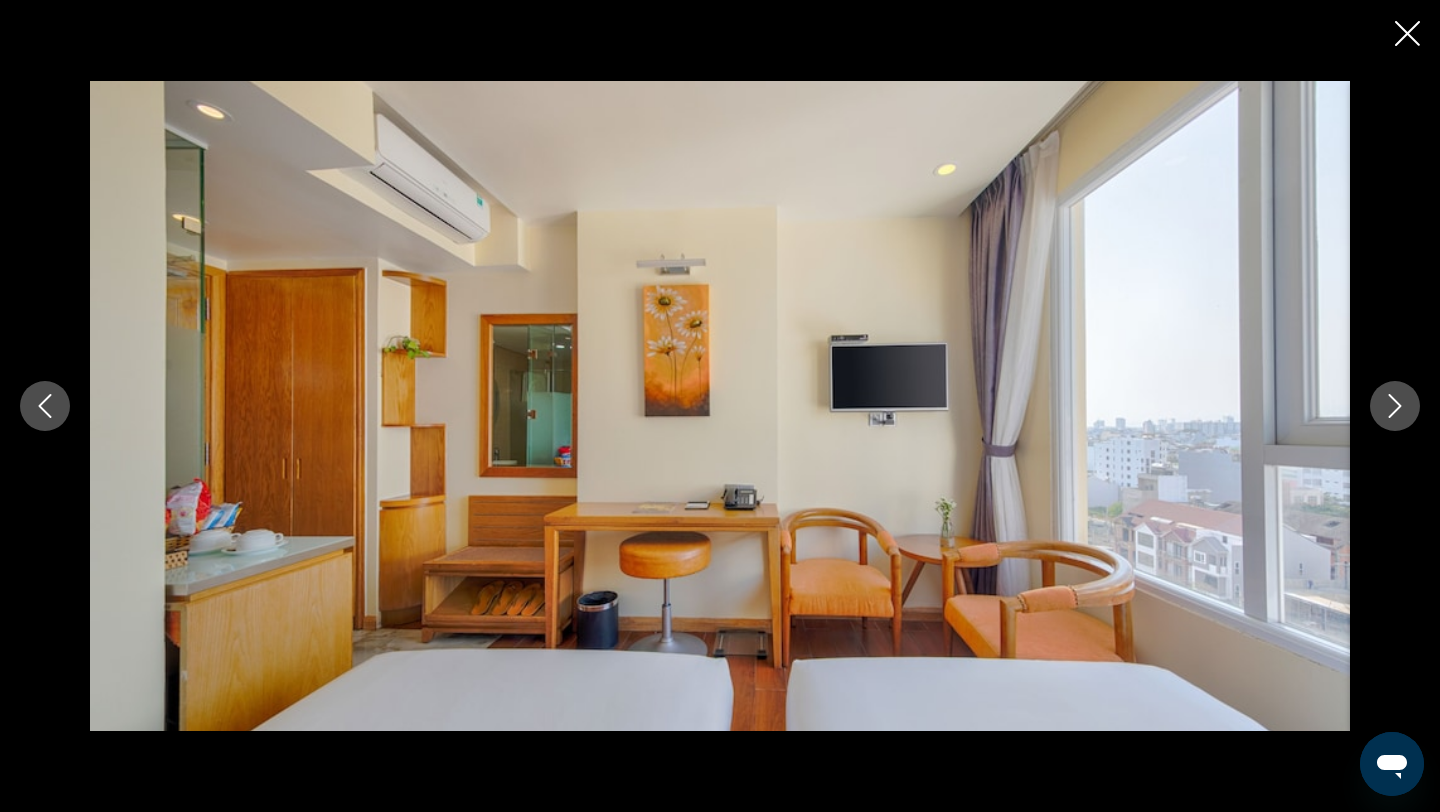 click at bounding box center (1395, 406) 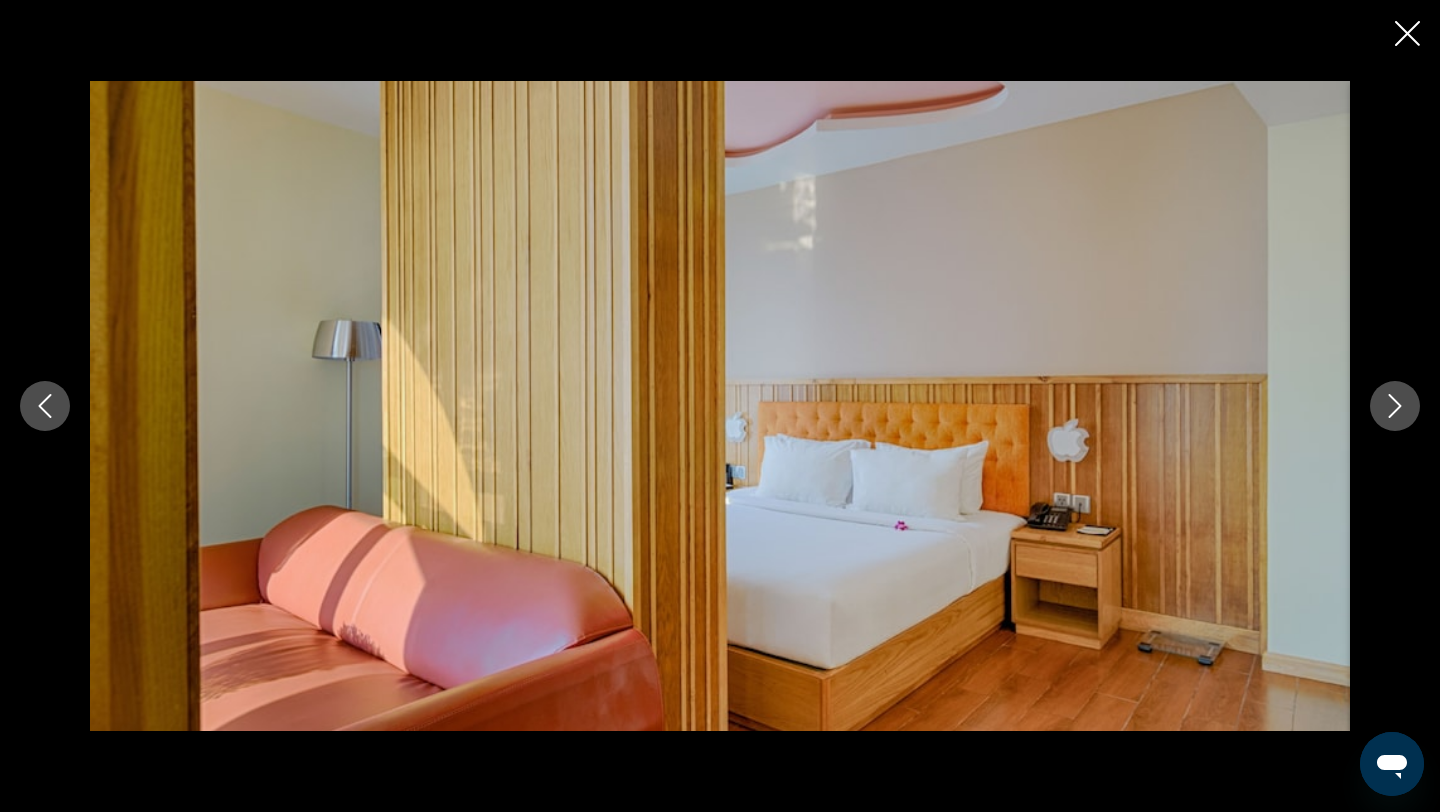 click at bounding box center [1395, 406] 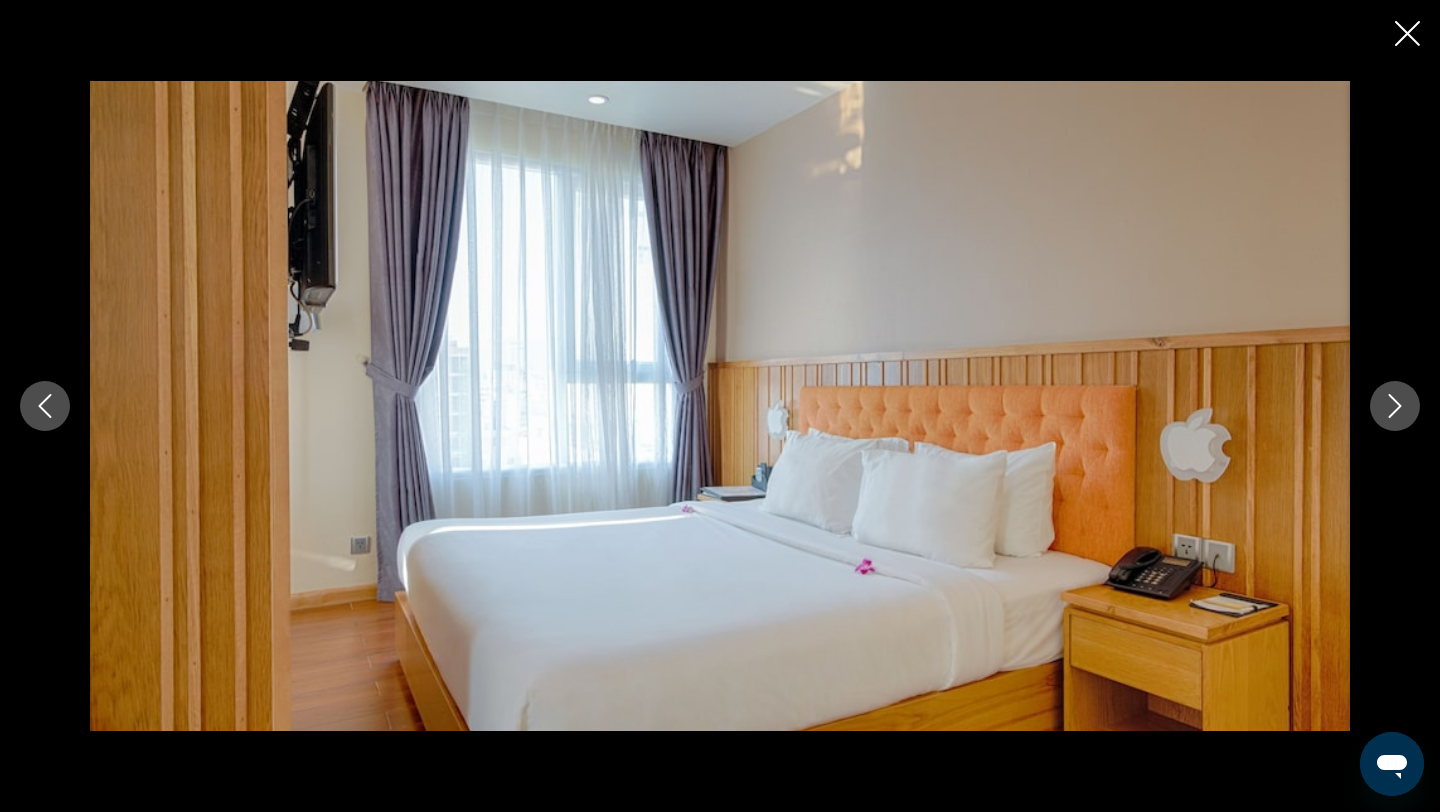 click at bounding box center [1395, 406] 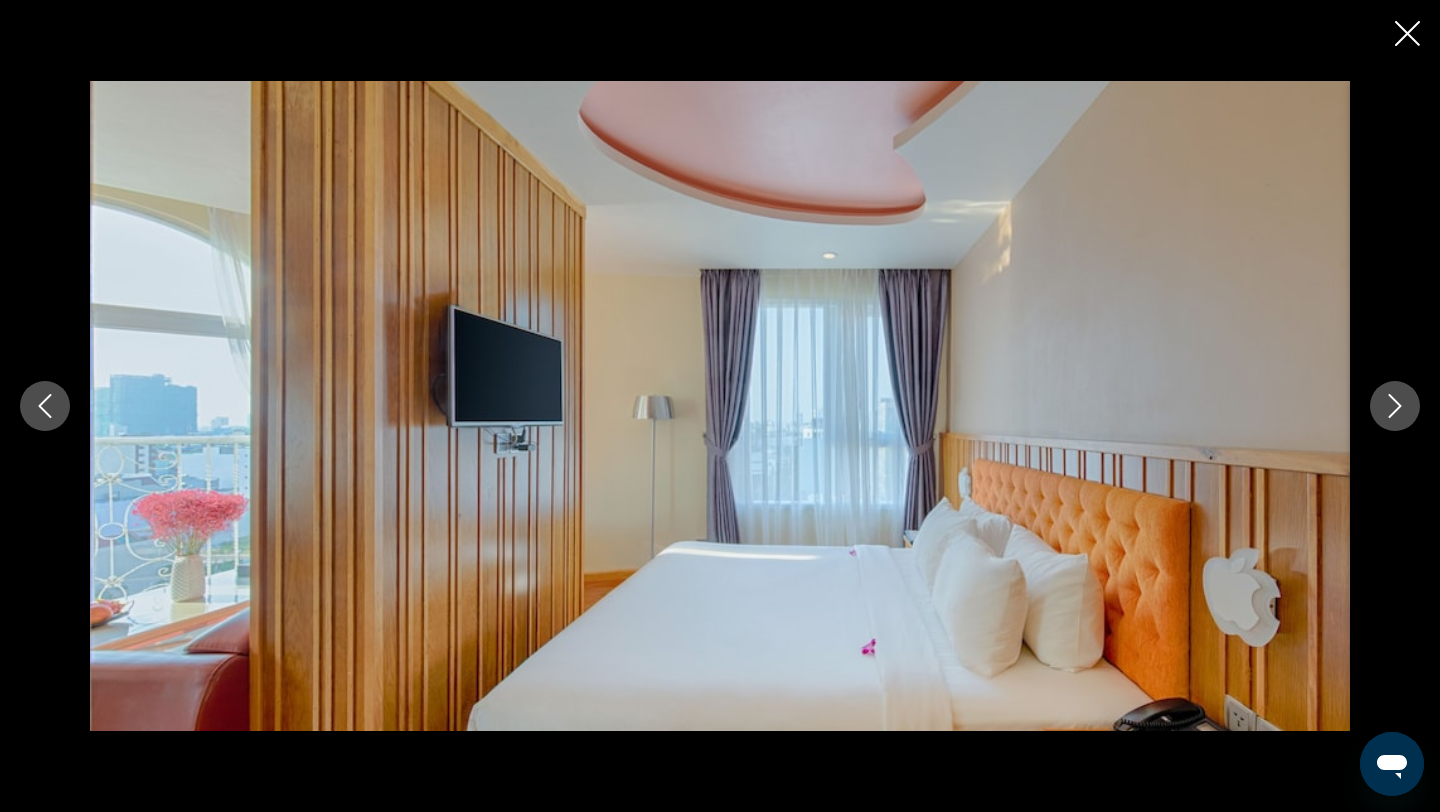 click at bounding box center (1395, 406) 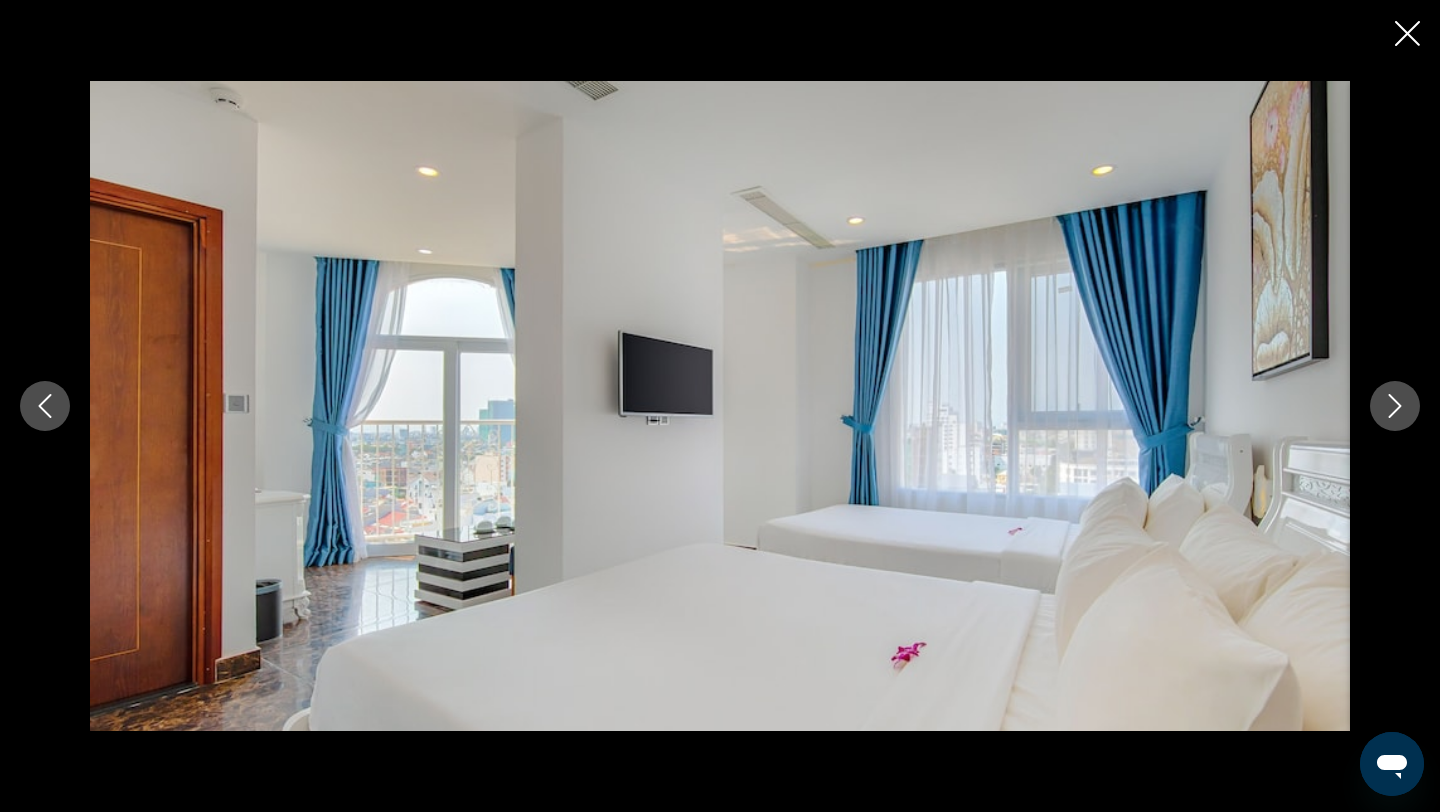click at bounding box center (1395, 406) 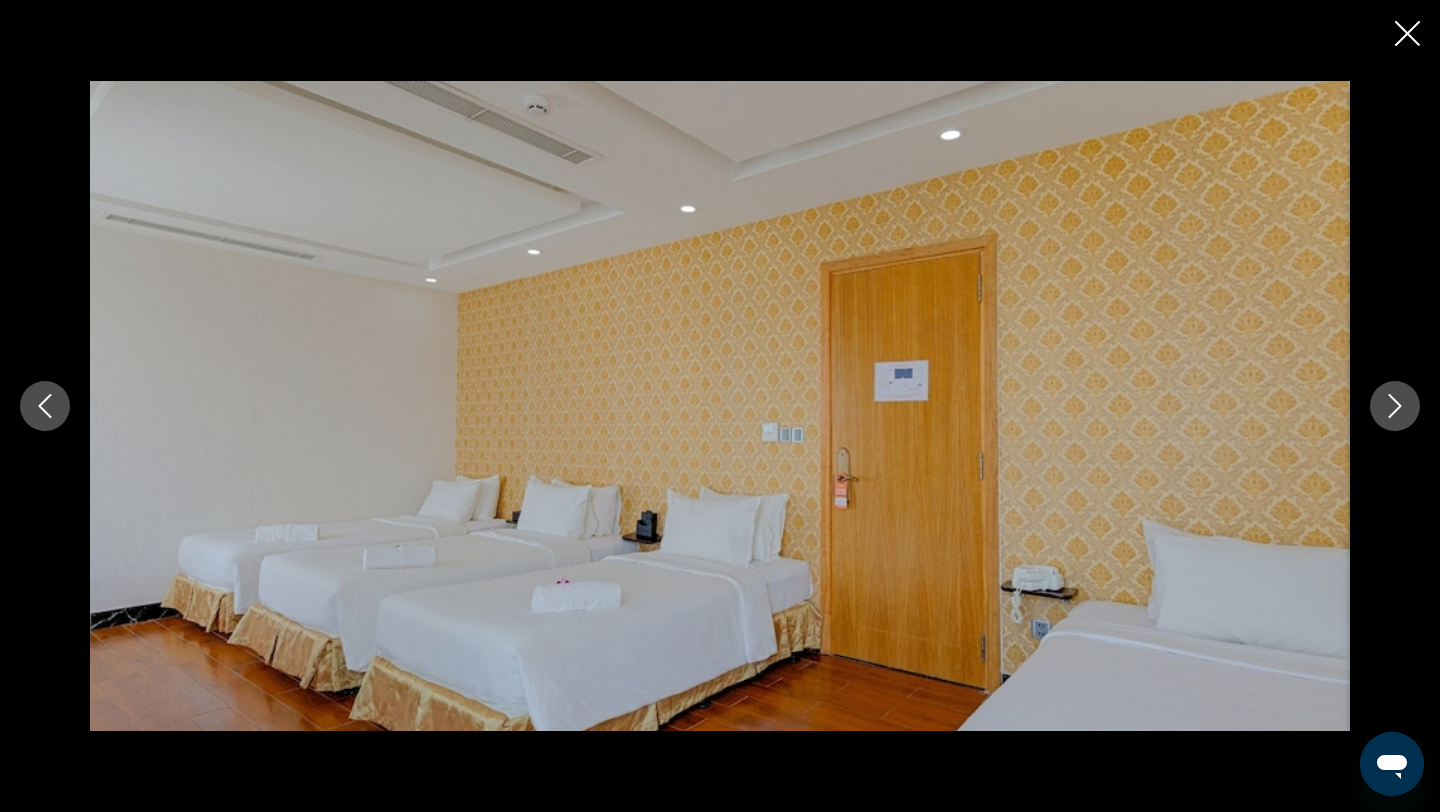 click at bounding box center [720, 406] 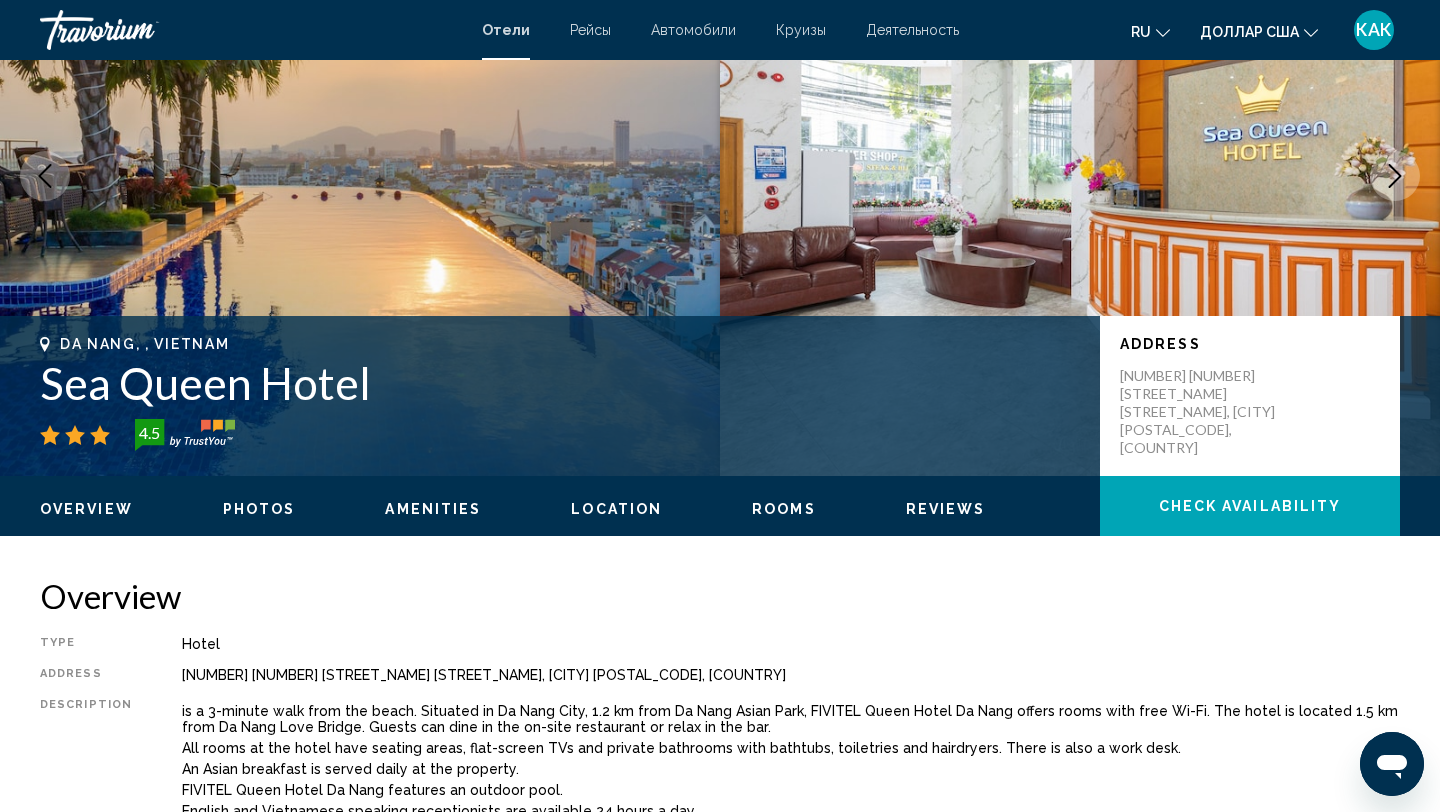 scroll, scrollTop: 0, scrollLeft: 0, axis: both 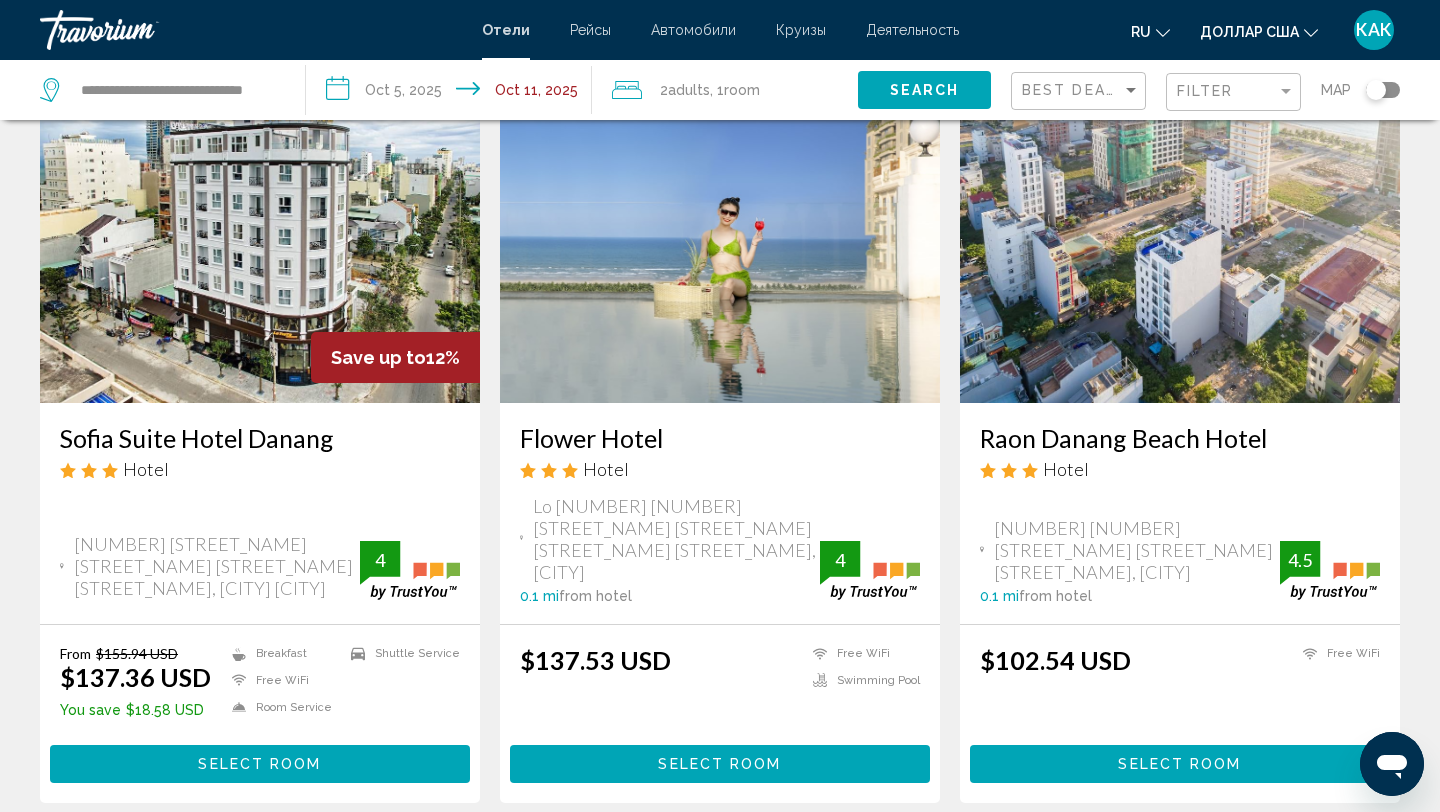 click at bounding box center [1180, 243] 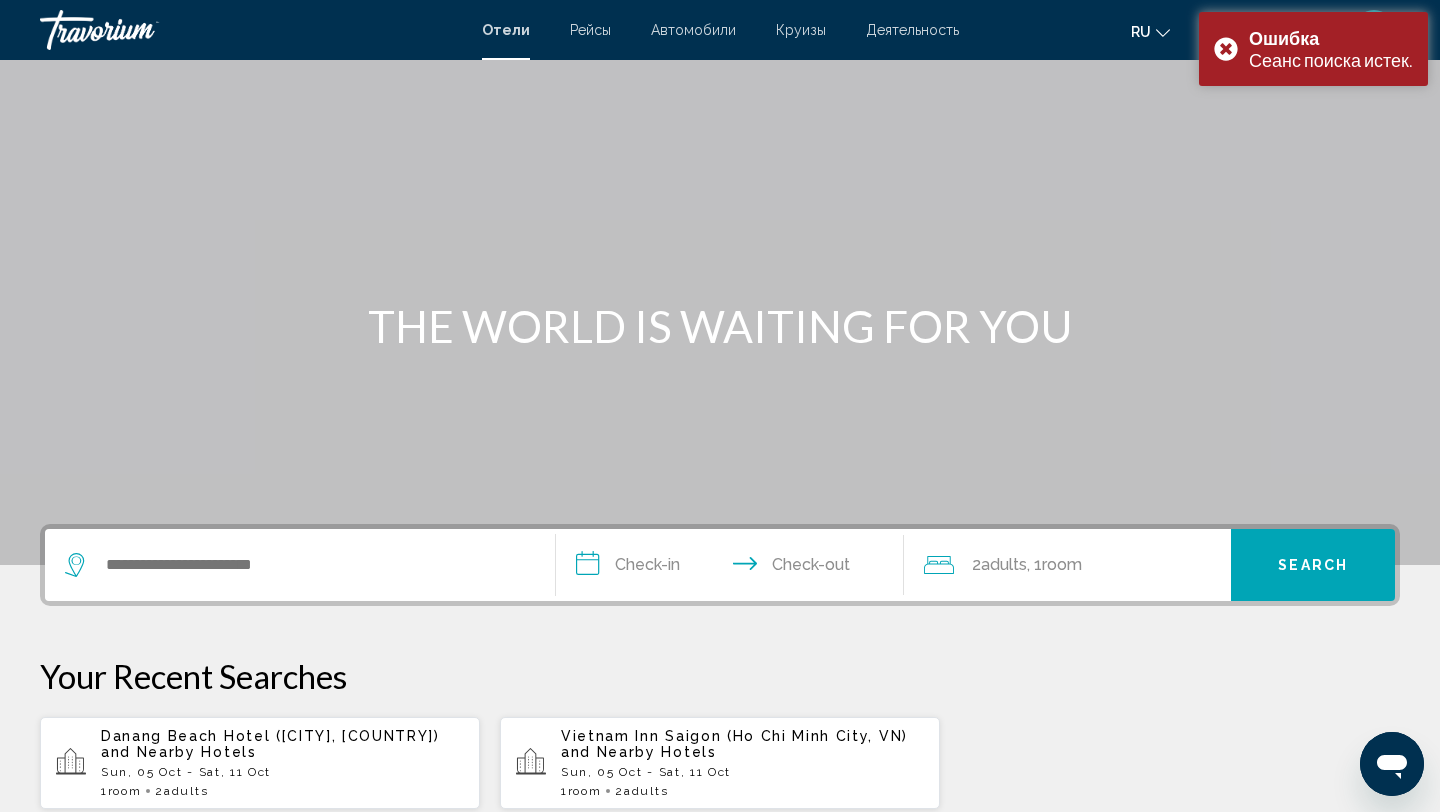 scroll, scrollTop: 0, scrollLeft: 0, axis: both 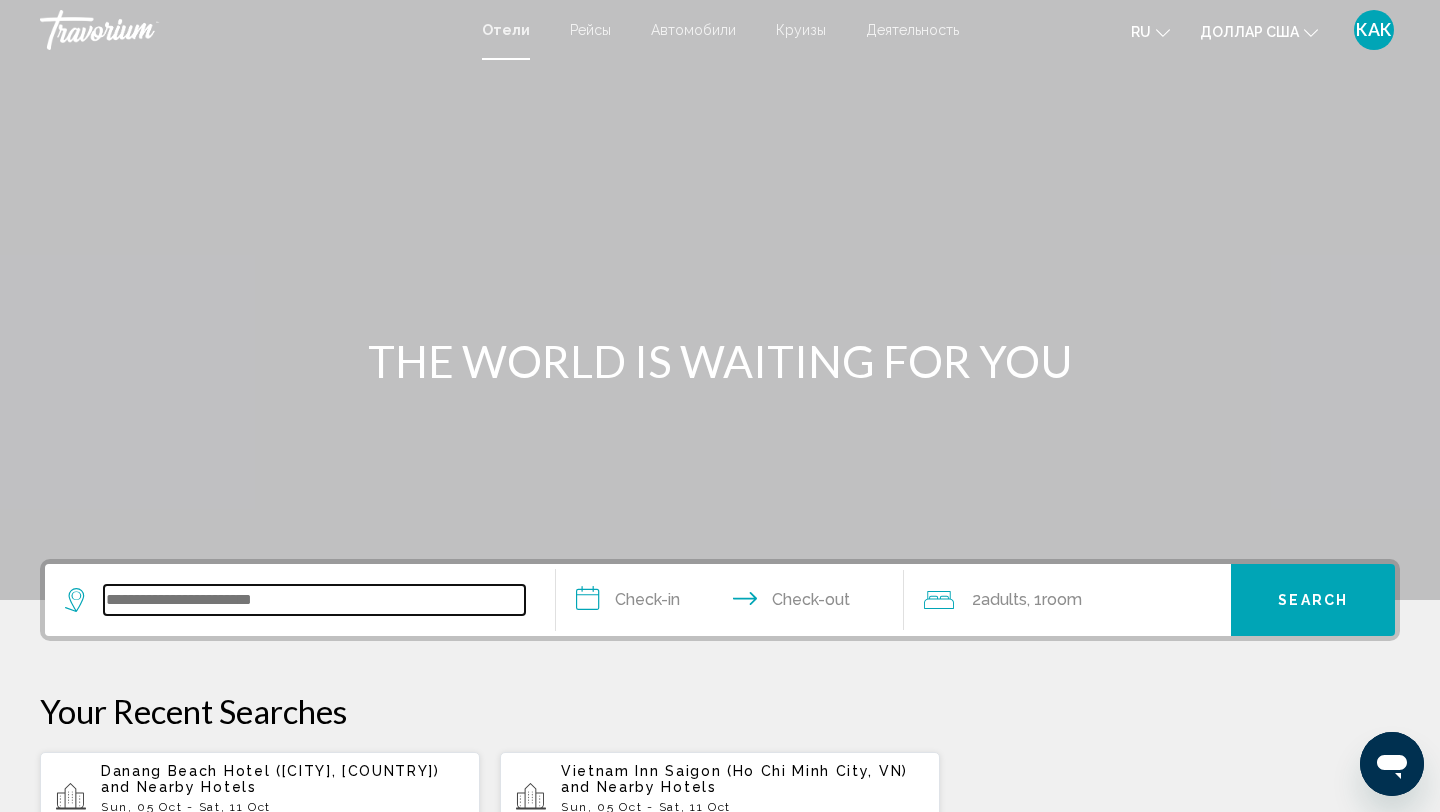 click at bounding box center [314, 600] 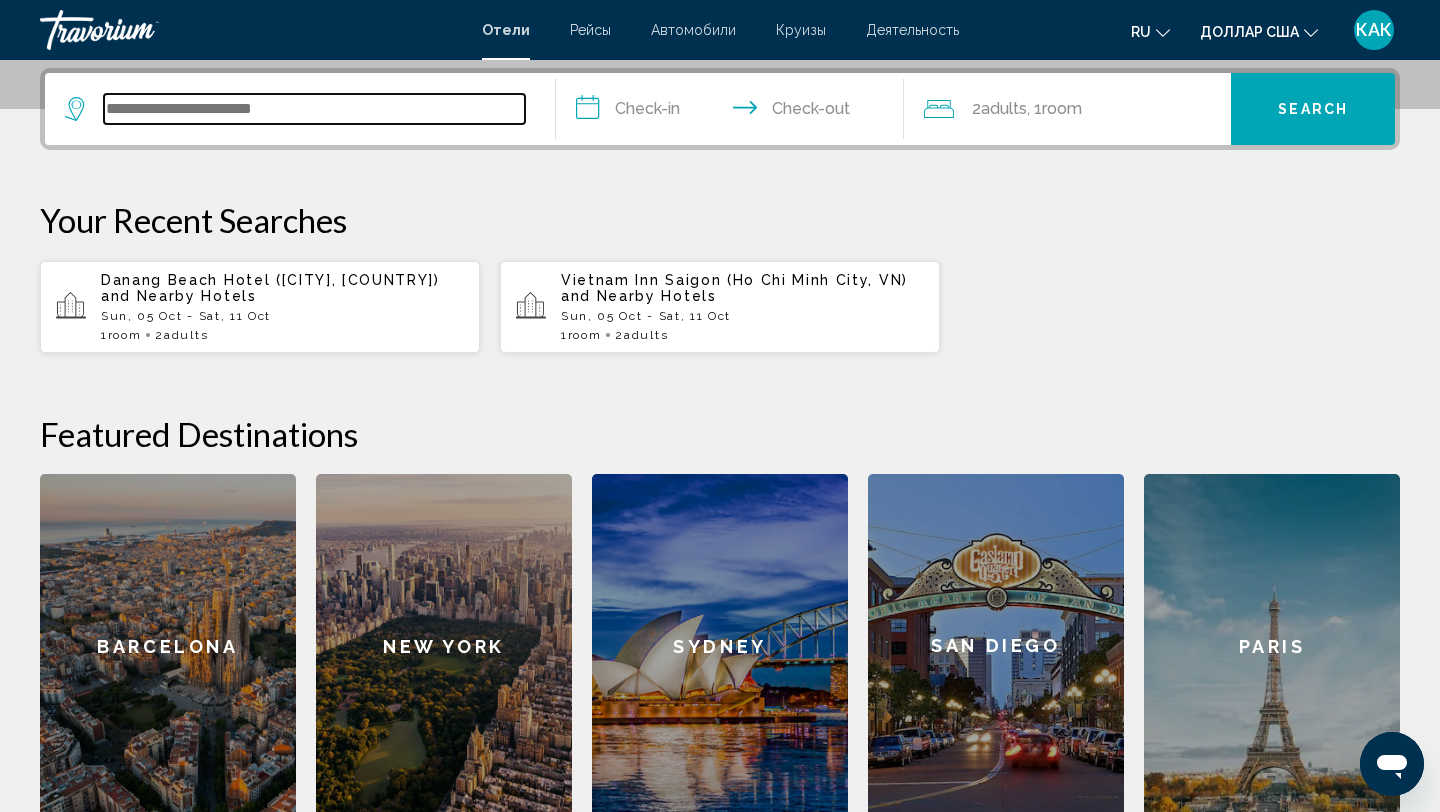 scroll, scrollTop: 494, scrollLeft: 0, axis: vertical 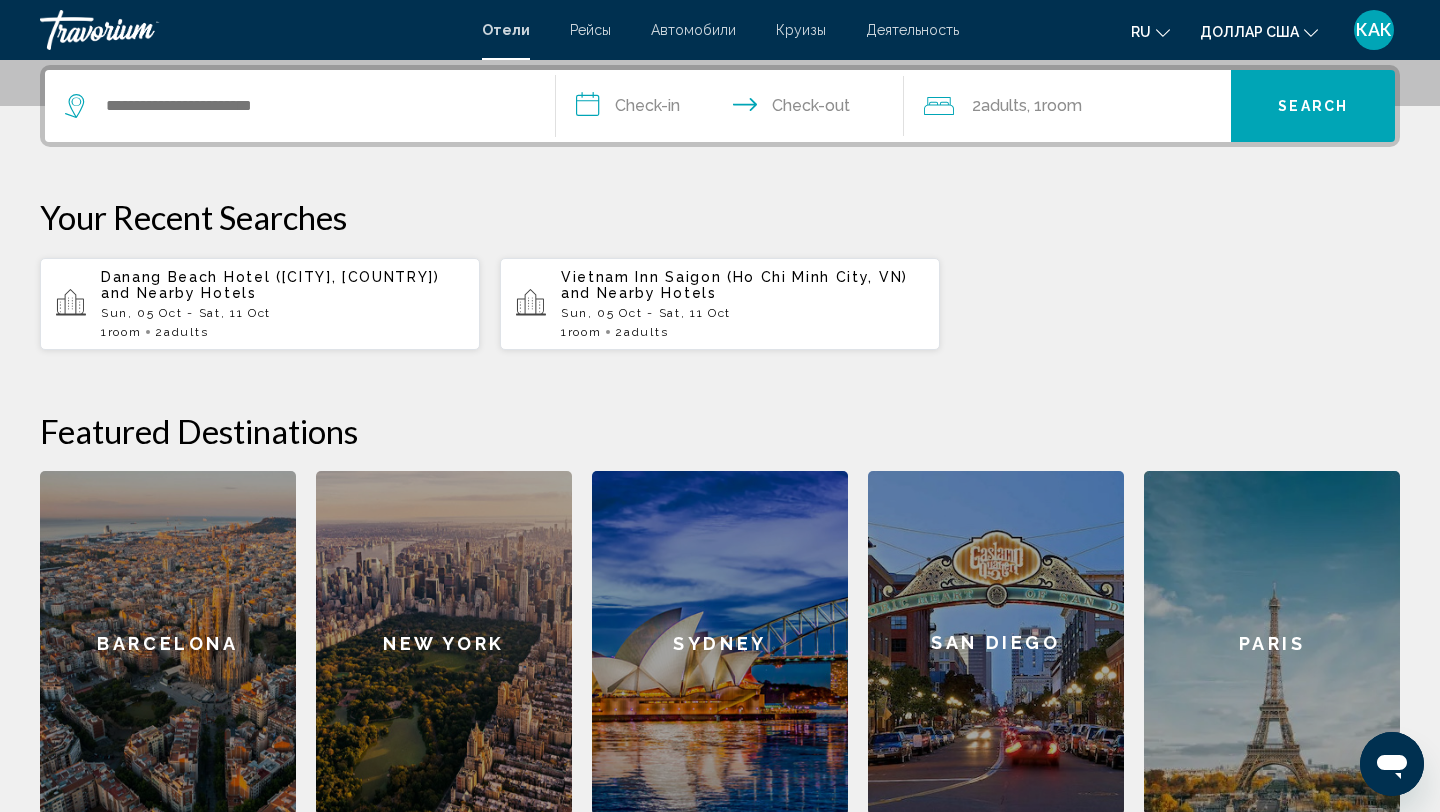 click on "and Nearby Hotels" at bounding box center [639, 293] 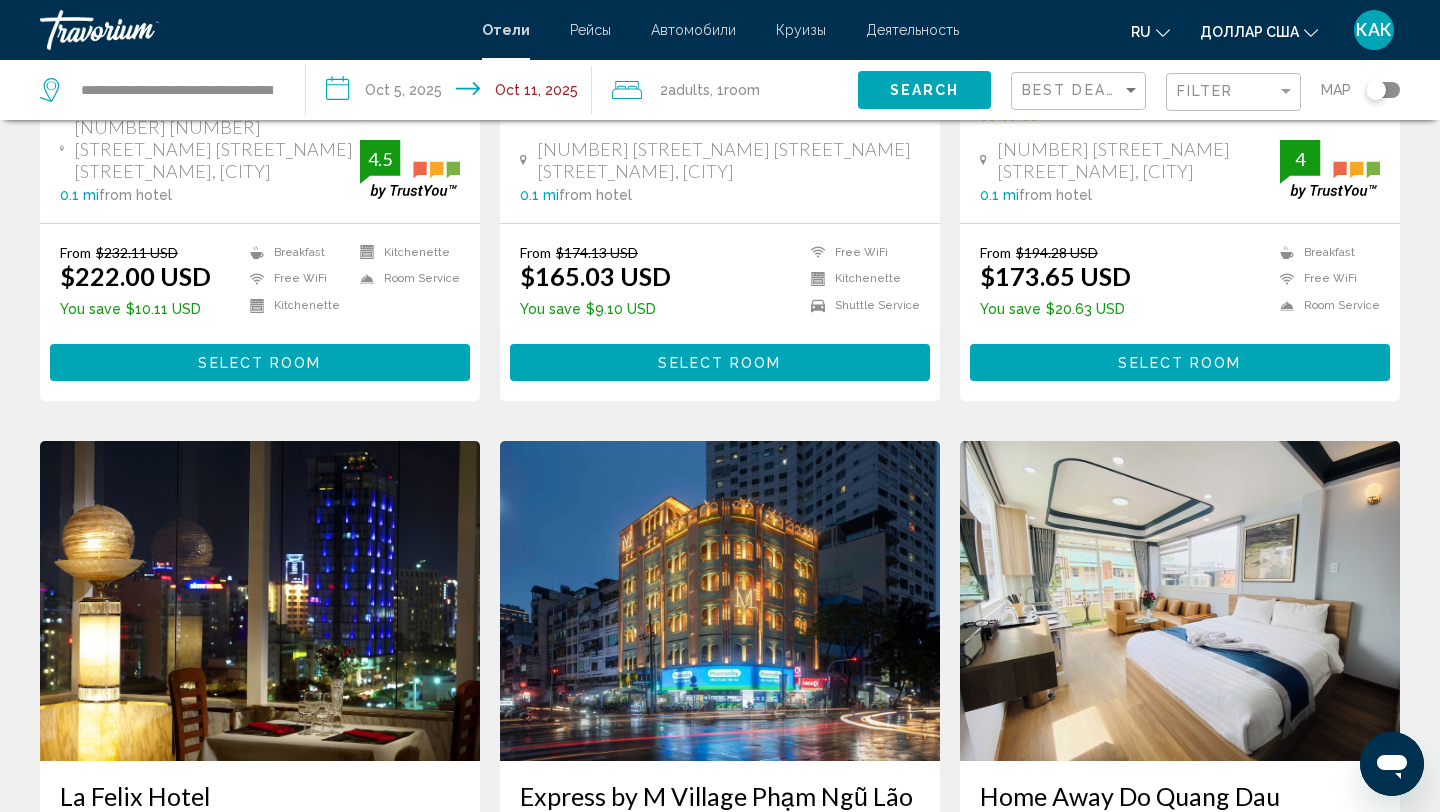 scroll, scrollTop: 0, scrollLeft: 0, axis: both 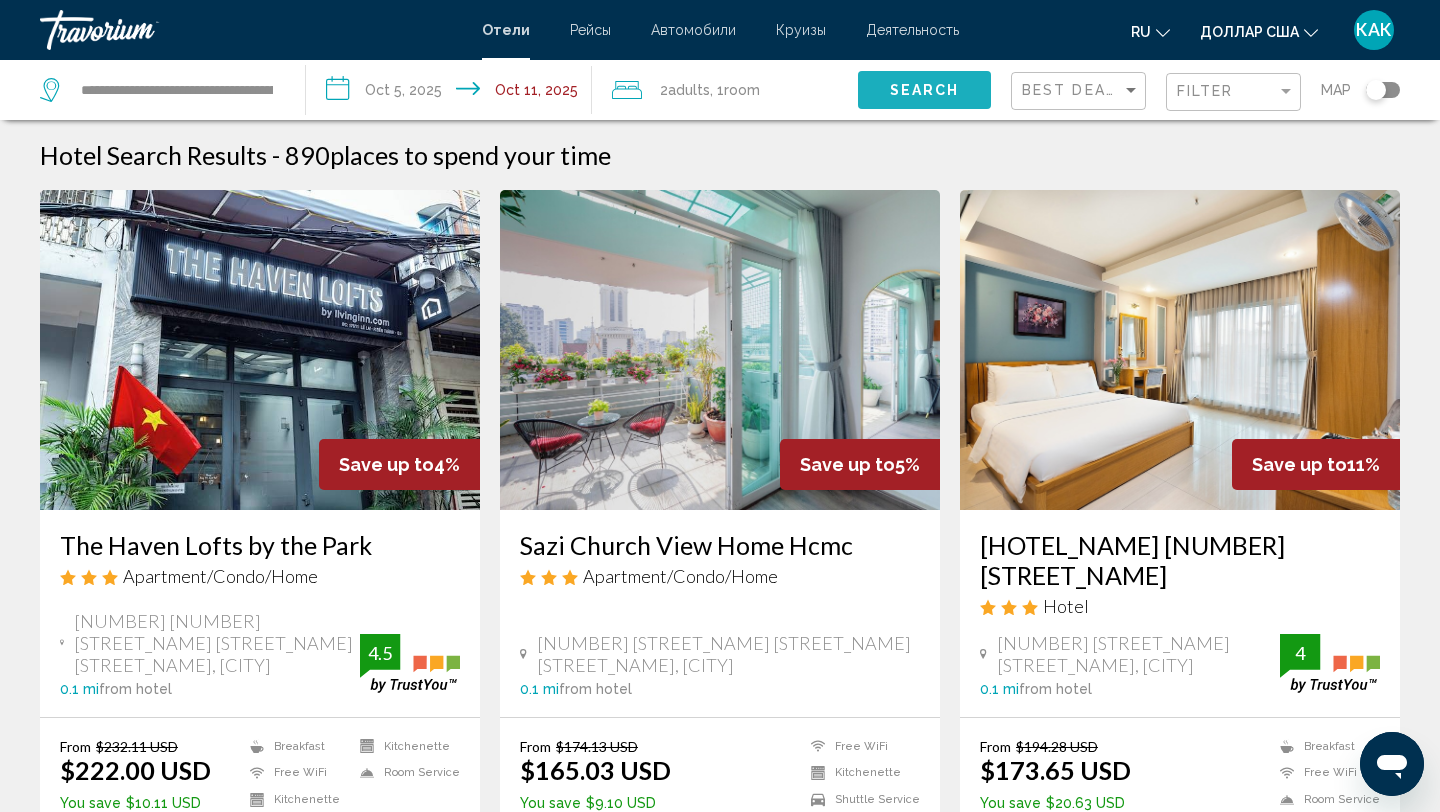 click on "Search" 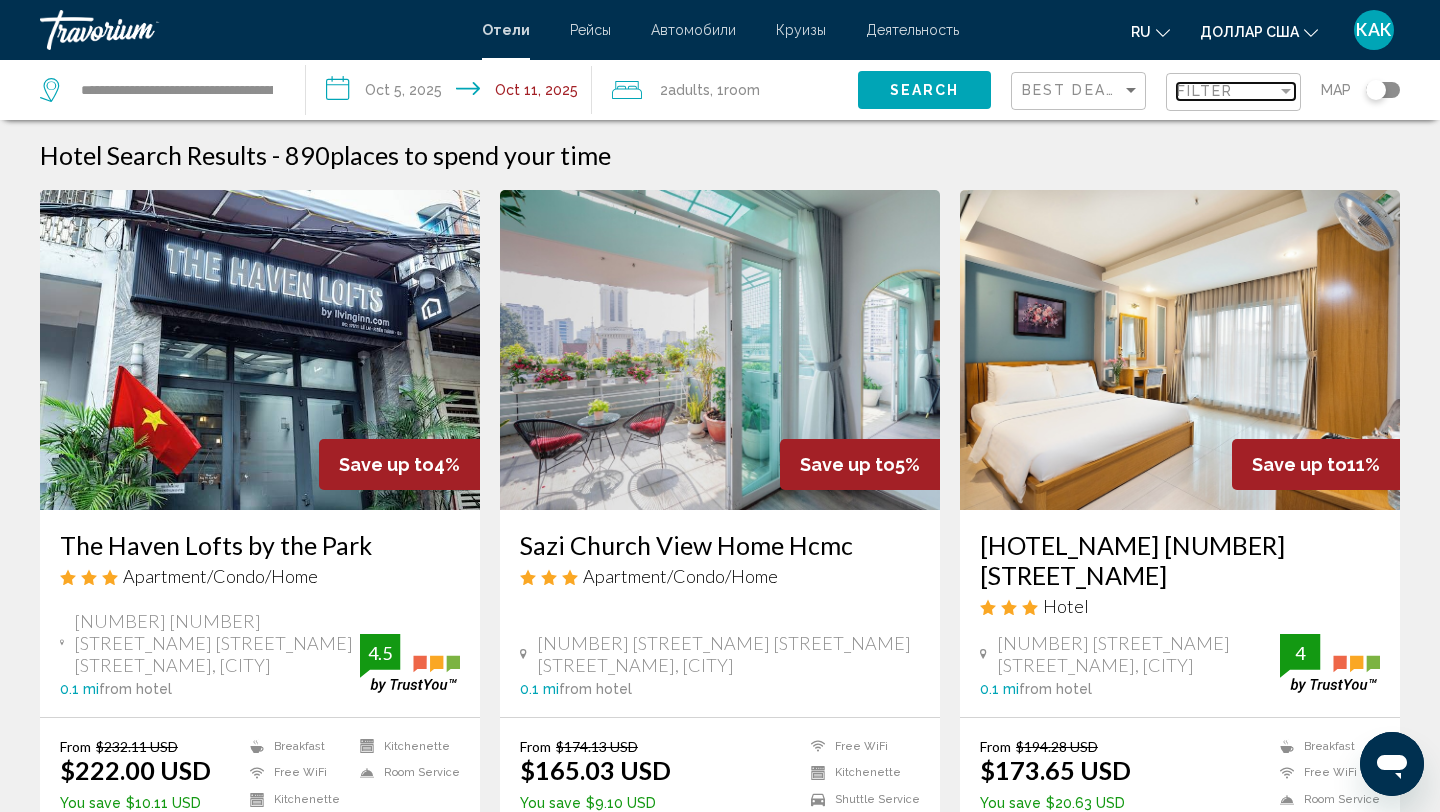 click on "Filter" at bounding box center (1205, 91) 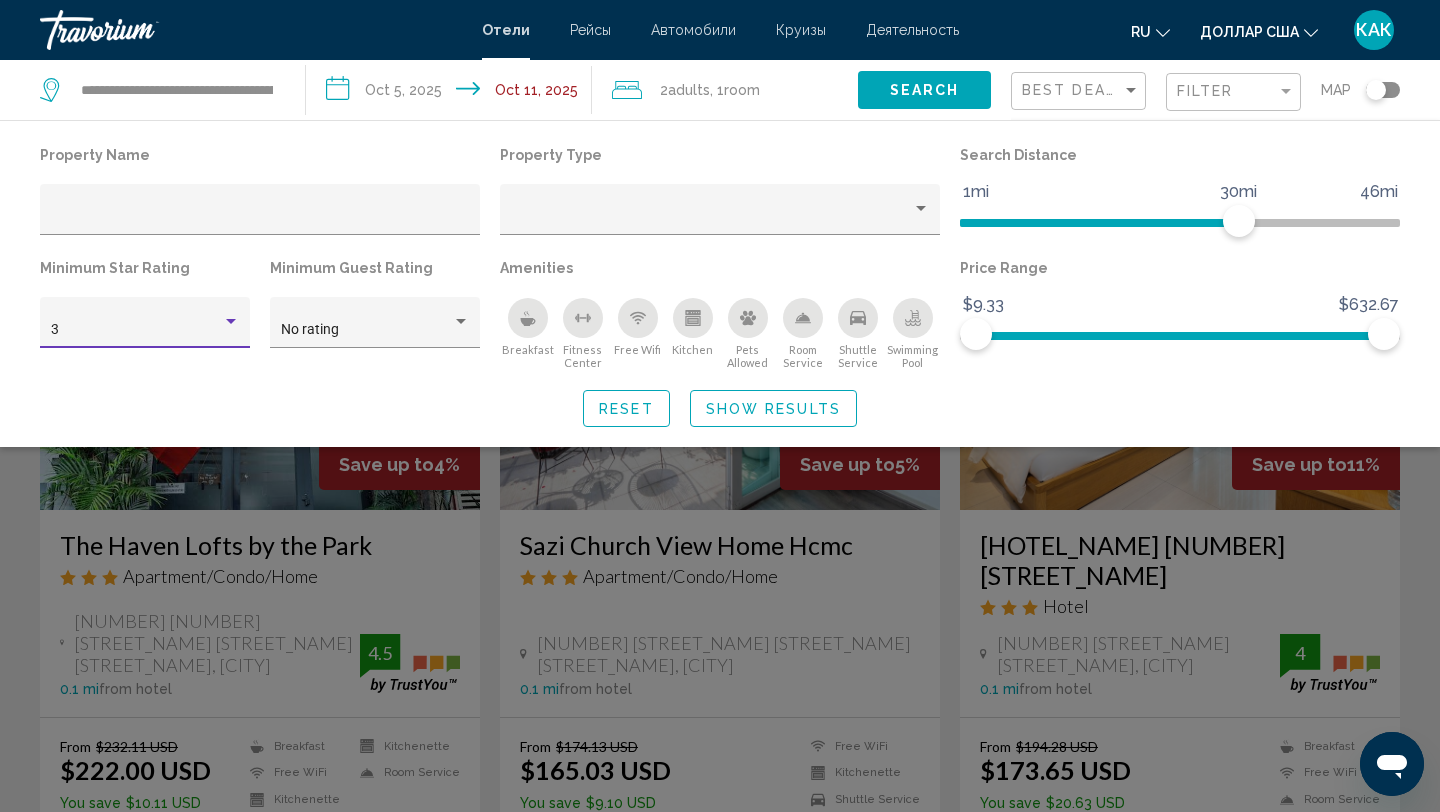 click at bounding box center (231, 322) 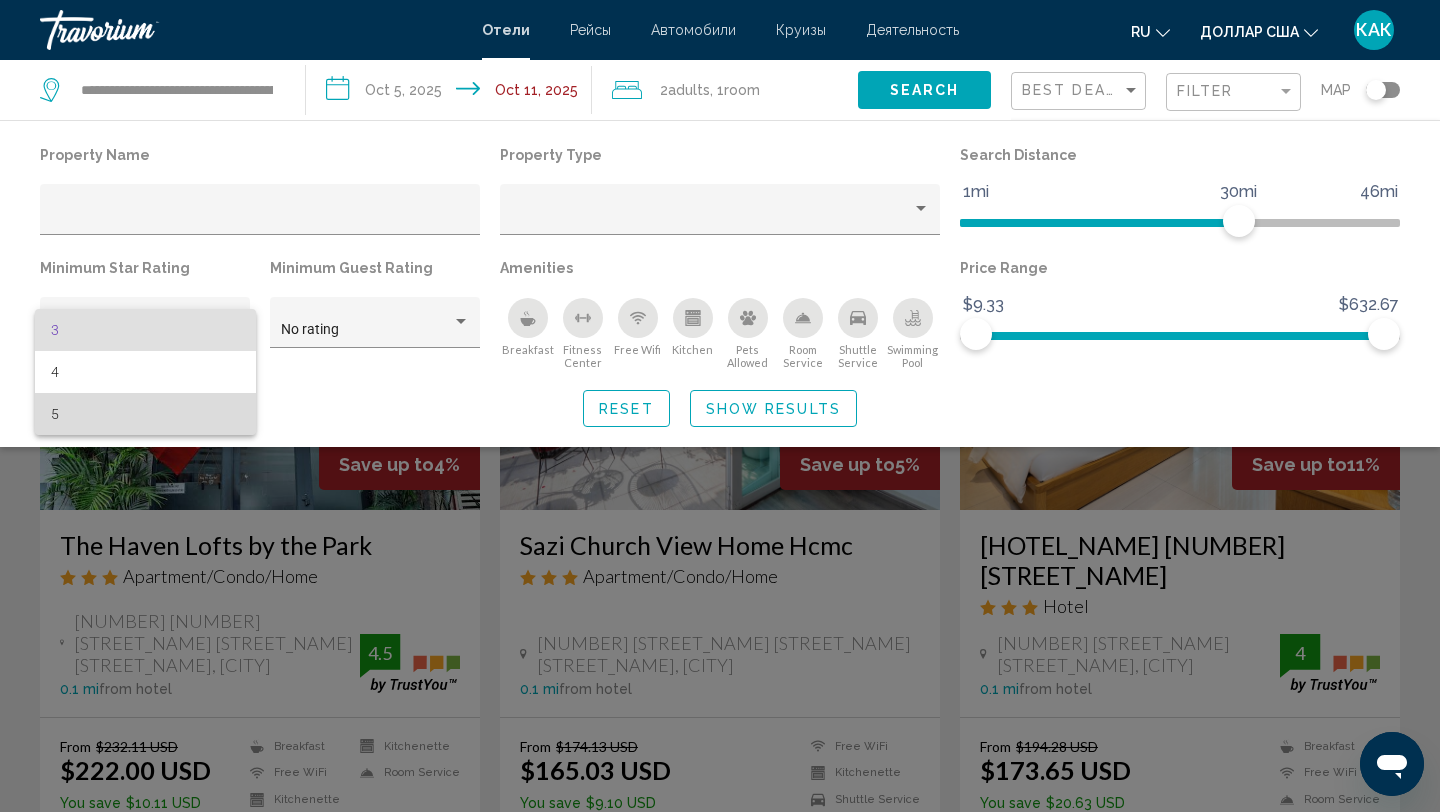click on "5" at bounding box center (145, 414) 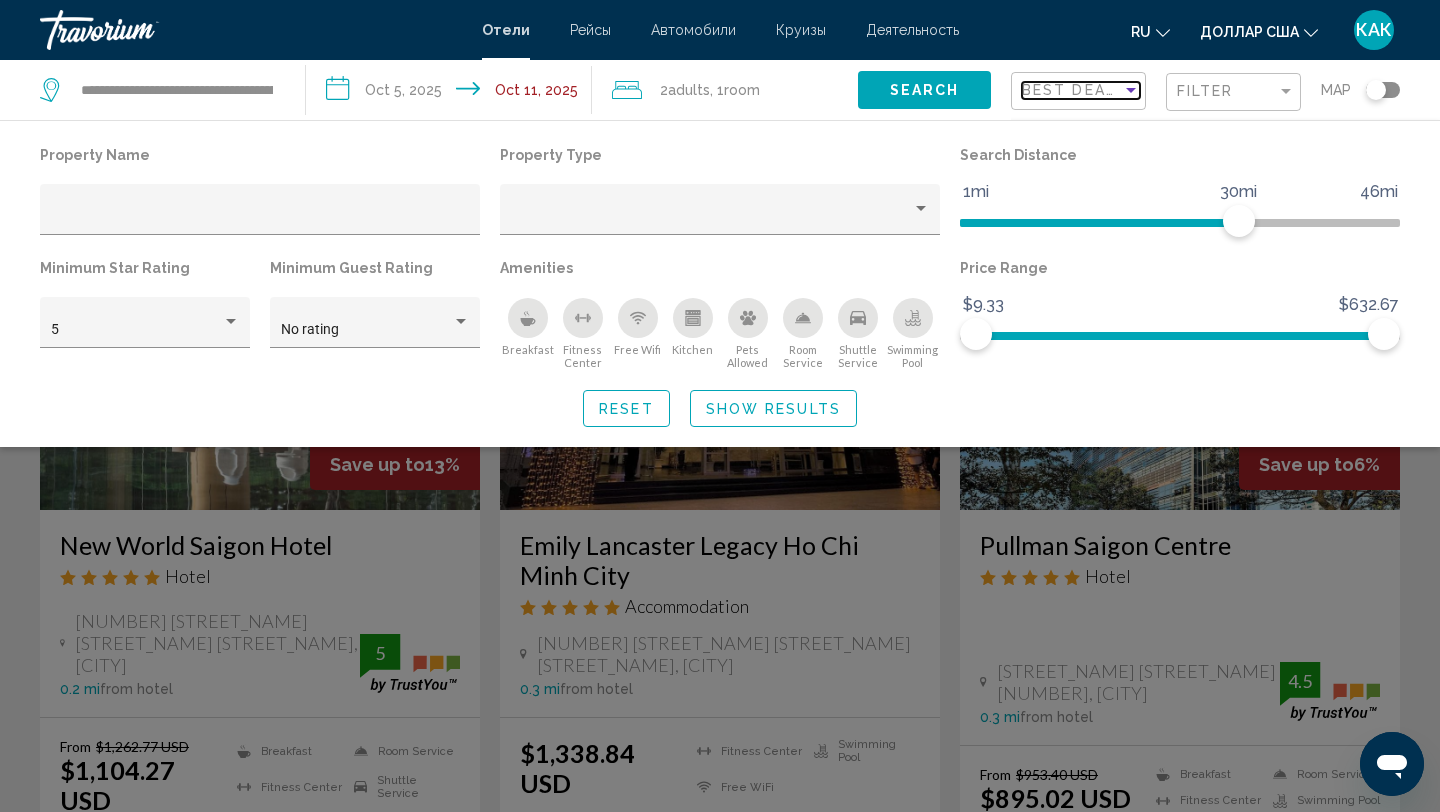 click on "Best Deals" at bounding box center (1074, 90) 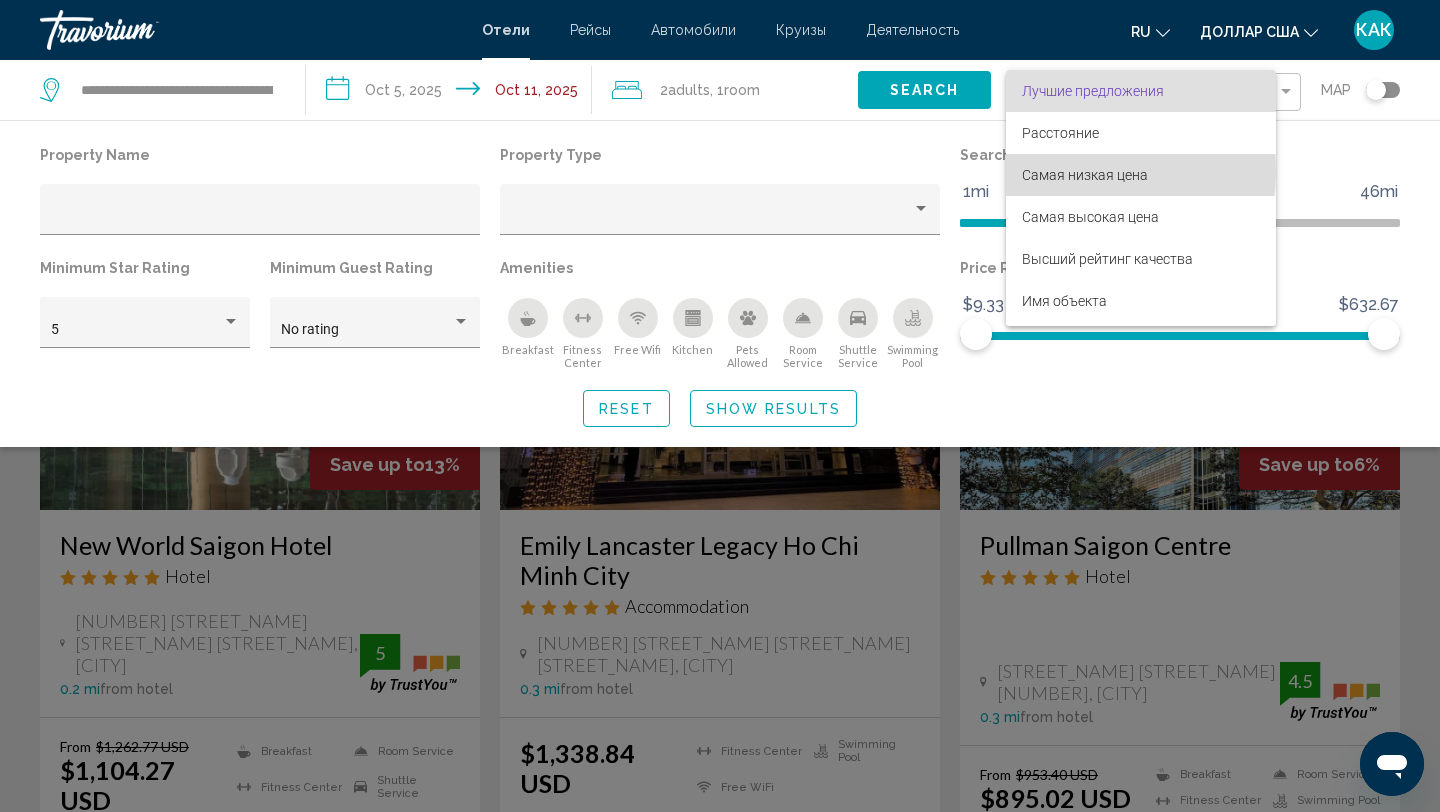 click on "Самая низкая цена" at bounding box center (1085, 175) 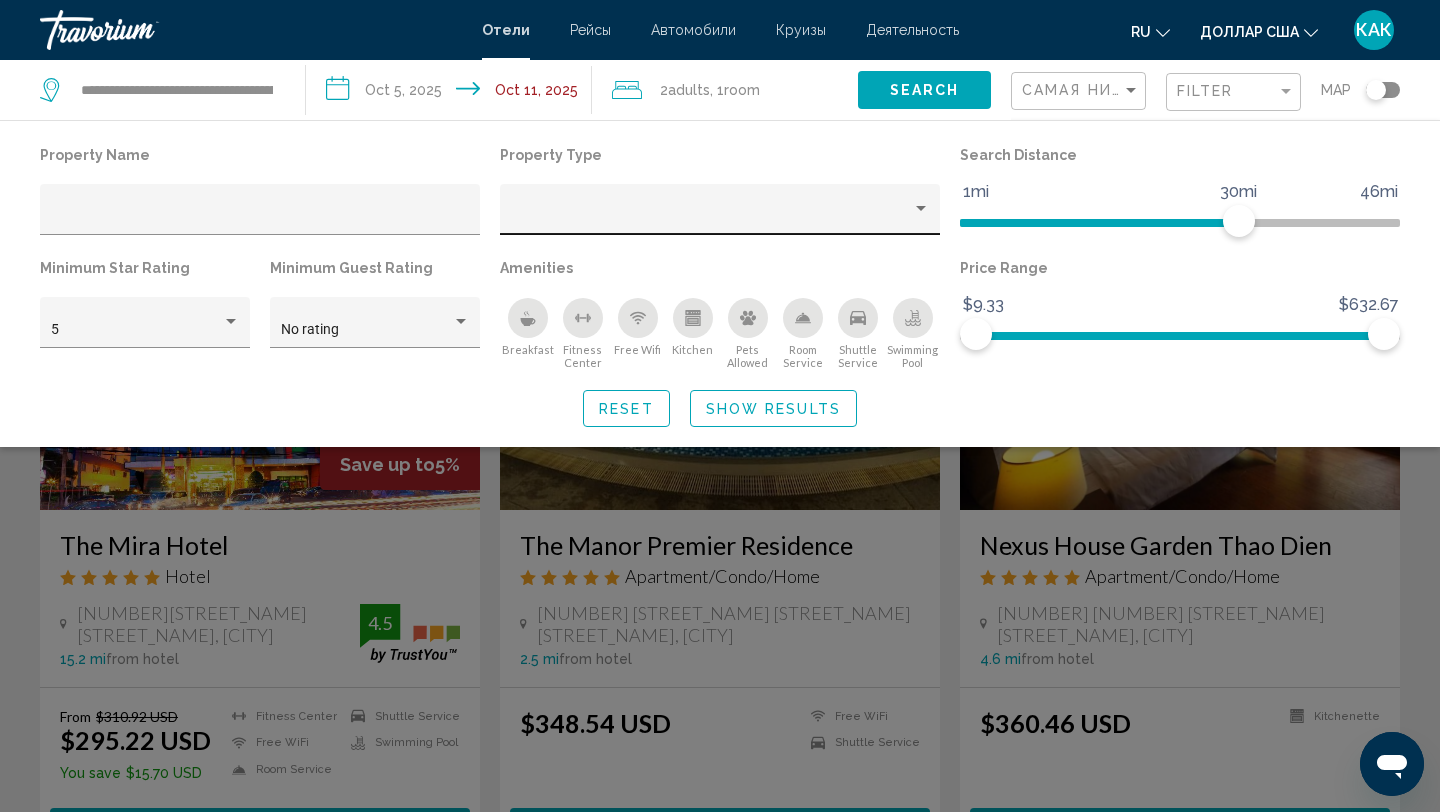 click 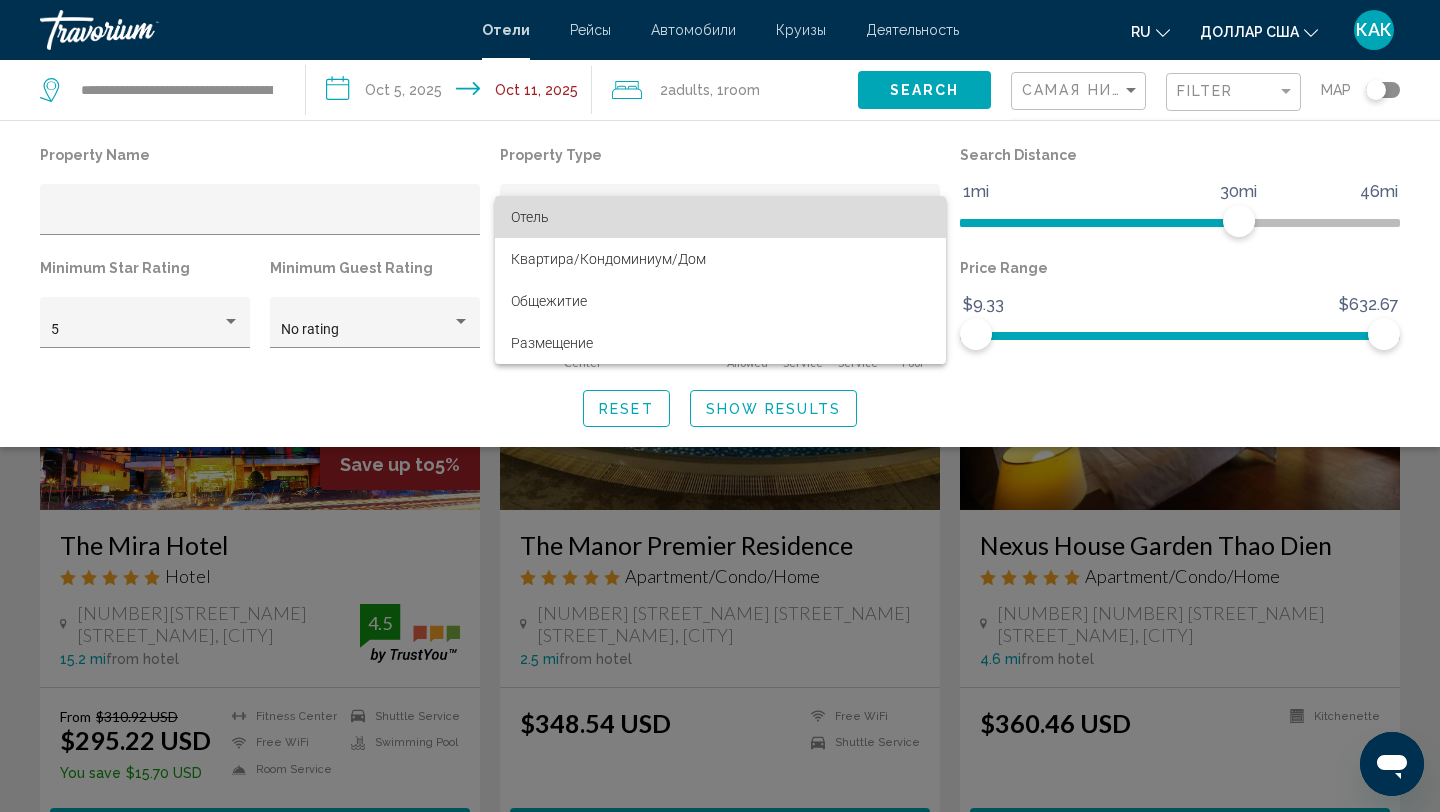 click on "Отель" at bounding box center (720, 217) 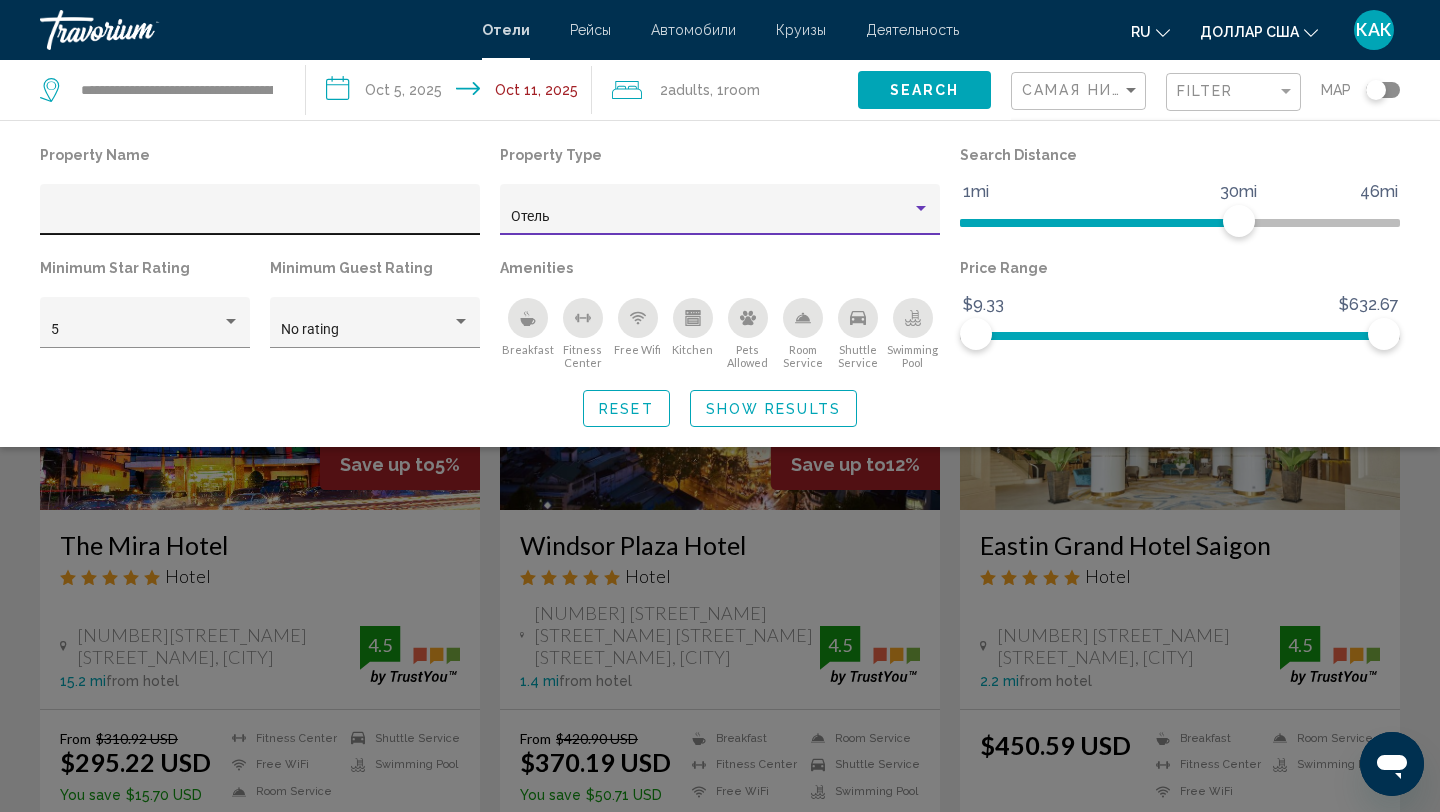 click 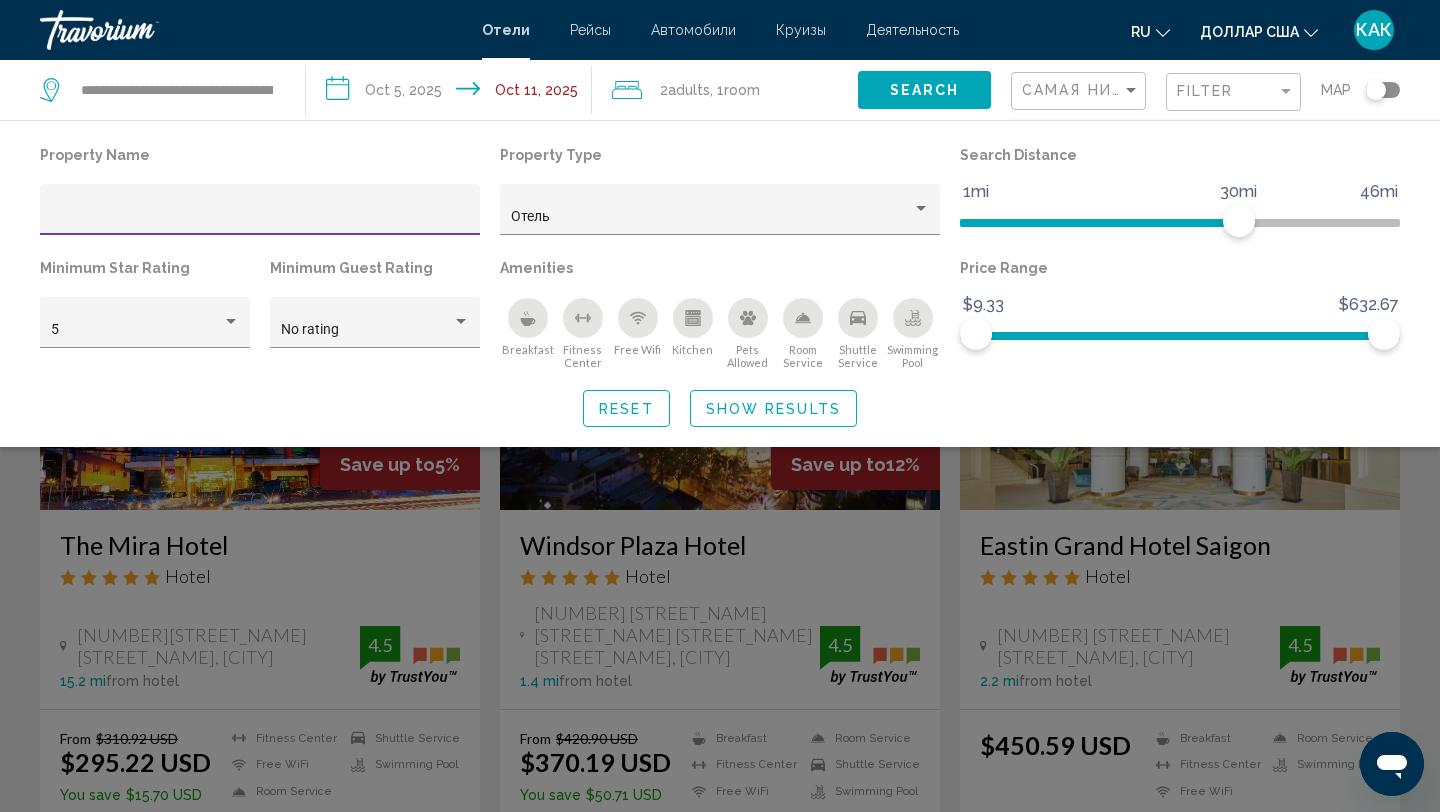 click on "Show Results" 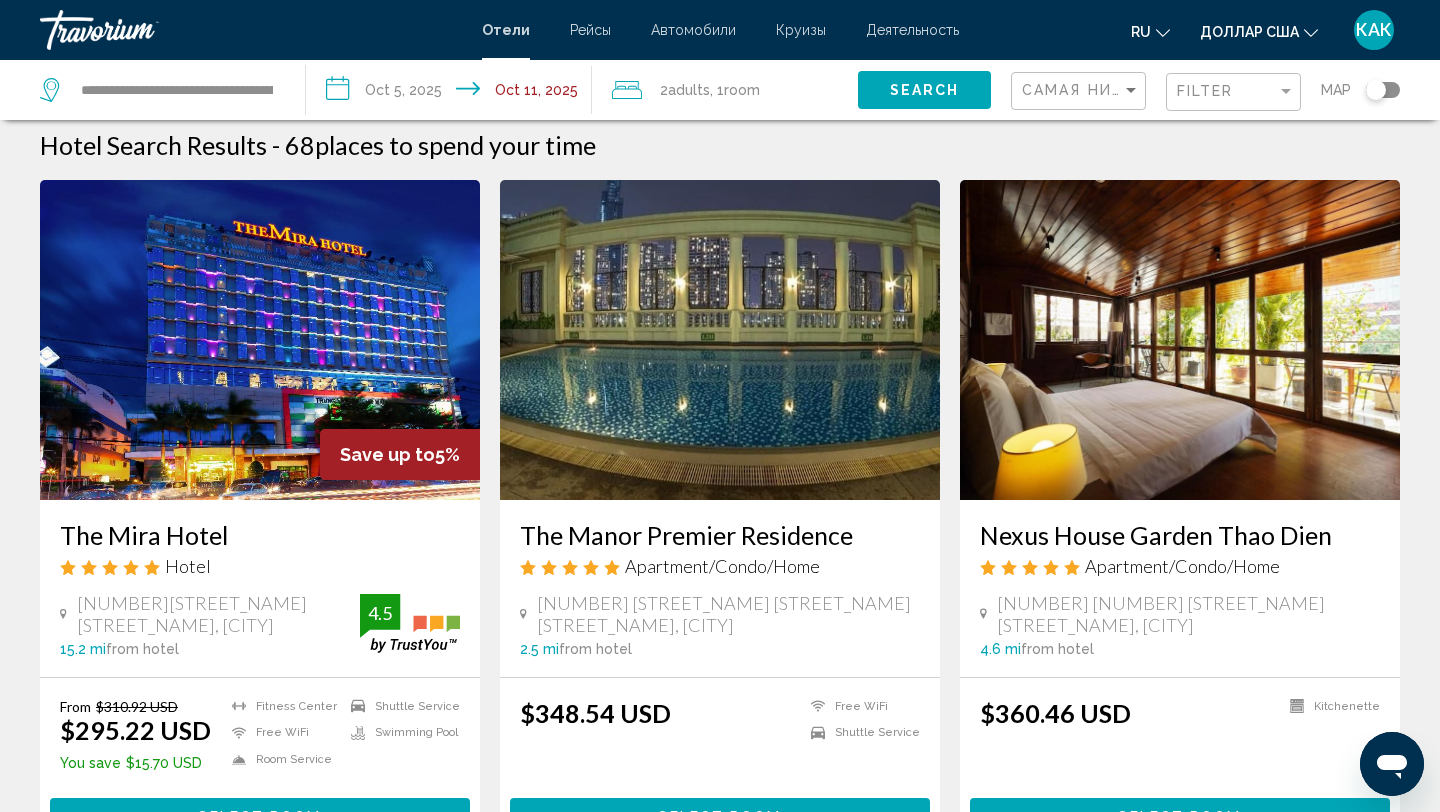 scroll, scrollTop: 0, scrollLeft: 0, axis: both 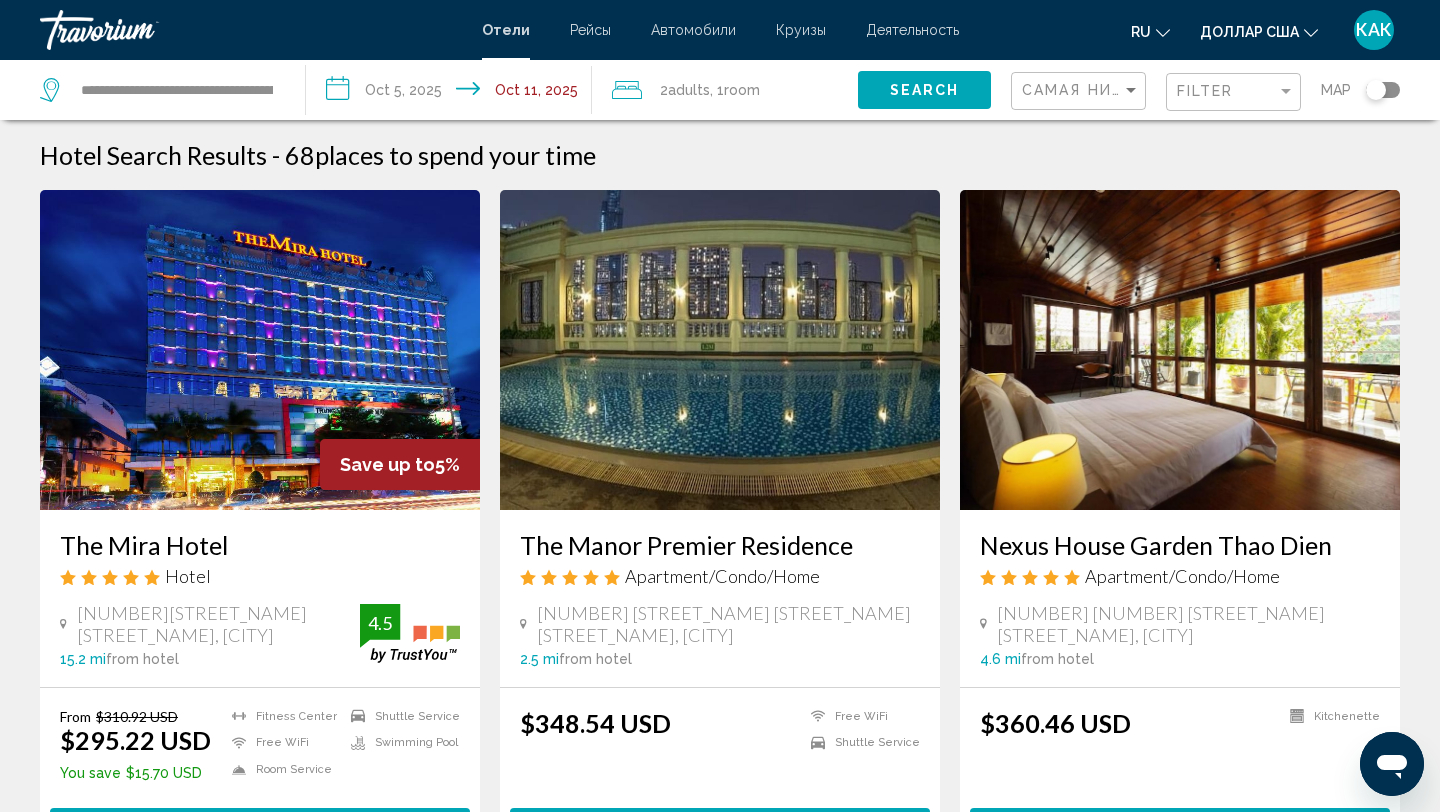 click at bounding box center [260, 350] 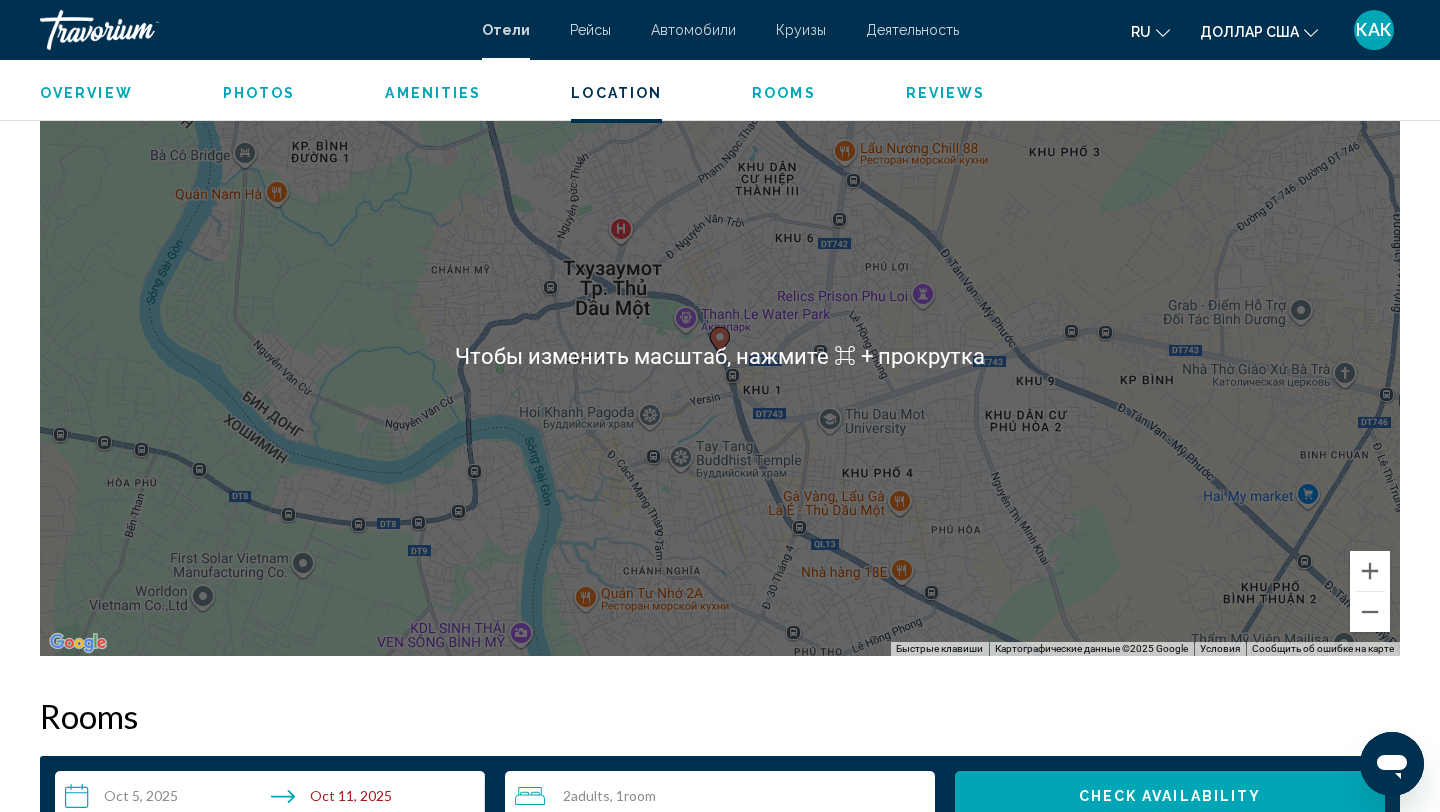 scroll, scrollTop: 1961, scrollLeft: 0, axis: vertical 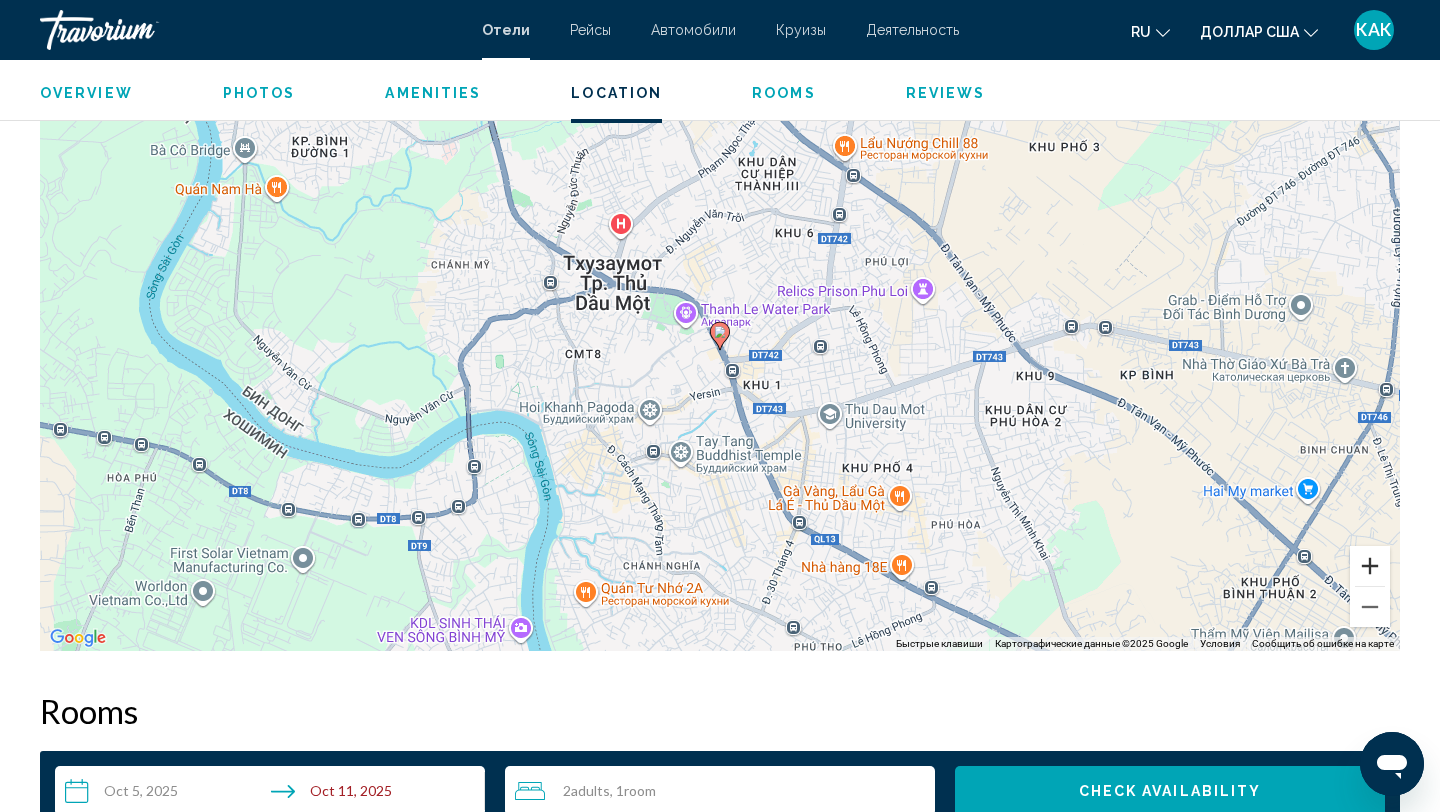 click at bounding box center (1370, 566) 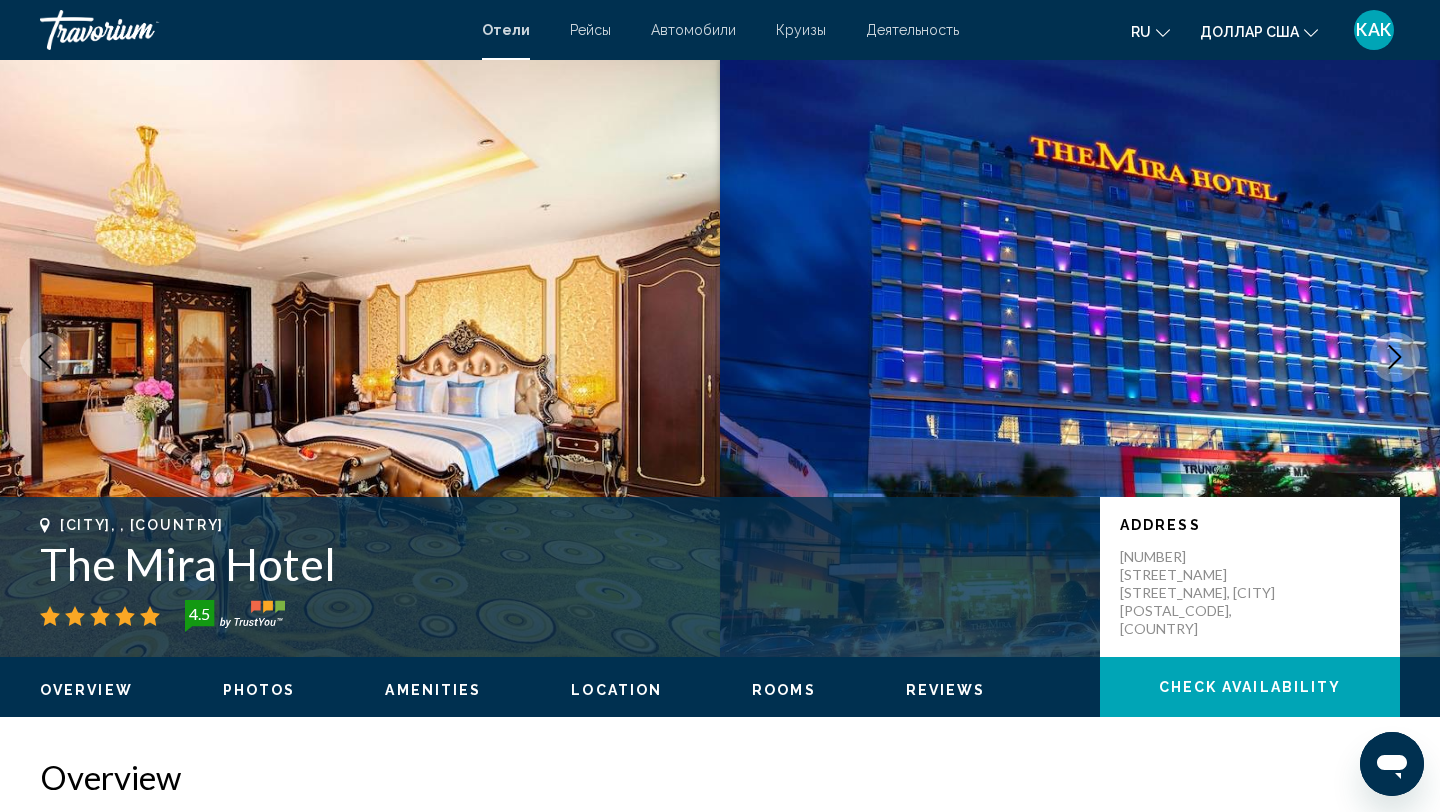 scroll, scrollTop: 0, scrollLeft: 0, axis: both 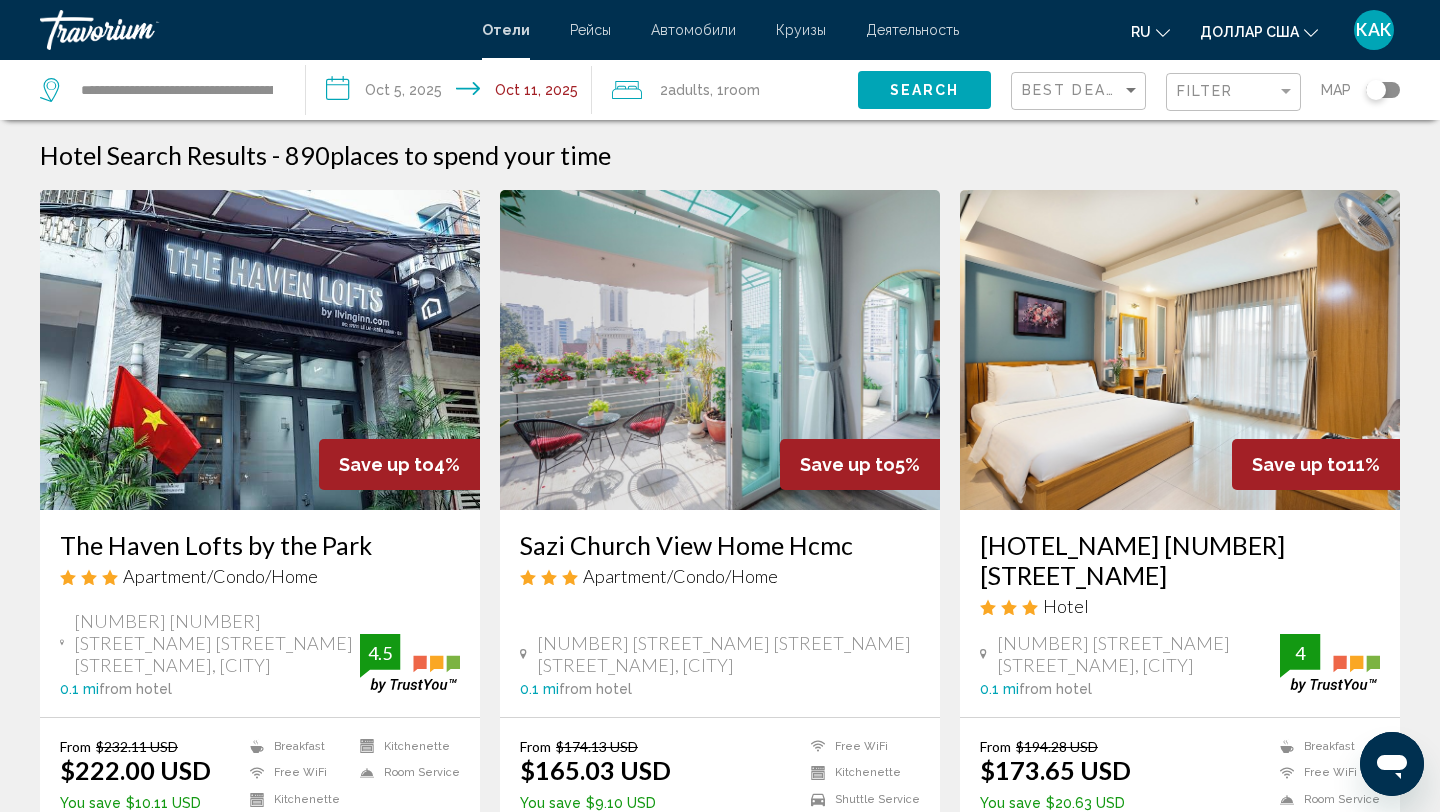 click at bounding box center (140, 30) 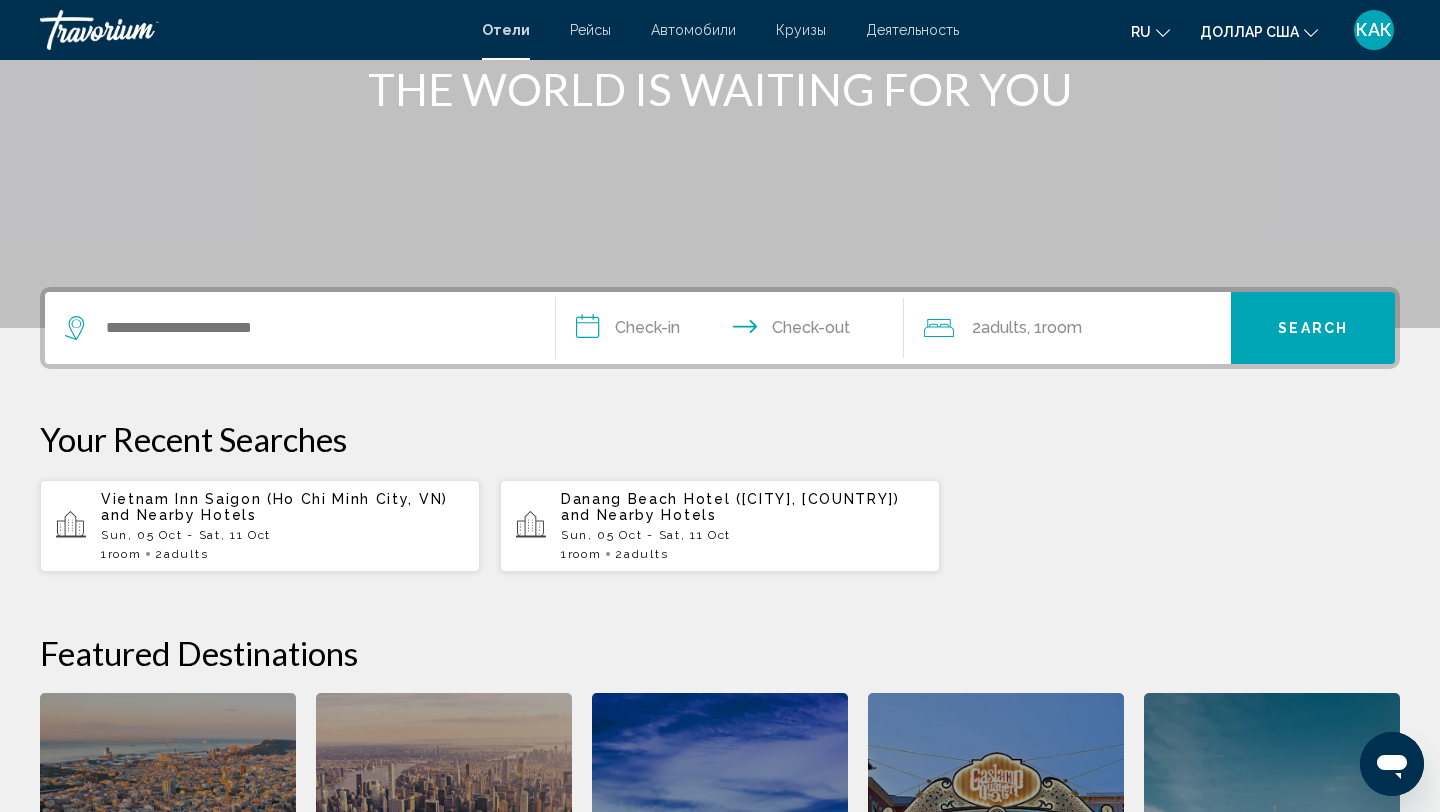 scroll, scrollTop: 291, scrollLeft: 0, axis: vertical 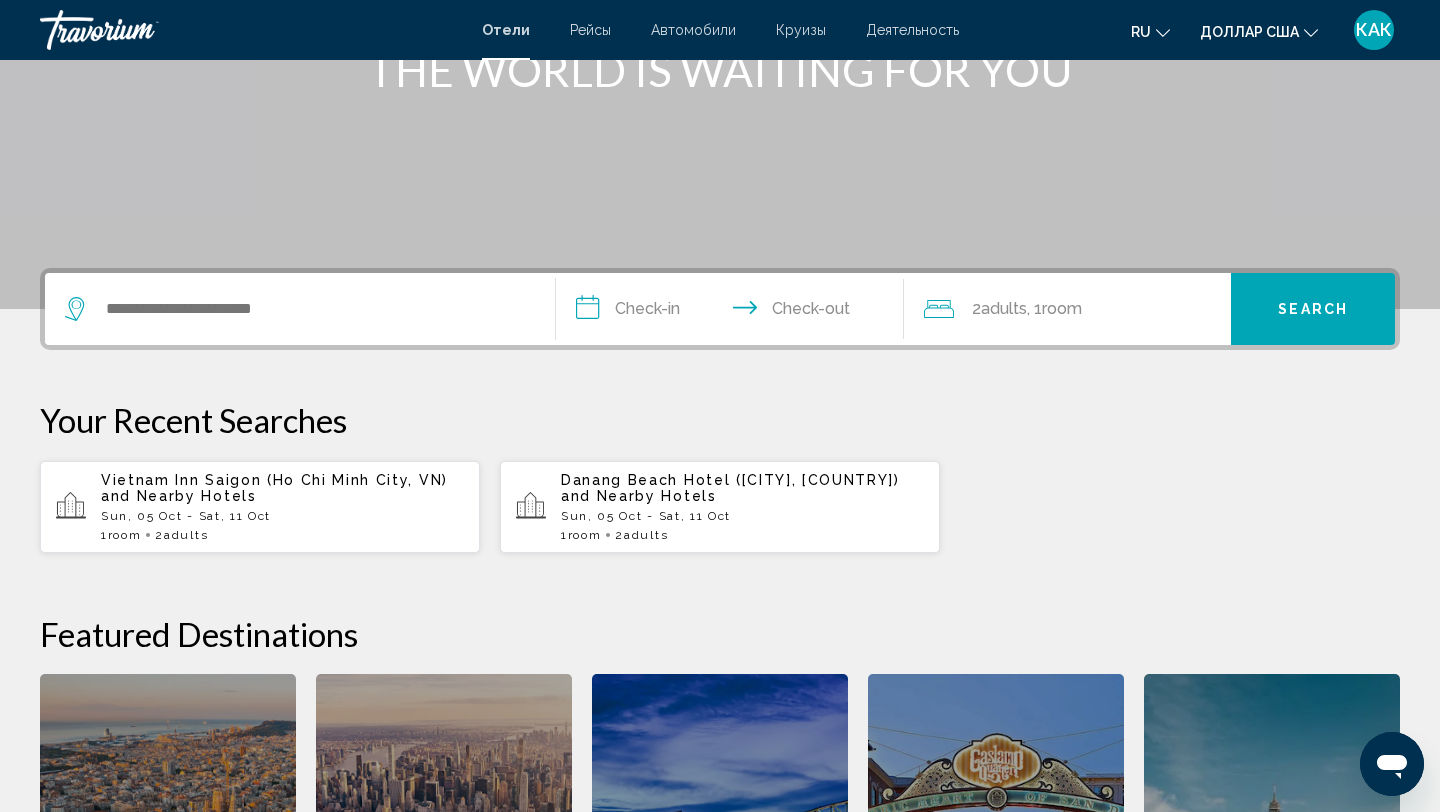 click on "and Nearby Hotels" at bounding box center (639, 496) 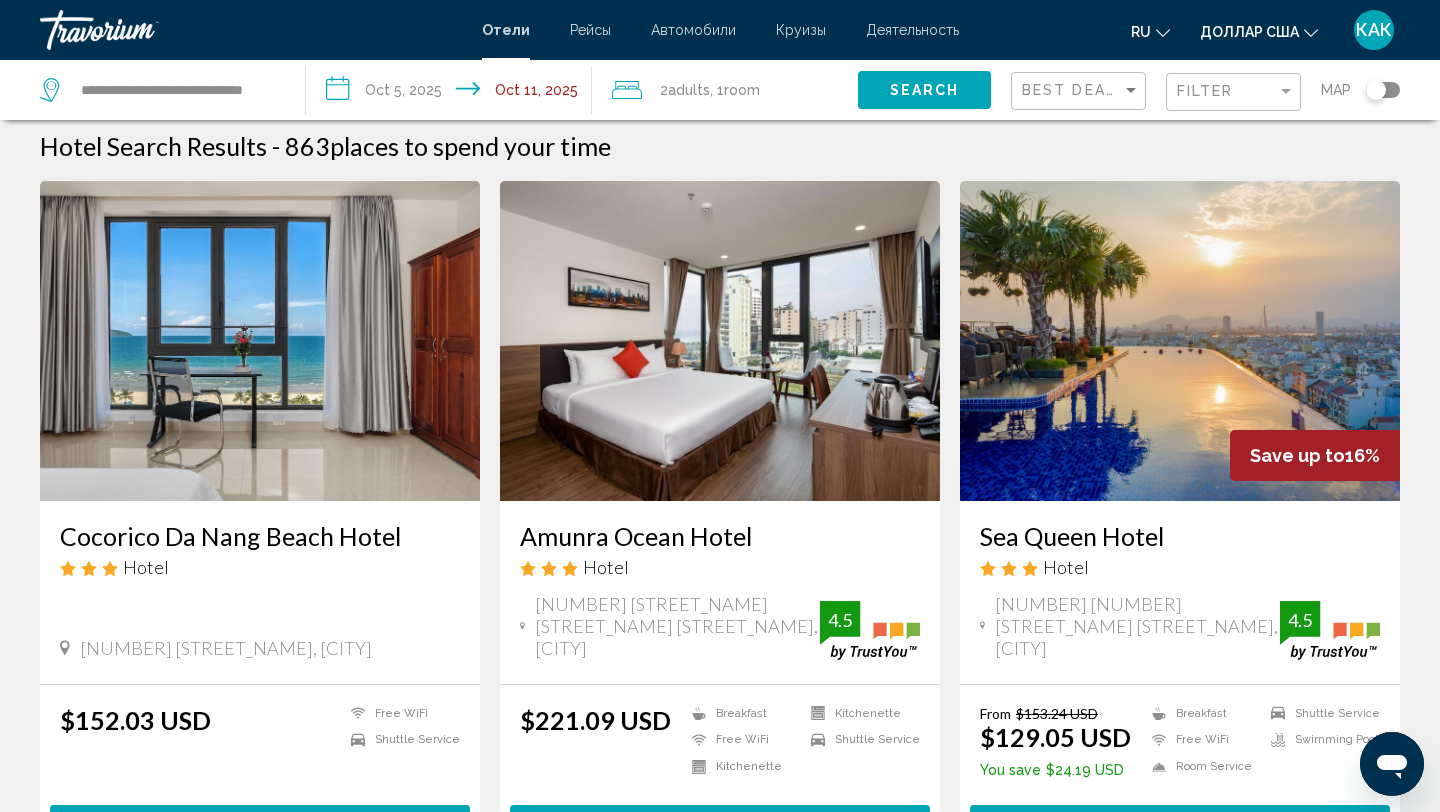scroll, scrollTop: 0, scrollLeft: 0, axis: both 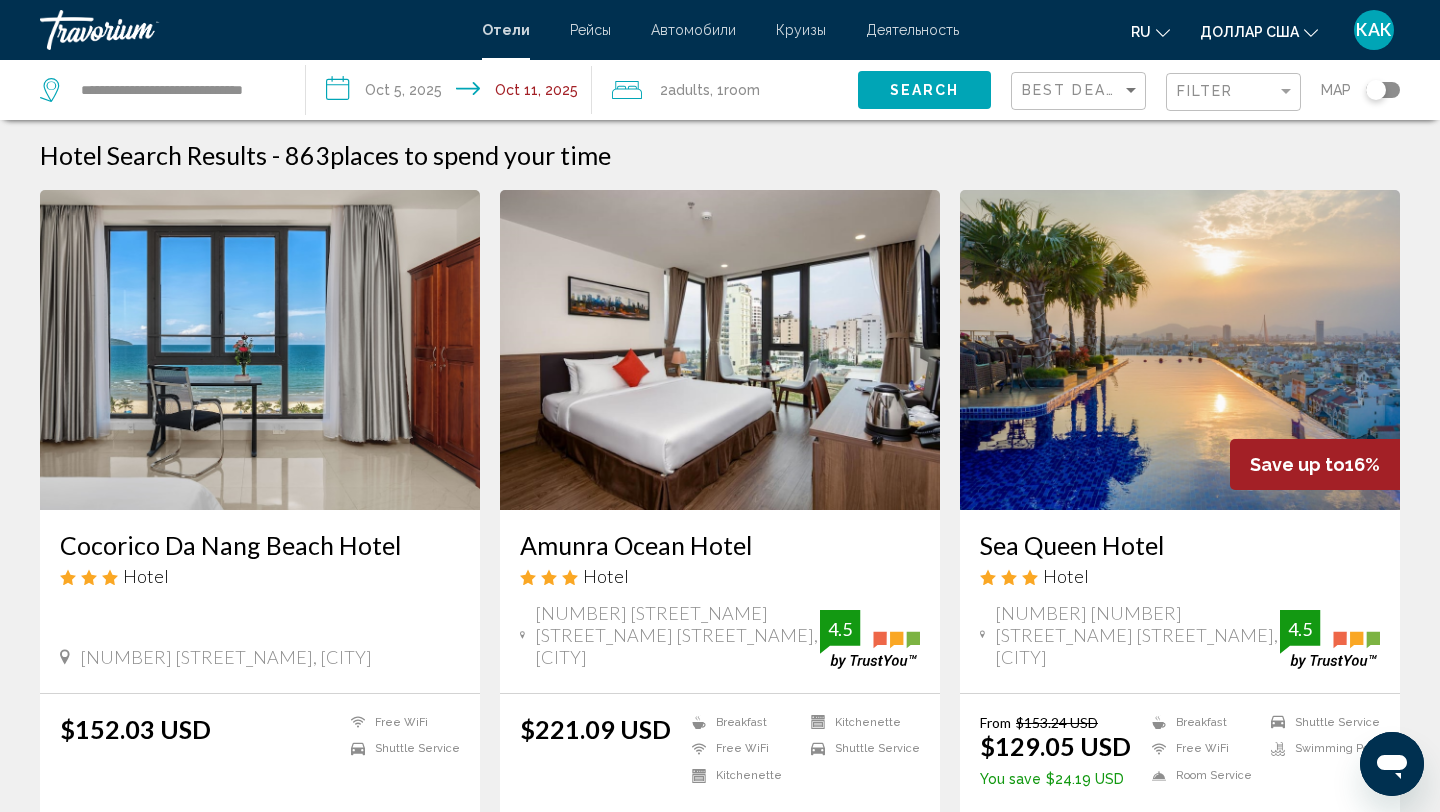 click at bounding box center [1180, 350] 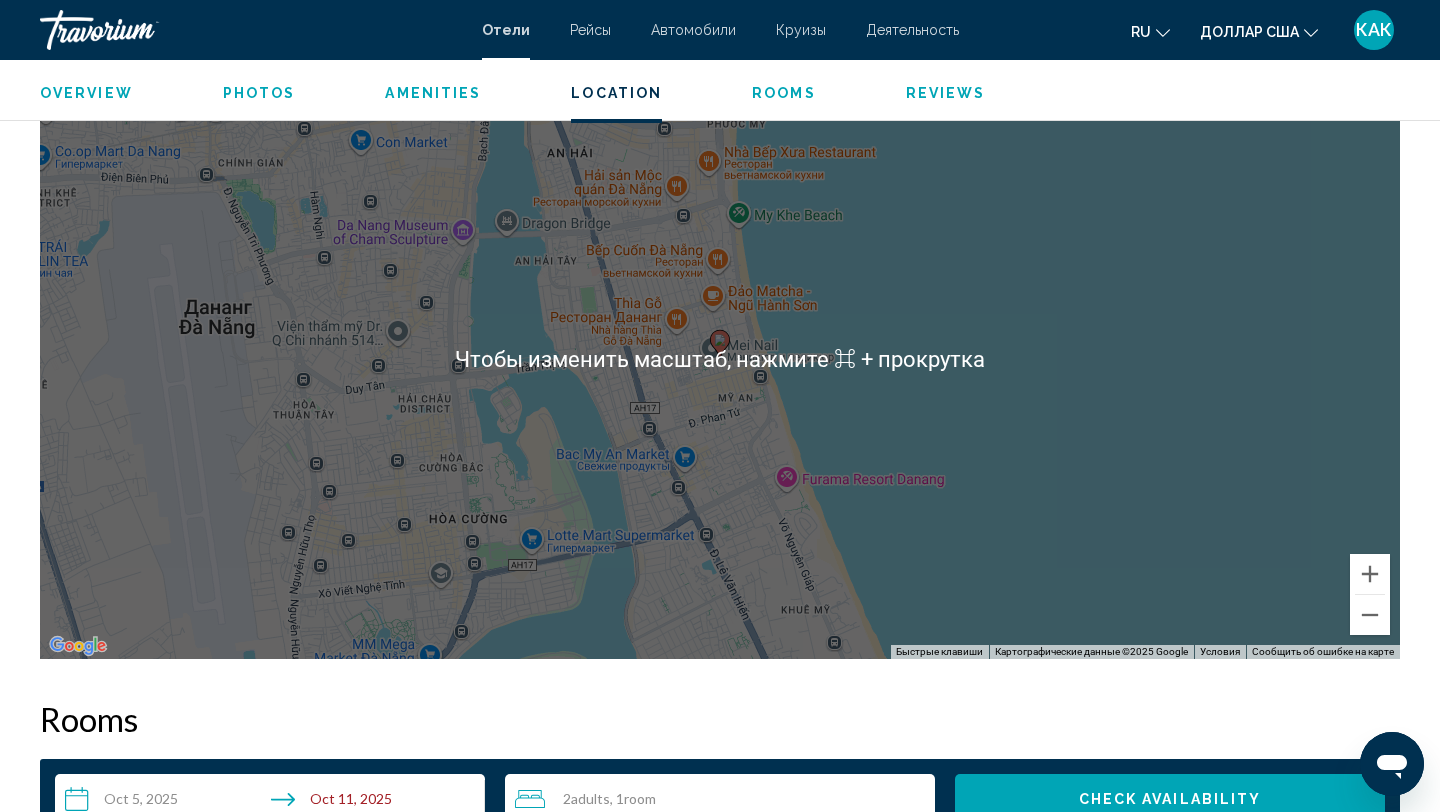 scroll, scrollTop: 1979, scrollLeft: 0, axis: vertical 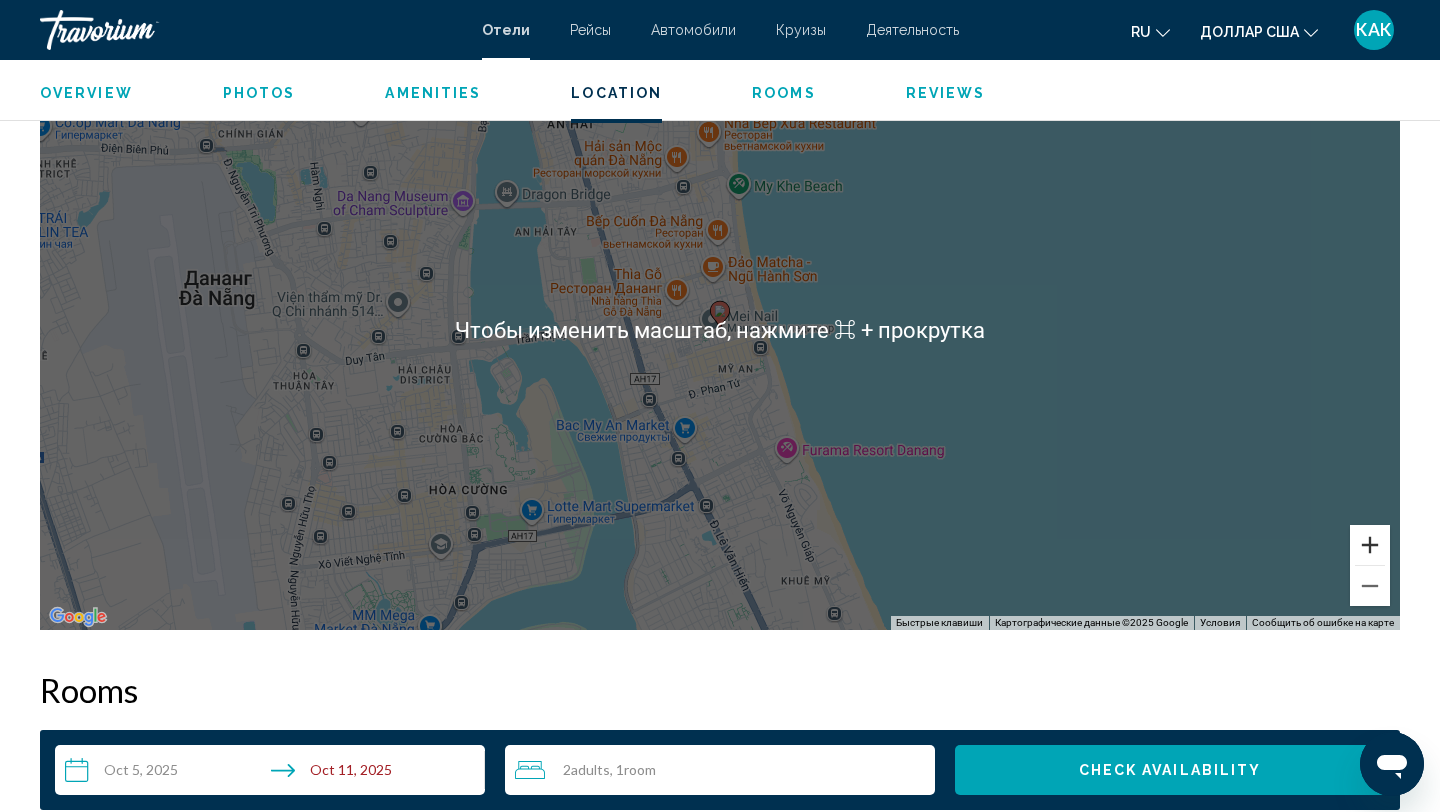 click at bounding box center [1370, 545] 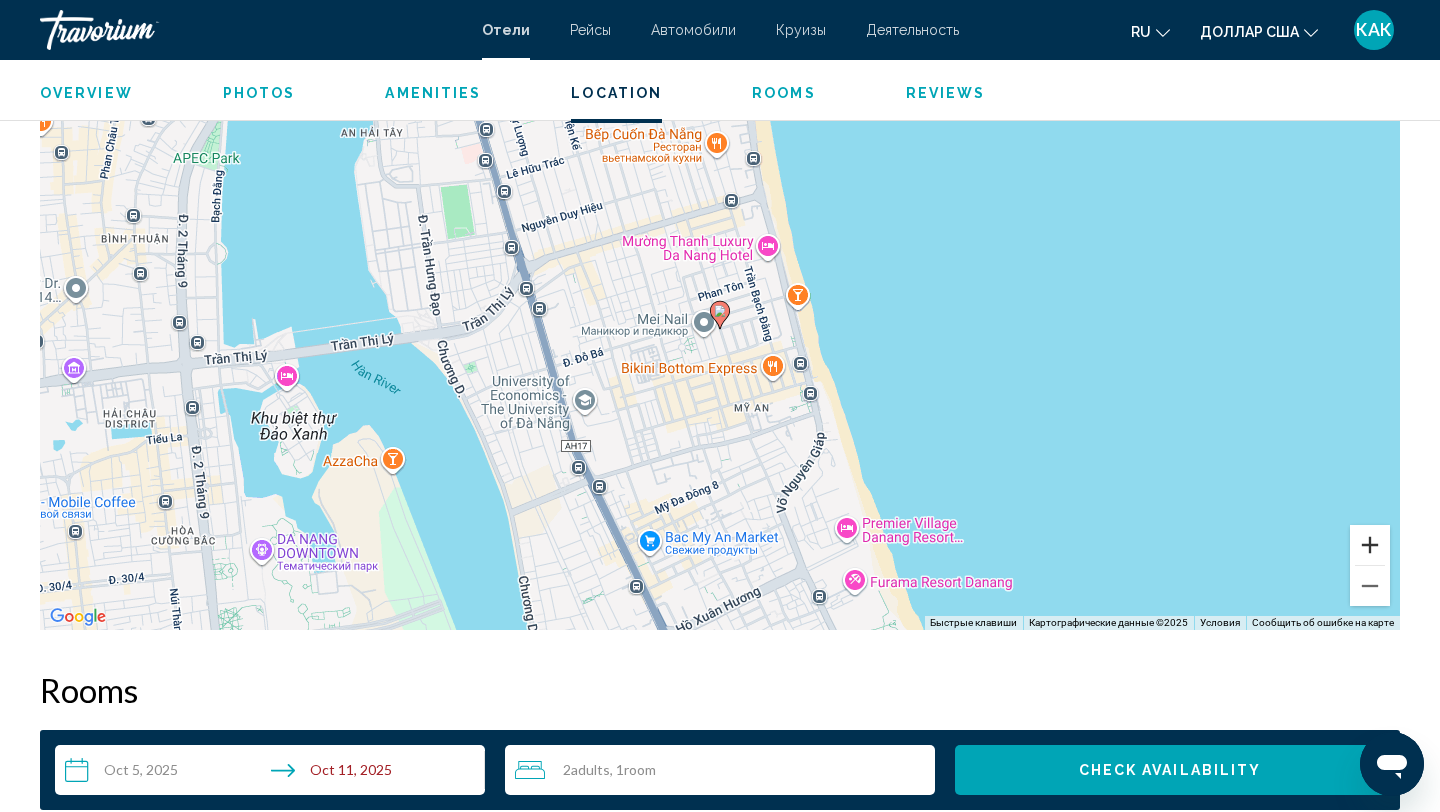click at bounding box center (1370, 545) 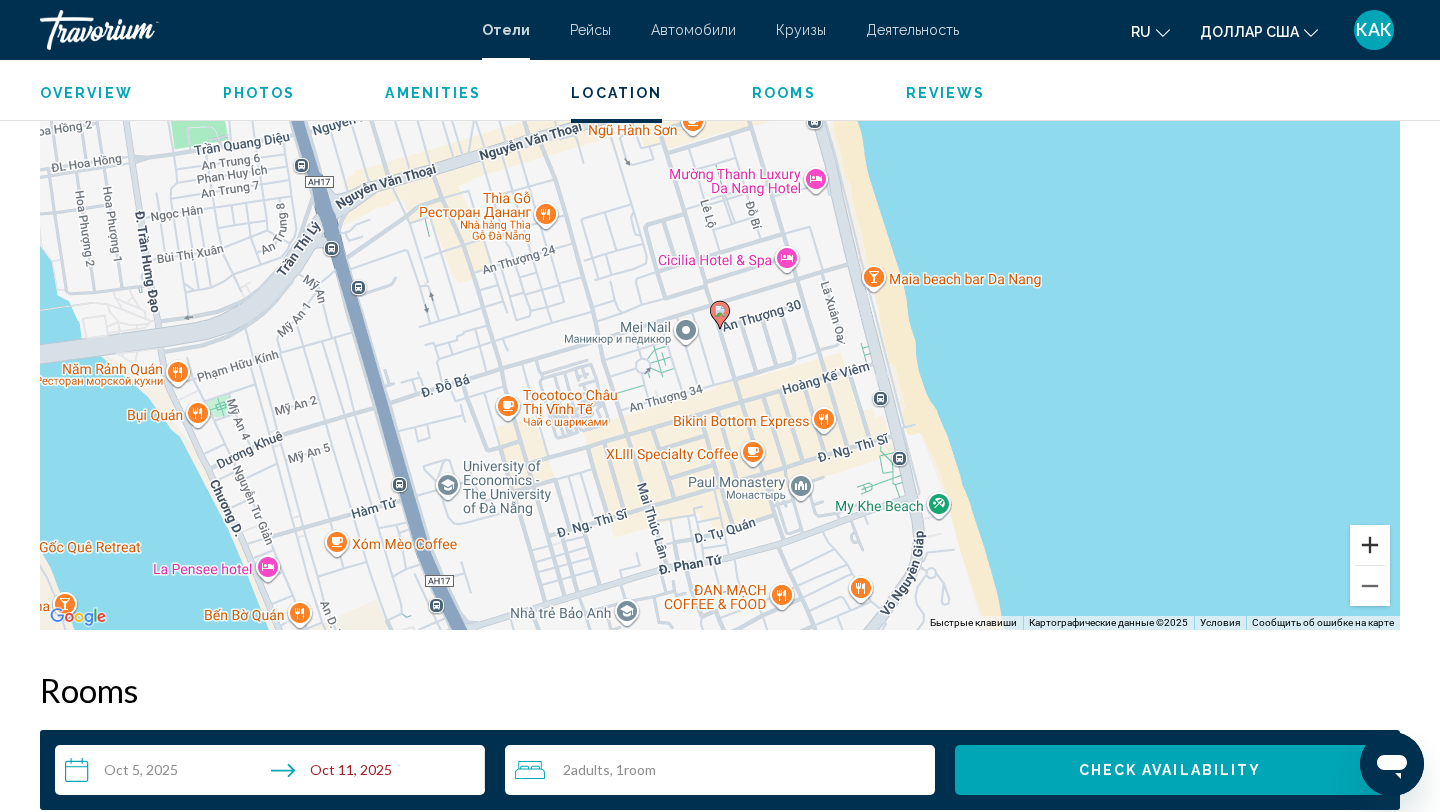 click at bounding box center [1370, 545] 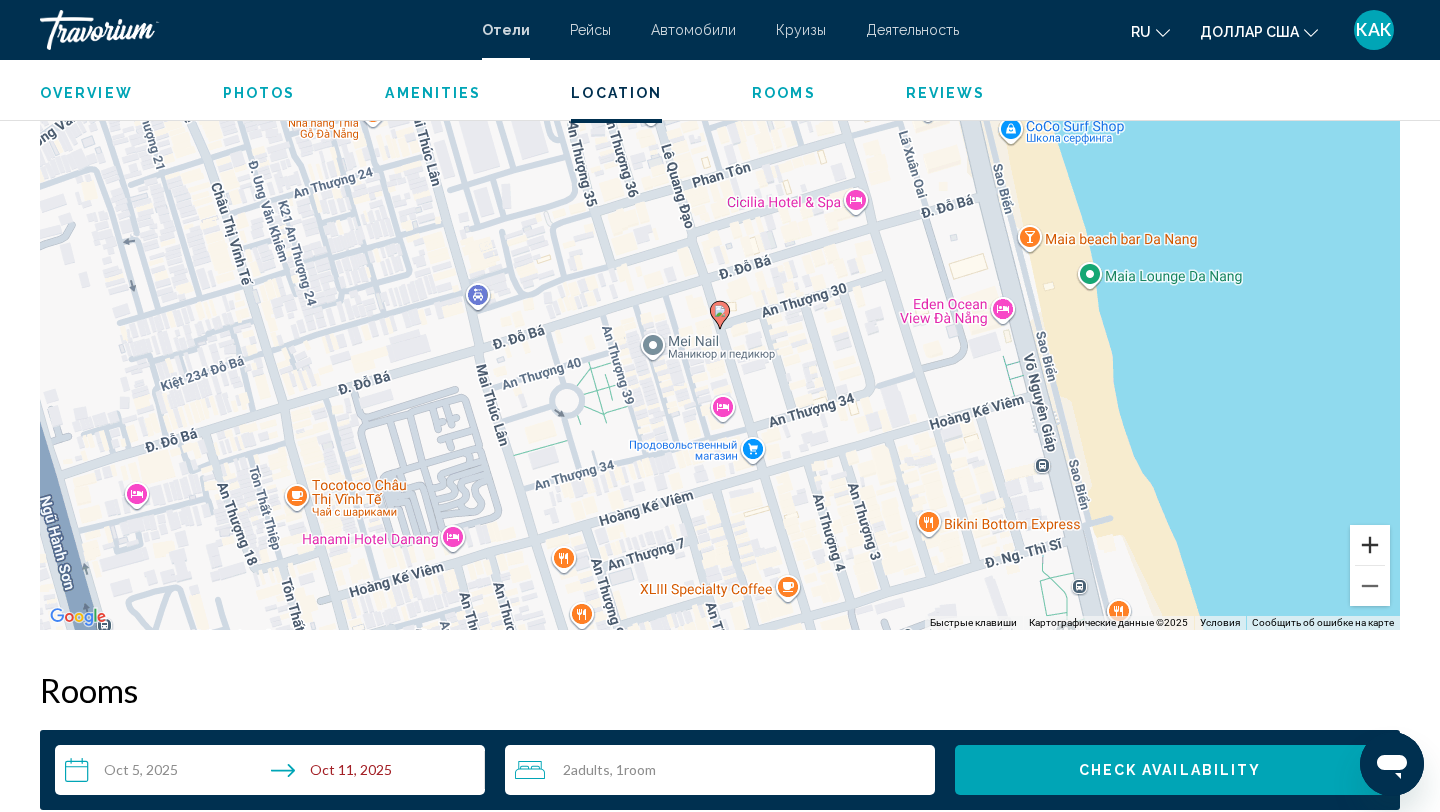 click at bounding box center [1370, 545] 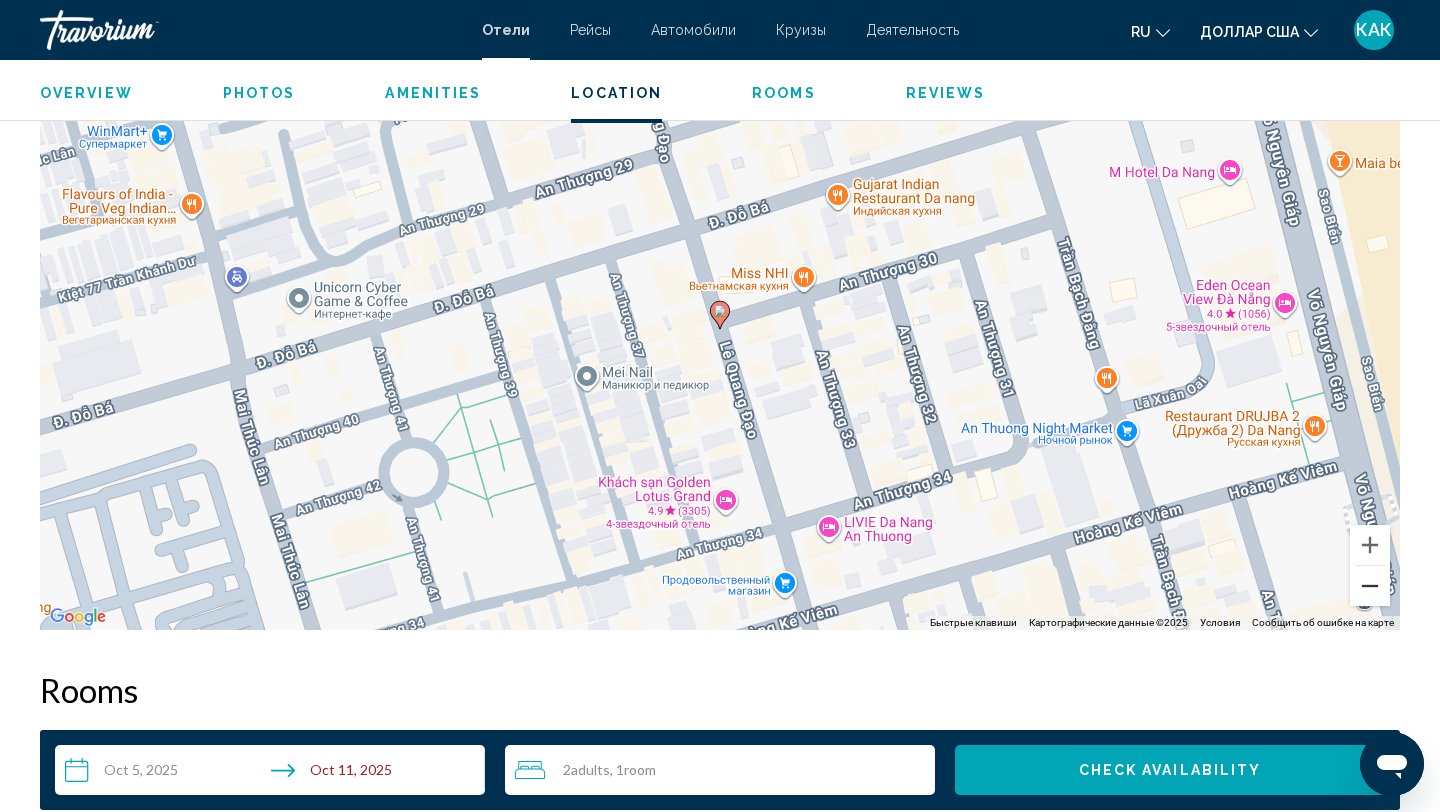 click at bounding box center (1370, 586) 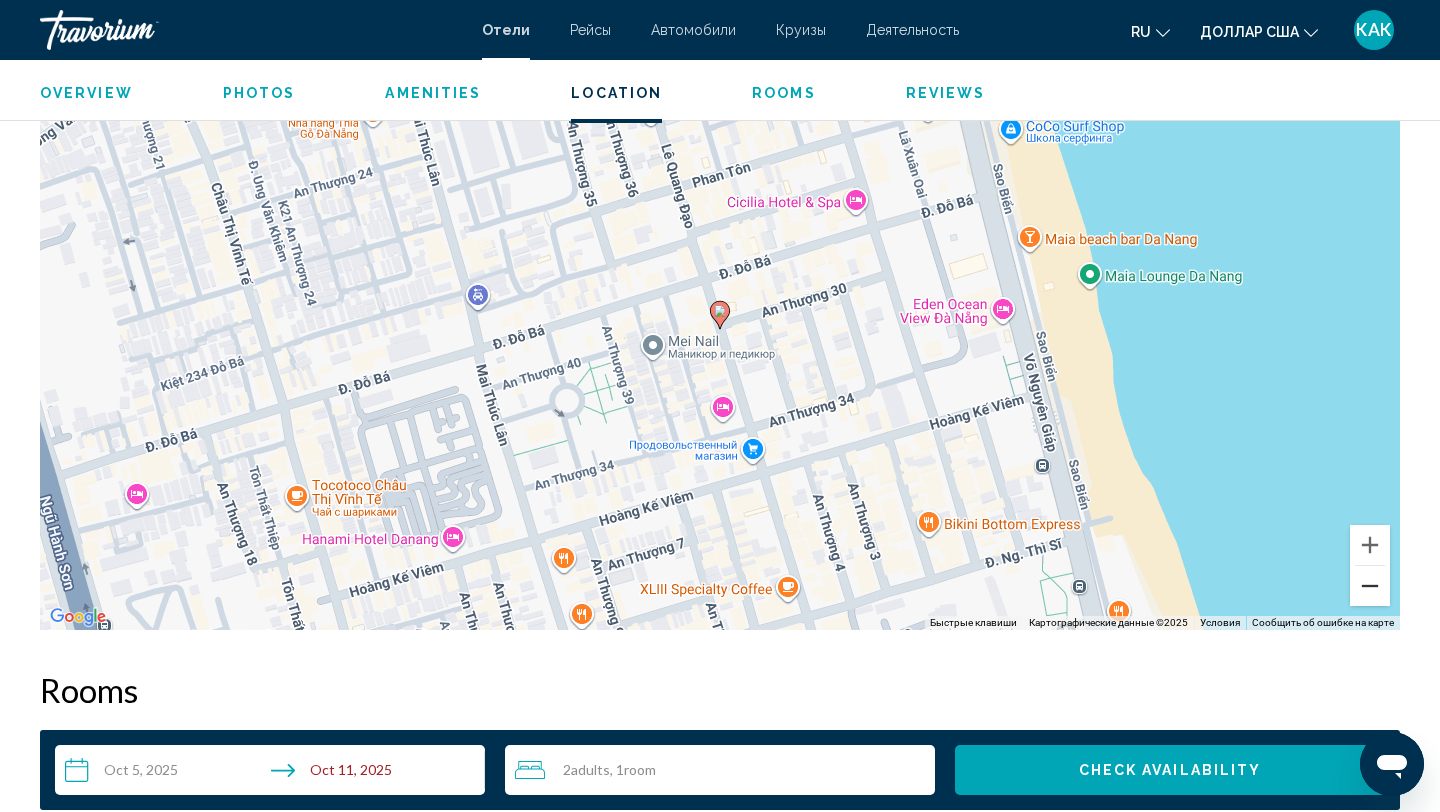 click at bounding box center (1370, 586) 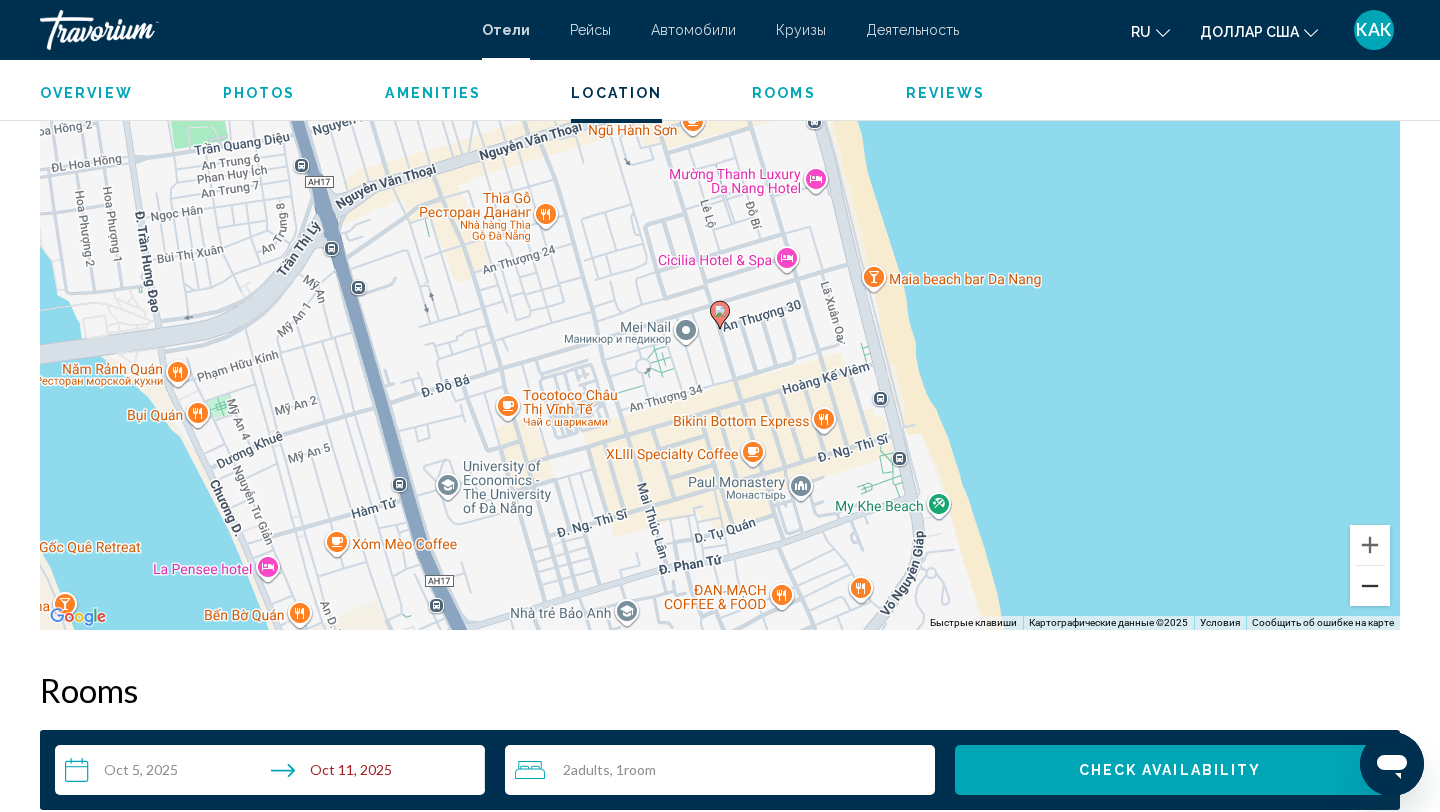click at bounding box center (1370, 586) 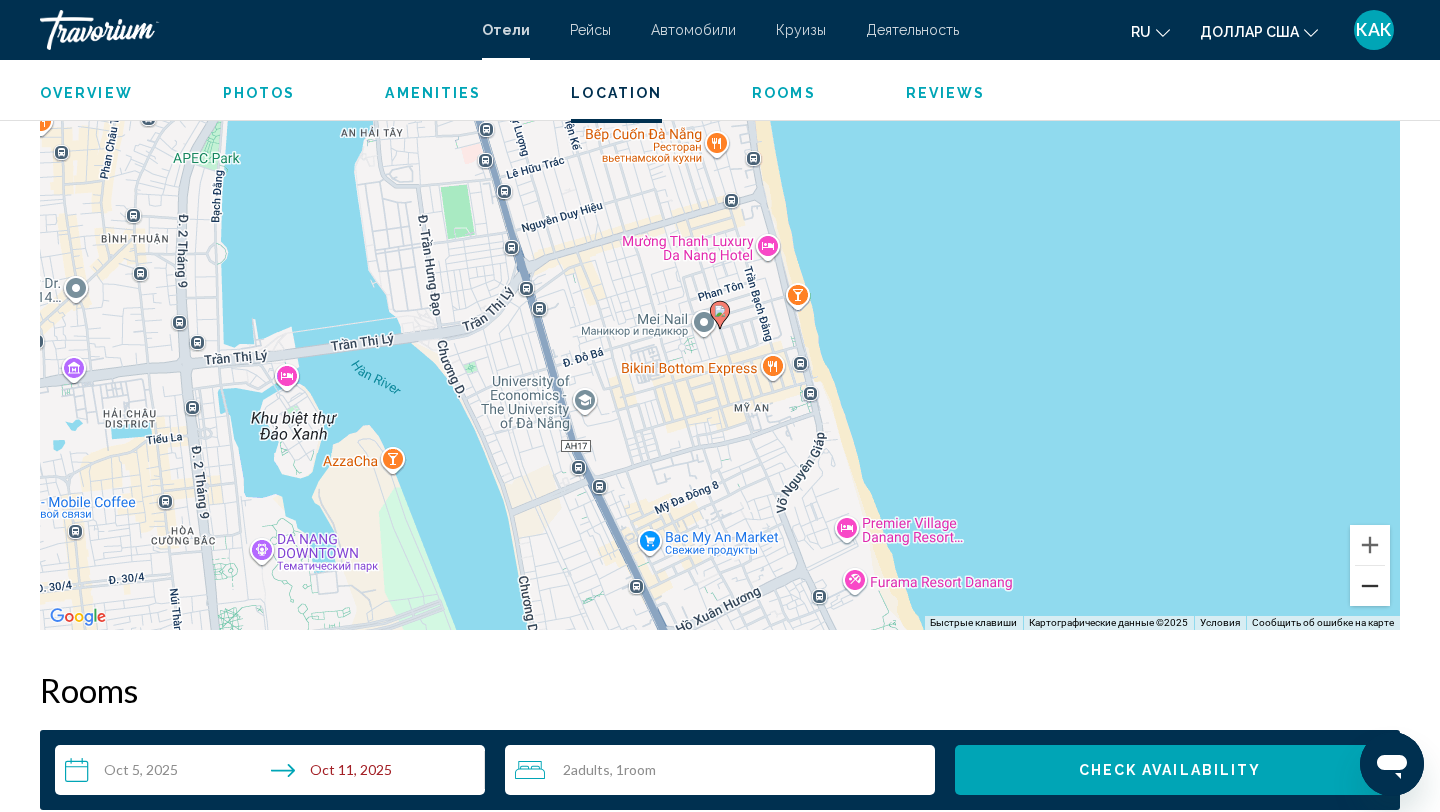 click at bounding box center (1370, 586) 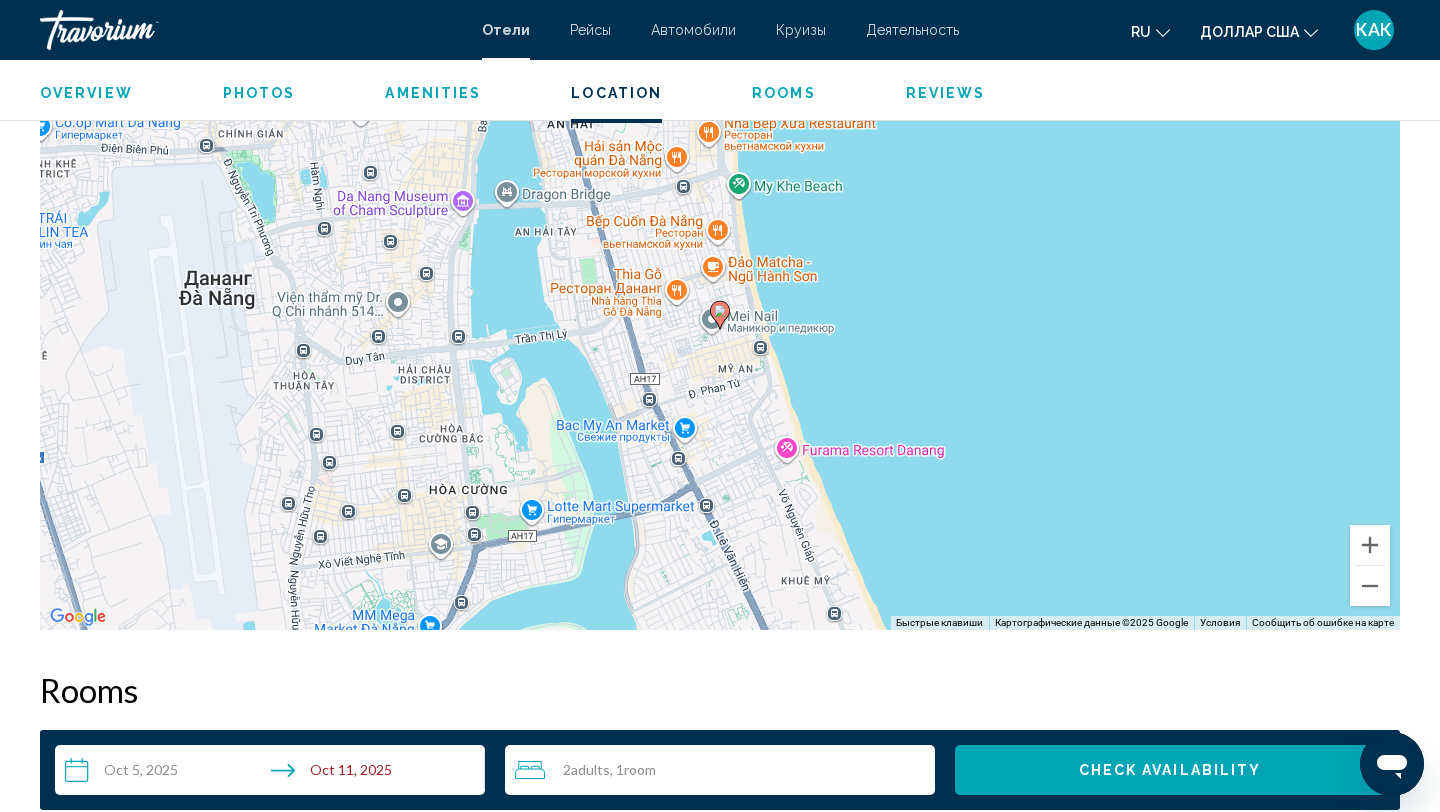 click on "Чтобы активировать перетаскивание с помощью клавиатуры, нажмите Alt + Ввод. После этого перемещайте маркер, используя клавиши со стрелками. Чтобы завершить перетаскивание, нажмите клавишу Ввод. Чтобы отменить действие, нажмите клавишу Esc." at bounding box center (720, 330) 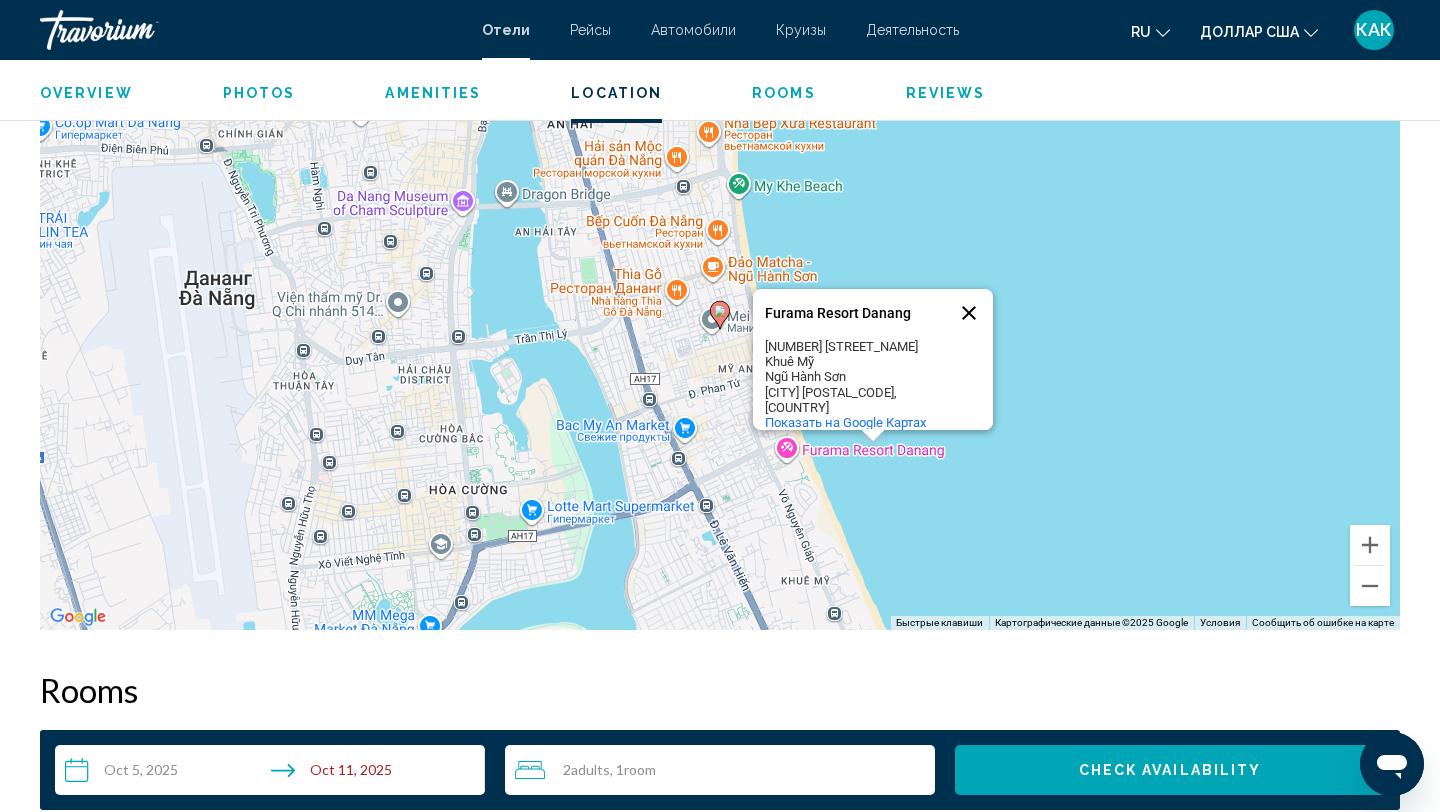 click at bounding box center [969, 313] 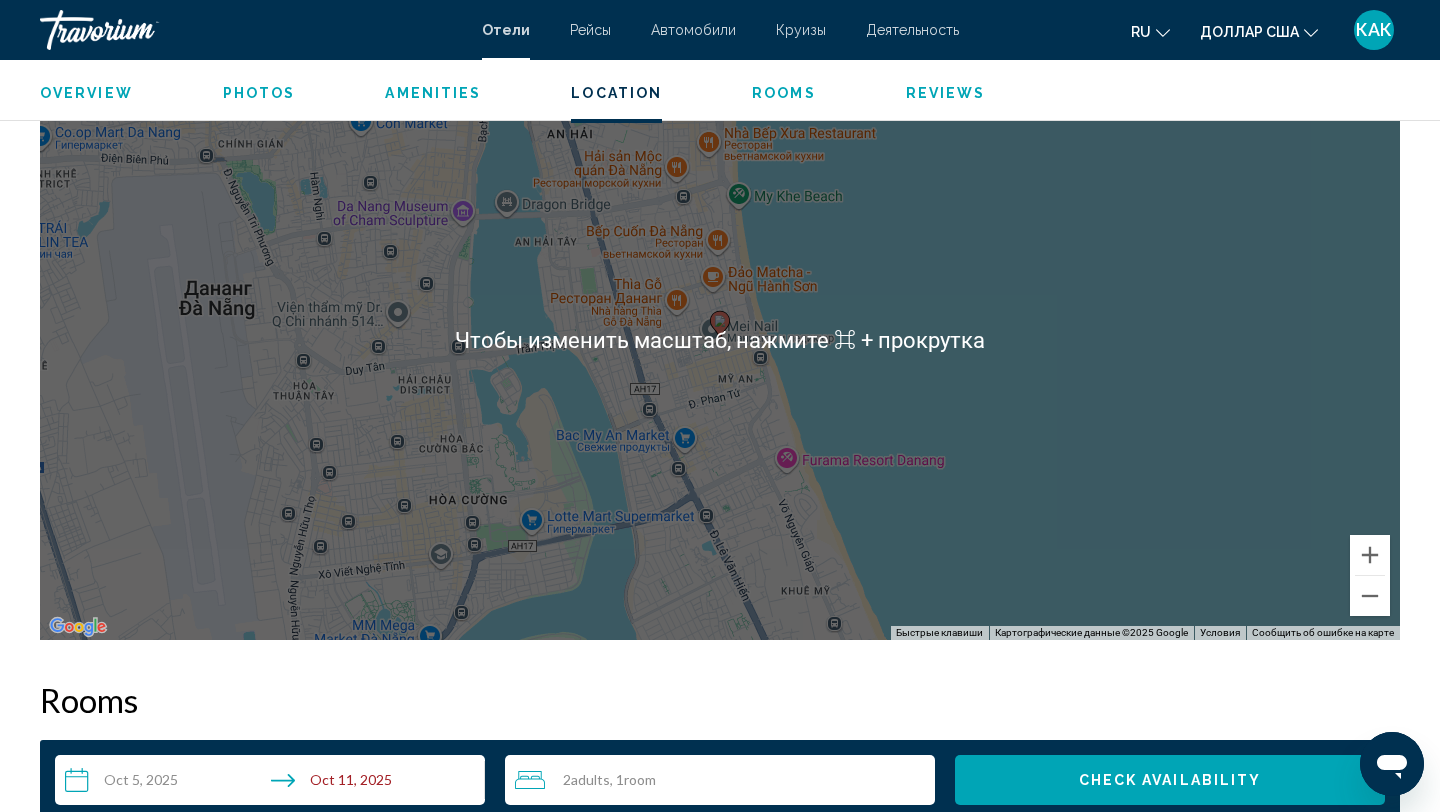 scroll, scrollTop: 1965, scrollLeft: 0, axis: vertical 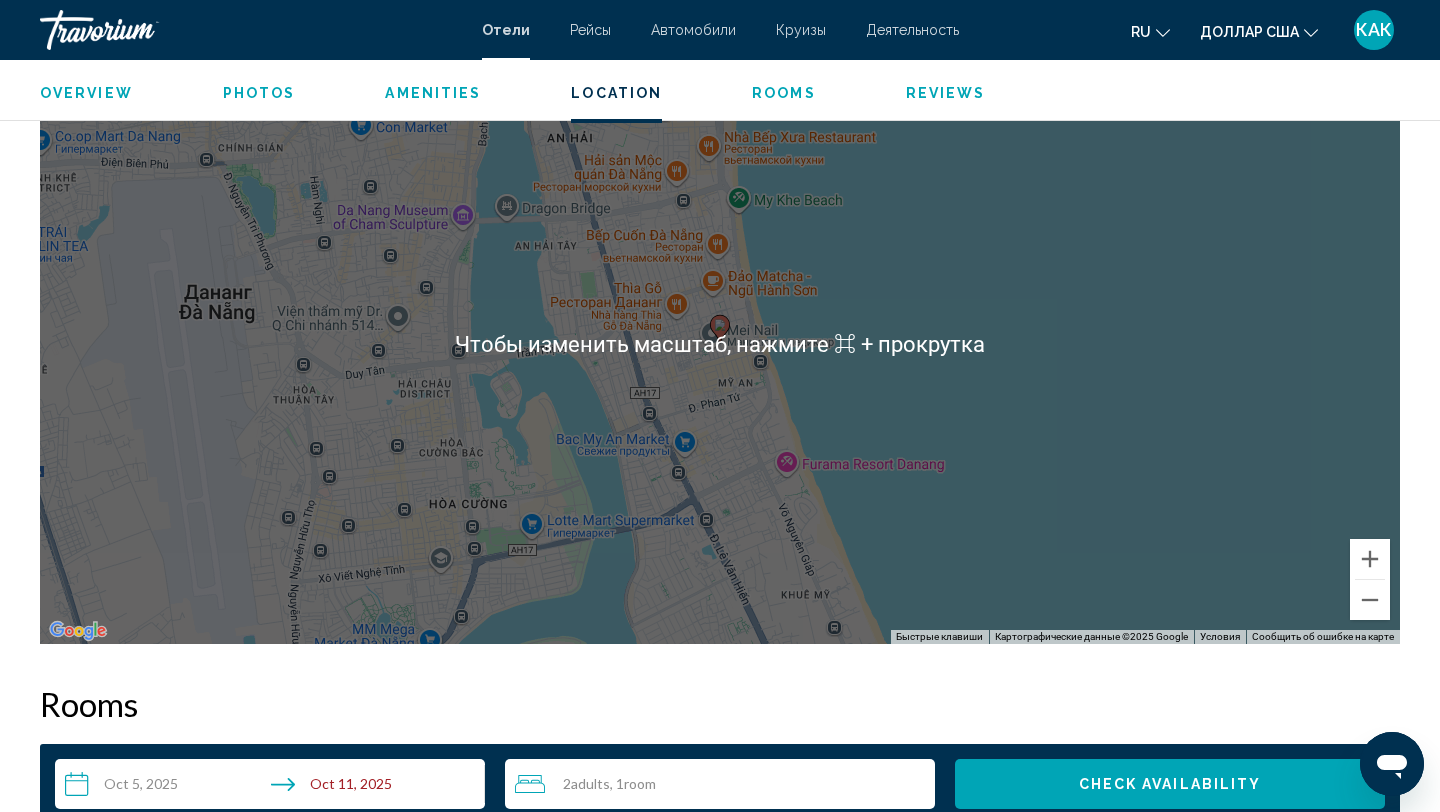 click on "Чтобы активировать перетаскивание с помощью клавиатуры, нажмите Alt + Ввод. После этого перемещайте маркер, используя клавиши со стрелками. Чтобы завершить перетаскивание, нажмите клавишу Ввод. Чтобы отменить действие, нажмите клавишу Esc." at bounding box center (720, 344) 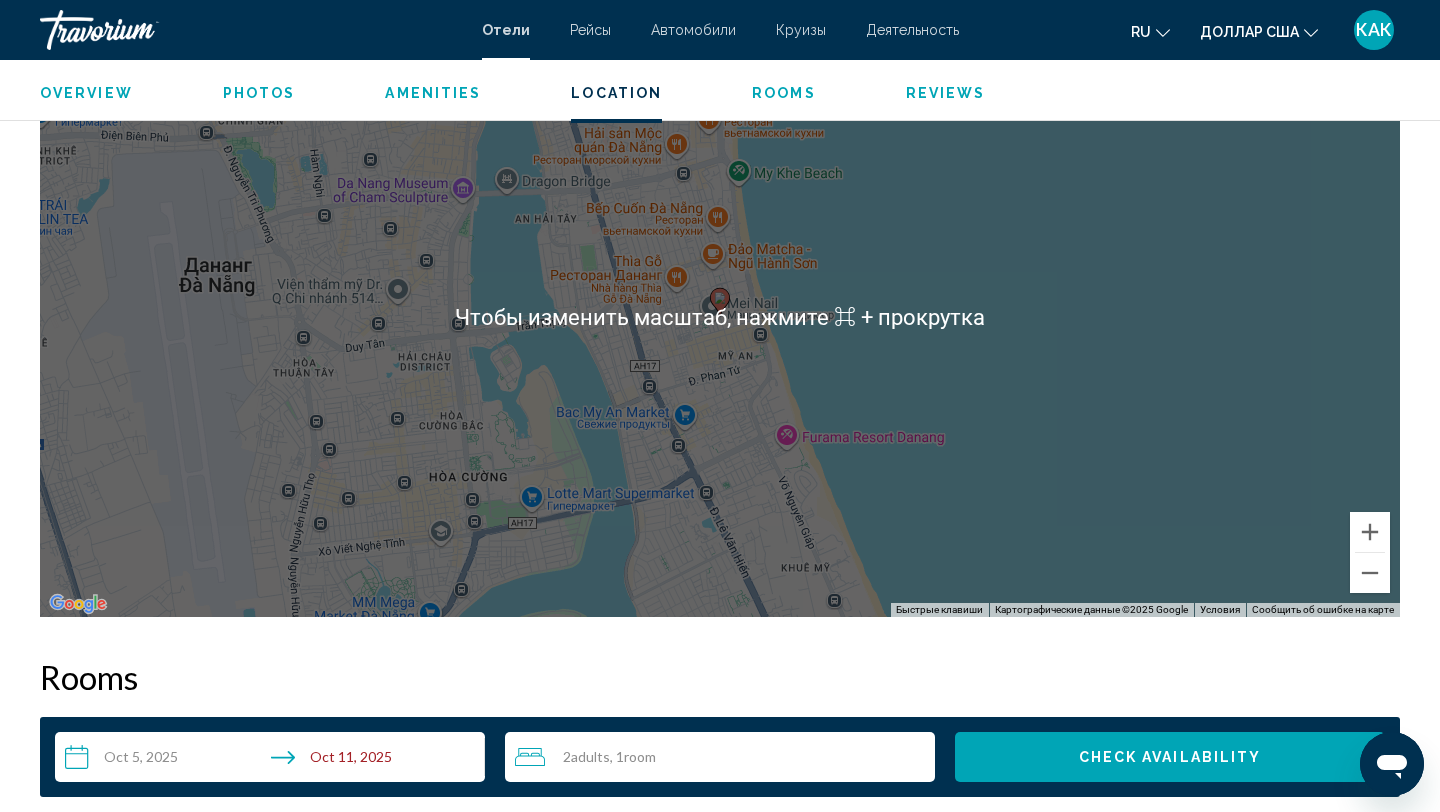scroll, scrollTop: 1964, scrollLeft: 0, axis: vertical 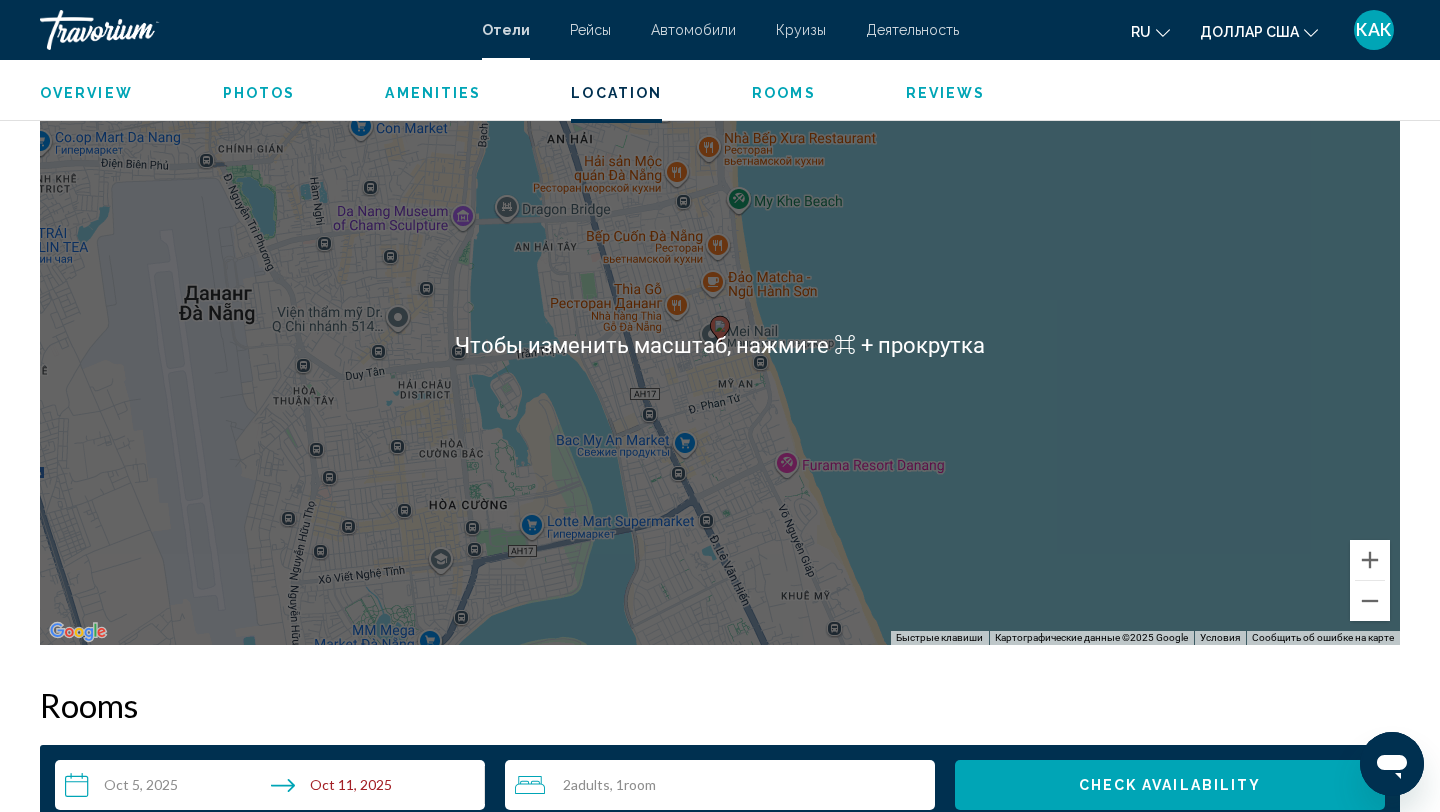 click on "Чтобы активировать перетаскивание с помощью клавиатуры, нажмите Alt + Ввод. После этого перемещайте маркер, используя клавиши со стрелками. Чтобы завершить перетаскивание, нажмите клавишу Ввод. Чтобы отменить действие, нажмите клавишу Esc." at bounding box center (720, 345) 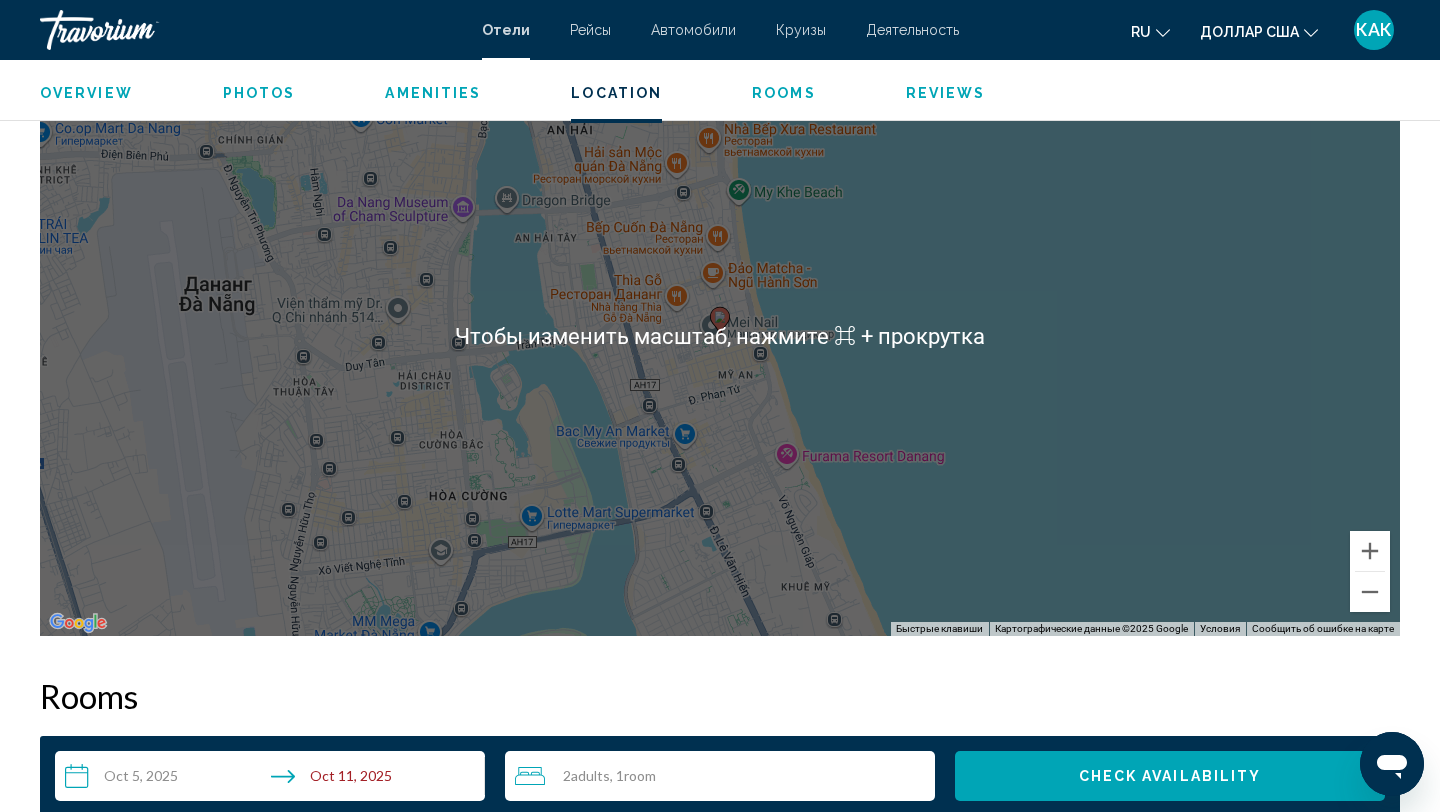 scroll, scrollTop: 1961, scrollLeft: 0, axis: vertical 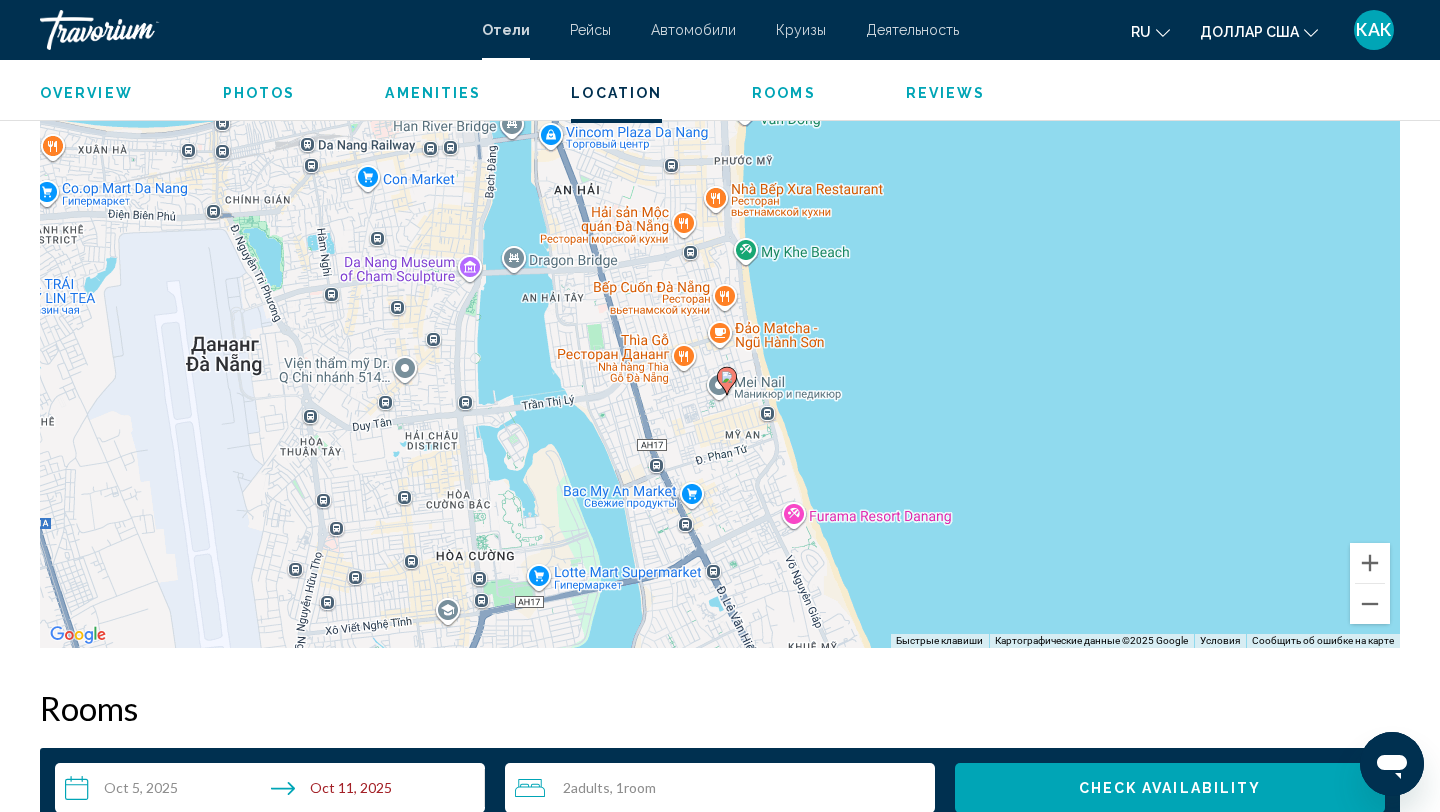 drag, startPoint x: 846, startPoint y: 301, endPoint x: 856, endPoint y: 376, distance: 75.66373 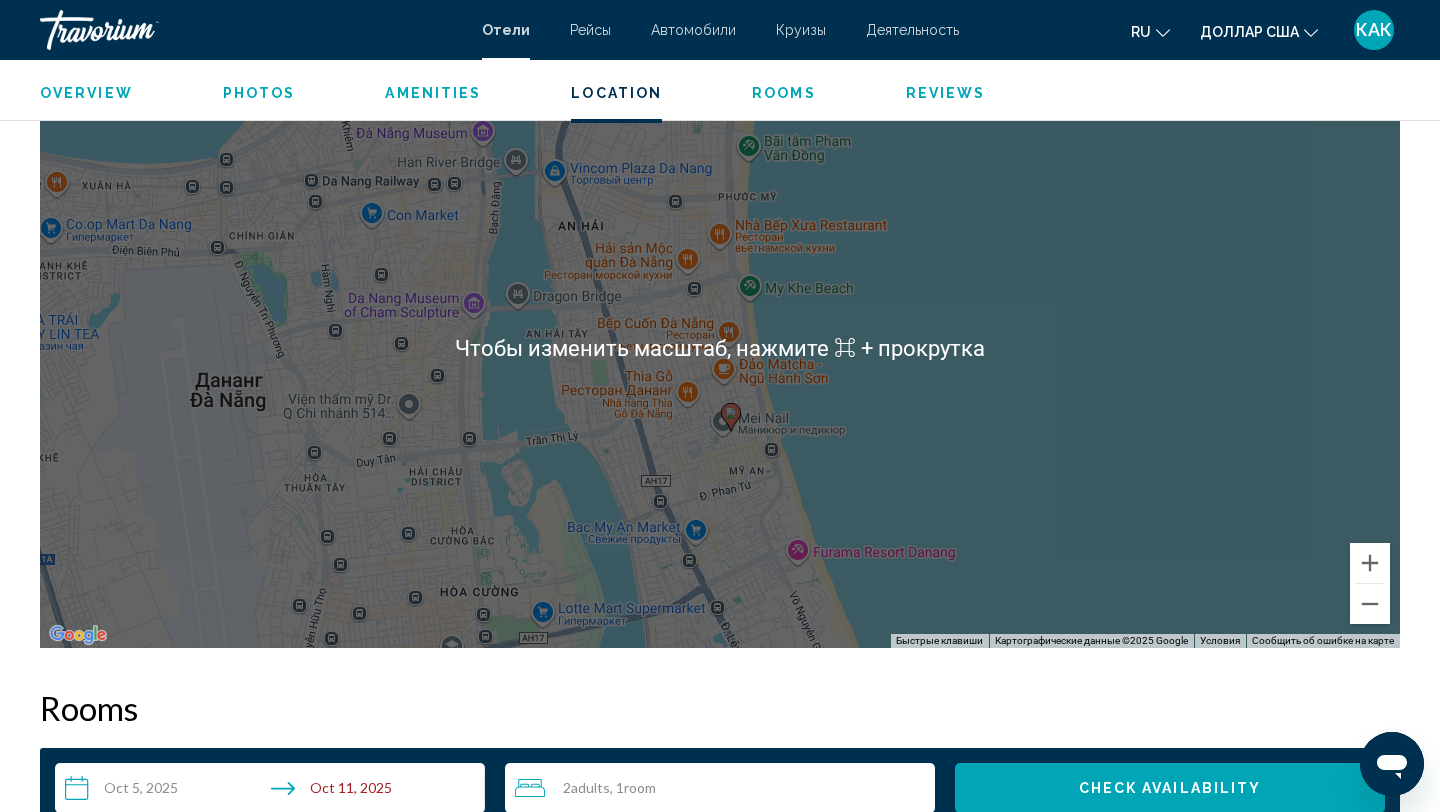 scroll, scrollTop: 1950, scrollLeft: 0, axis: vertical 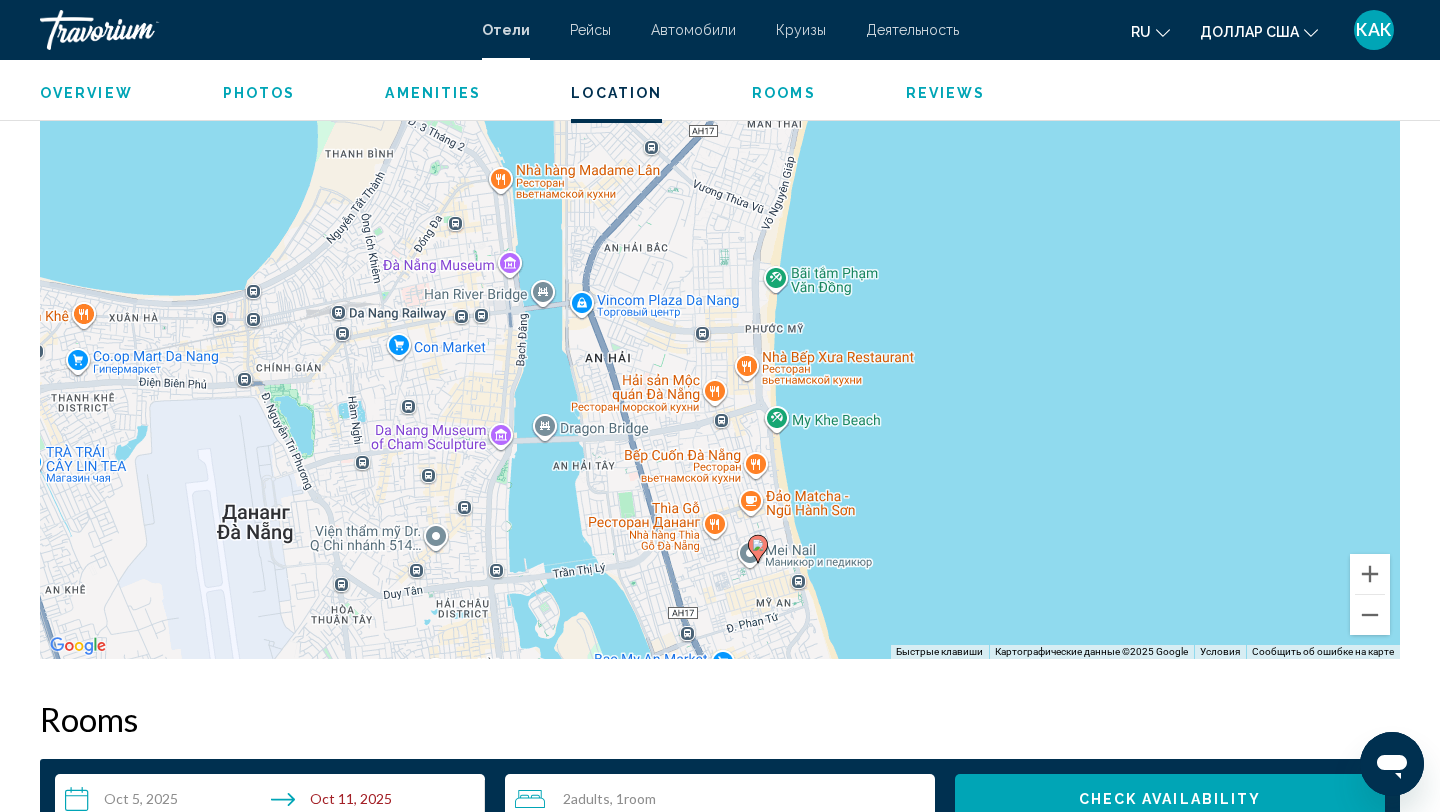 drag, startPoint x: 862, startPoint y: 377, endPoint x: 889, endPoint y: 501, distance: 126.90548 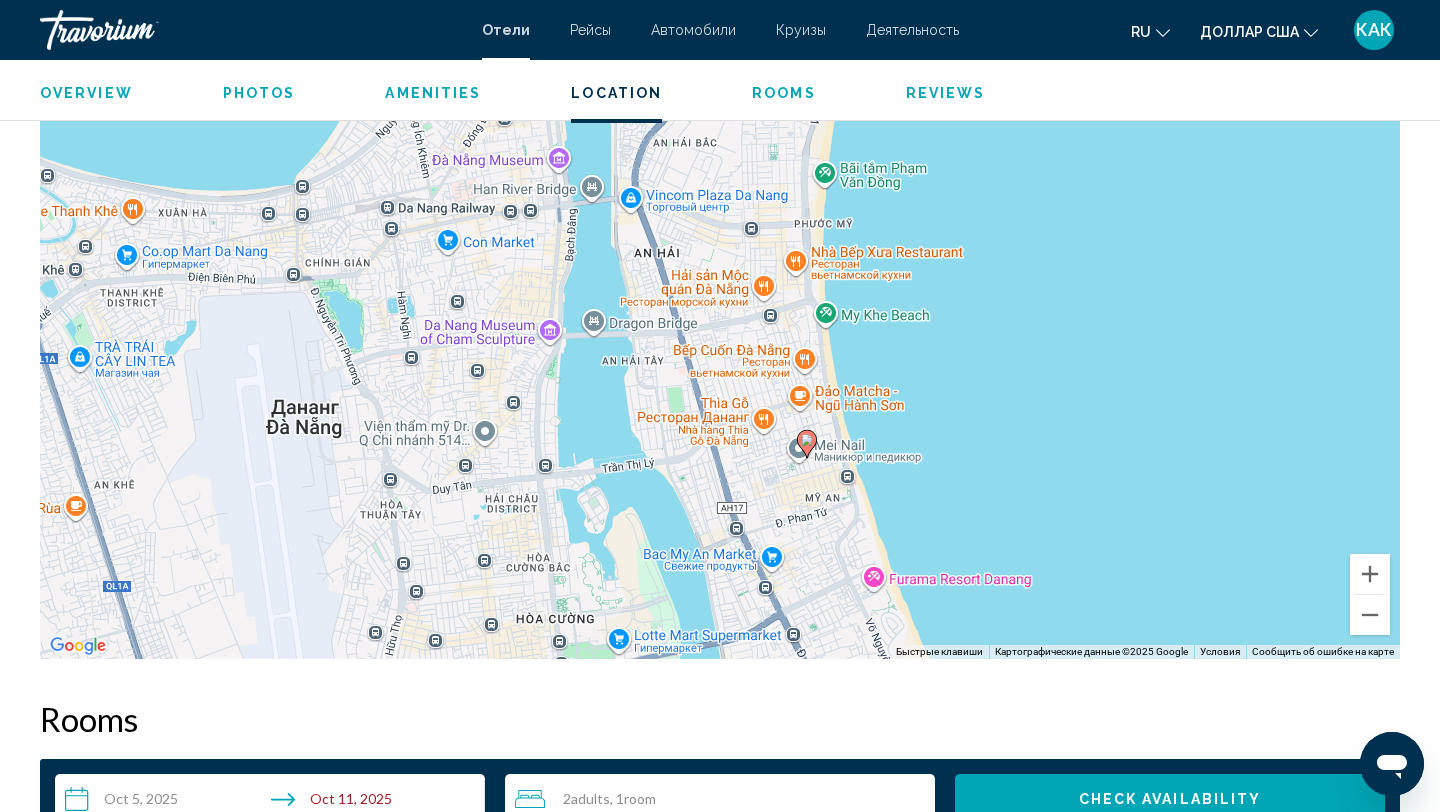 drag, startPoint x: 811, startPoint y: 441, endPoint x: 861, endPoint y: 329, distance: 122.653984 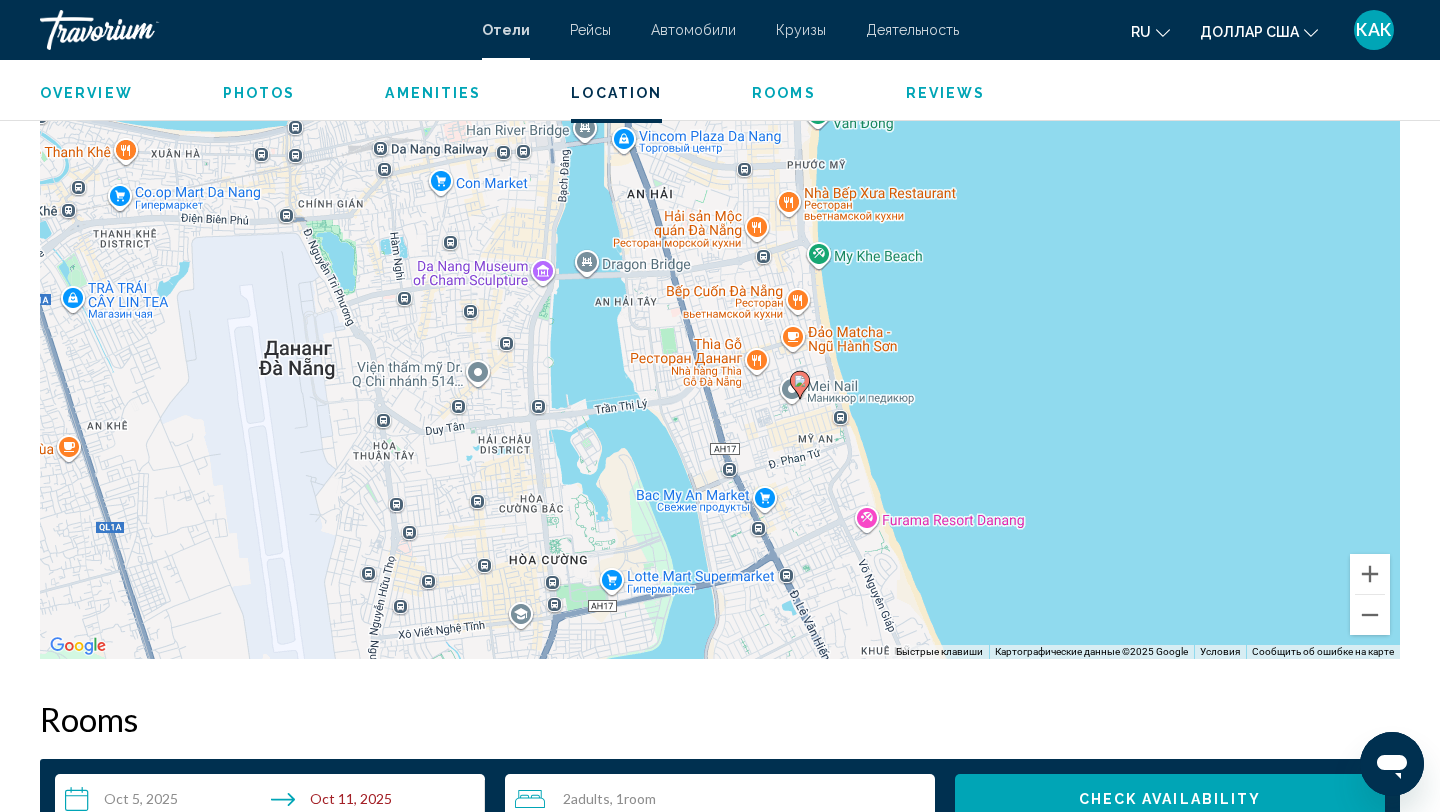 drag, startPoint x: 902, startPoint y: 458, endPoint x: 889, endPoint y: 375, distance: 84.0119 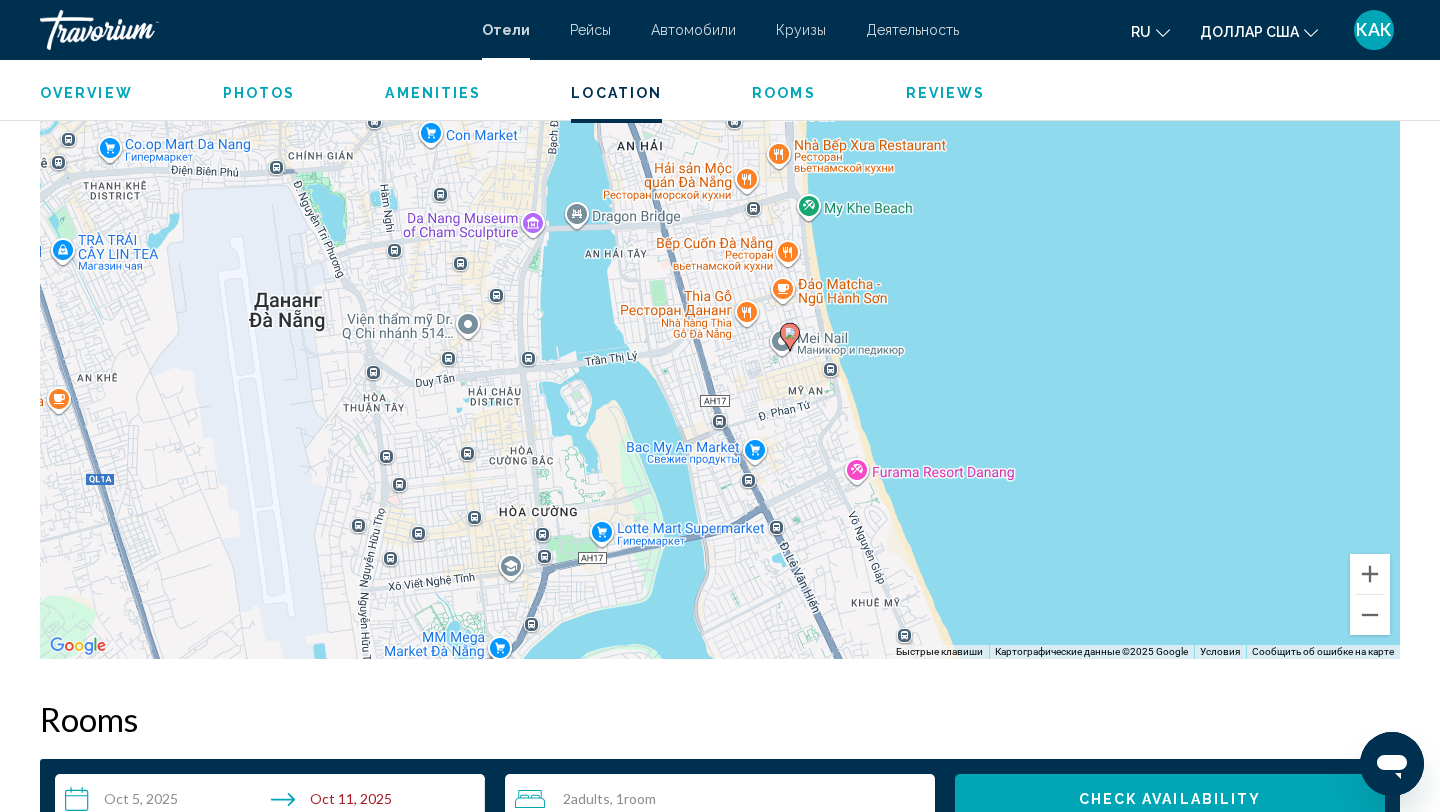 drag, startPoint x: 913, startPoint y: 437, endPoint x: 911, endPoint y: 418, distance: 19.104973 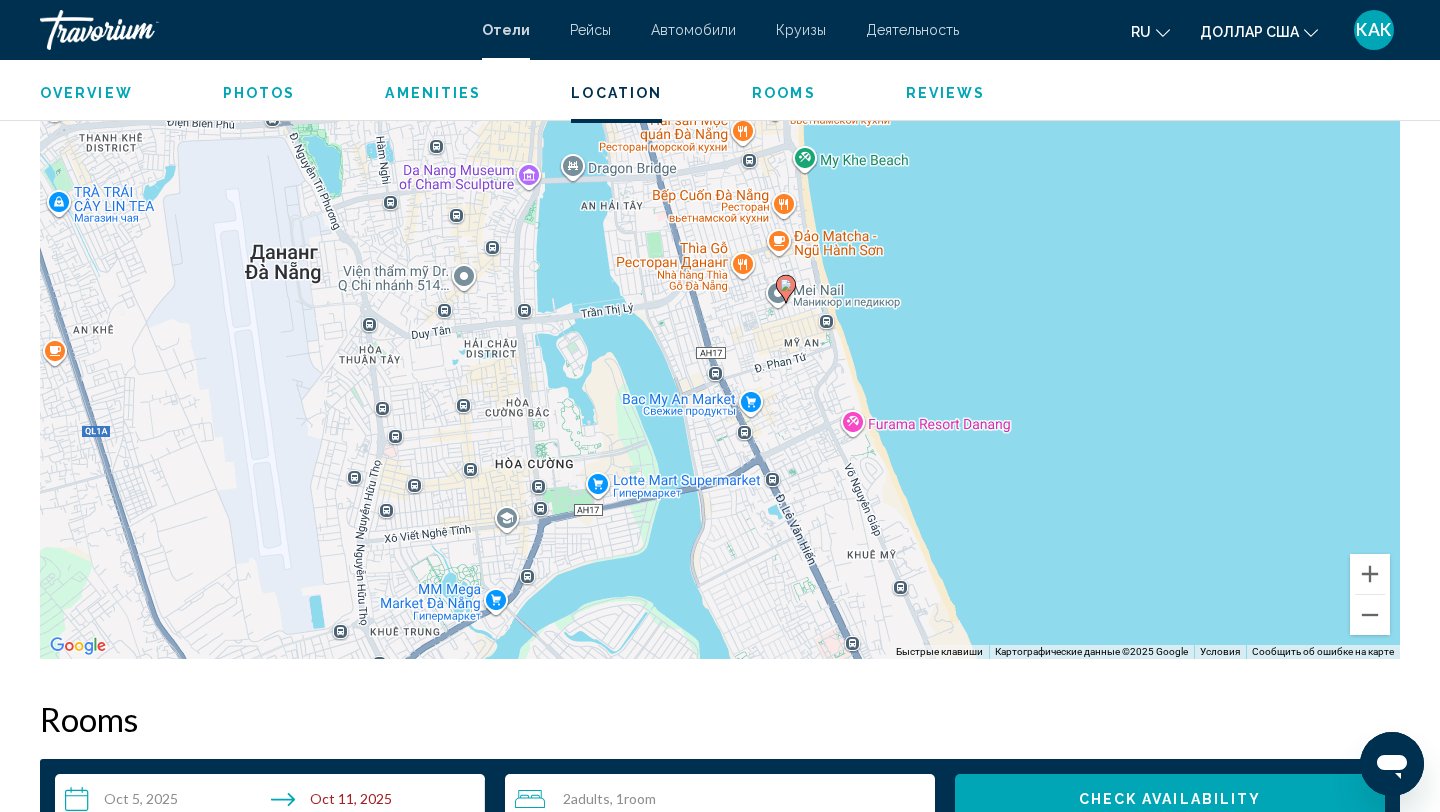 drag, startPoint x: 910, startPoint y: 418, endPoint x: 907, endPoint y: 367, distance: 51.088158 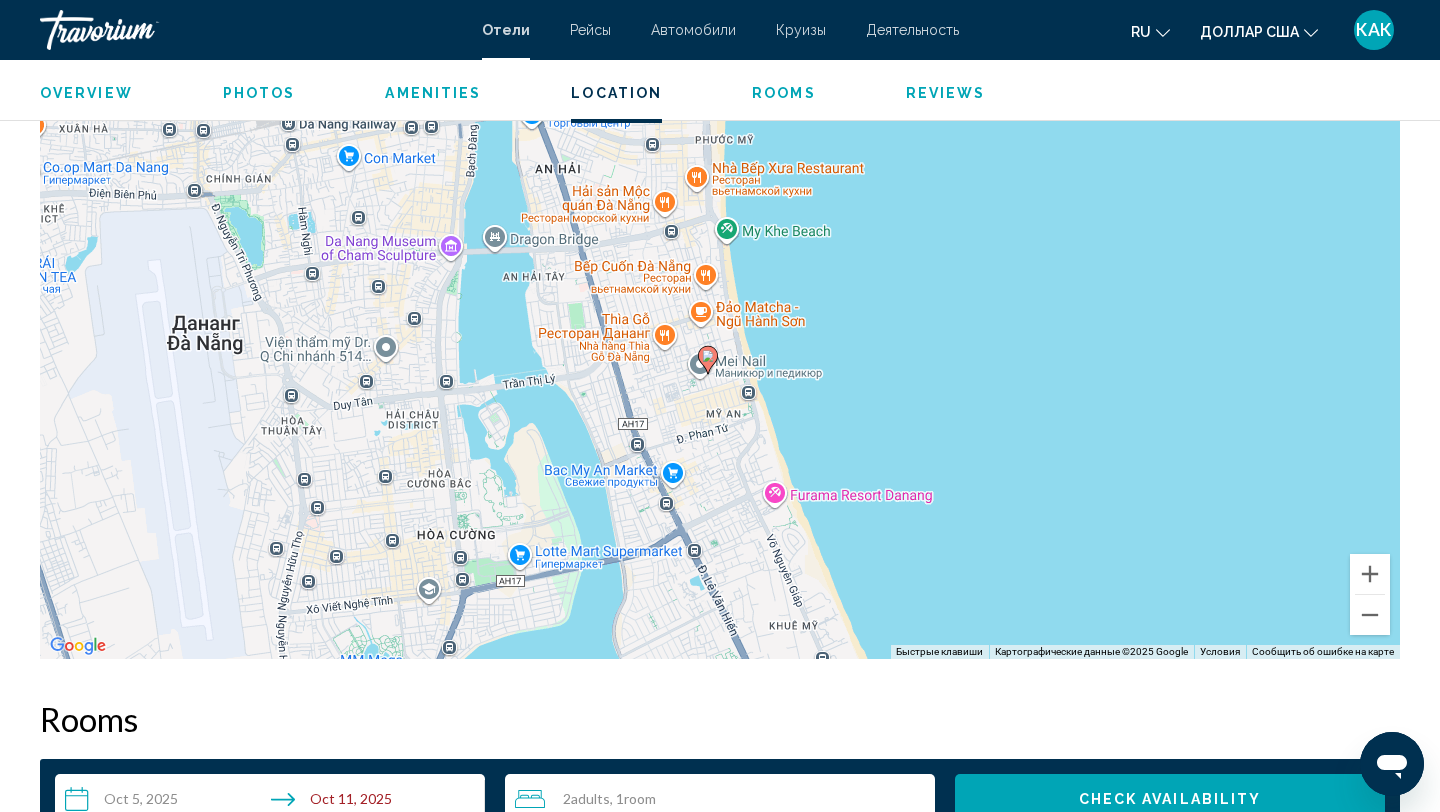 drag, startPoint x: 910, startPoint y: 368, endPoint x: 829, endPoint y: 437, distance: 106.404884 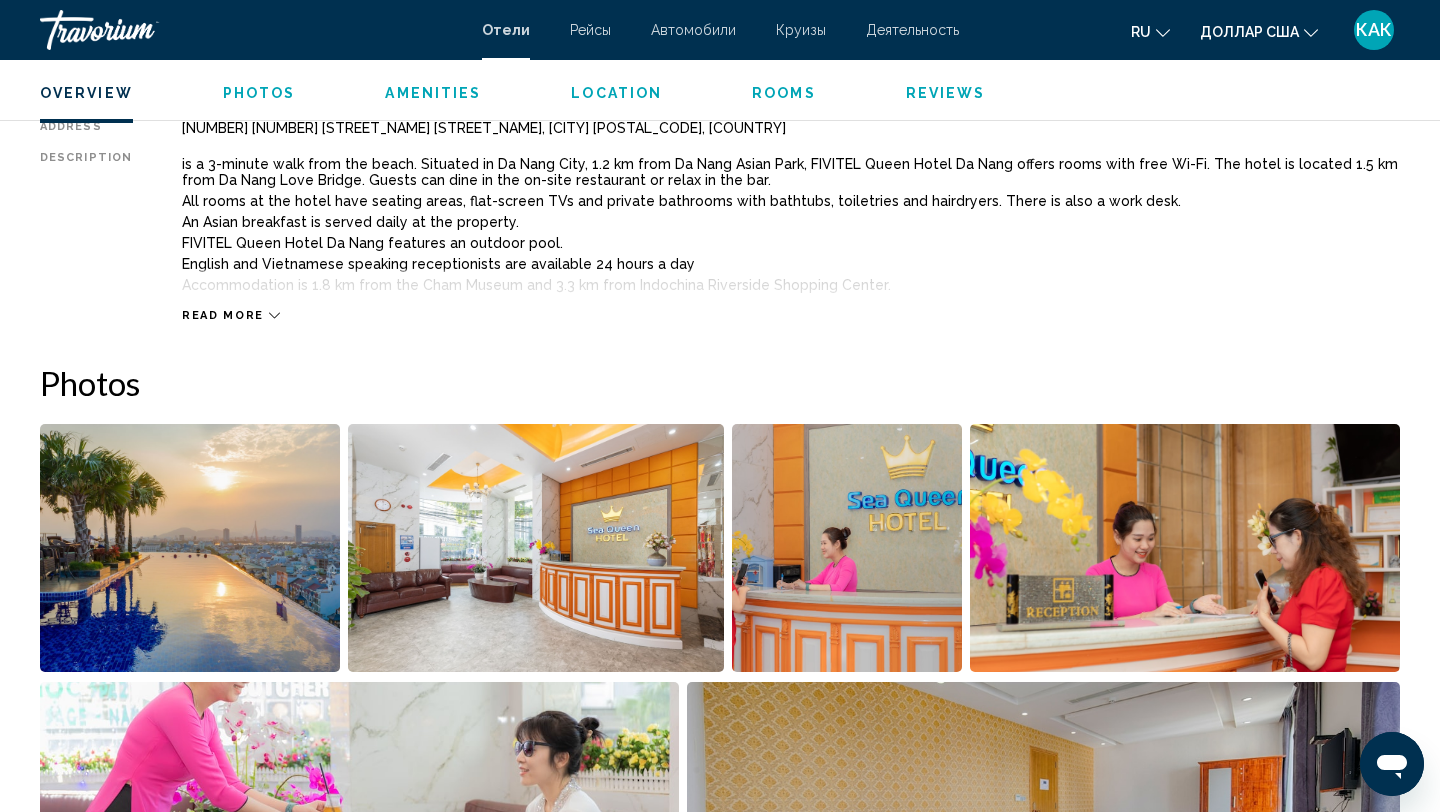 scroll, scrollTop: 773, scrollLeft: 0, axis: vertical 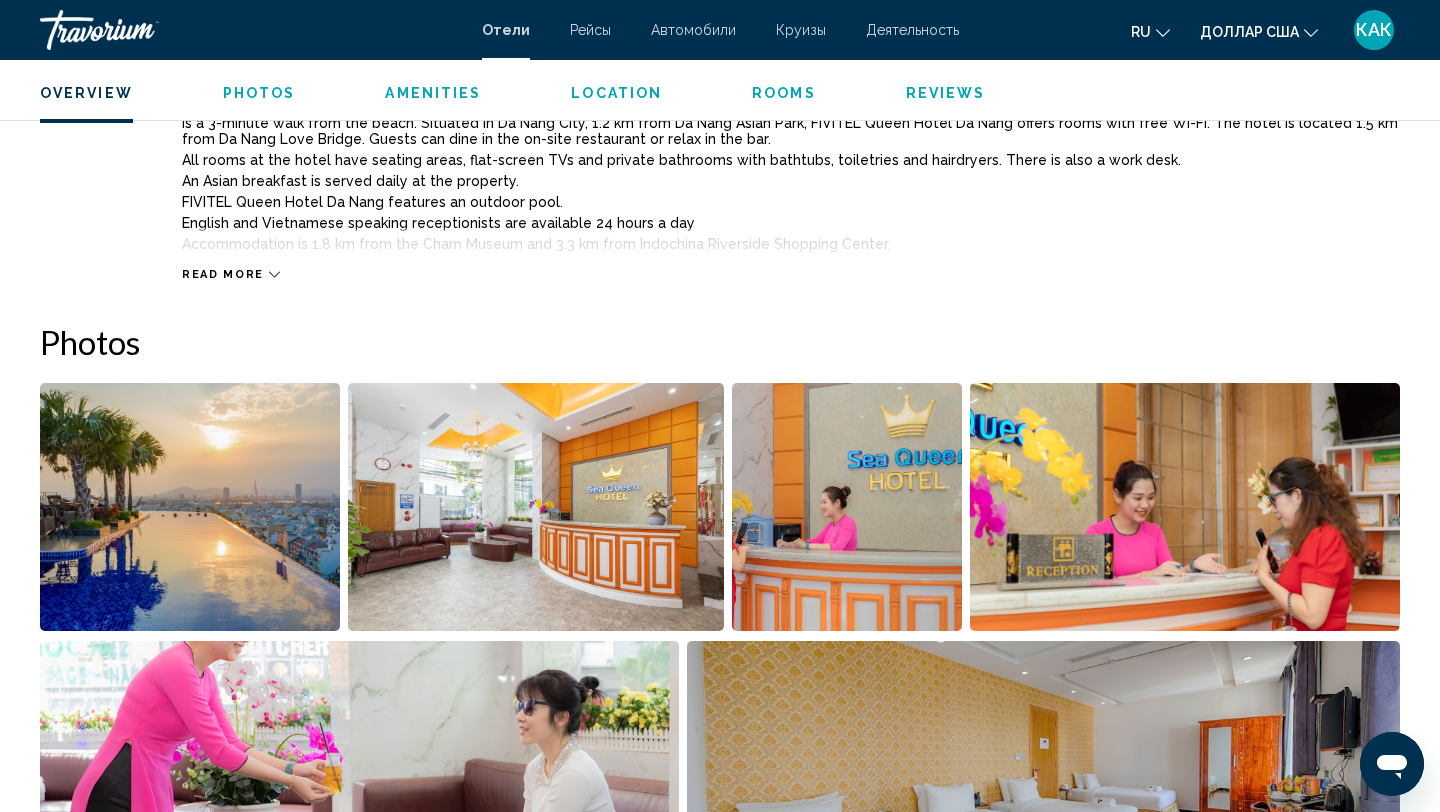 click at bounding box center [190, 507] 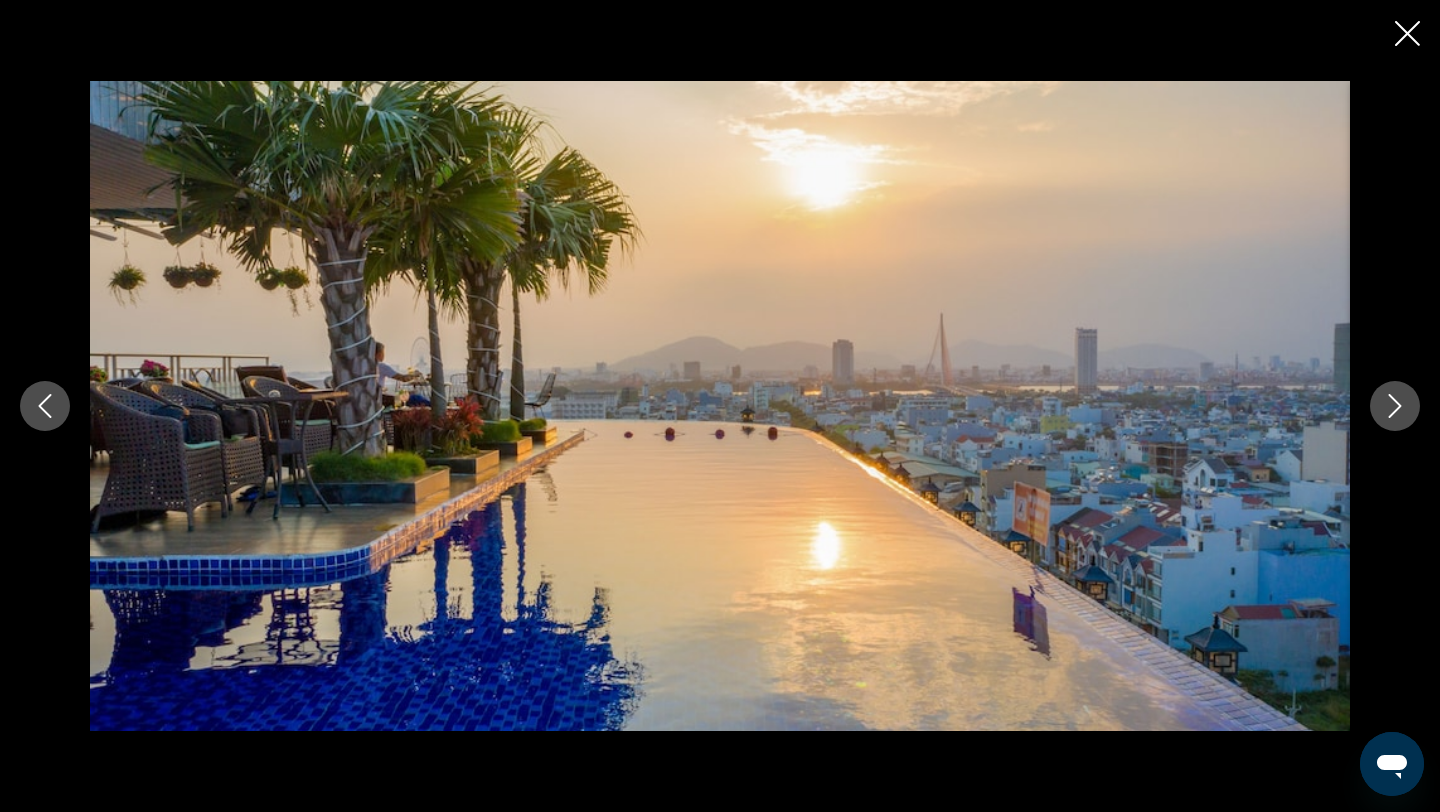 click 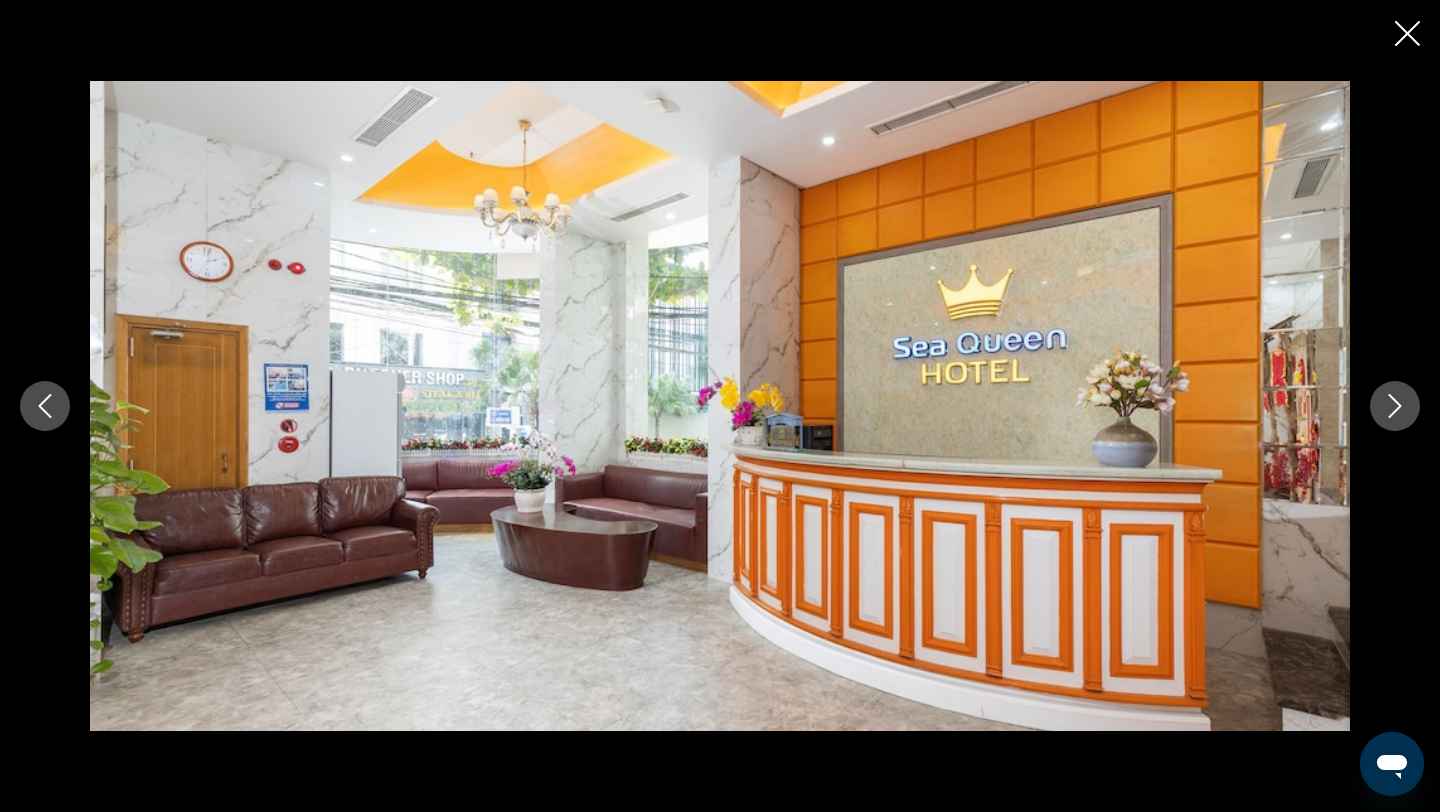 click 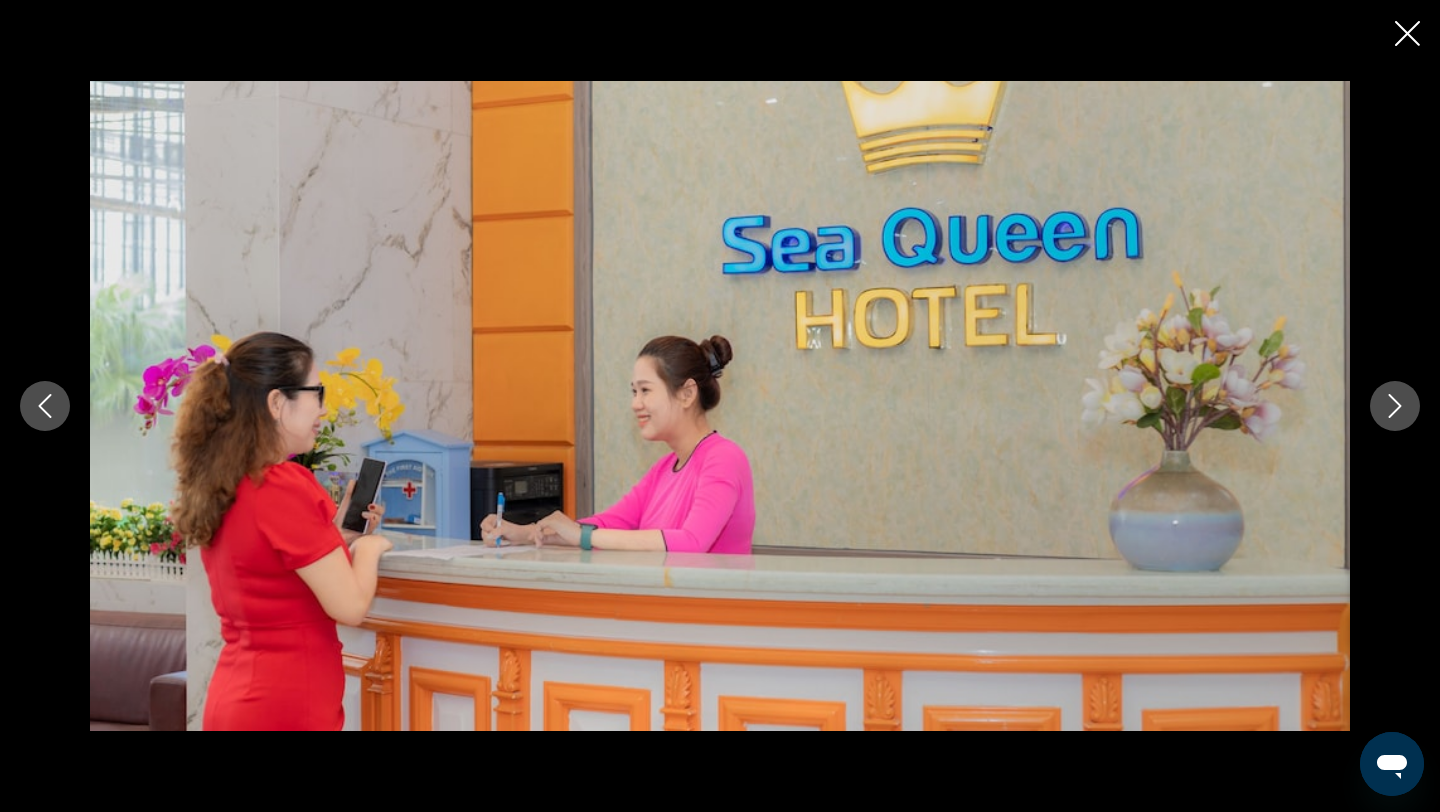 click 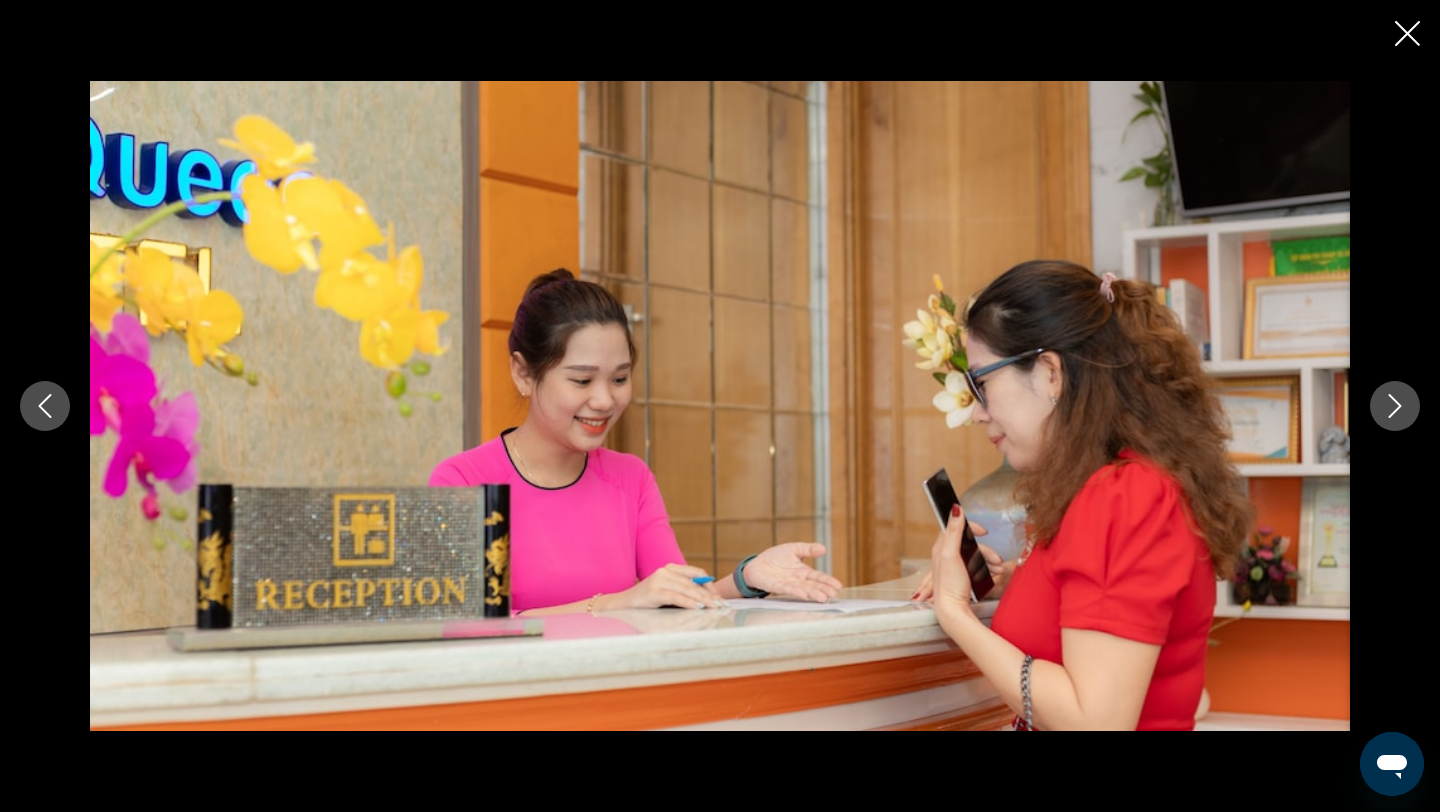 click 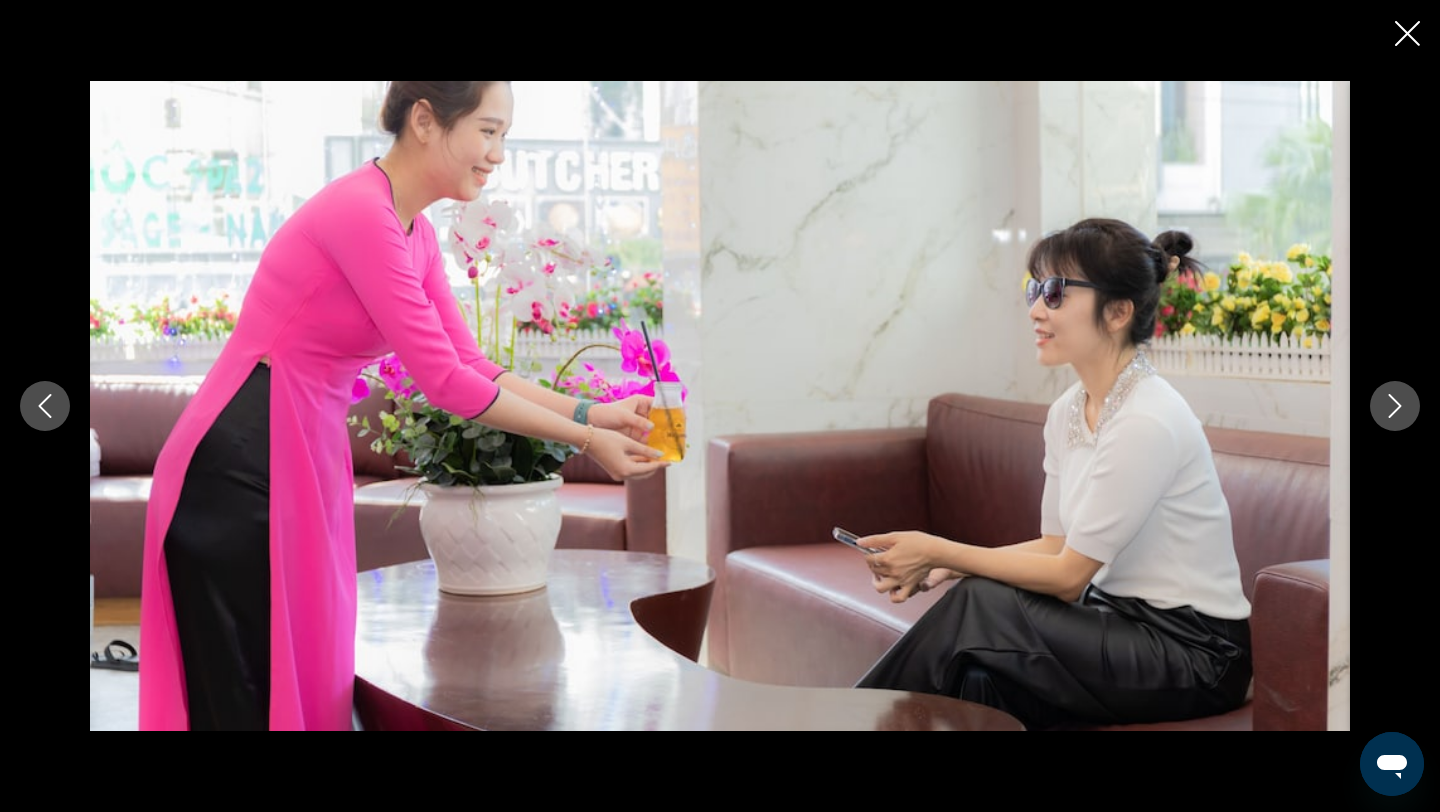click 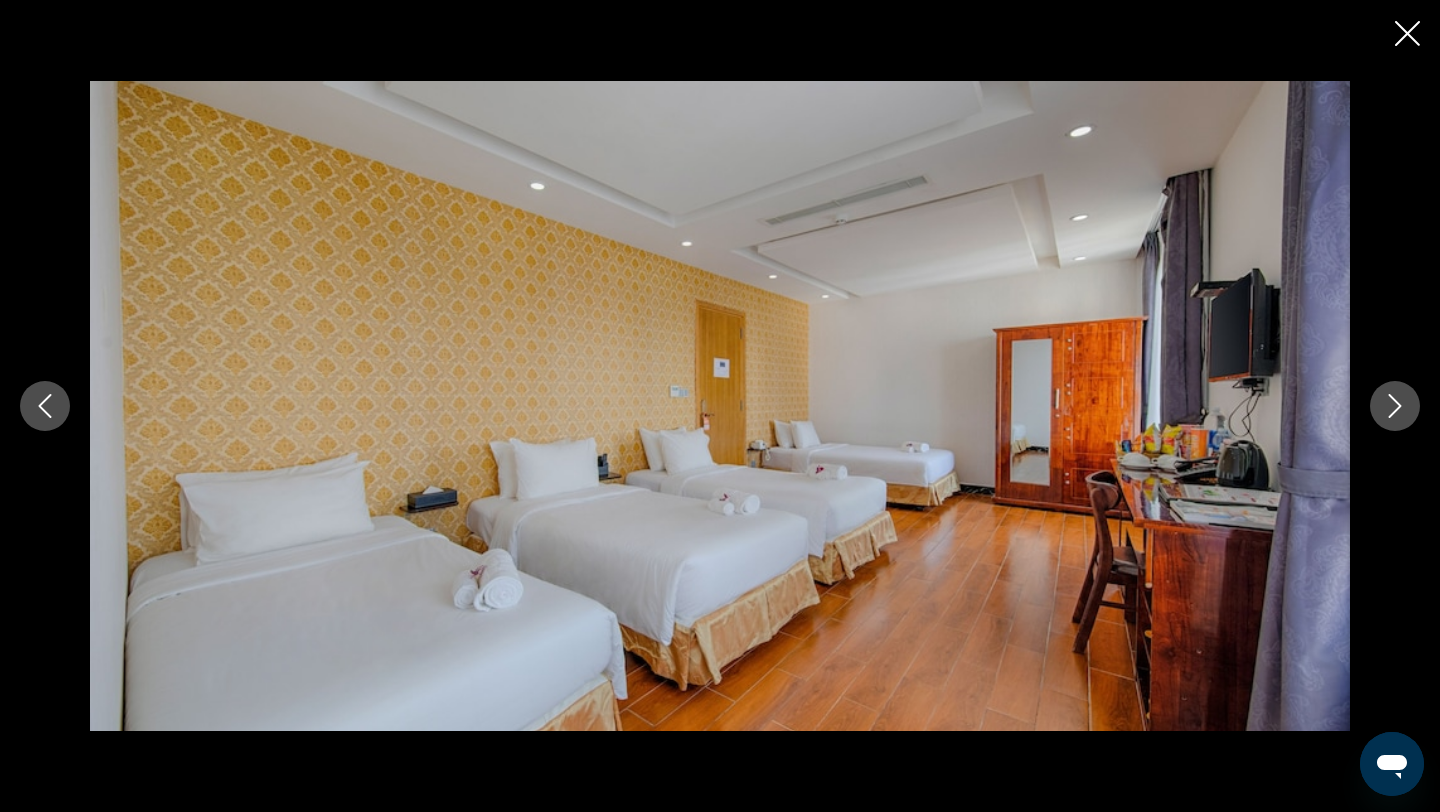 click 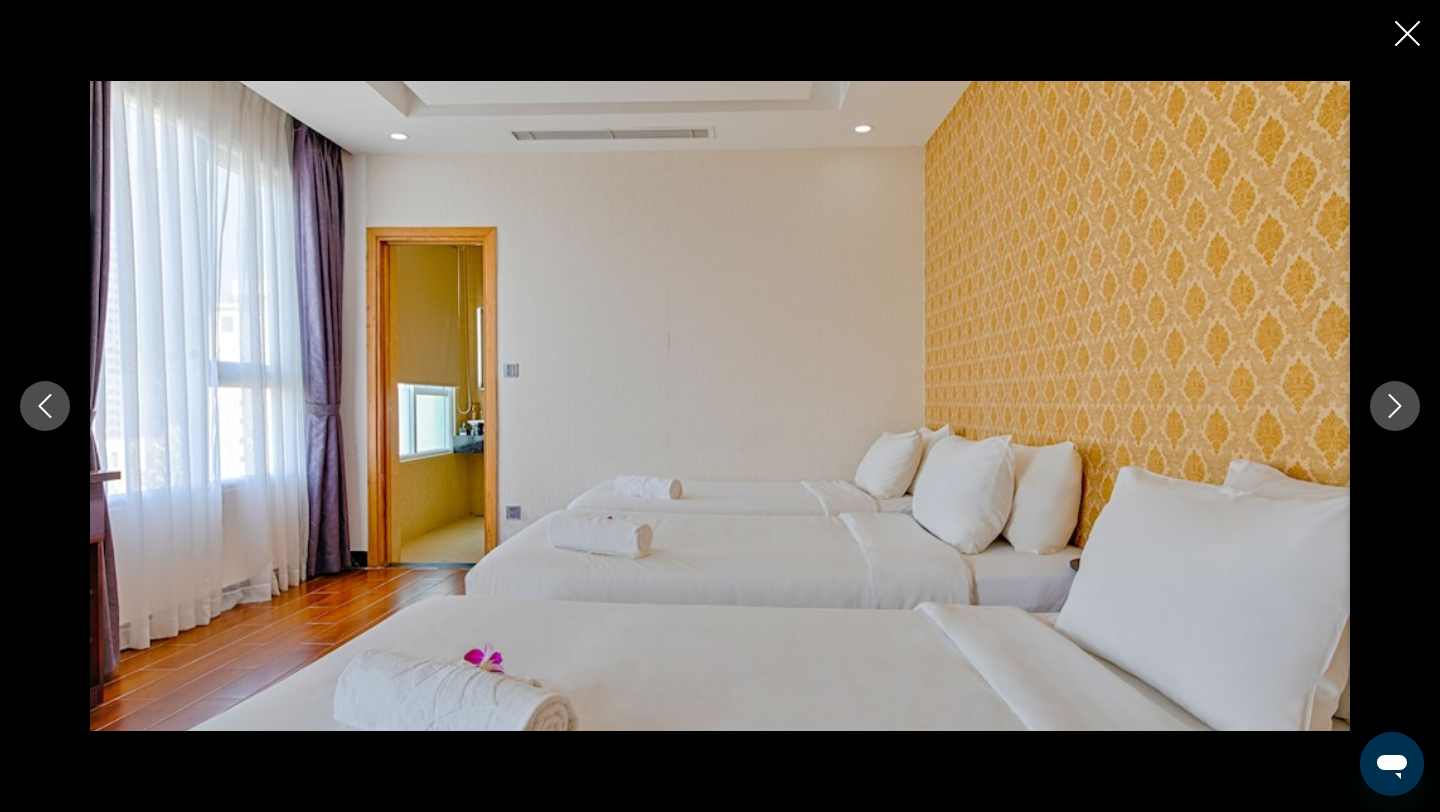 click 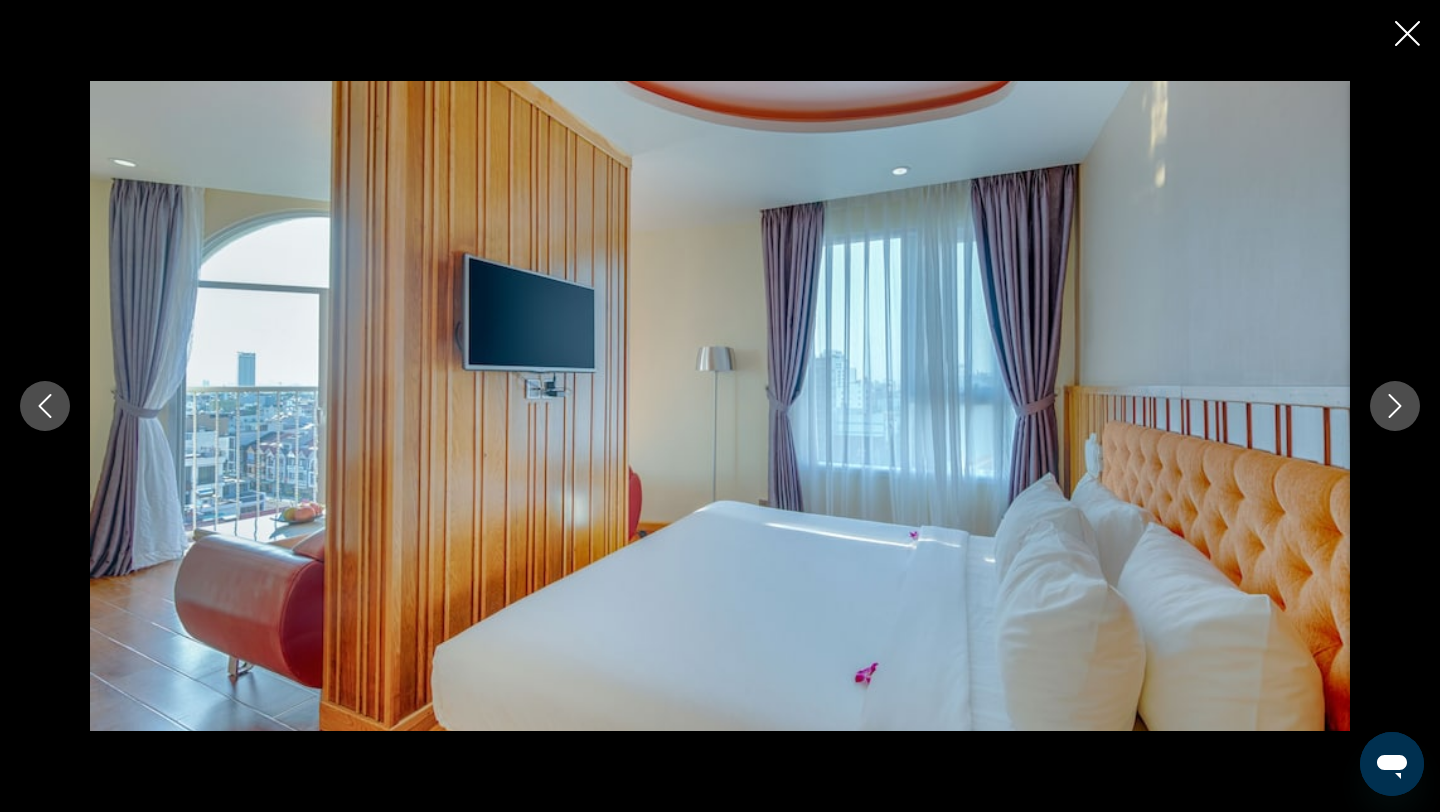 click 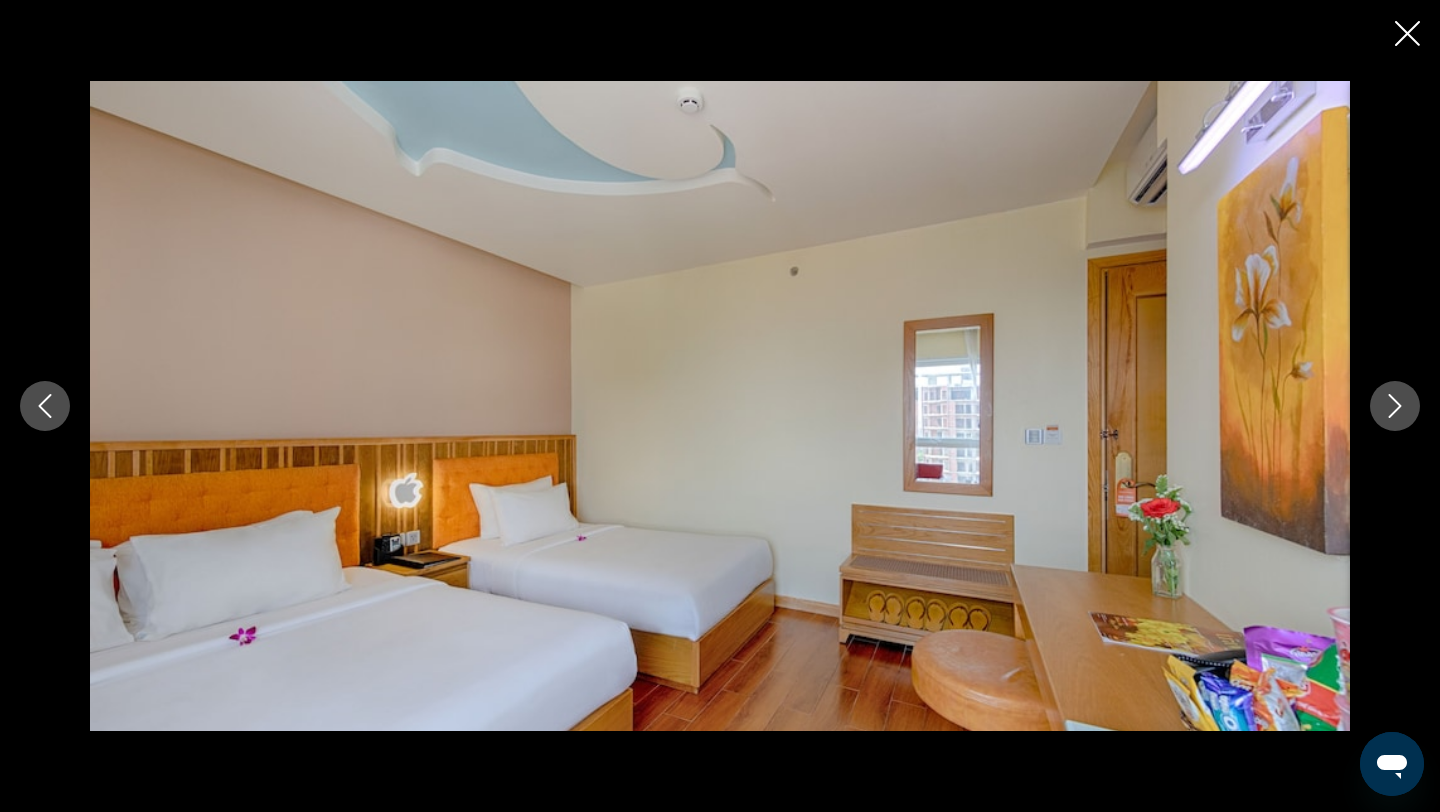 click 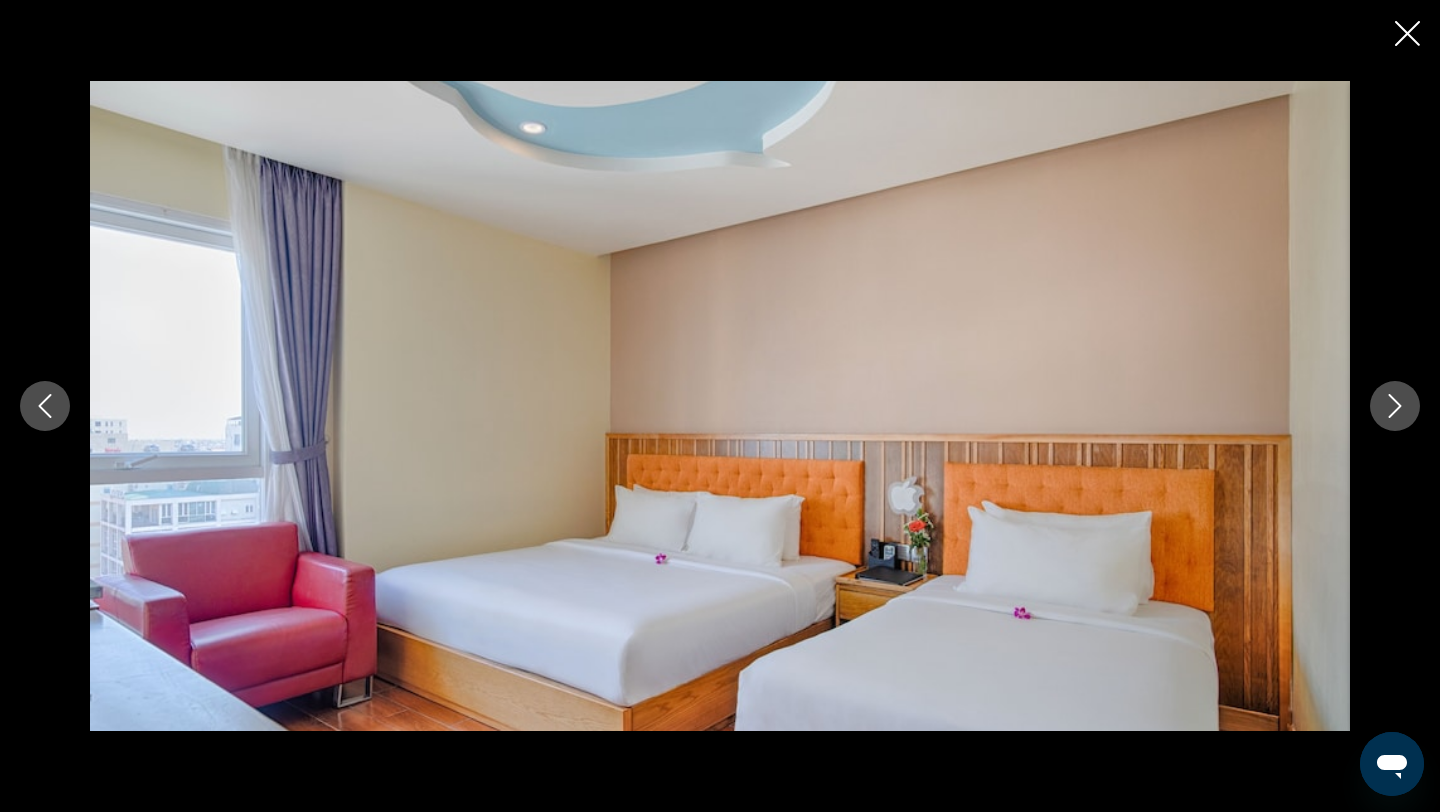 click 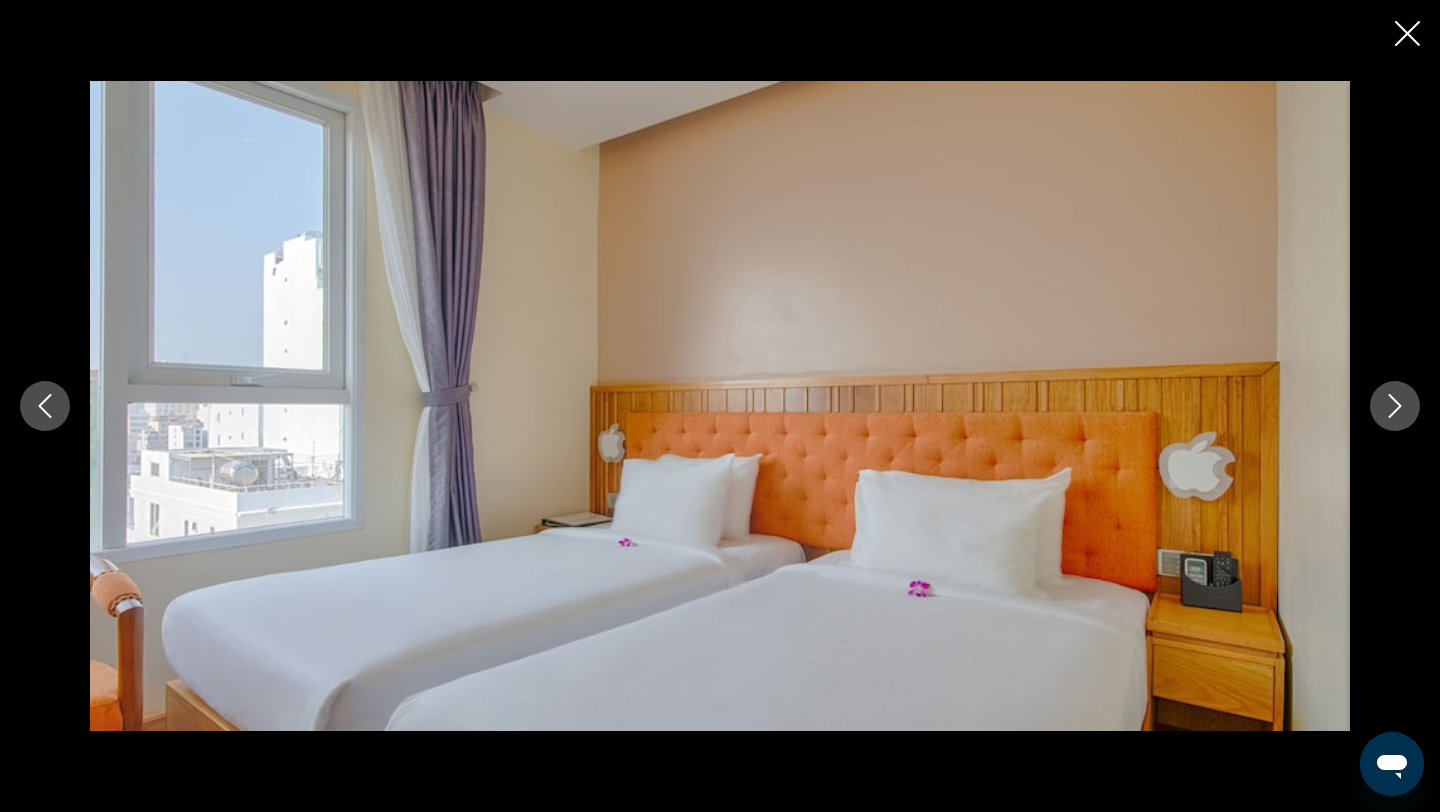 click 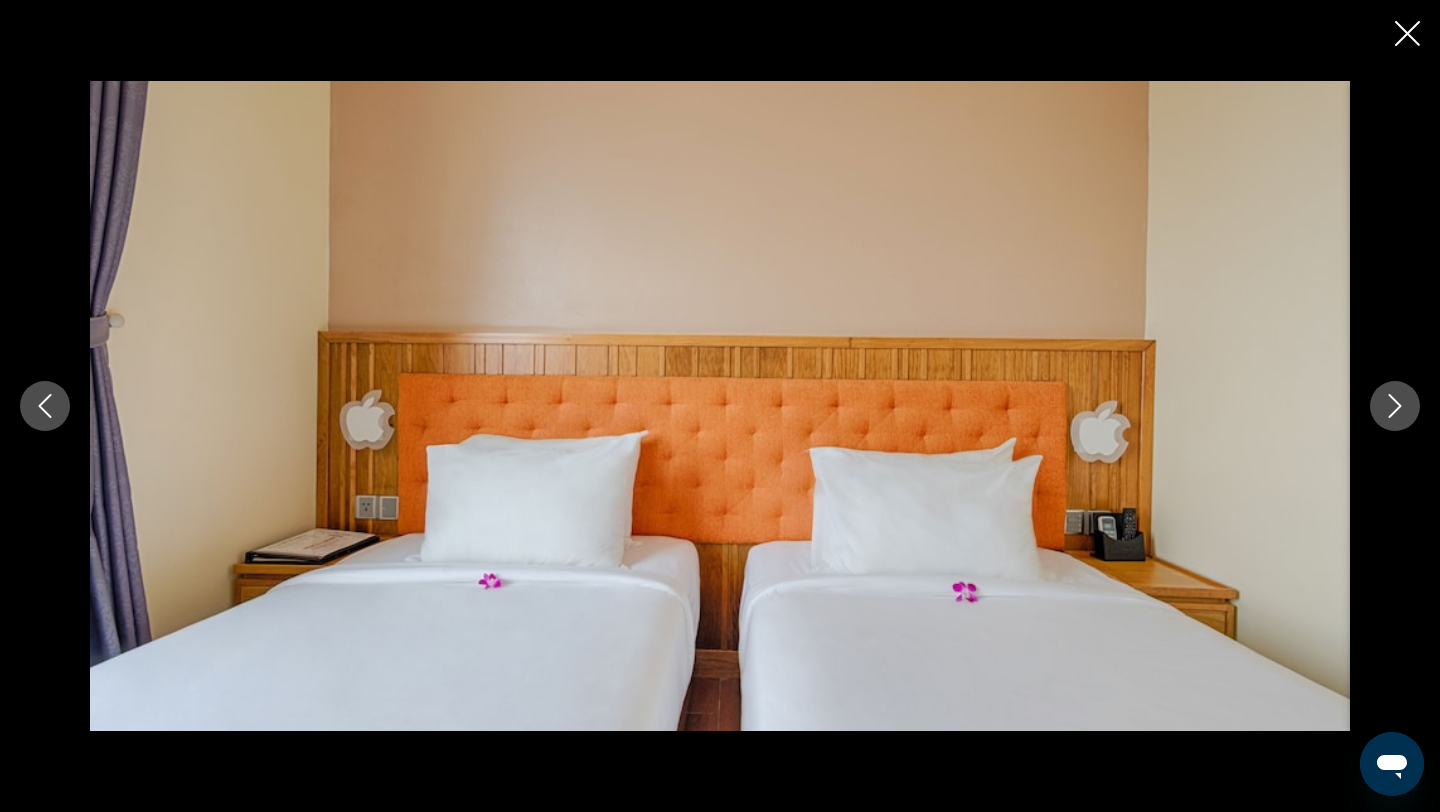 click 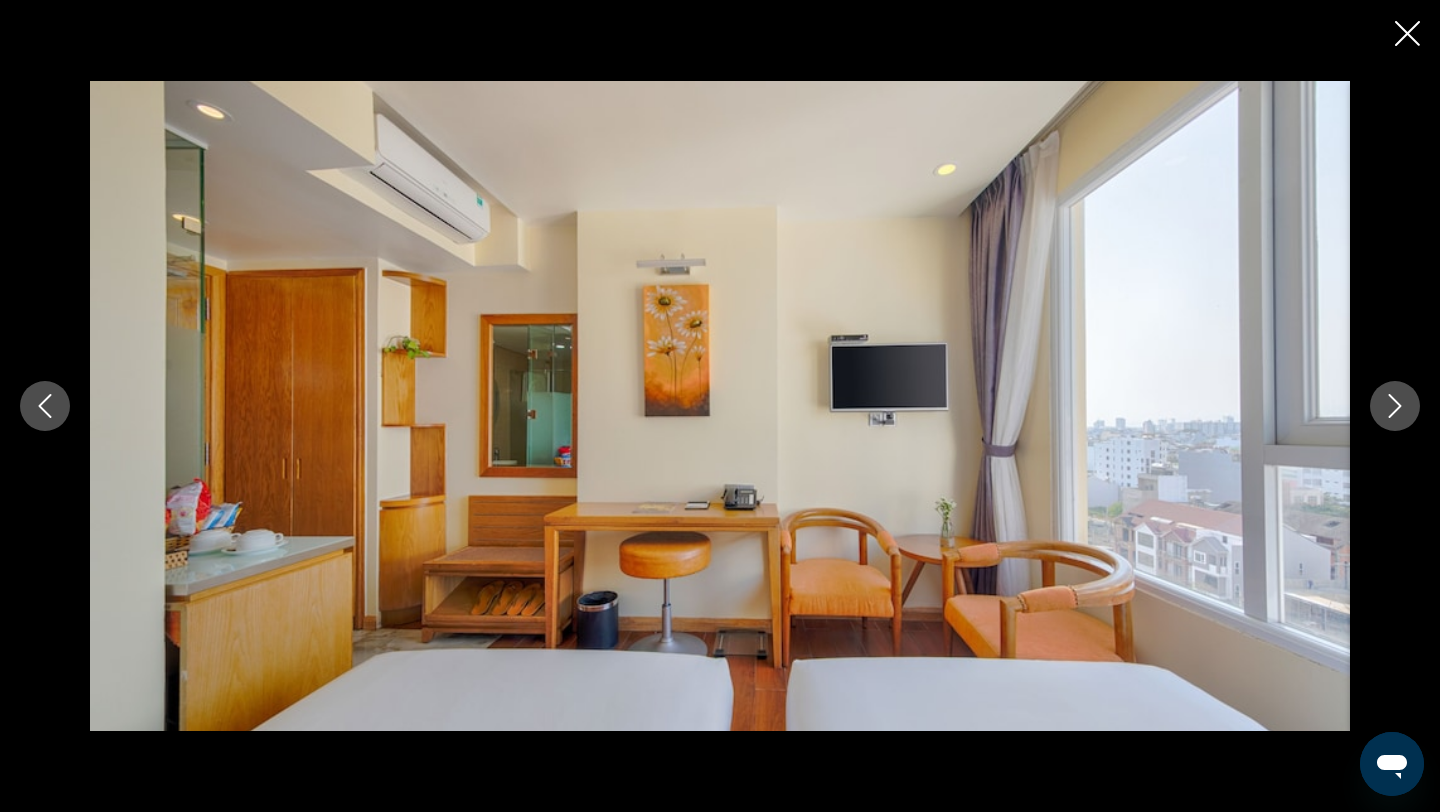 click 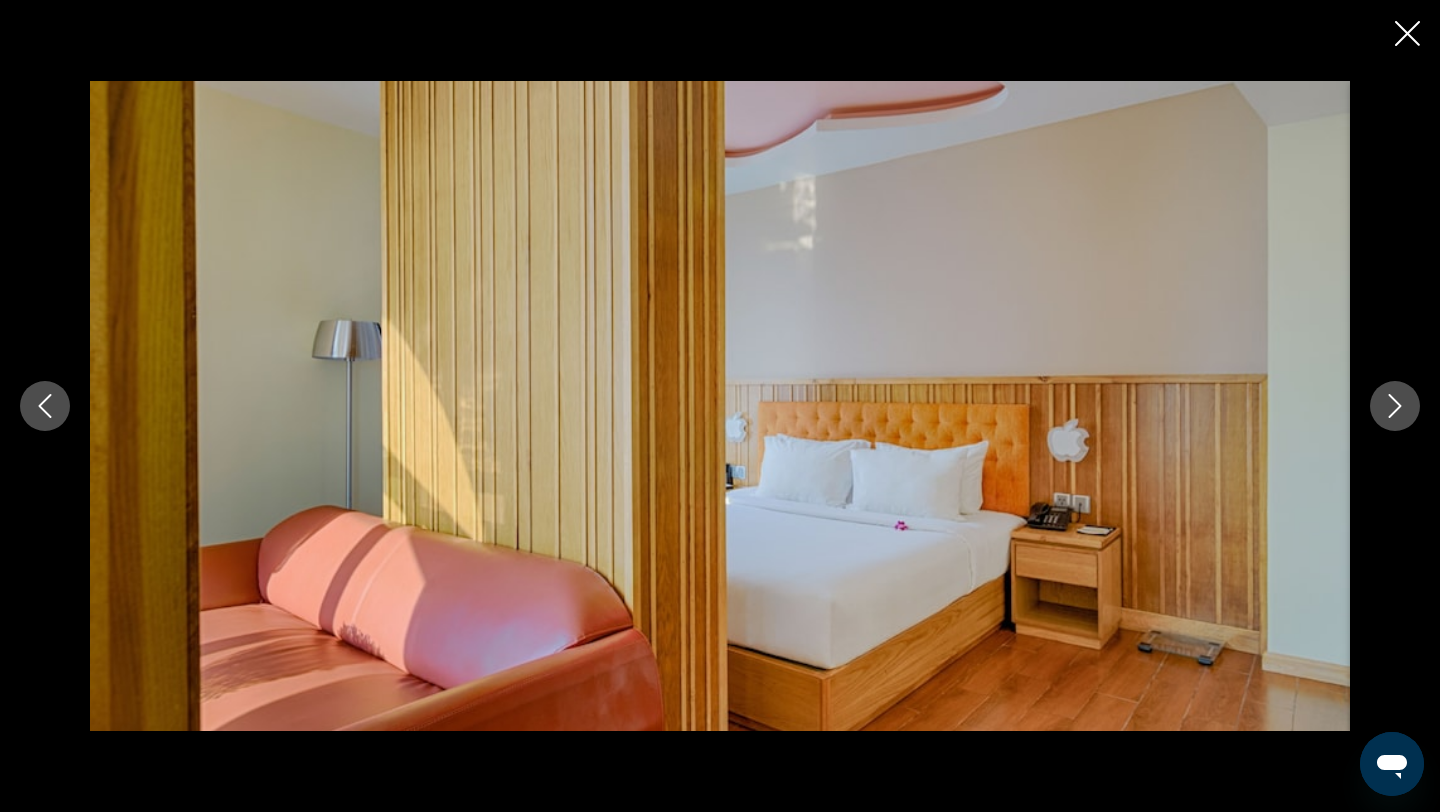 click 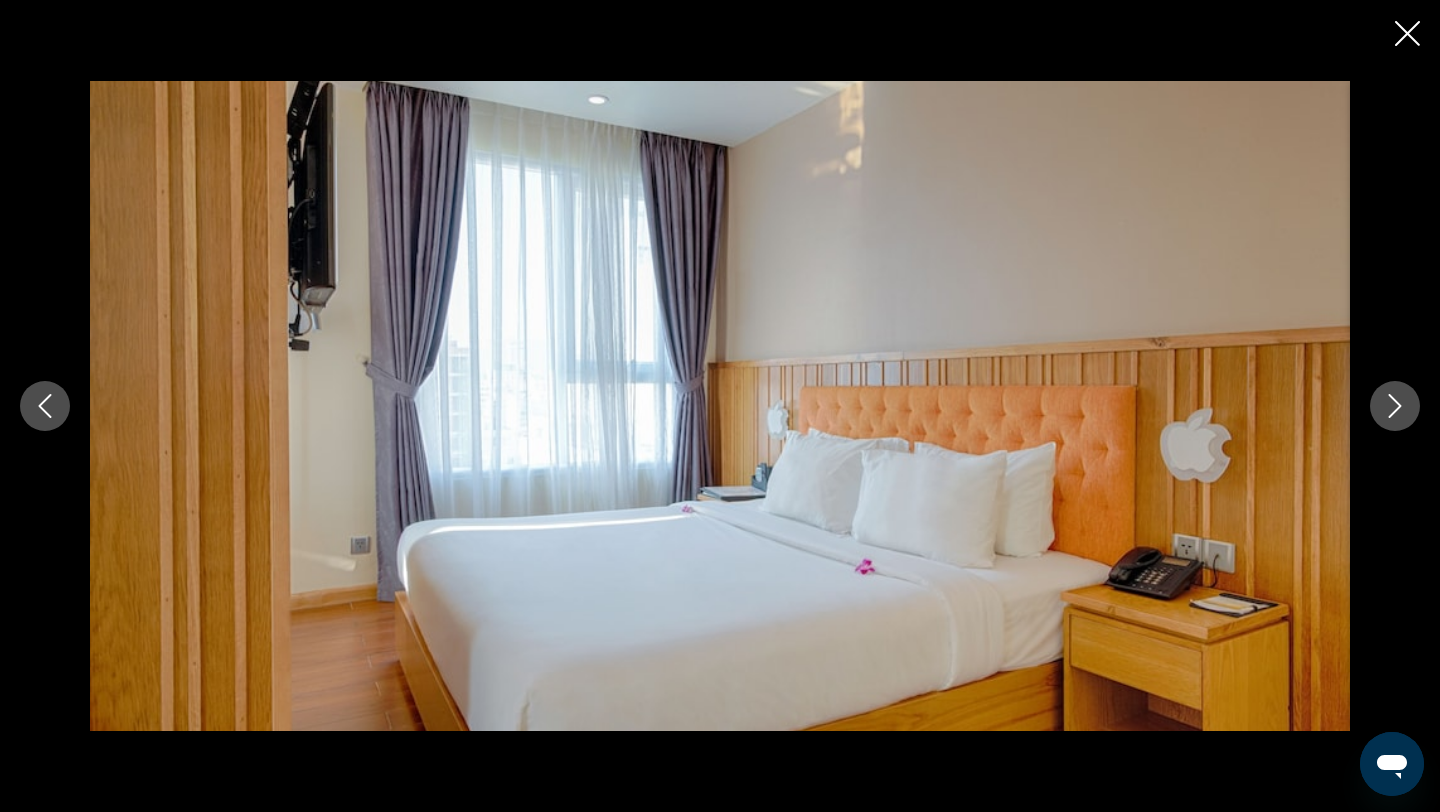 click 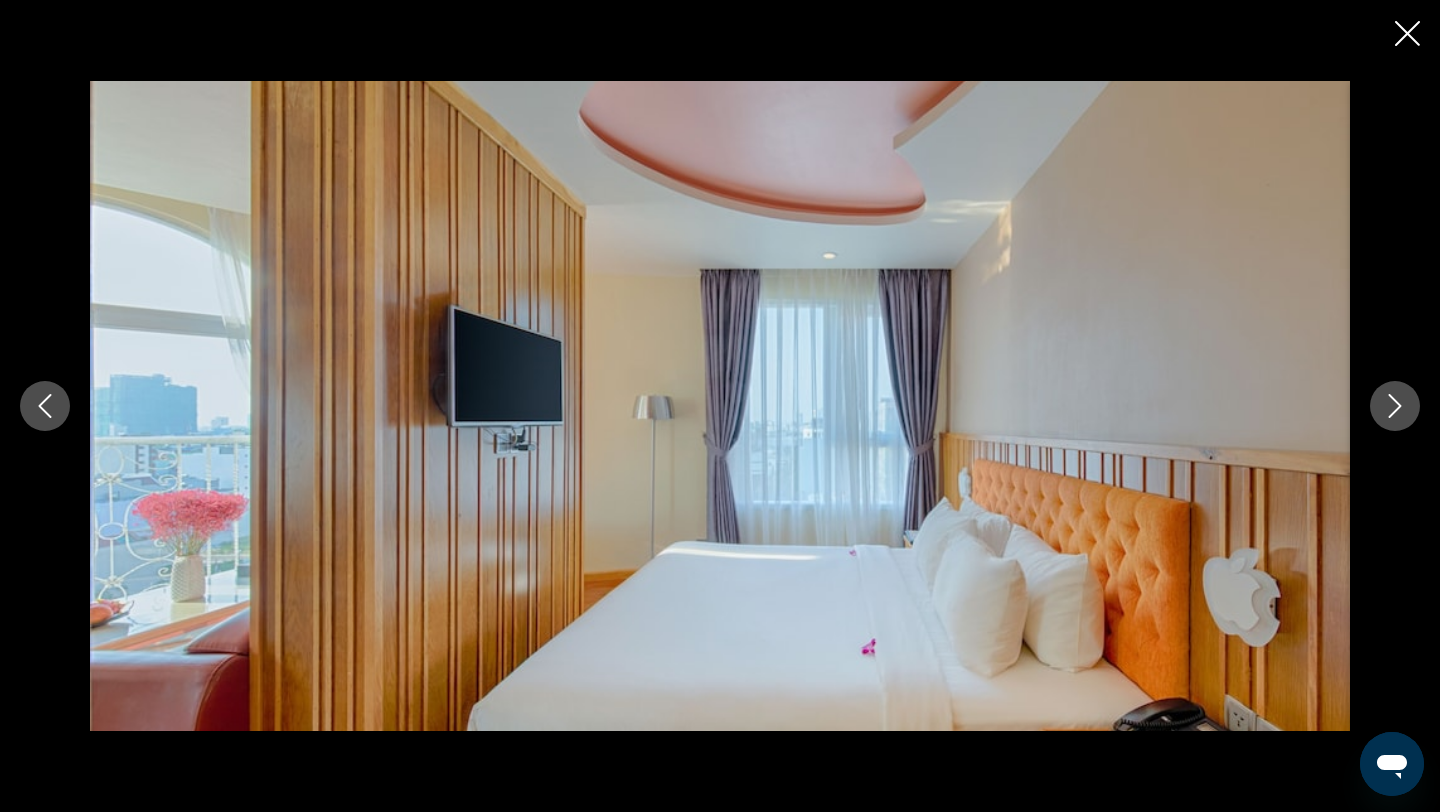 click 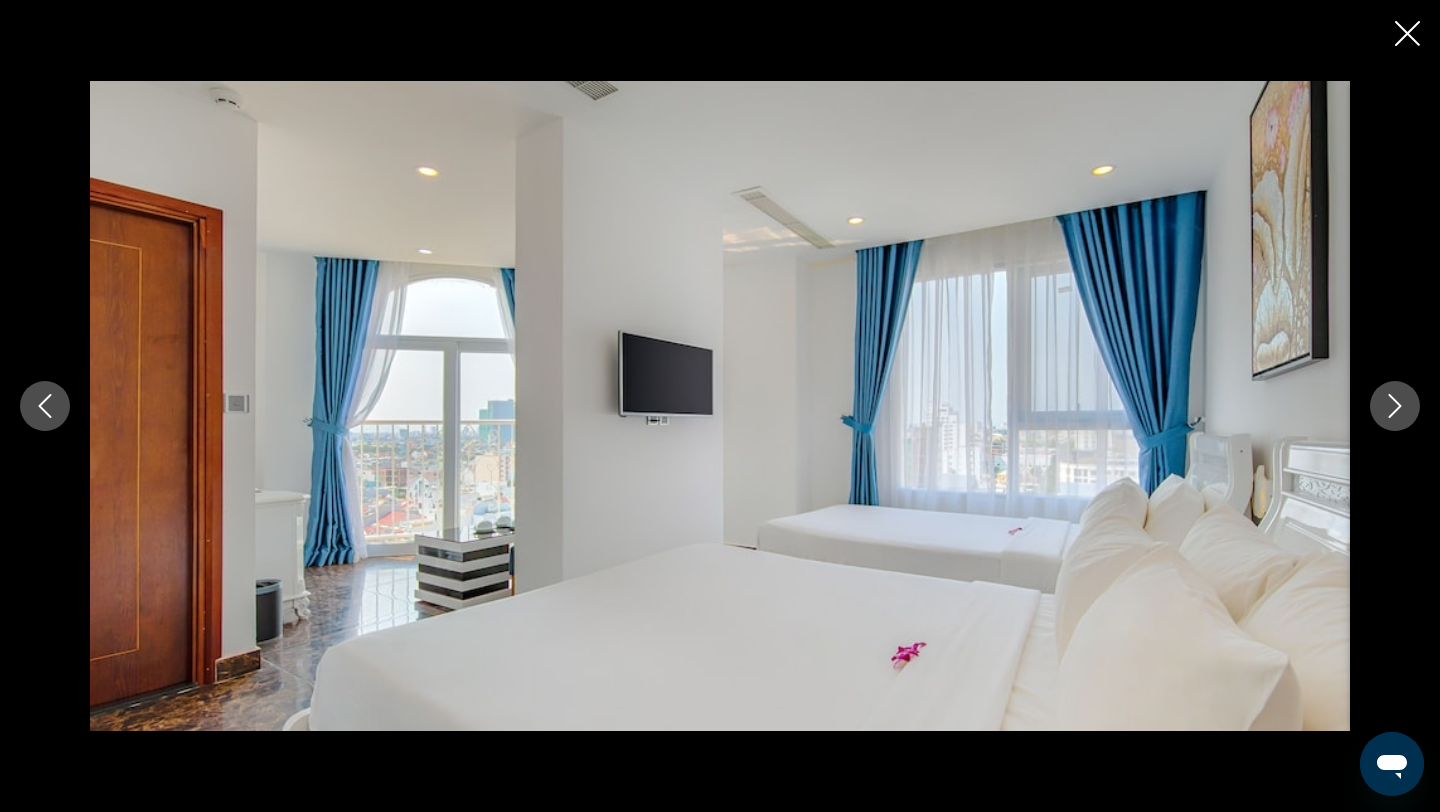 click 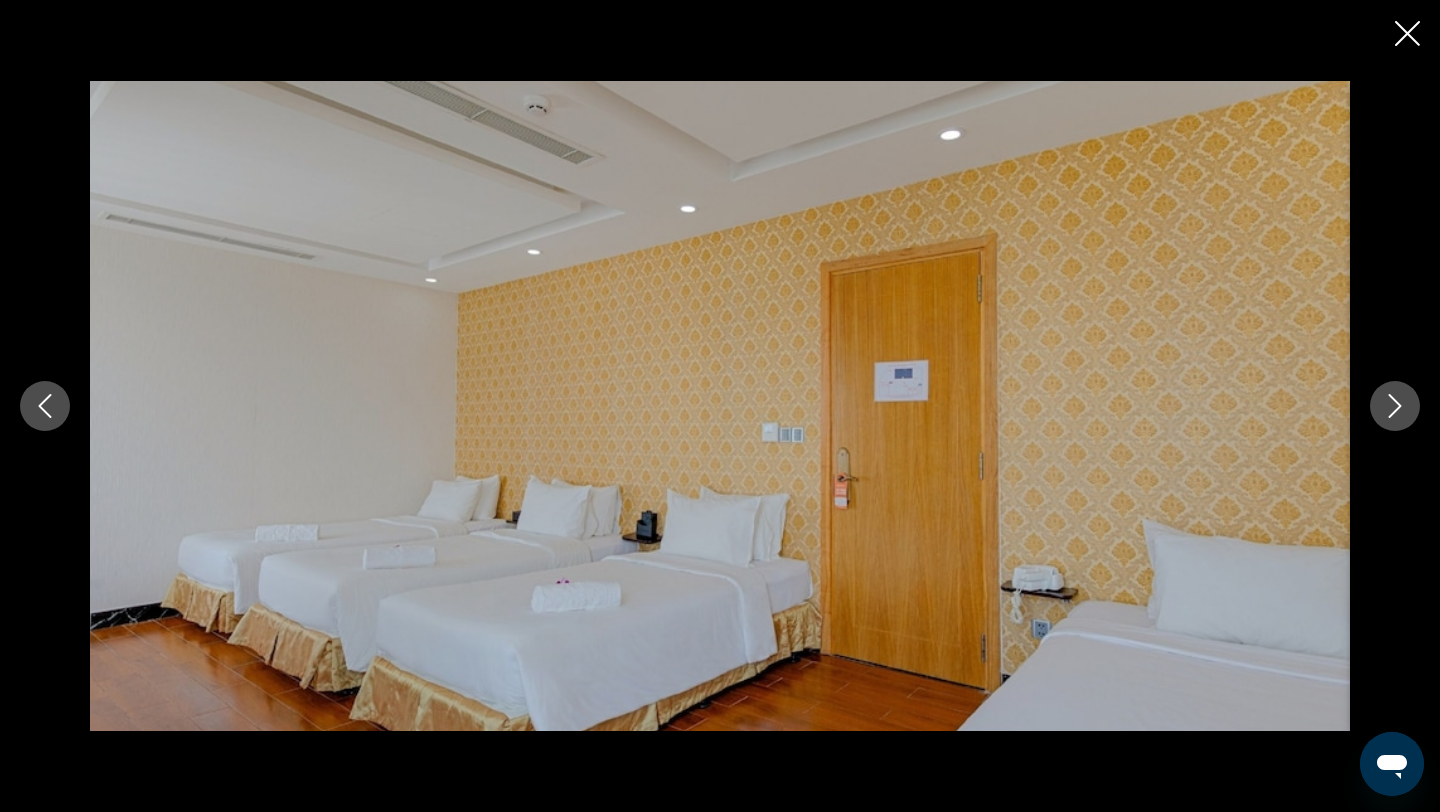 click 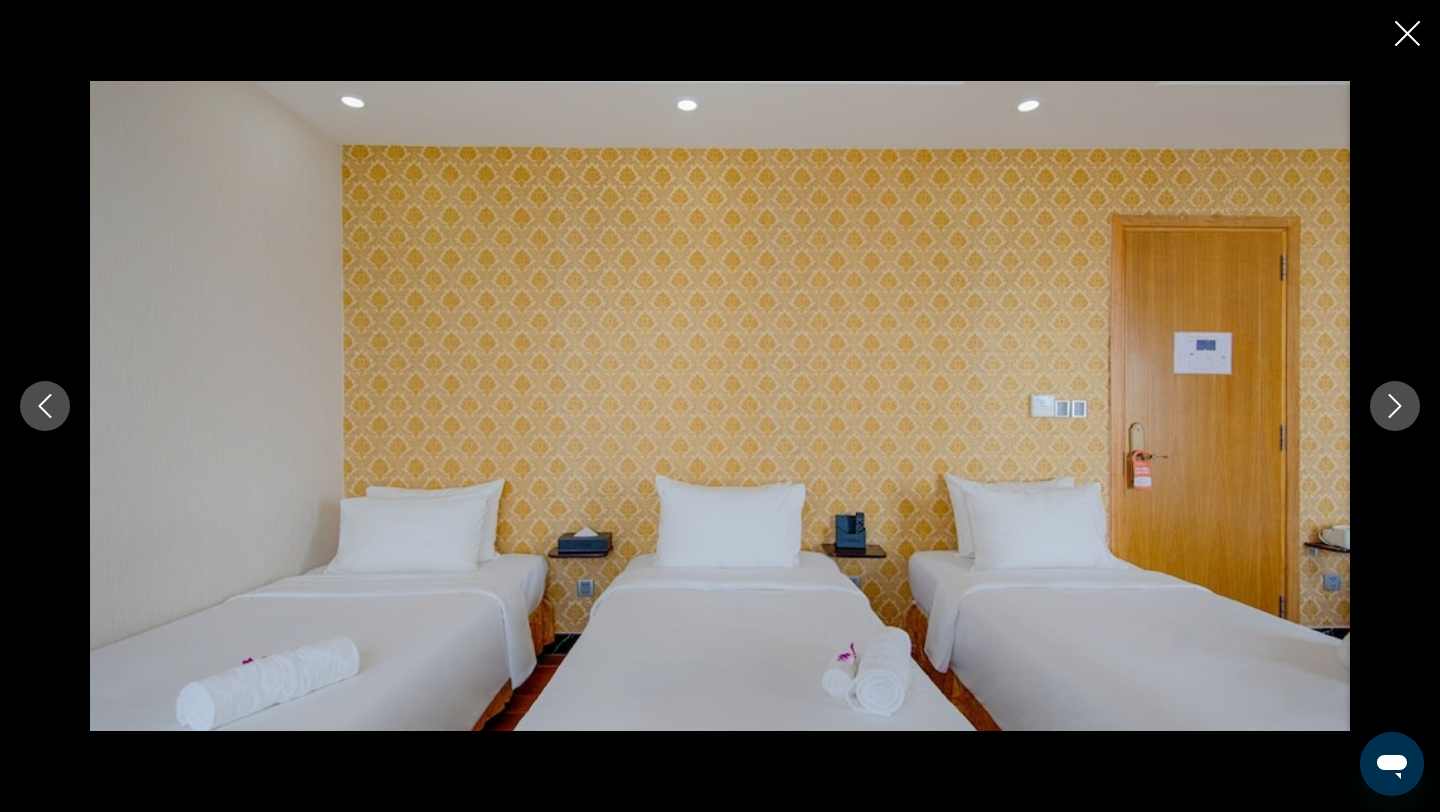 click 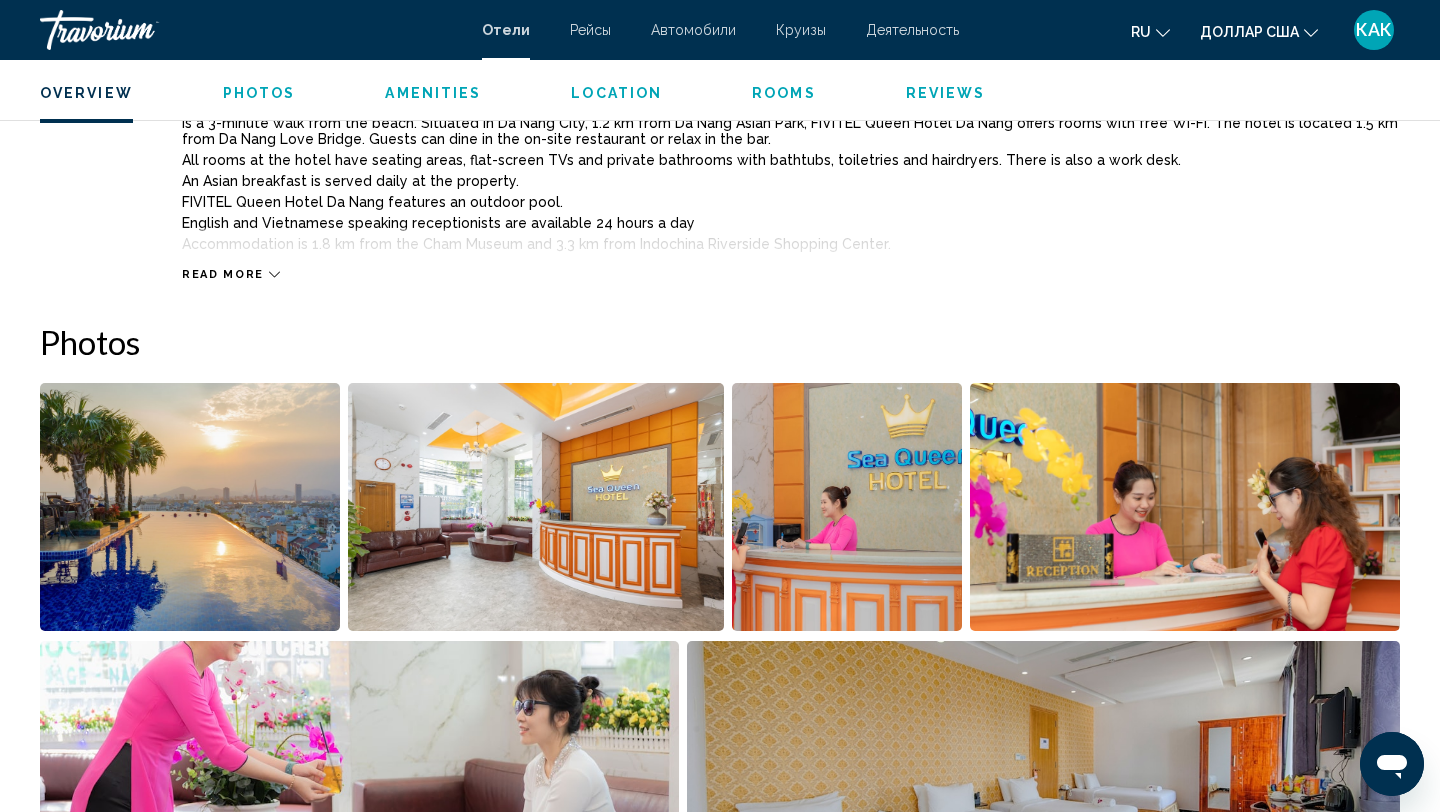 click on "Read more" at bounding box center (791, 254) 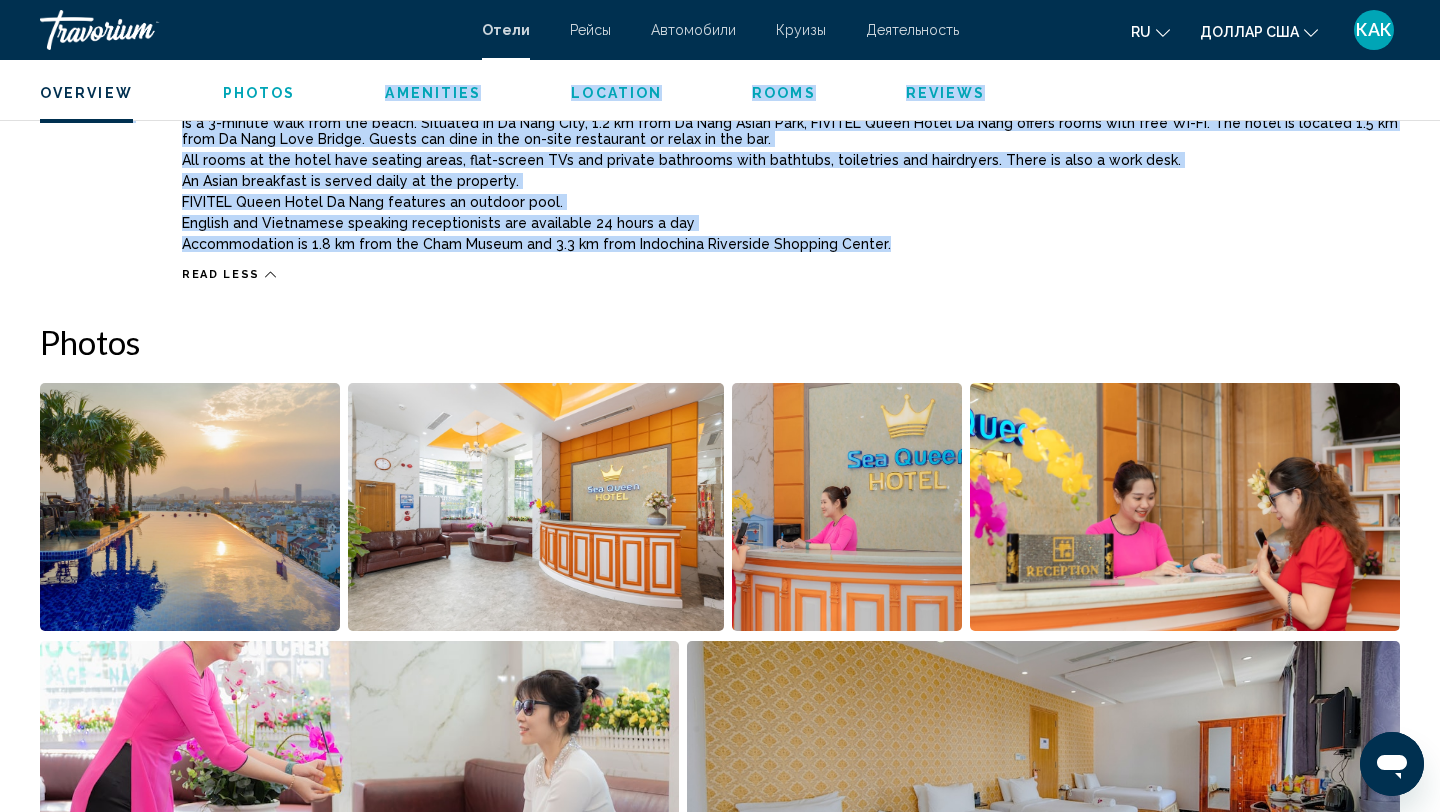 drag, startPoint x: 862, startPoint y: 252, endPoint x: 331, endPoint y: 98, distance: 552.8806 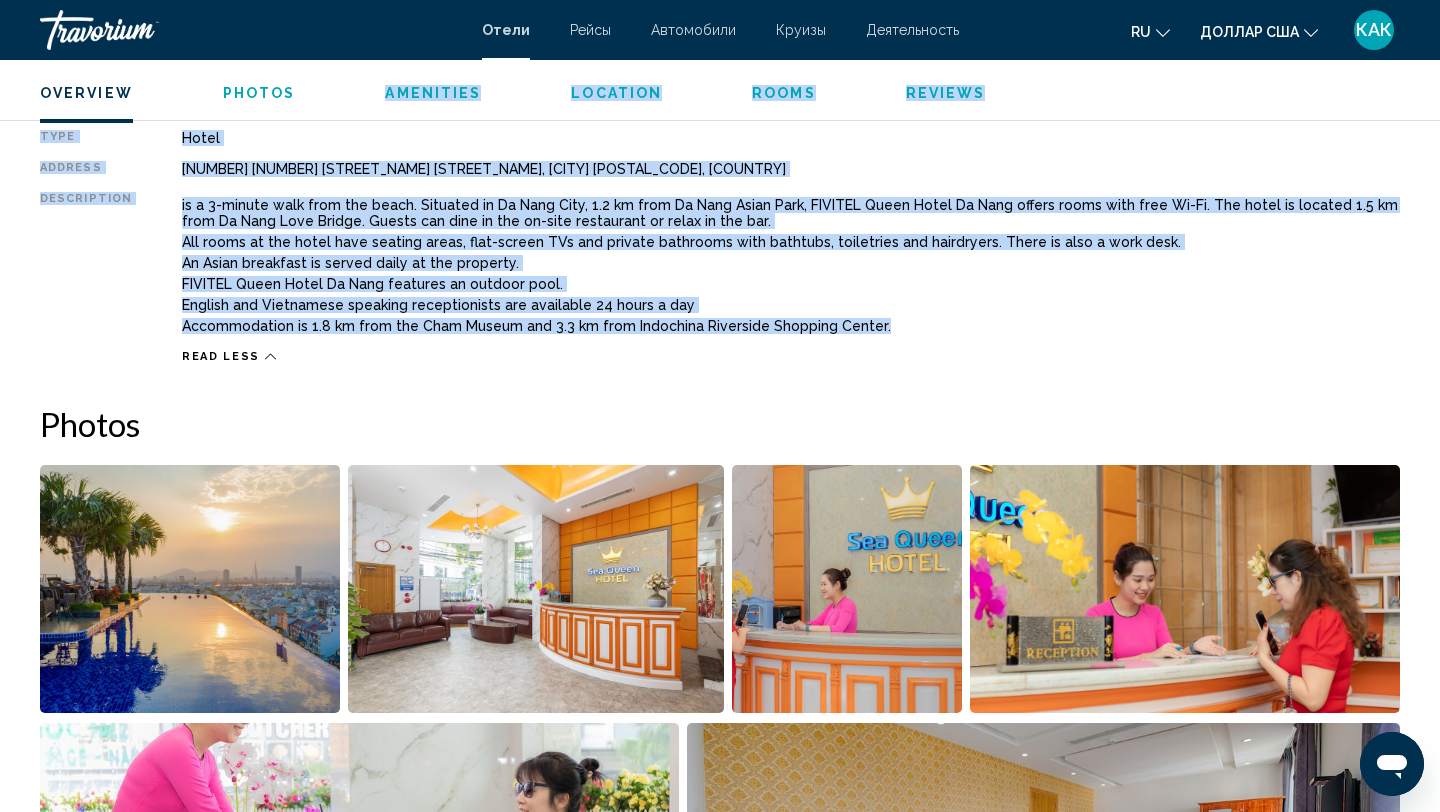 scroll, scrollTop: 689, scrollLeft: 0, axis: vertical 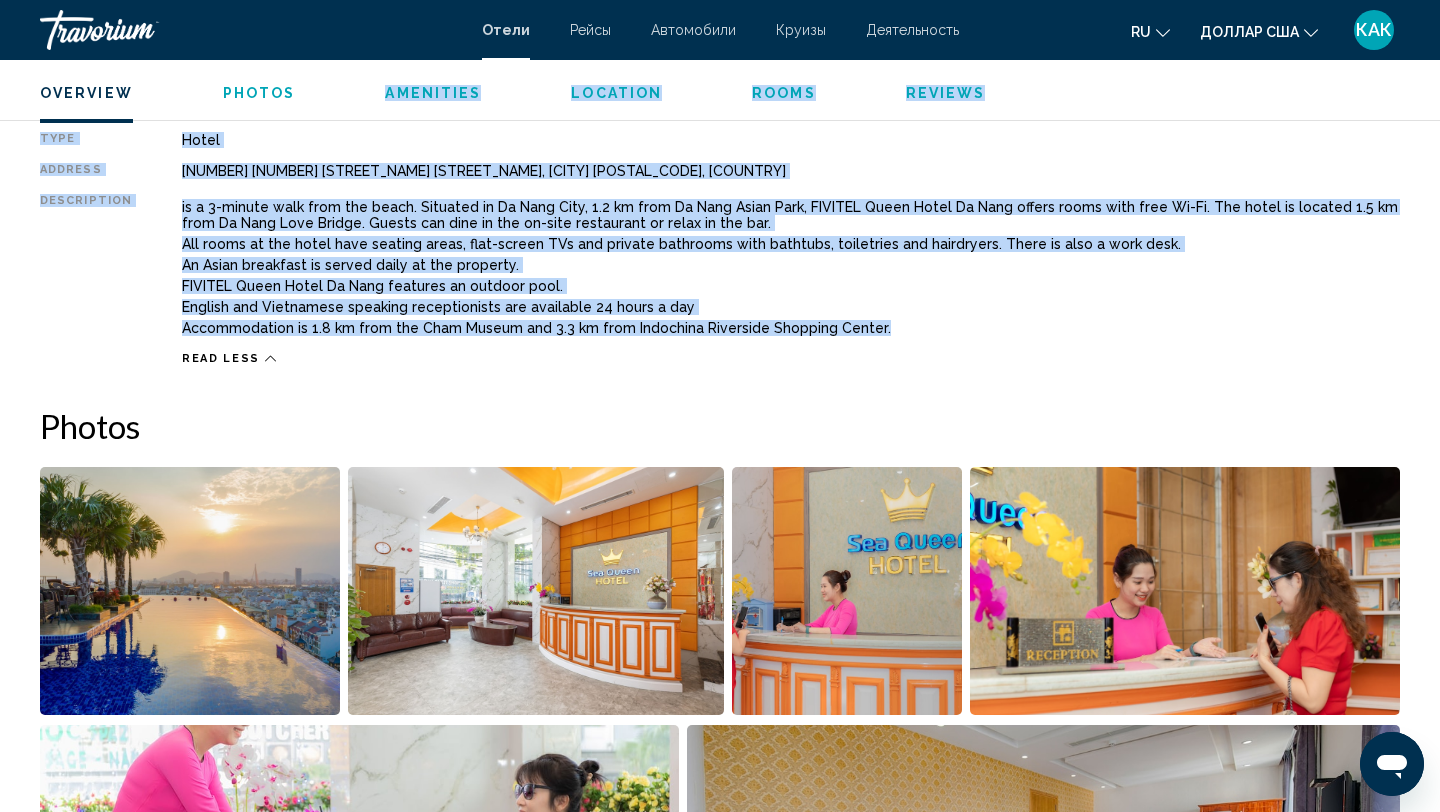 copy on "Address [NUMBER] [NUMBER] [STREET_NAME] [STREET_NAME], [CITY]  [POSTAL_CODE], [COUNTRY] Description is a 3-minute walk from the beach. Situated in [CITY] City, [NUMBER] km from [CITY] Asian Park, [HOTEL_NAME] [HOTEL_NAME] offers rooms with free Wi-Fi. The hotel is located [NUMBER] km from [CITY] Love Bridge. Guests can dine in the on-site restaurant or relax in the bar. All rooms at the hotel have seating areas, flat-screen TVs and private bathrooms with bathtubs, toiletries and hairdryers. There is also a work desk. An Asian breakfast is served daily at the property. [HOTEL_NAME] [HOTEL_NAME] features an outdoor pool. English and Vietnamese speaking receptionists are available 24 hours a day Accommodation is [NUMBER] km from the Cham Museum and [NUMBER] km from [CITY] Riverside Shopping Center." 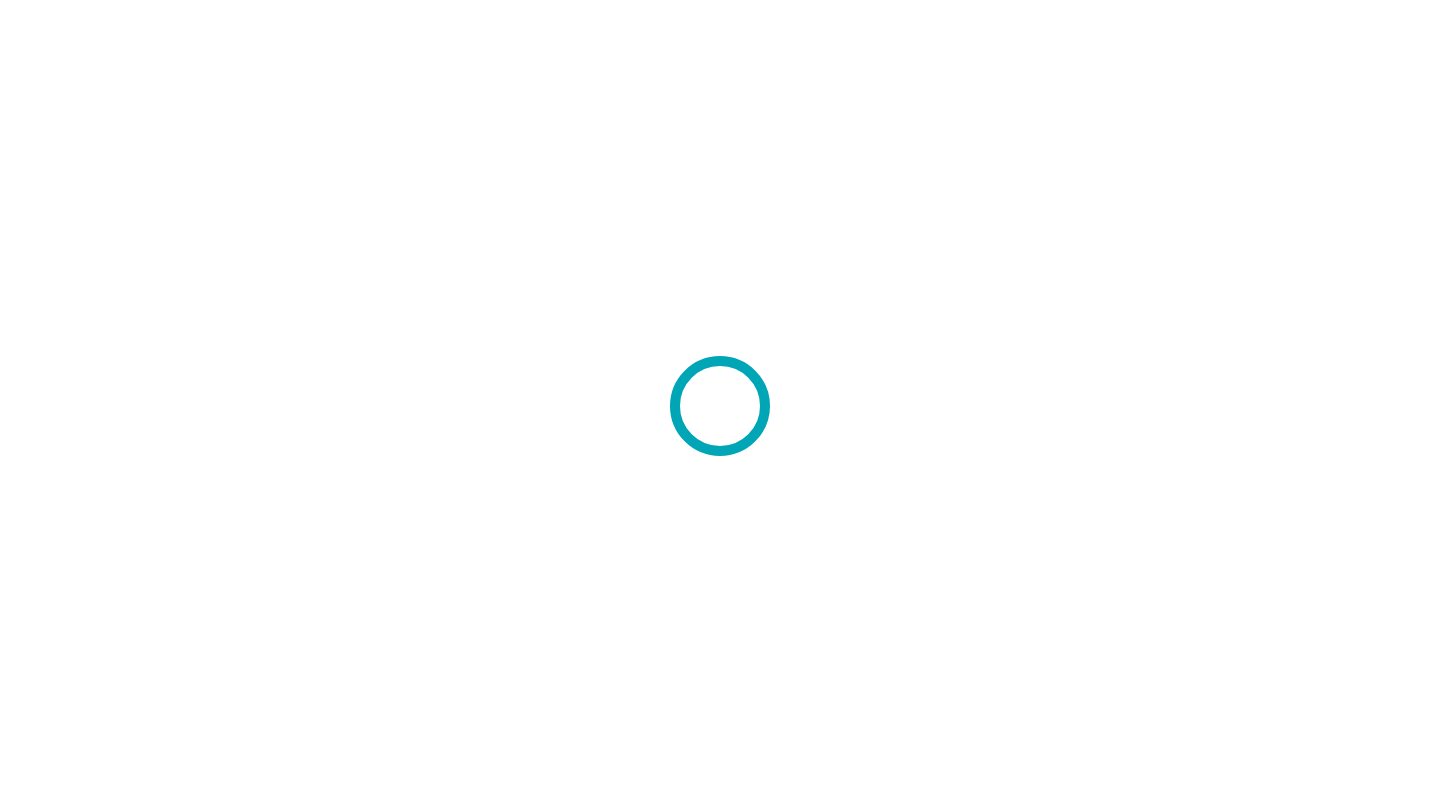scroll, scrollTop: 0, scrollLeft: 0, axis: both 